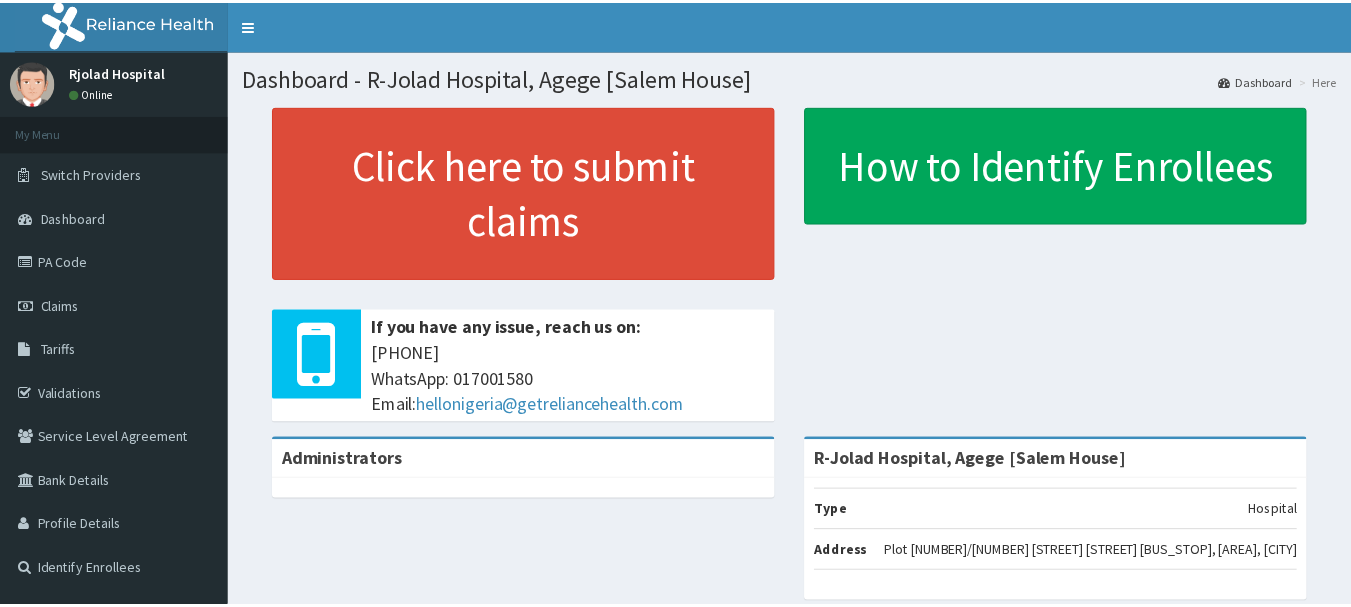 scroll, scrollTop: 0, scrollLeft: 0, axis: both 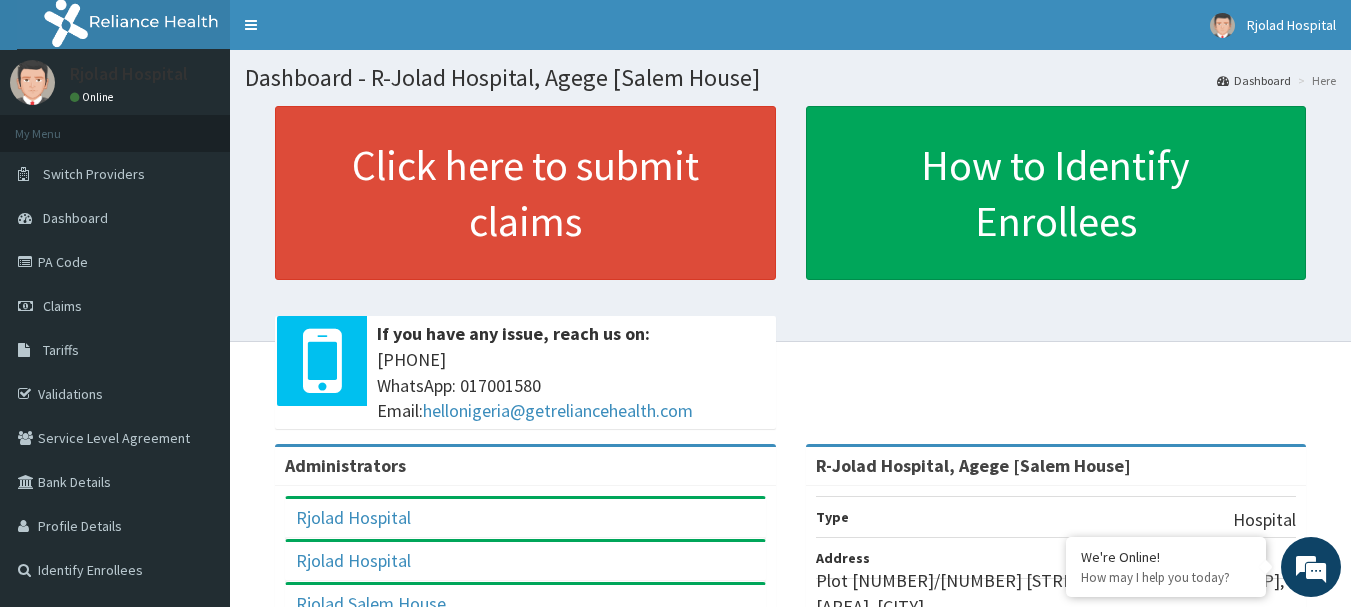 click on "Click here to submit claims
If you have any issue, reach us on:
[PHONE] WhatsApp: [PHONE] Email:  [EMAIL]
How to Identify Enrollees
Administrators
Rjolad Hospital Full Name   Rjolad Hospital Email Address   [EMAIL] Roles   BILLING_OFFICER Rjolad Hospital Full Name   Rjolad Hospital Email Address   [EMAIL] Roles   HMO_MANAGER Rjolad Salem House Full Name   Rjolad Salem House Email Address   [EMAIL] Roles   BILLING_OFFICER [FIRST] [LAST] Full Name   [FIRST] [LAST] Email Address   [EMAIL] Roles   HMO_MANAGER [FIRST] [LAST] Full Name   [FIRST] [LAST] Email Address   [EMAIL] Roles   HMO_MANAGER
R-Jolad Hospital, Agege [Salem House]" at bounding box center [790, 216] 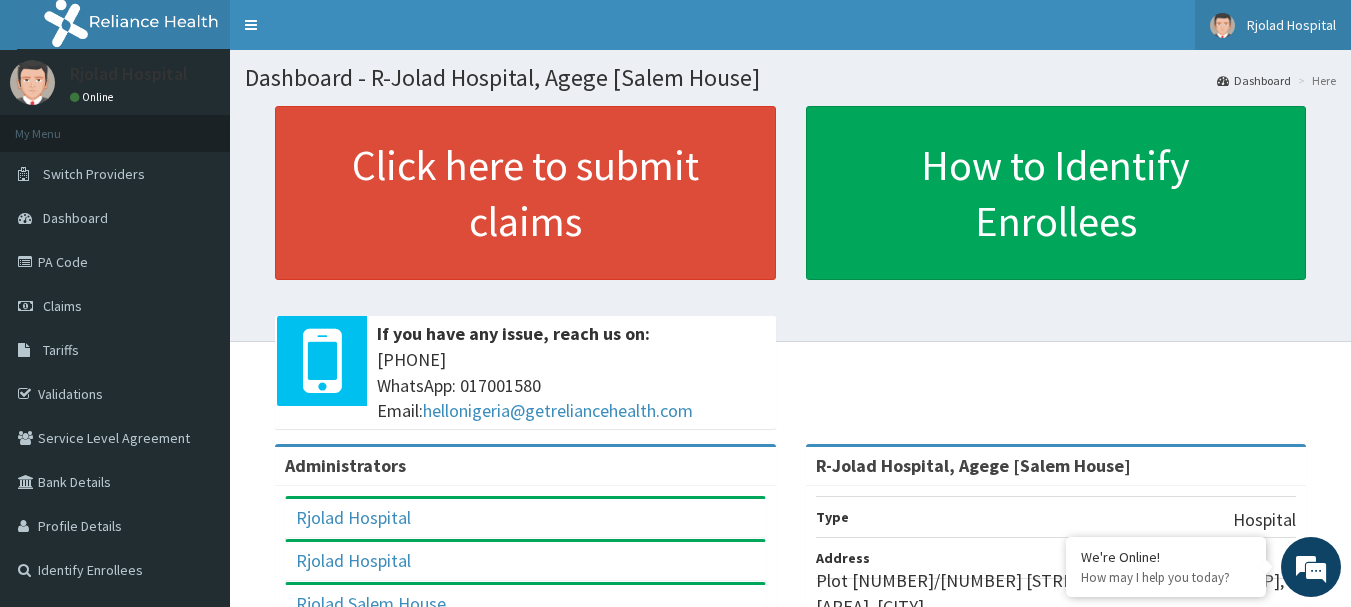 scroll, scrollTop: 0, scrollLeft: 0, axis: both 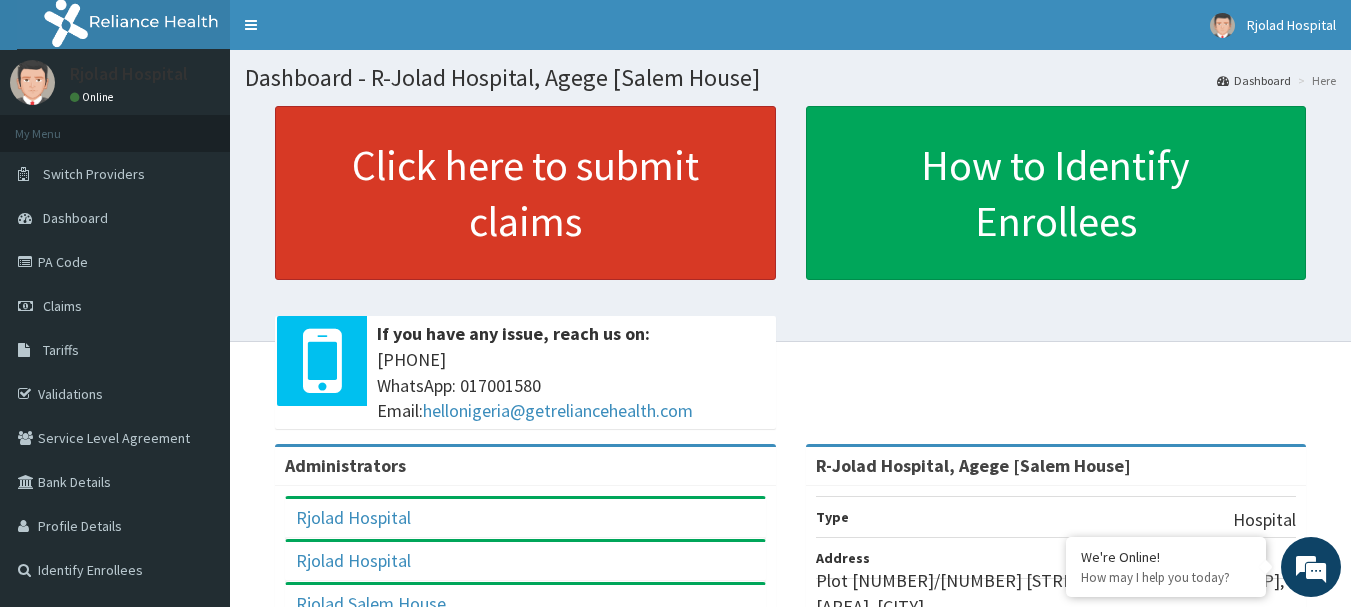 click on "Click here to submit claims" at bounding box center [525, 193] 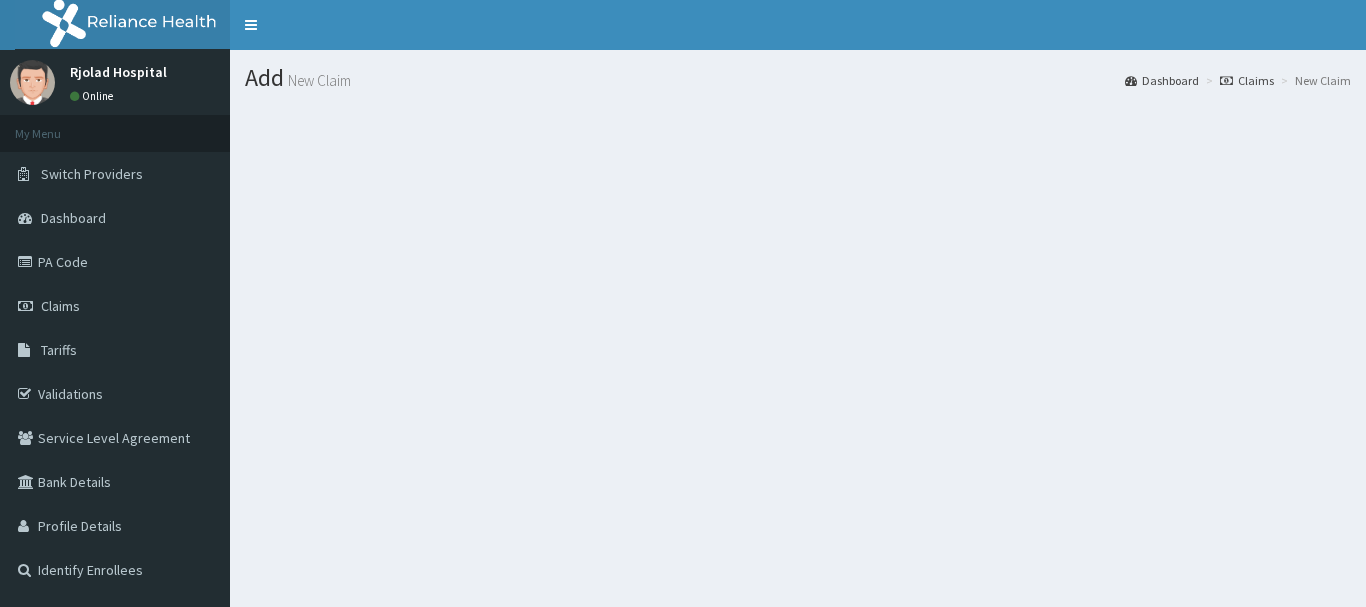 scroll, scrollTop: 0, scrollLeft: 0, axis: both 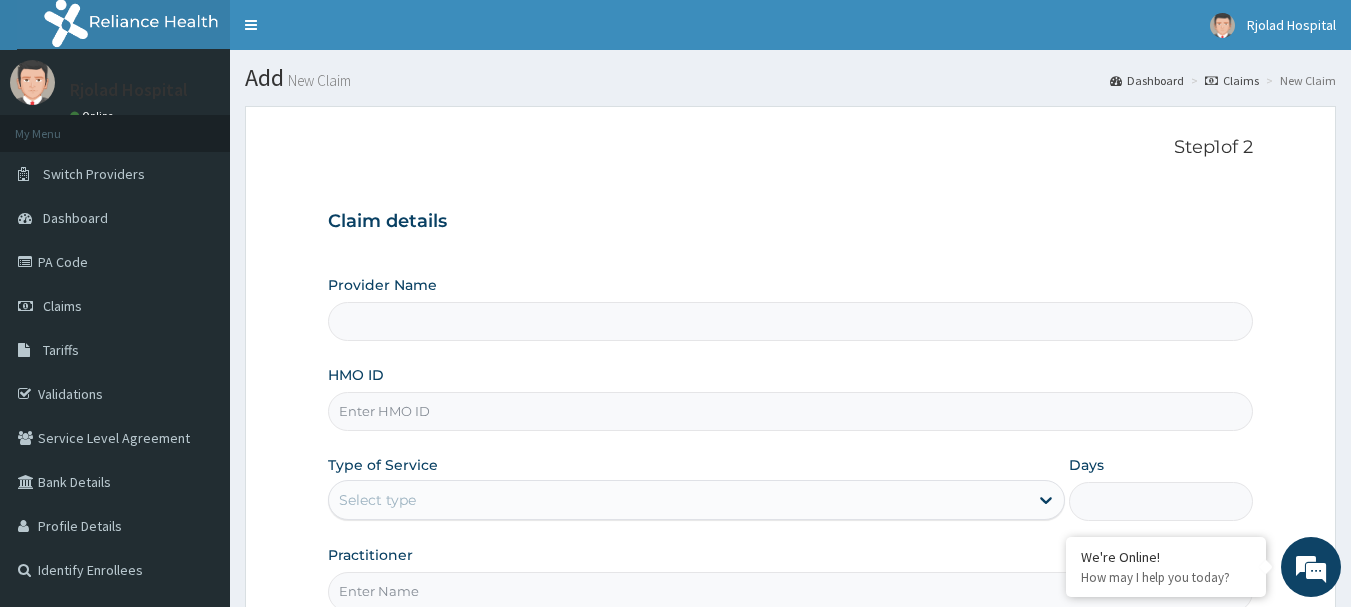 type on "R-Jolad Hospital, Agege [Salem House]" 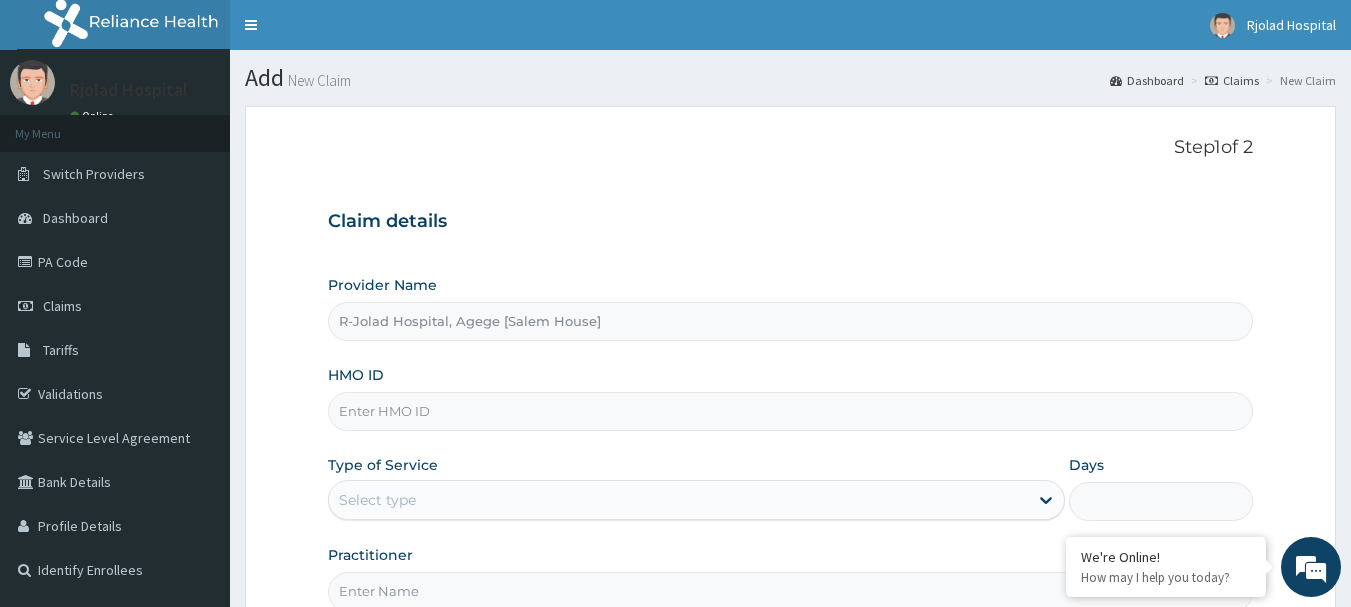 scroll, scrollTop: 0, scrollLeft: 0, axis: both 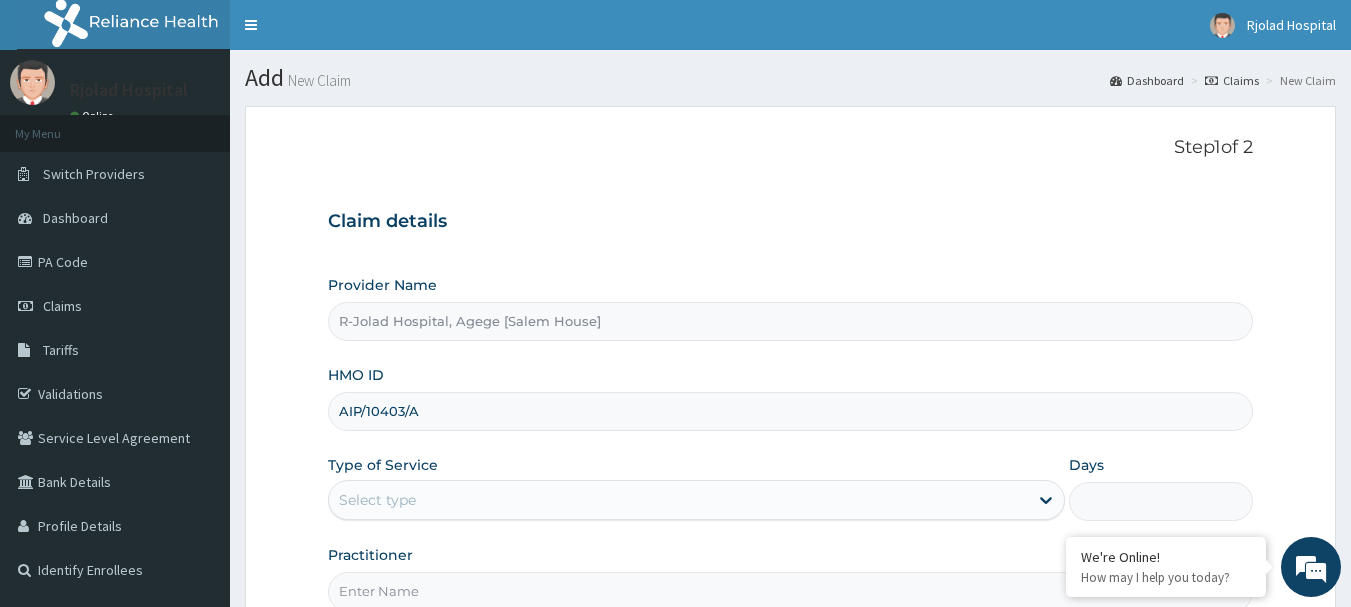 type on "AIP/10403/A" 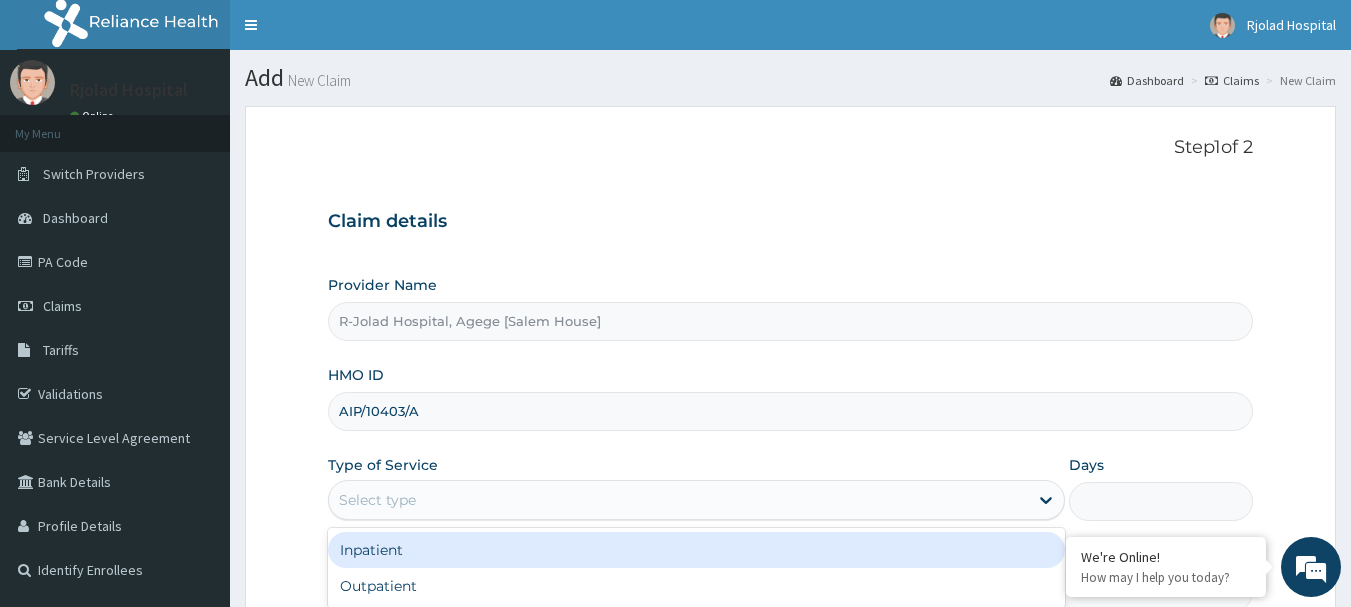 click on "Select type" at bounding box center [678, 500] 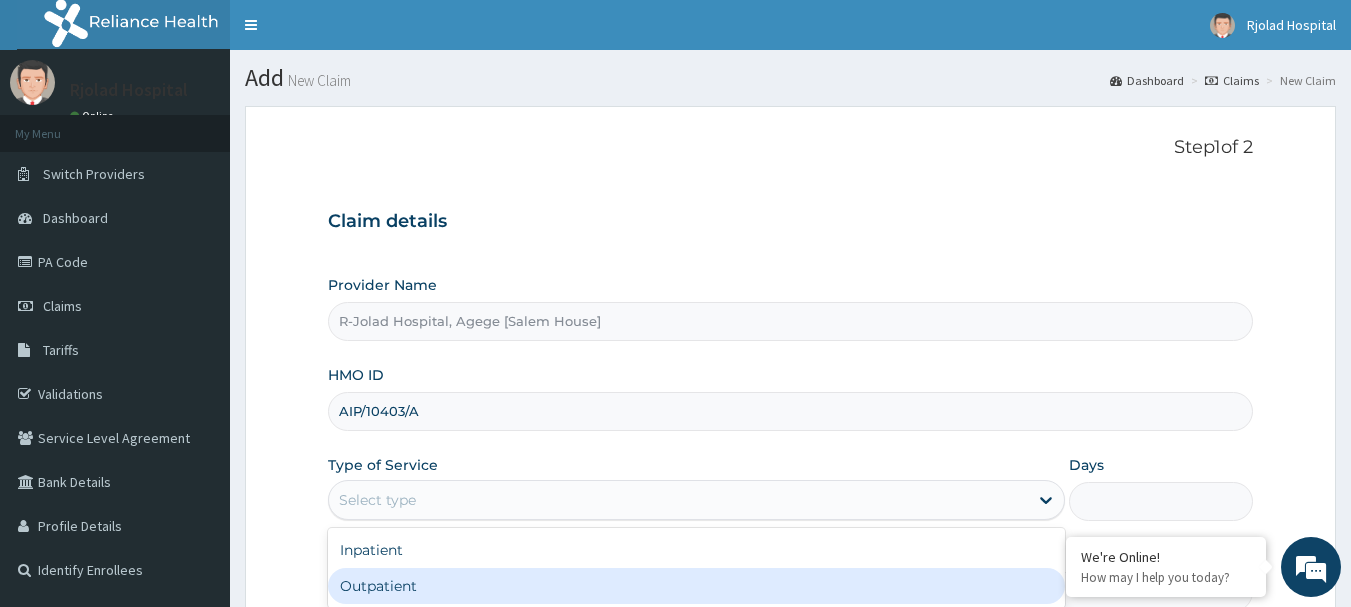 drag, startPoint x: 468, startPoint y: 592, endPoint x: 939, endPoint y: 518, distance: 476.77774 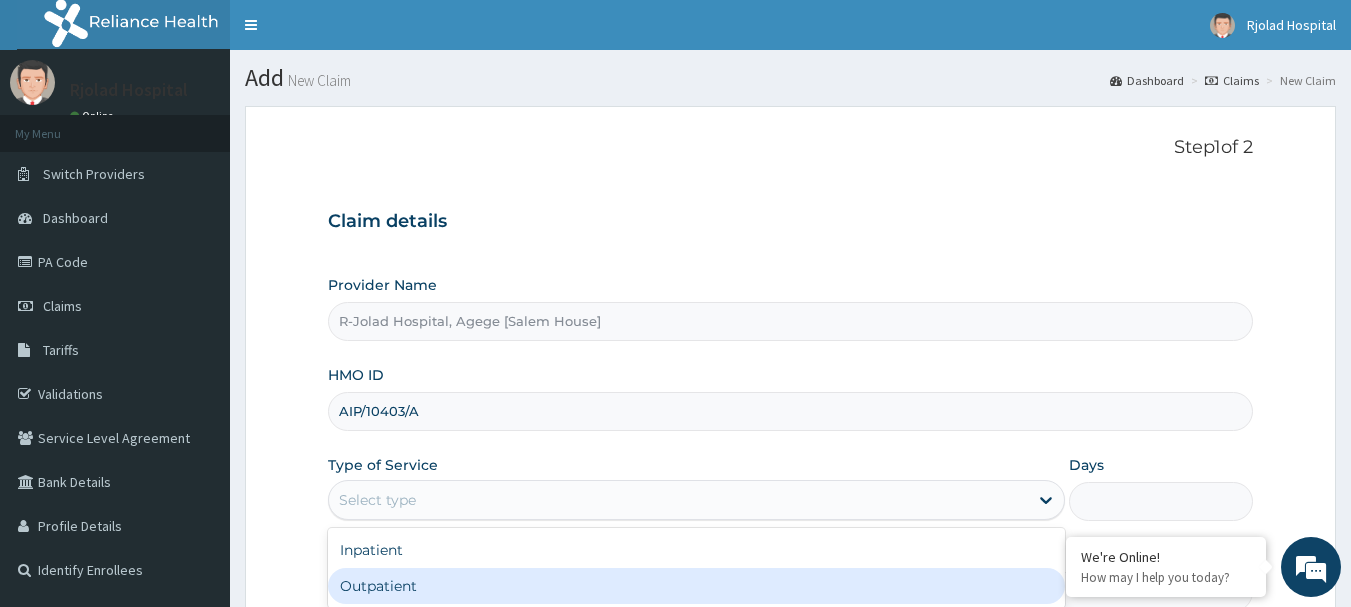 click on "Outpatient" at bounding box center (696, 586) 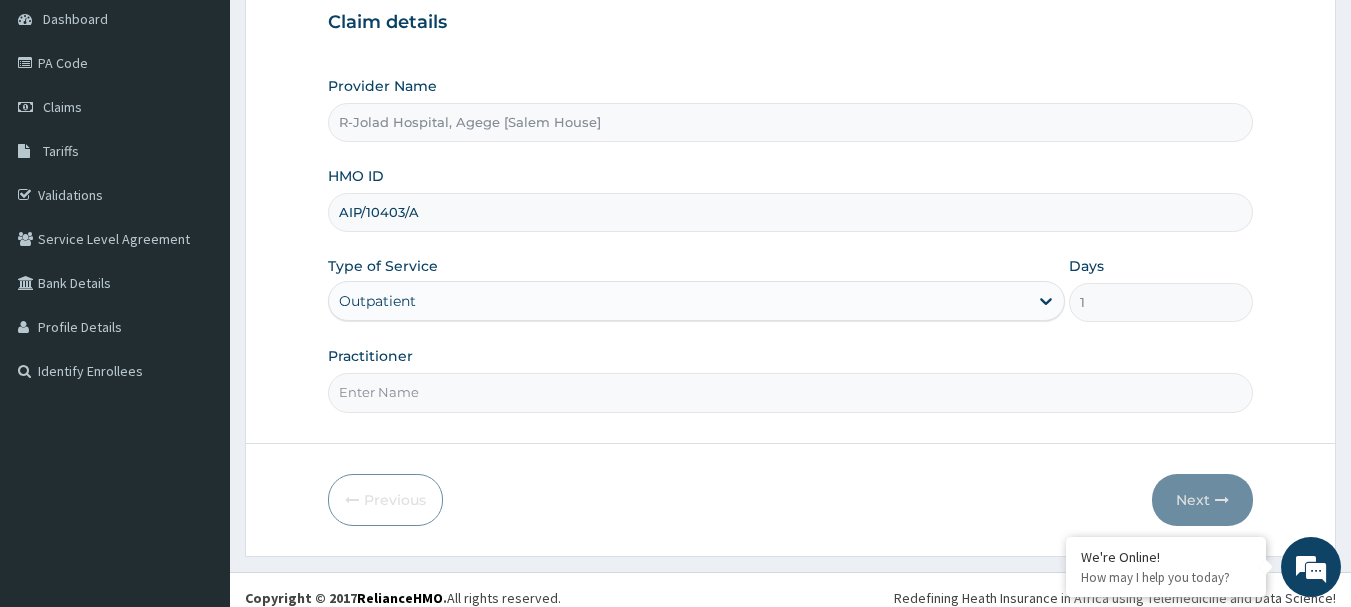 scroll, scrollTop: 215, scrollLeft: 0, axis: vertical 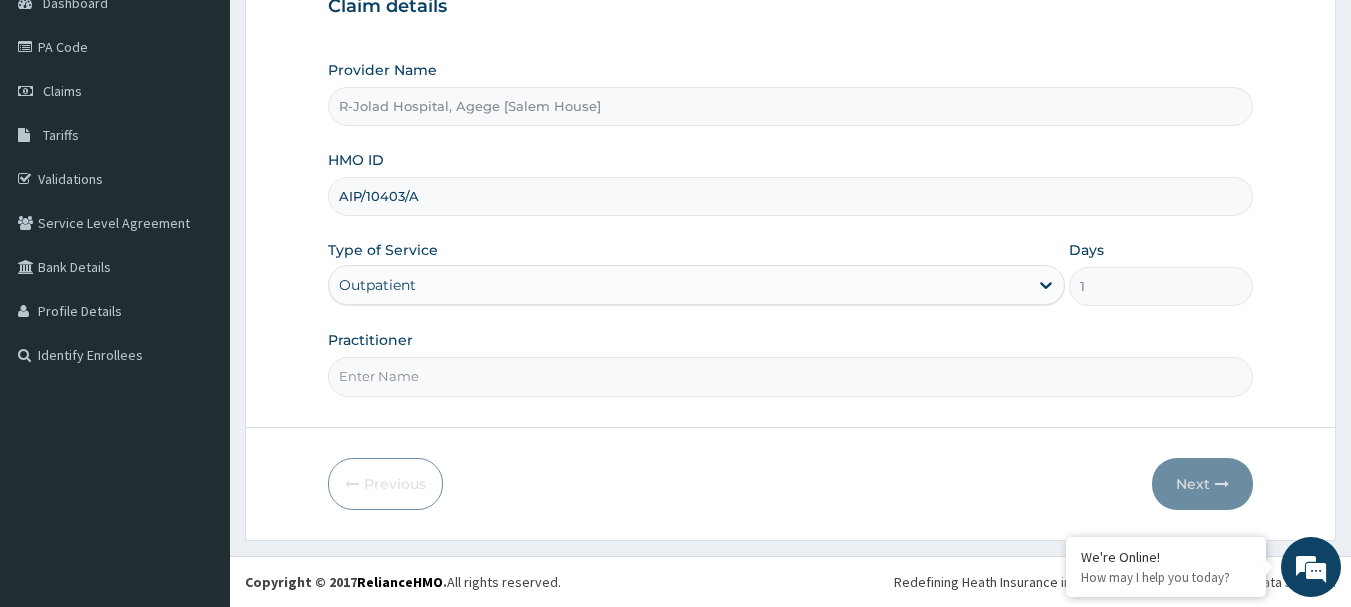 click on "Practitioner" at bounding box center (791, 376) 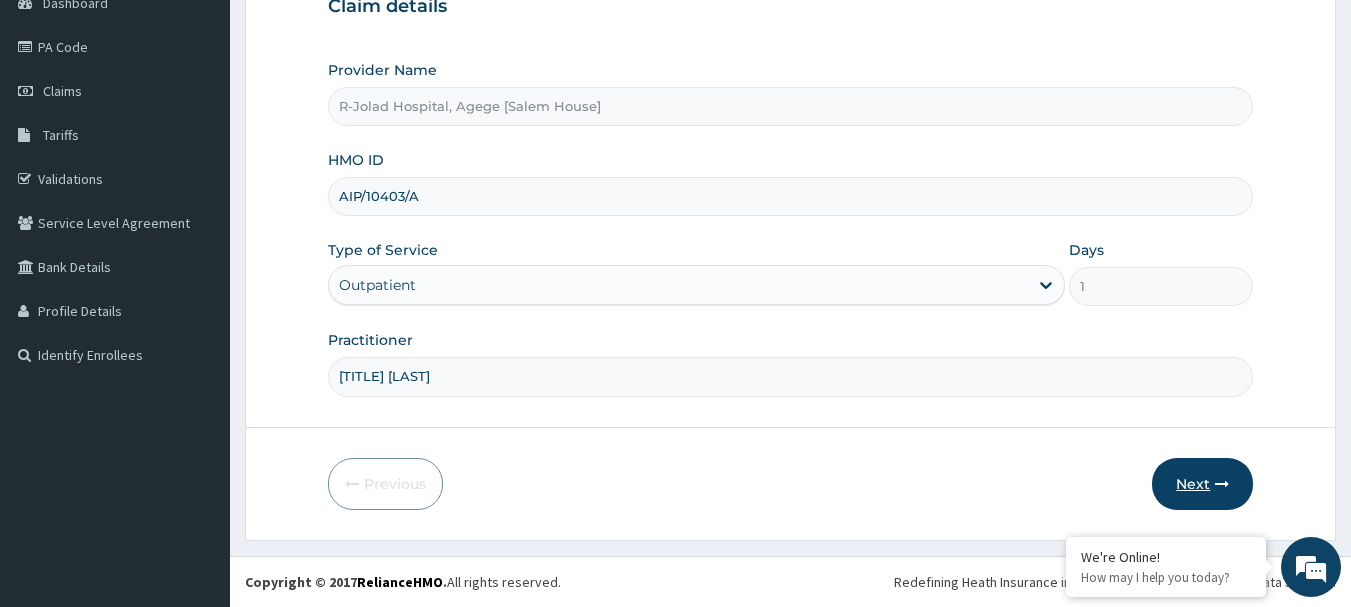 type on "Dr Festus" 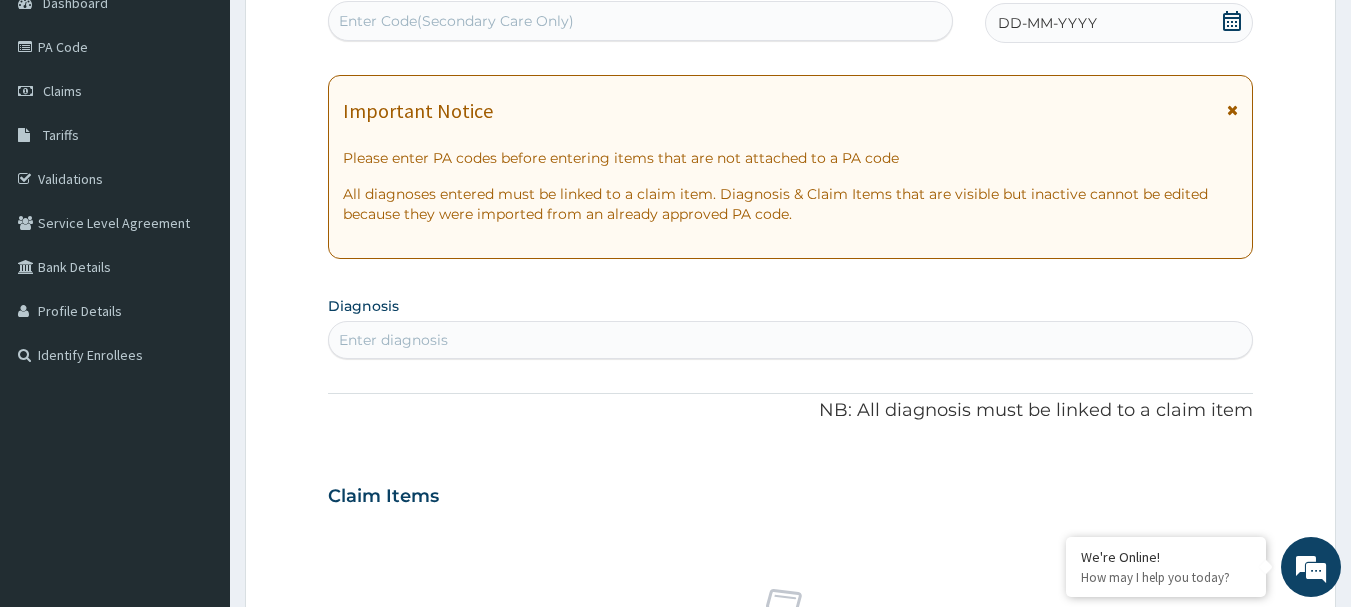 click on "DD-MM-YYYY" at bounding box center (1119, 23) 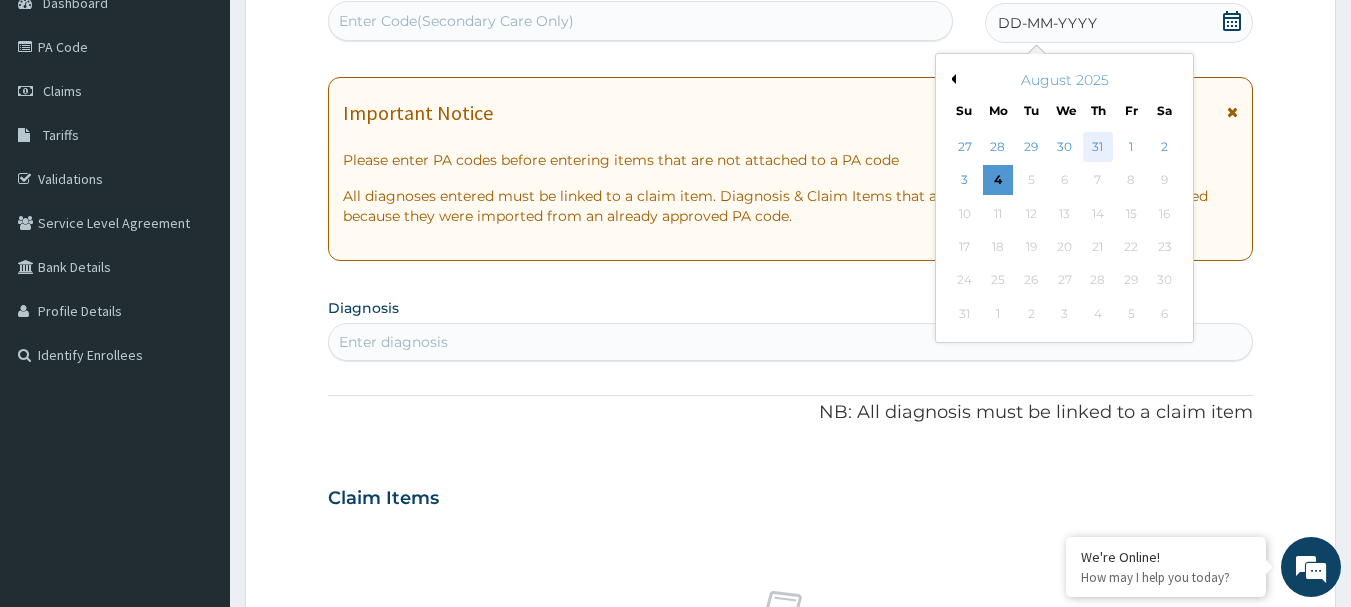 click on "31" at bounding box center [1098, 147] 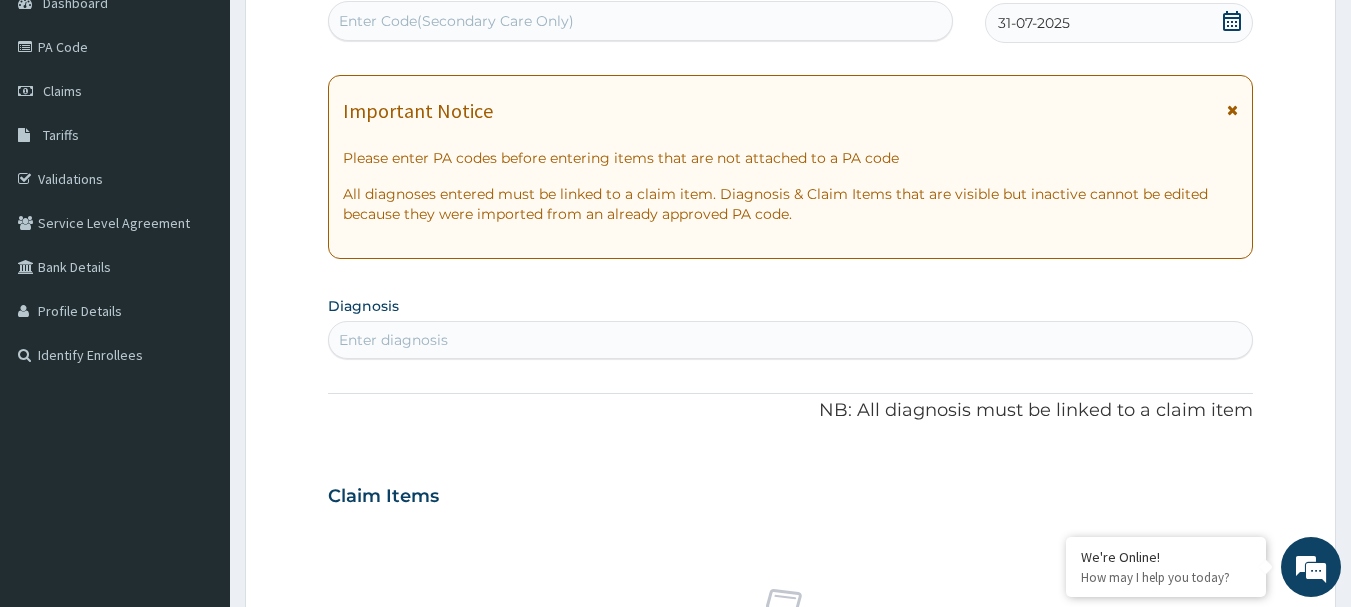 click on "Diagnosis Enter diagnosis" at bounding box center [791, 325] 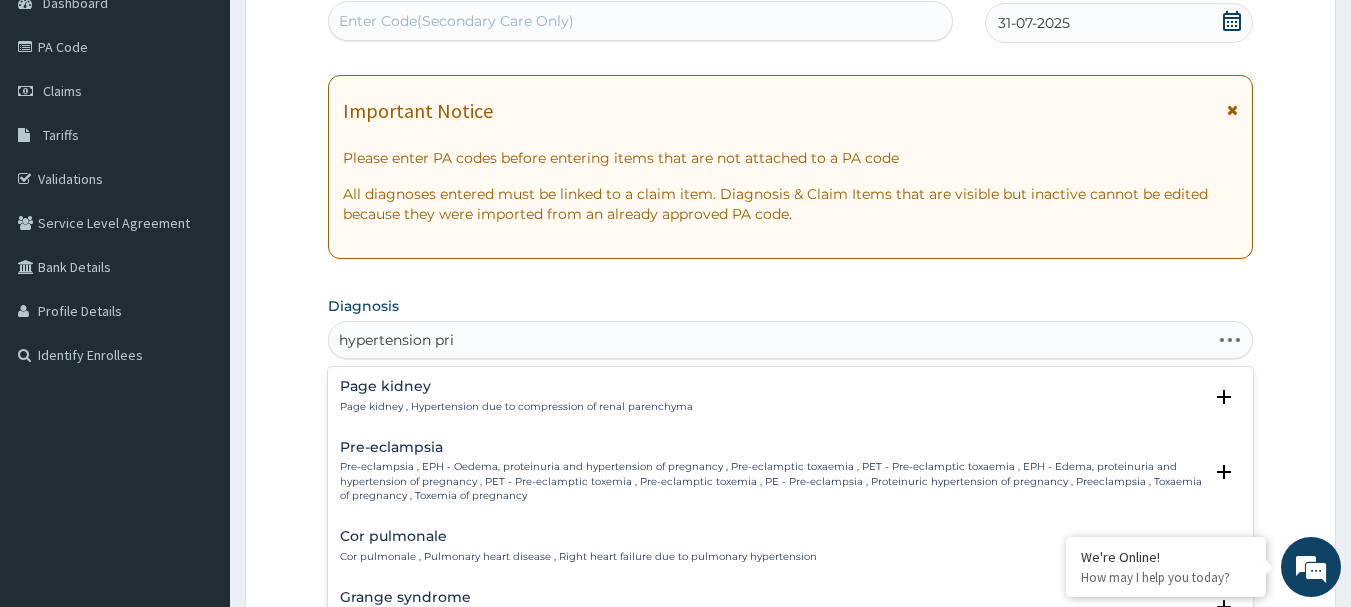 type on "hypertension prim" 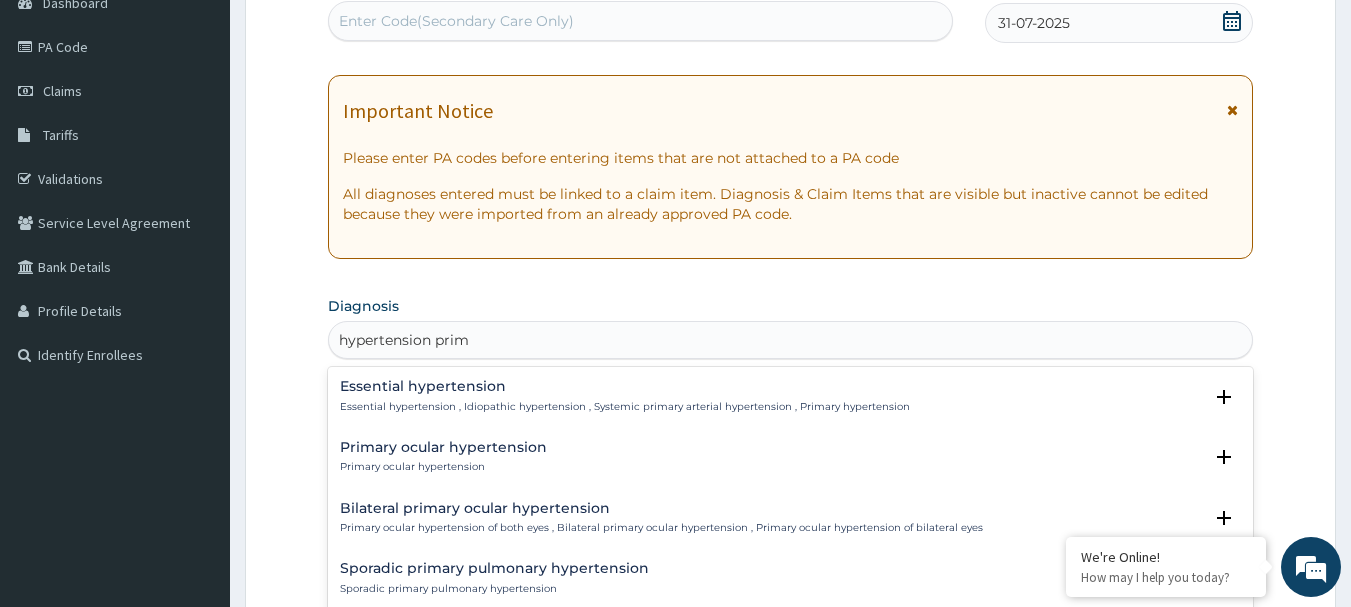 drag, startPoint x: 1253, startPoint y: 421, endPoint x: 1260, endPoint y: 468, distance: 47.518417 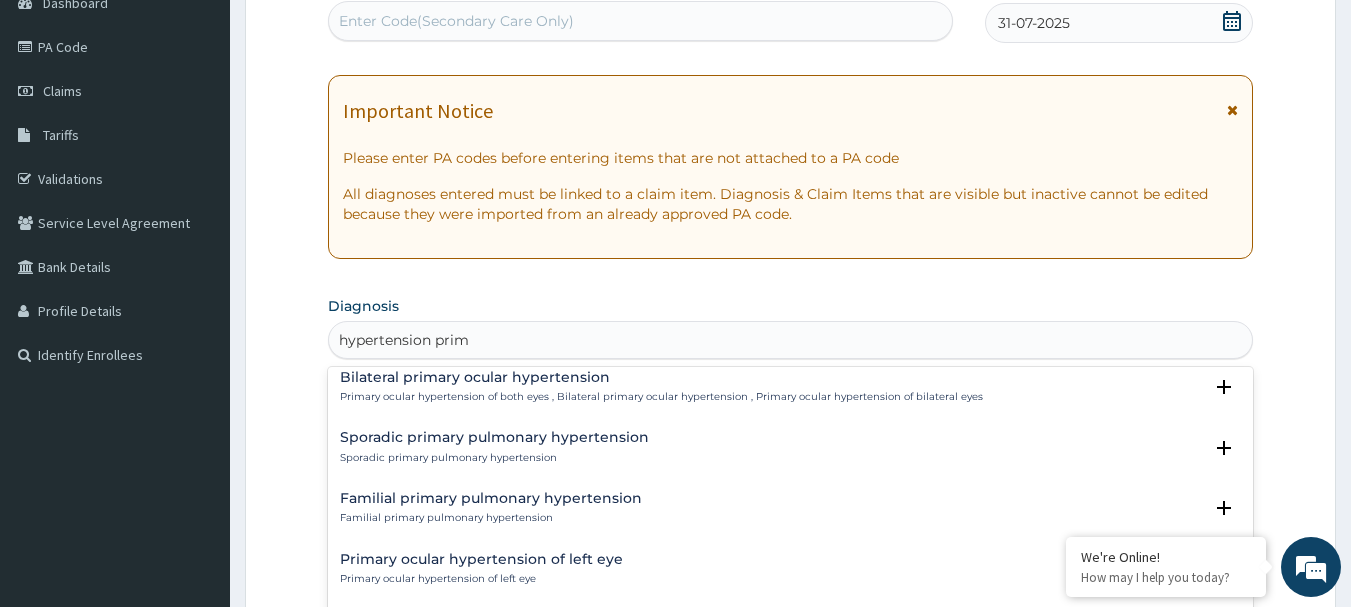 scroll, scrollTop: 133, scrollLeft: 0, axis: vertical 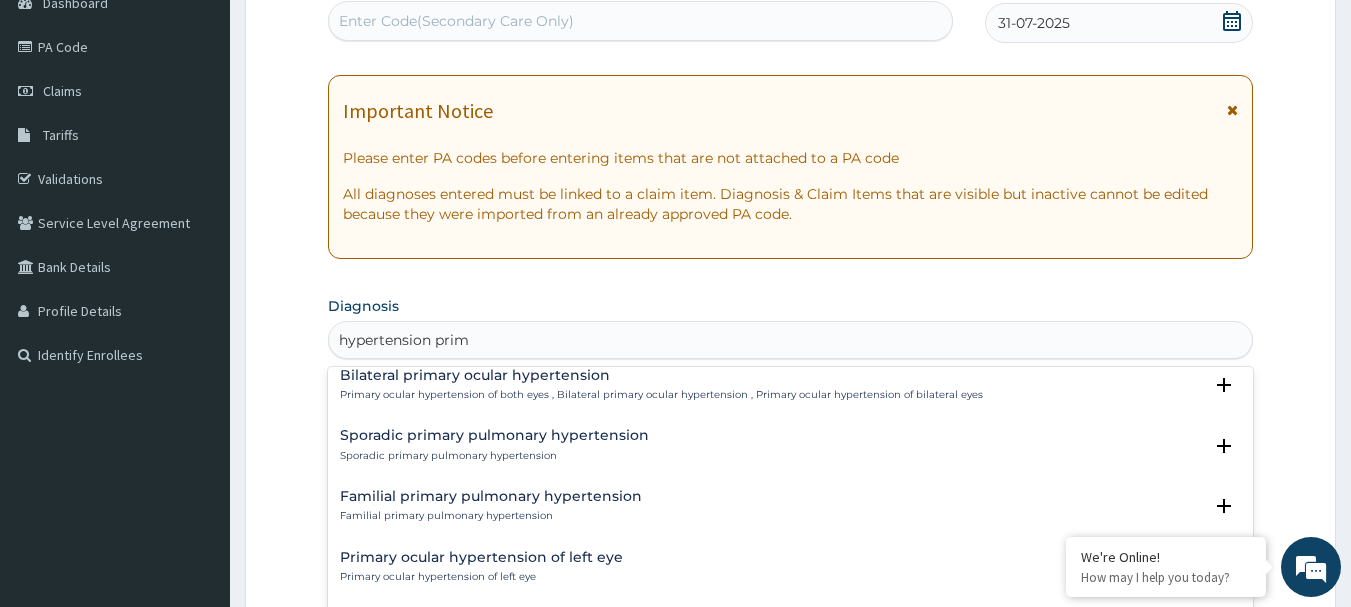 click on "Essential hypertension Essential hypertension , Idiopathic hypertension , Systemic primary arterial hypertension , Primary hypertension Select Status Query Query covers suspected (?), Keep in view (kiv), Ruled out (r/o) Confirmed Primary ocular hypertension Primary ocular hypertension Select Status Query Query covers suspected (?), Keep in view (kiv), Ruled out (r/o) Confirmed Bilateral primary ocular hypertension Primary ocular hypertension of both eyes , Bilateral primary ocular hypertension , Primary ocular hypertension of bilateral eyes Select Status Query Query covers suspected (?), Keep in view (kiv), Ruled out (r/o) Confirmed Sporadic primary pulmonary hypertension Sporadic primary pulmonary hypertension Select Status Query Query covers suspected (?), Keep in view (kiv), Ruled out (r/o) Confirmed Familial primary pulmonary hypertension Familial primary pulmonary hypertension Select Status Query Query covers suspected (?), Keep in view (kiv), Ruled out (r/o) Confirmed Select Status Query Confirmed Query" at bounding box center (791, 517) 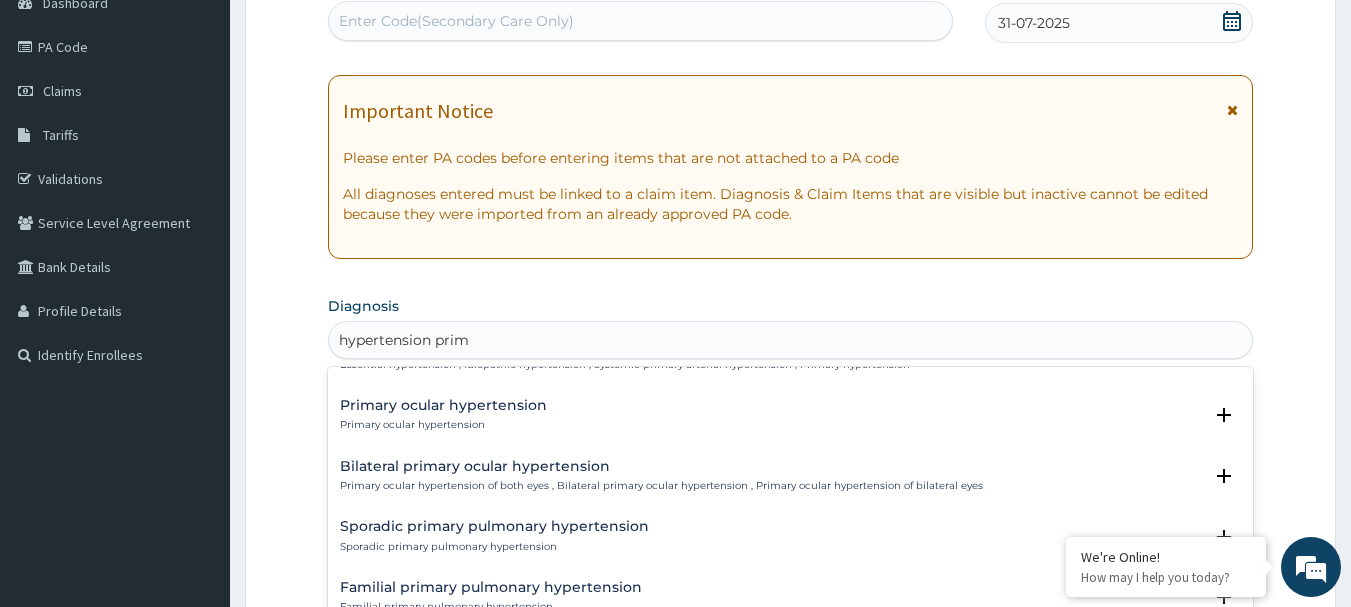 scroll, scrollTop: 0, scrollLeft: 0, axis: both 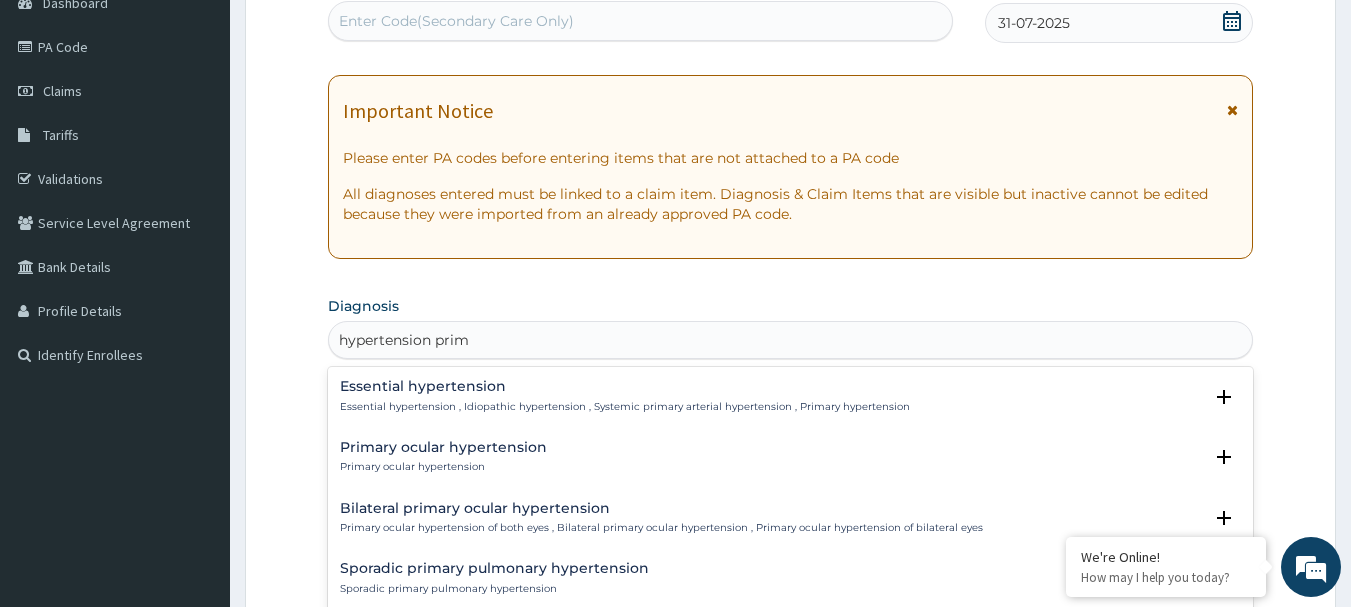 click on "Essential hypertension Essential hypertension , Idiopathic hypertension , Systemic primary arterial hypertension , Primary hypertension Select Status Query Query covers suspected (?), Keep in view (kiv), Ruled out (r/o) Confirmed" at bounding box center (791, 401) 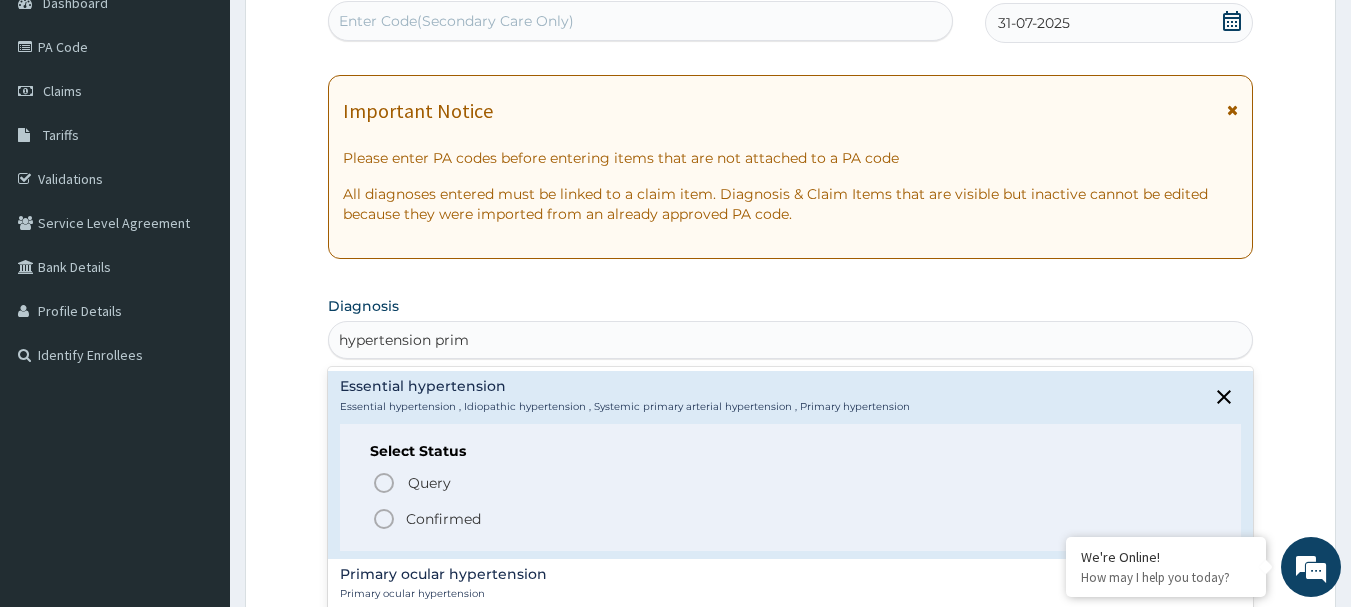 click on "Confirmed" at bounding box center (443, 519) 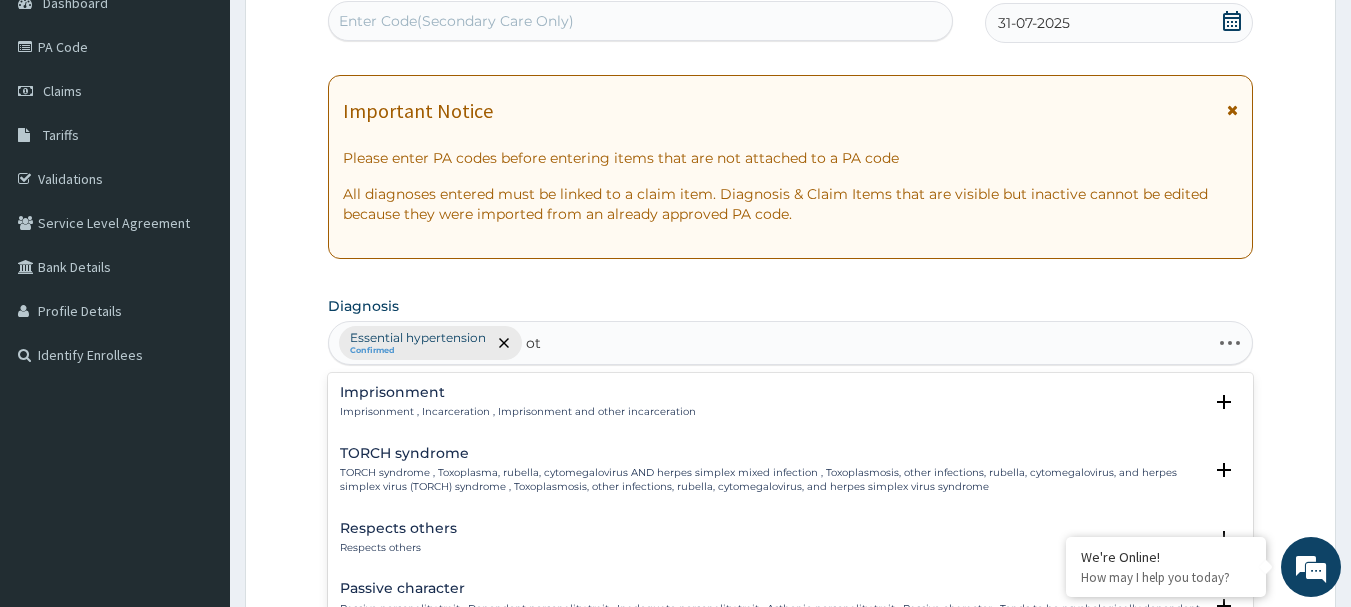 type on "o" 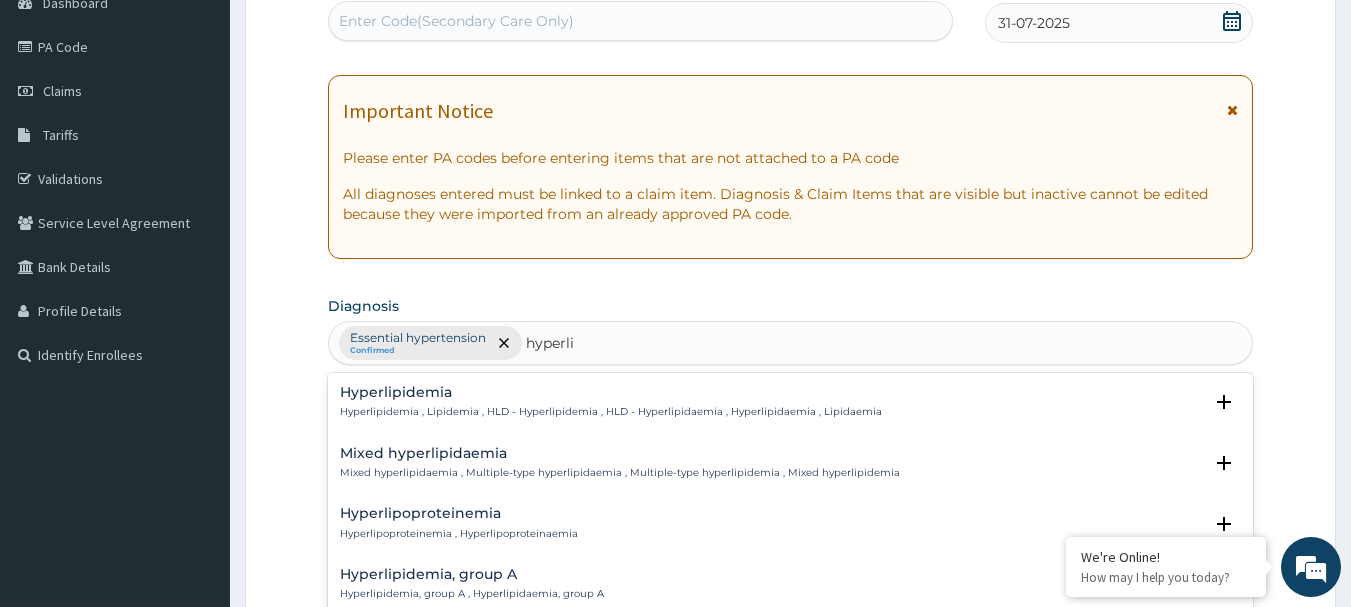 type on "hyperli" 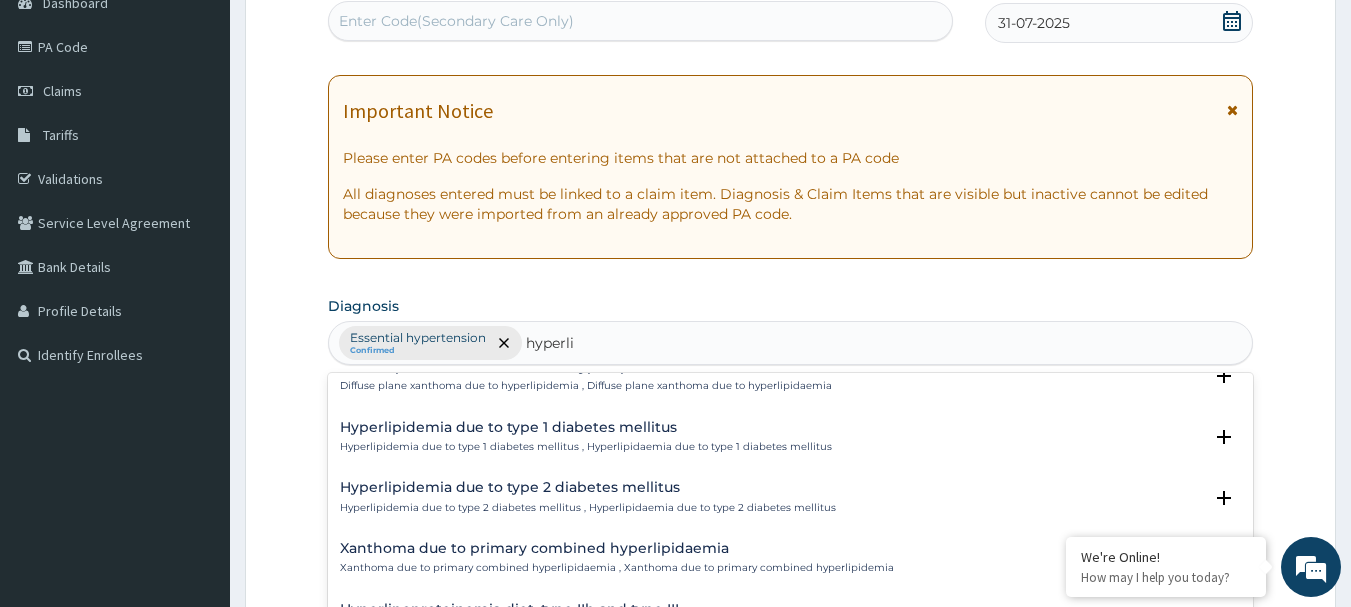 scroll, scrollTop: 2094, scrollLeft: 0, axis: vertical 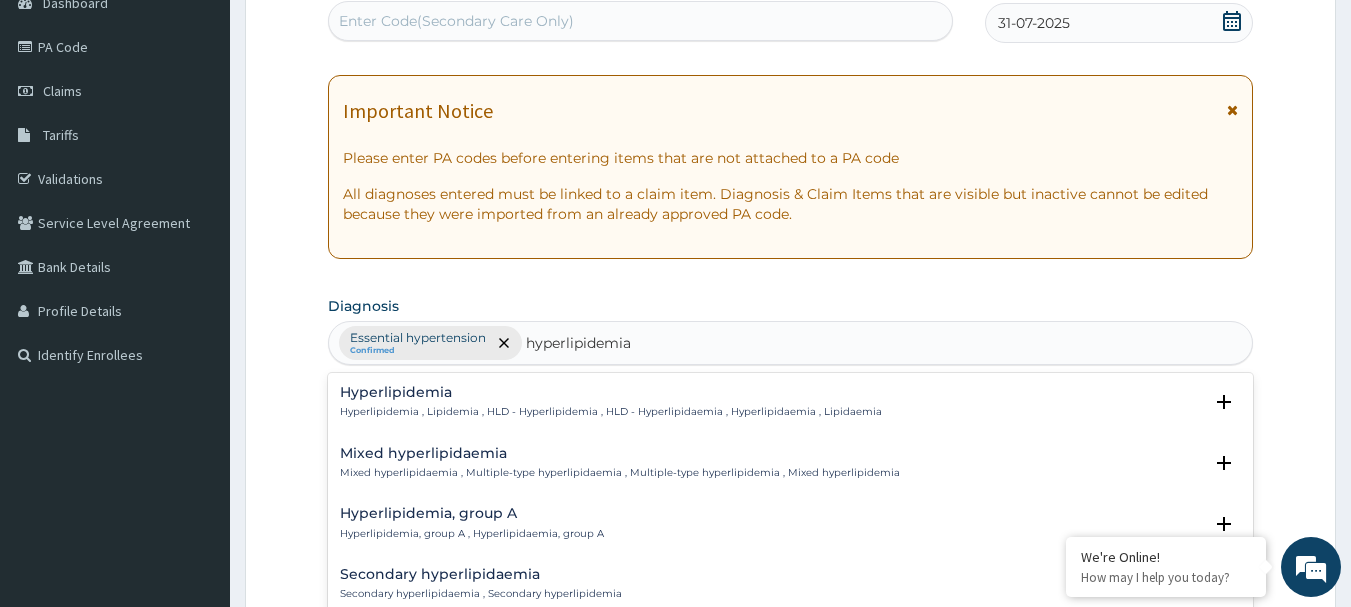 type on "hyperlipidemia" 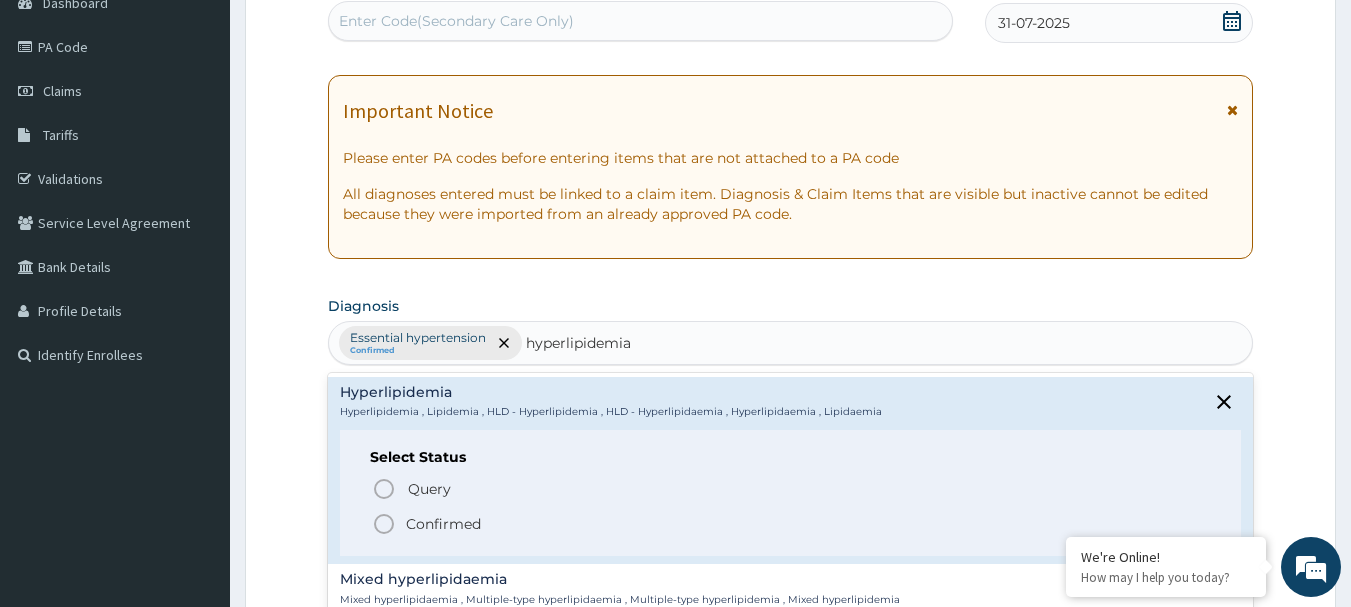click on "Confirmed" at bounding box center [792, 524] 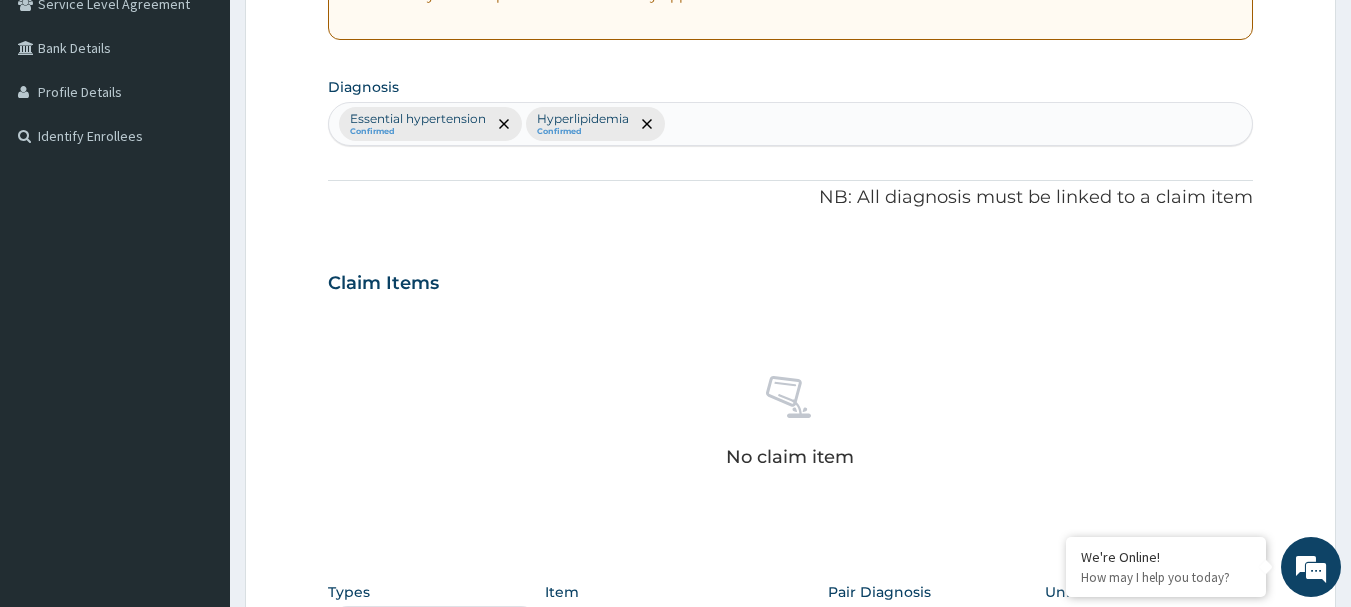 scroll, scrollTop: 455, scrollLeft: 0, axis: vertical 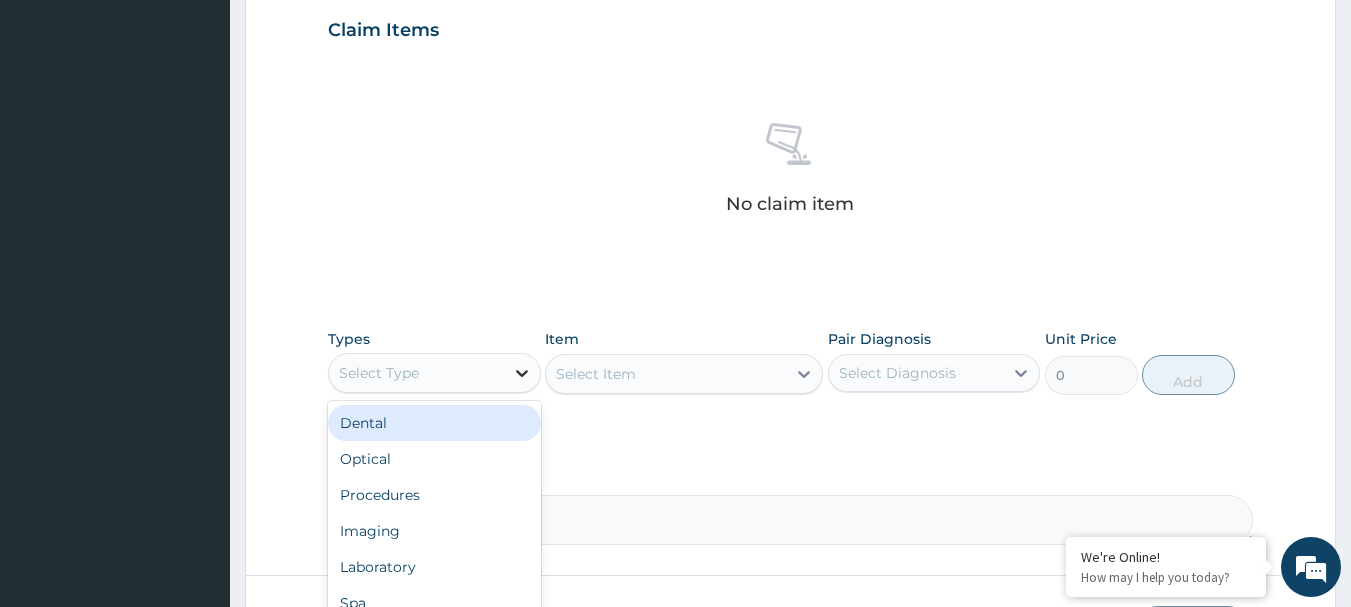 click 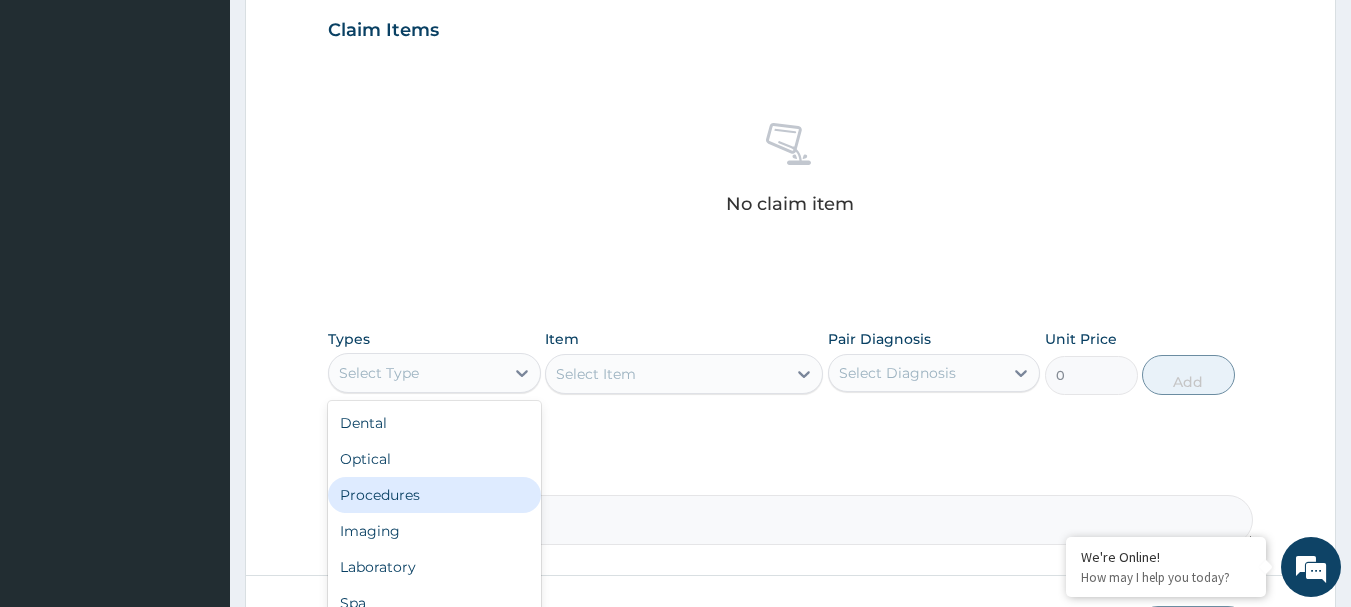 click on "Procedures" at bounding box center [434, 495] 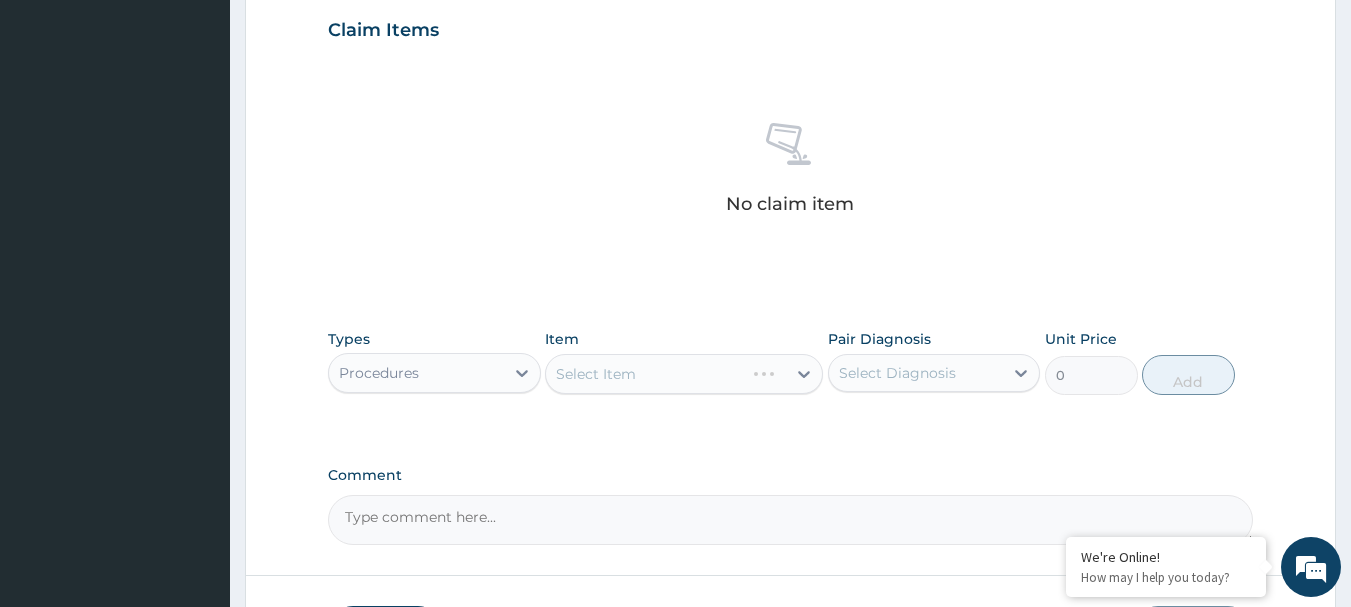 click on "Select Item" at bounding box center (684, 374) 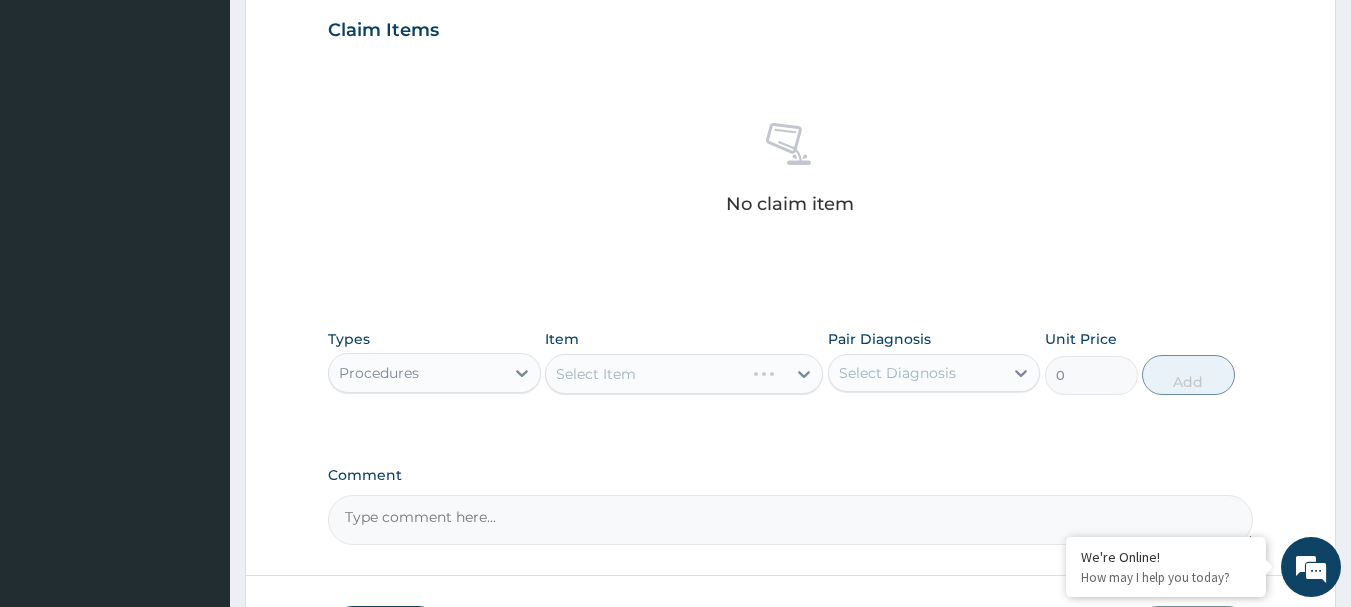 click on "Select Item" at bounding box center (684, 374) 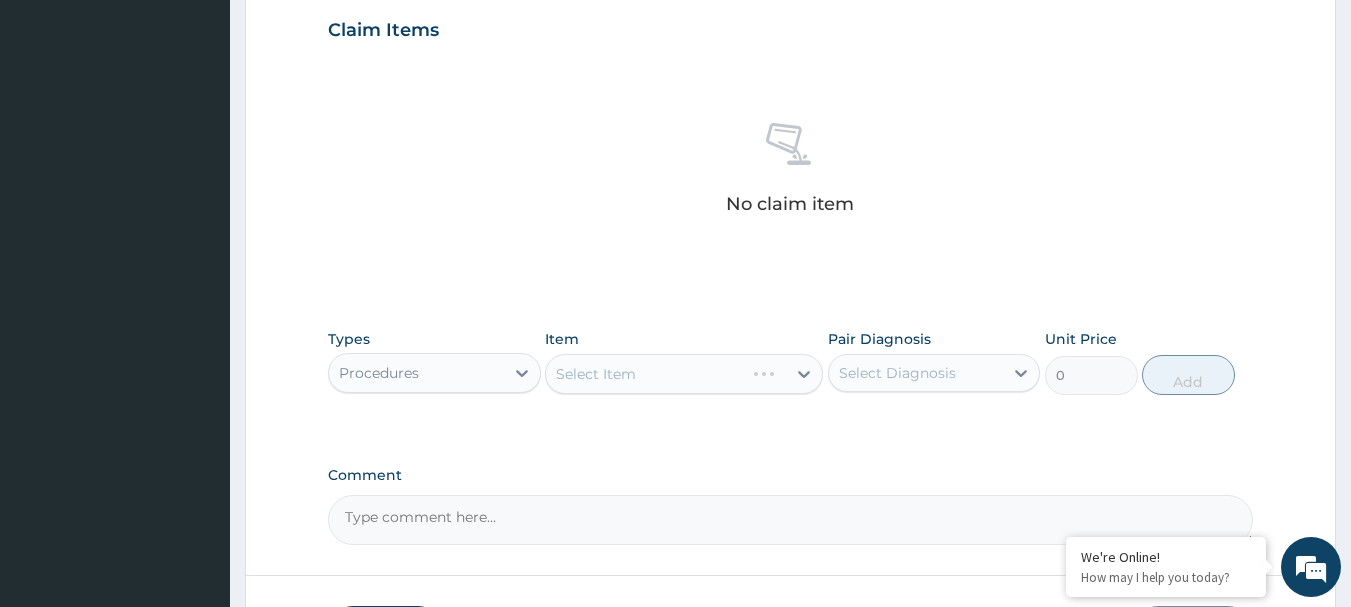 click on "Select Item" at bounding box center [684, 374] 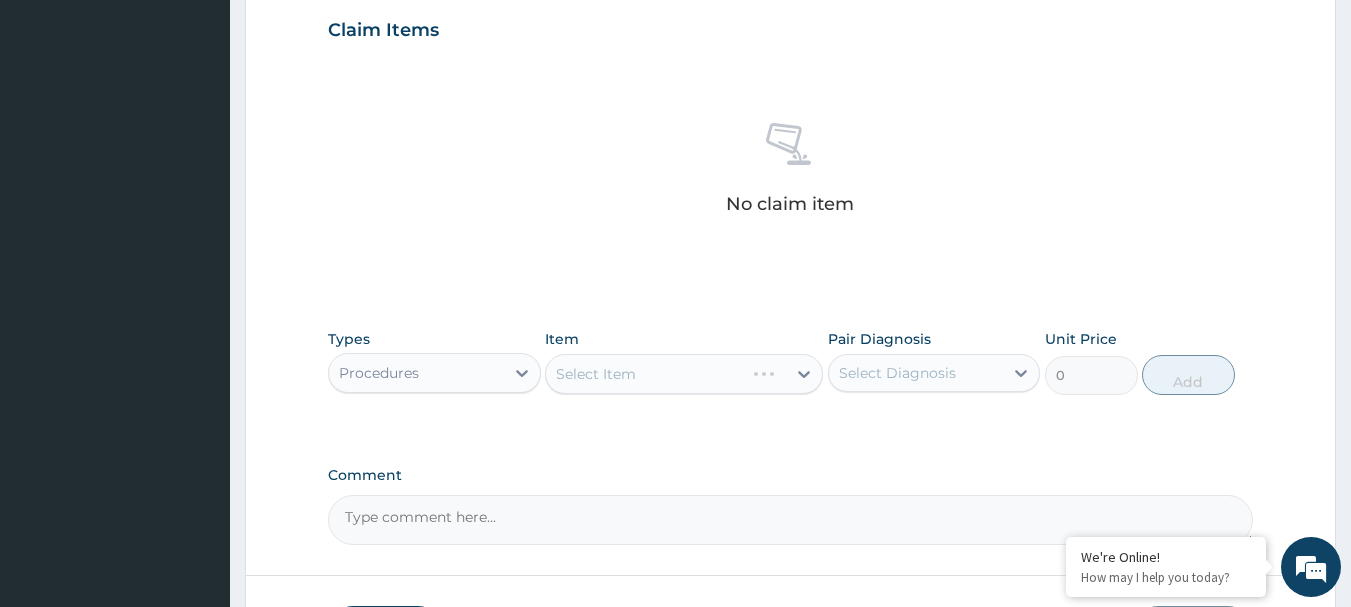 click on "Select Item" at bounding box center [684, 374] 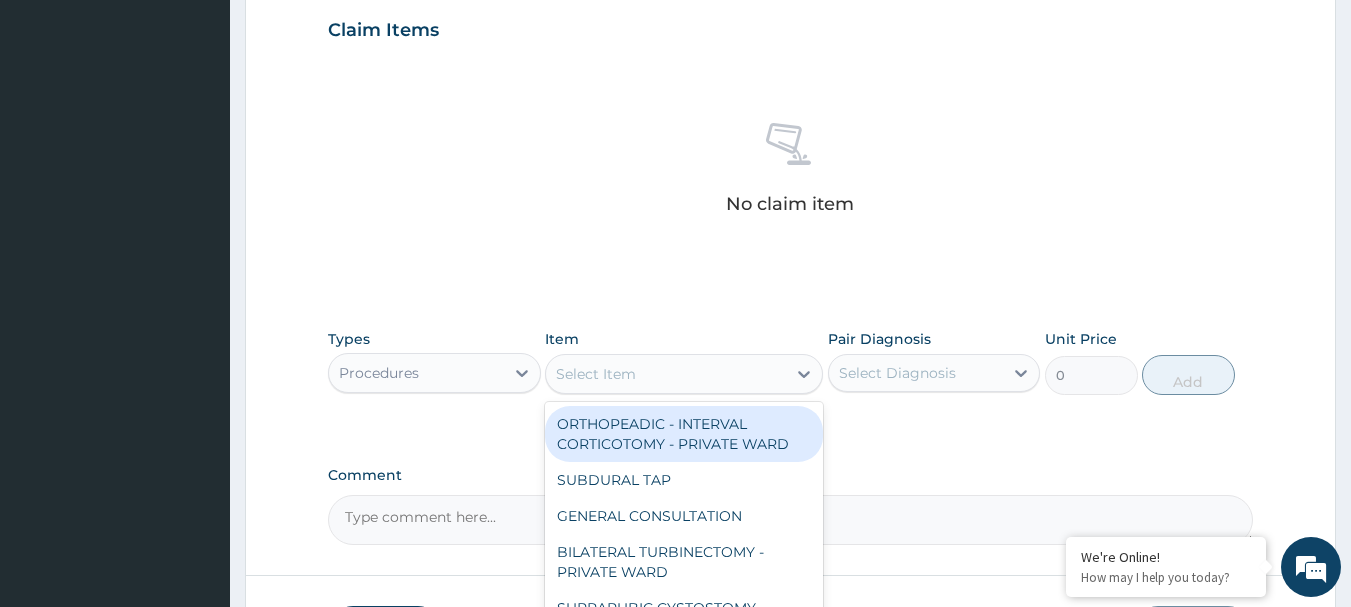 click 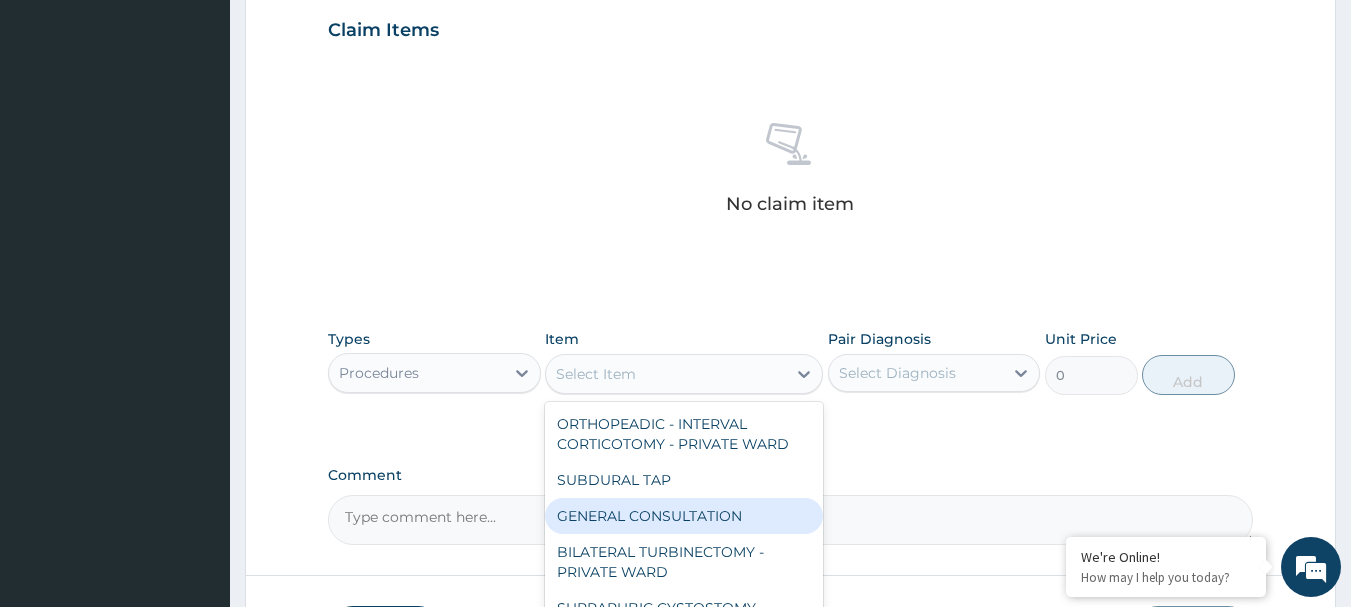 click on "GENERAL CONSULTATION" at bounding box center [684, 516] 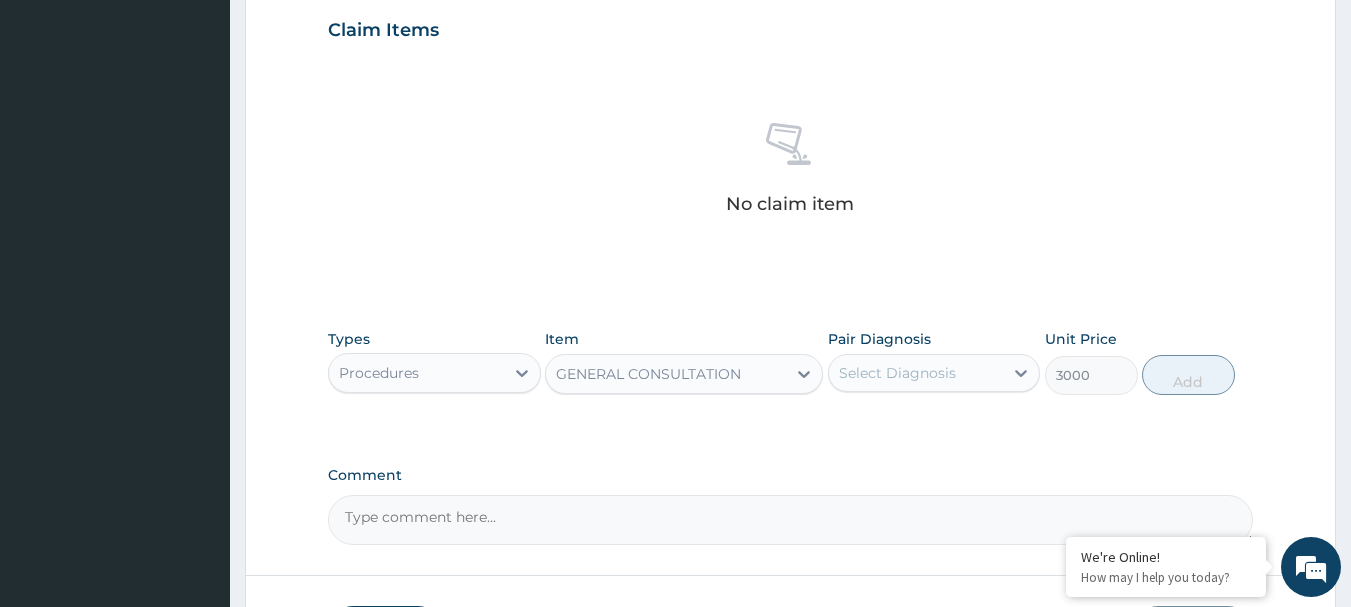 click on "Select Diagnosis" at bounding box center [897, 373] 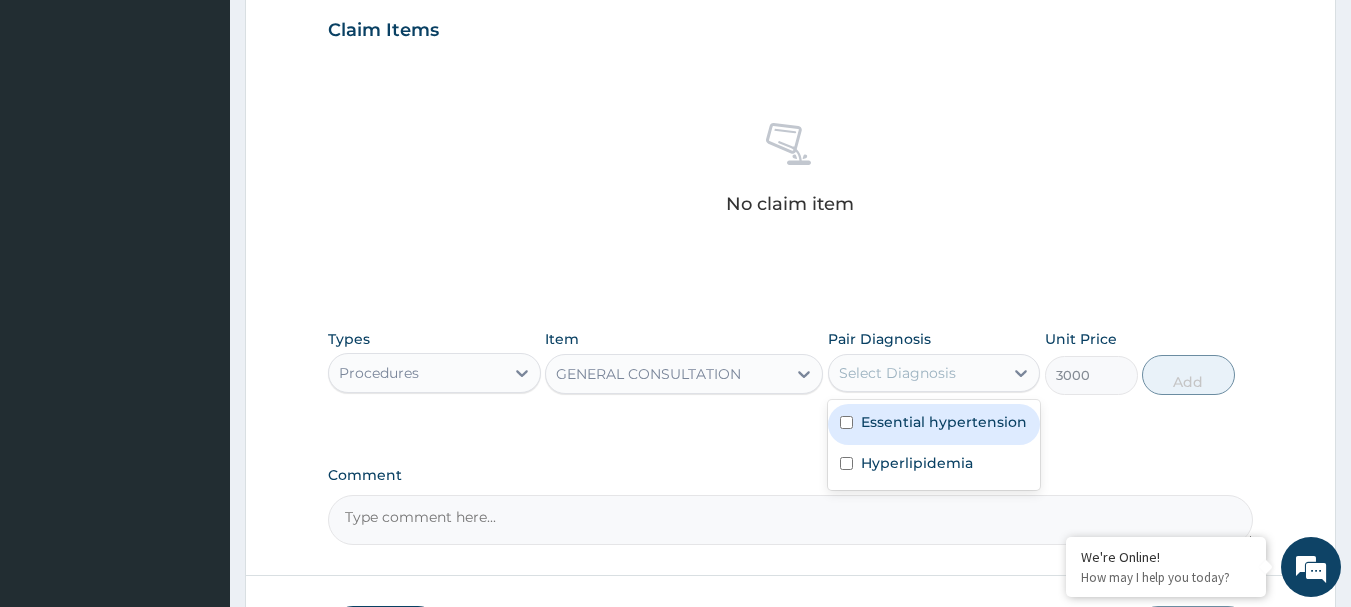 click on "Essential hypertension" at bounding box center [944, 422] 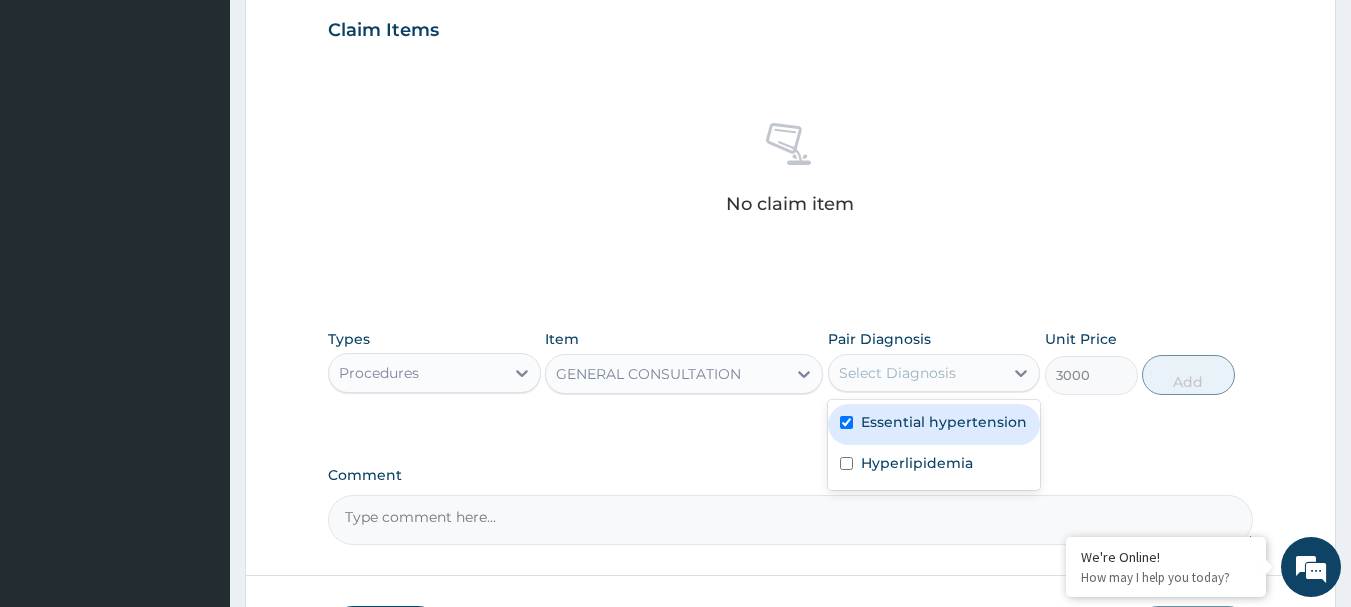 checkbox on "true" 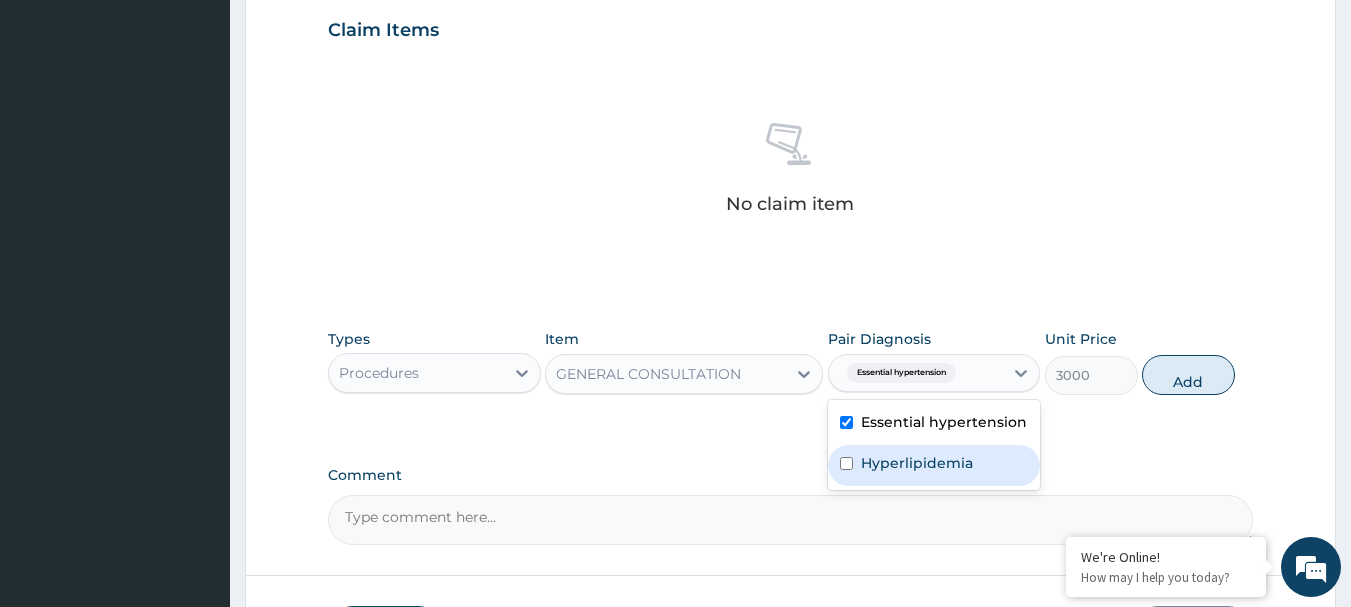 click on "Hyperlipidemia" at bounding box center [934, 465] 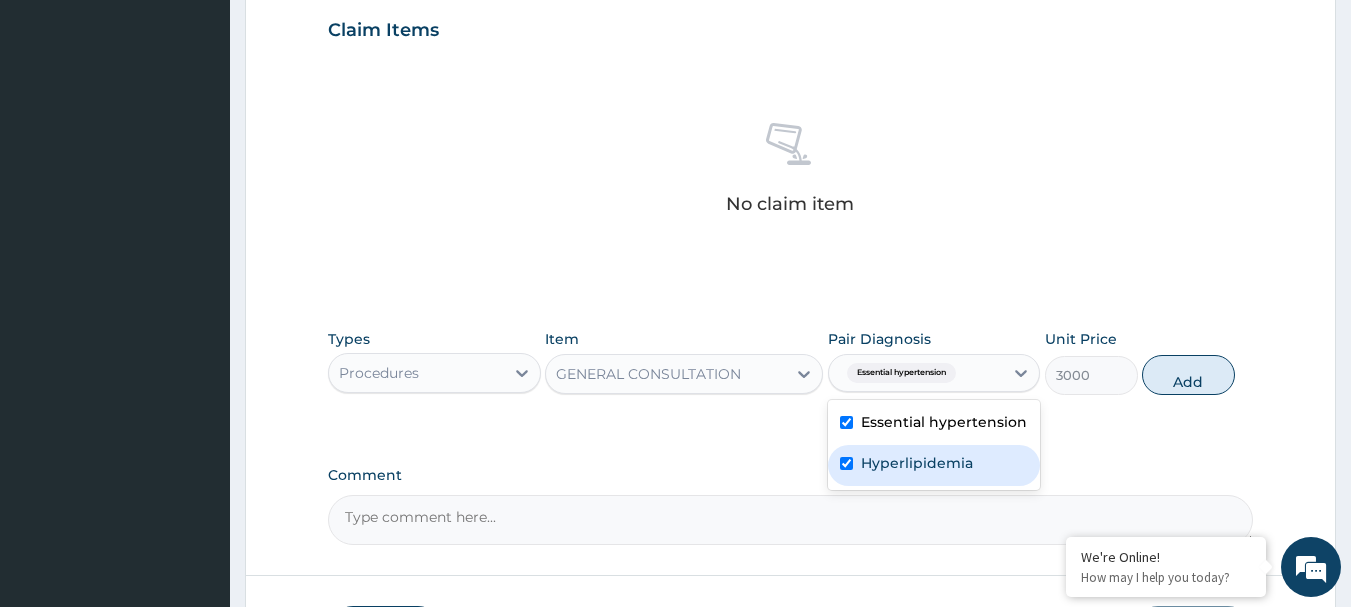 checkbox on "true" 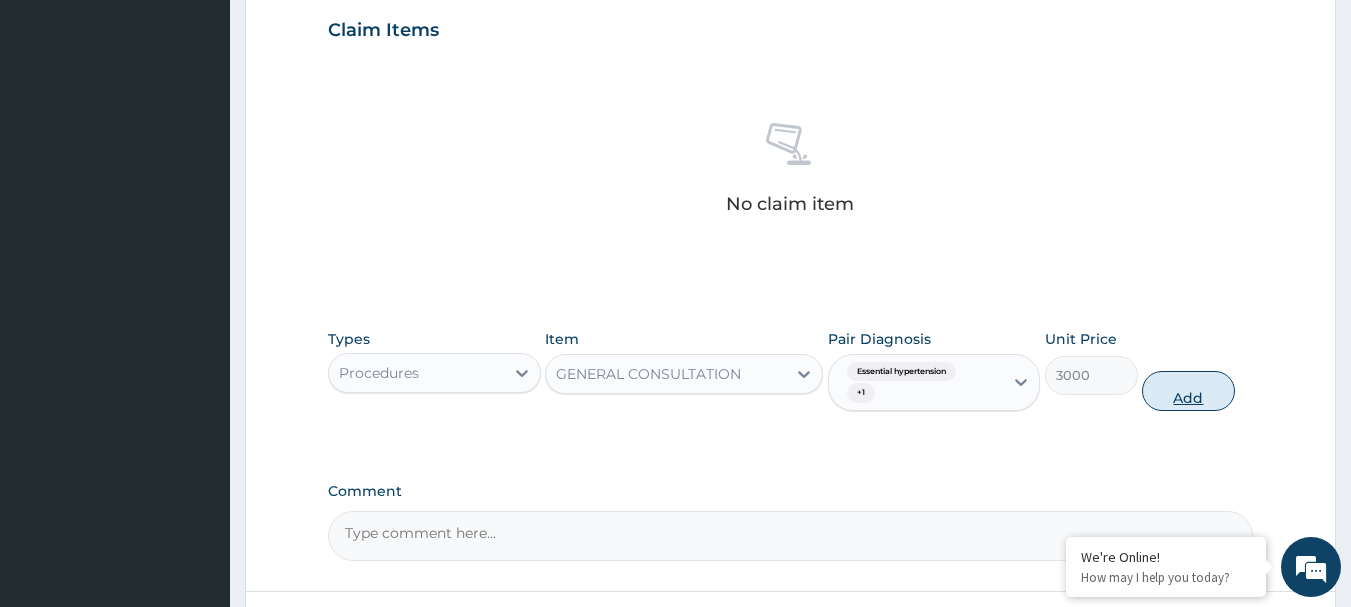 click on "Add" at bounding box center (1188, 391) 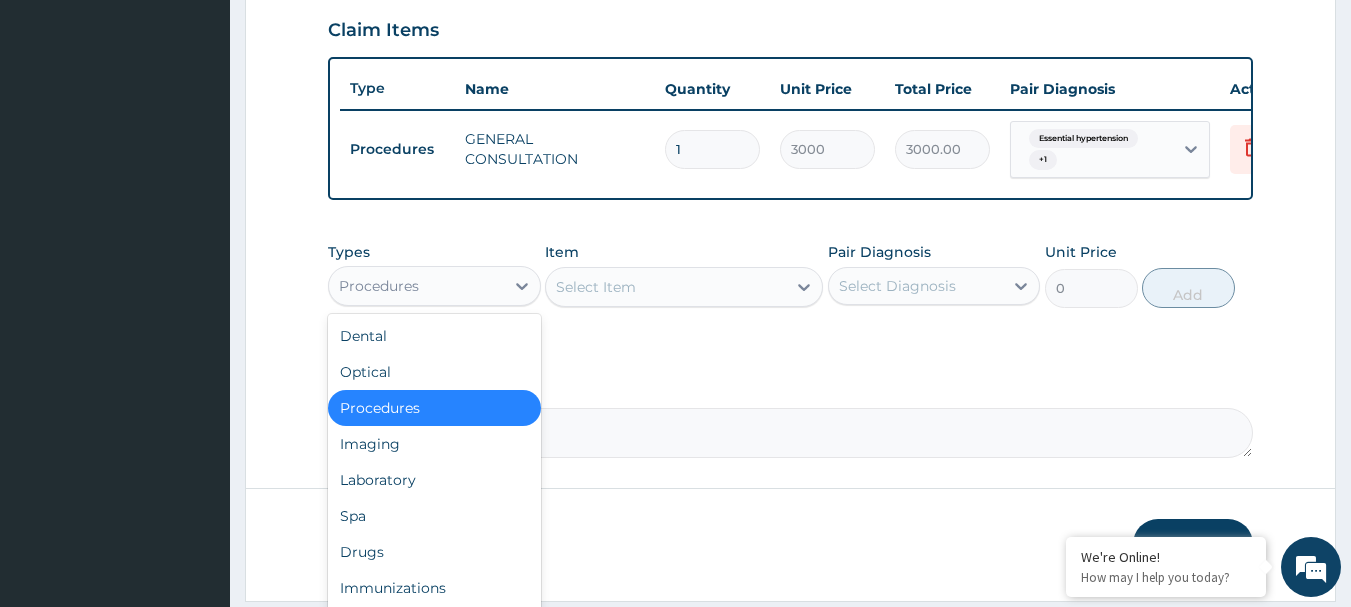 click on "Procedures" at bounding box center (416, 286) 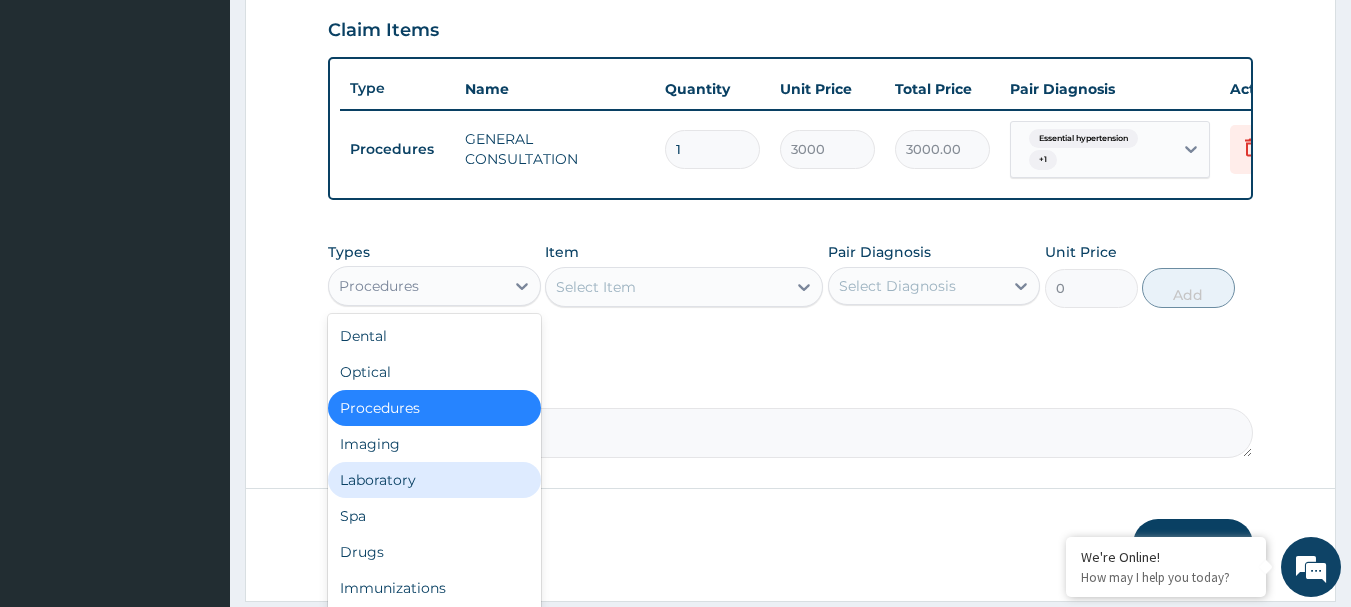 click on "Laboratory" at bounding box center [434, 480] 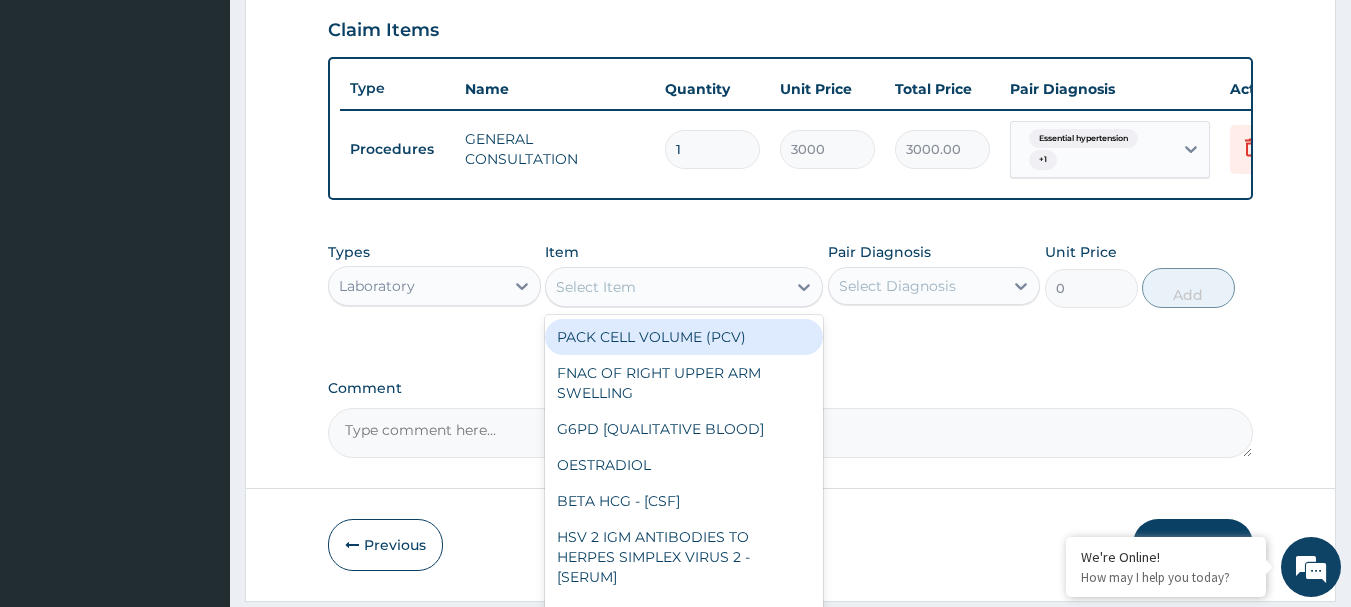 click on "Select Item" at bounding box center [596, 287] 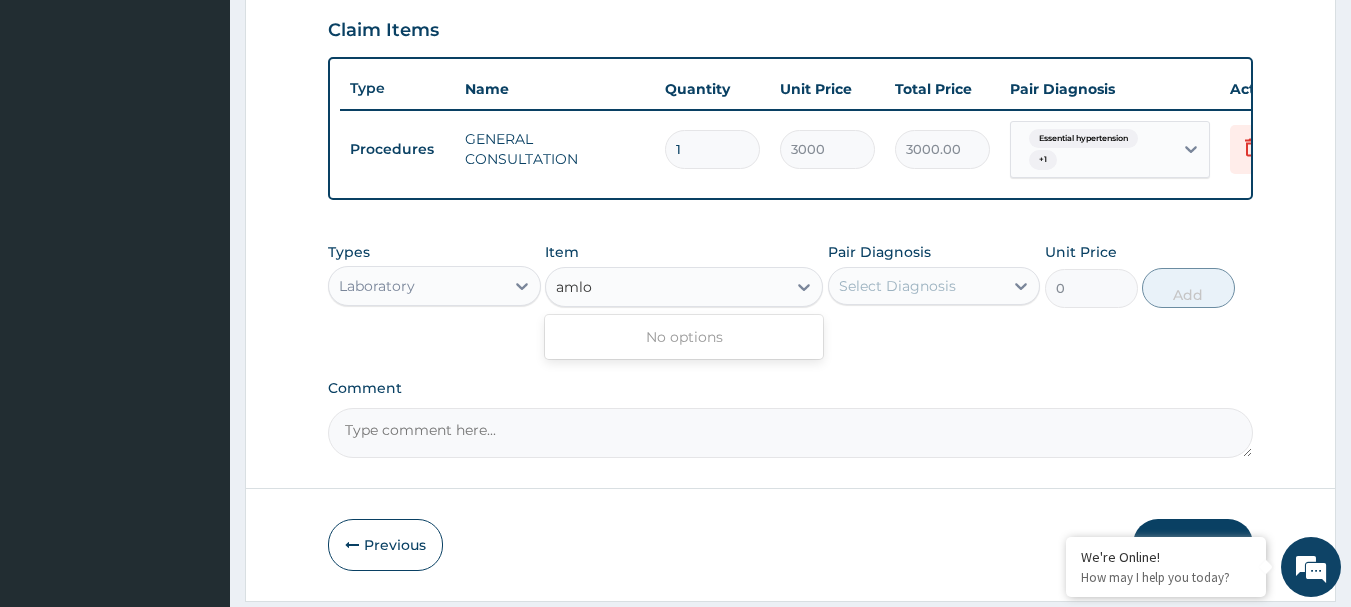 type on "amlo" 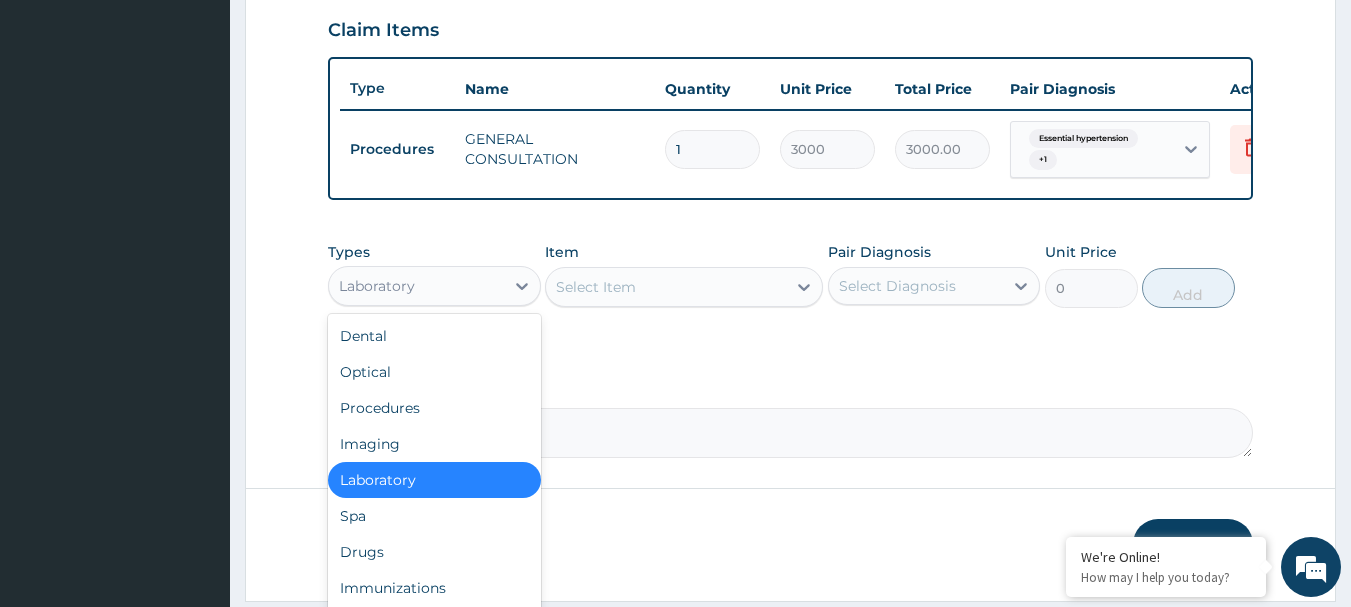 click on "Laboratory" at bounding box center [416, 286] 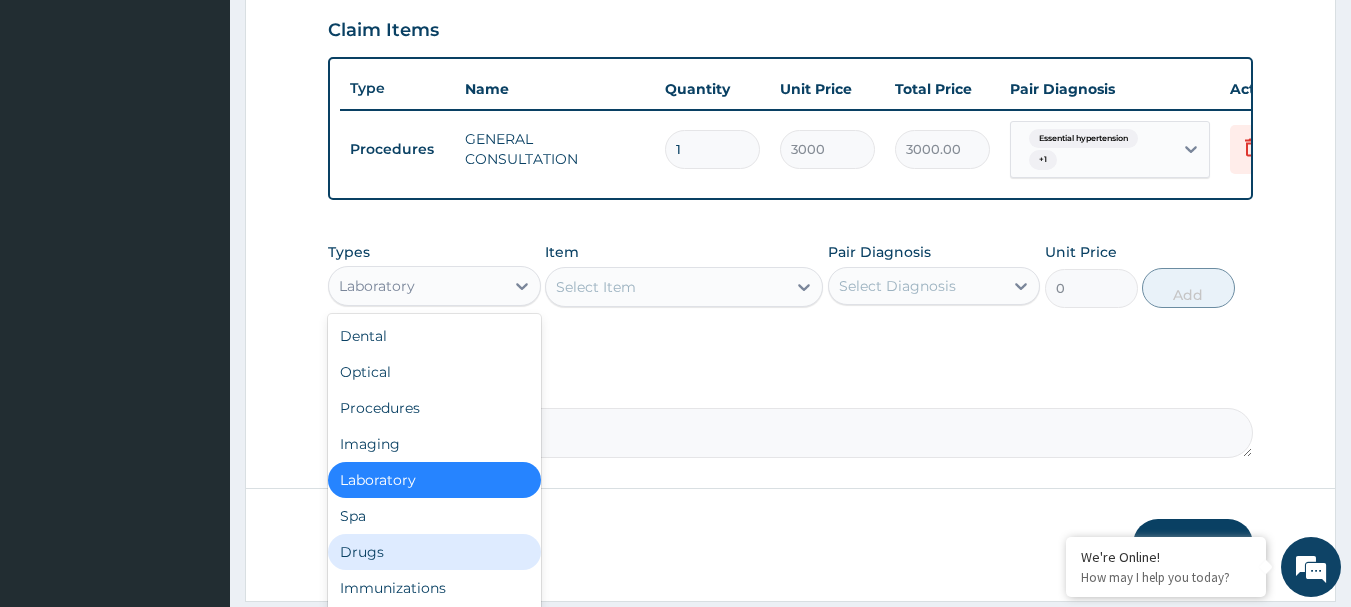 click on "Drugs" at bounding box center [434, 552] 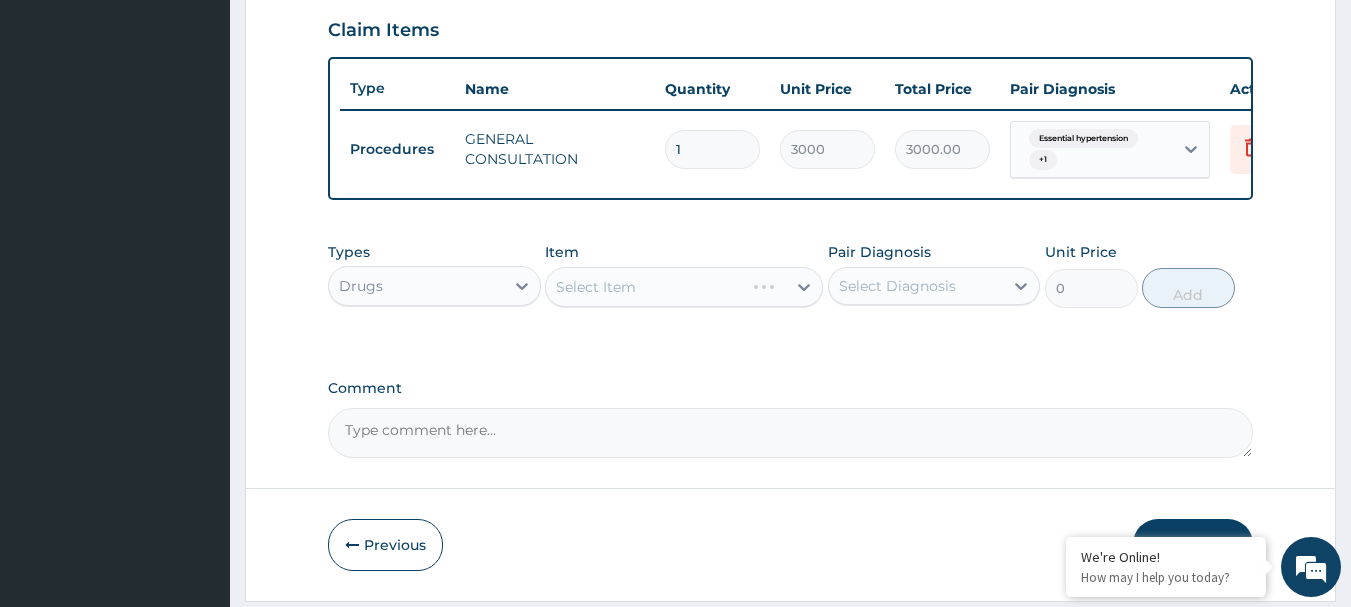 click on "Select Item" at bounding box center [684, 287] 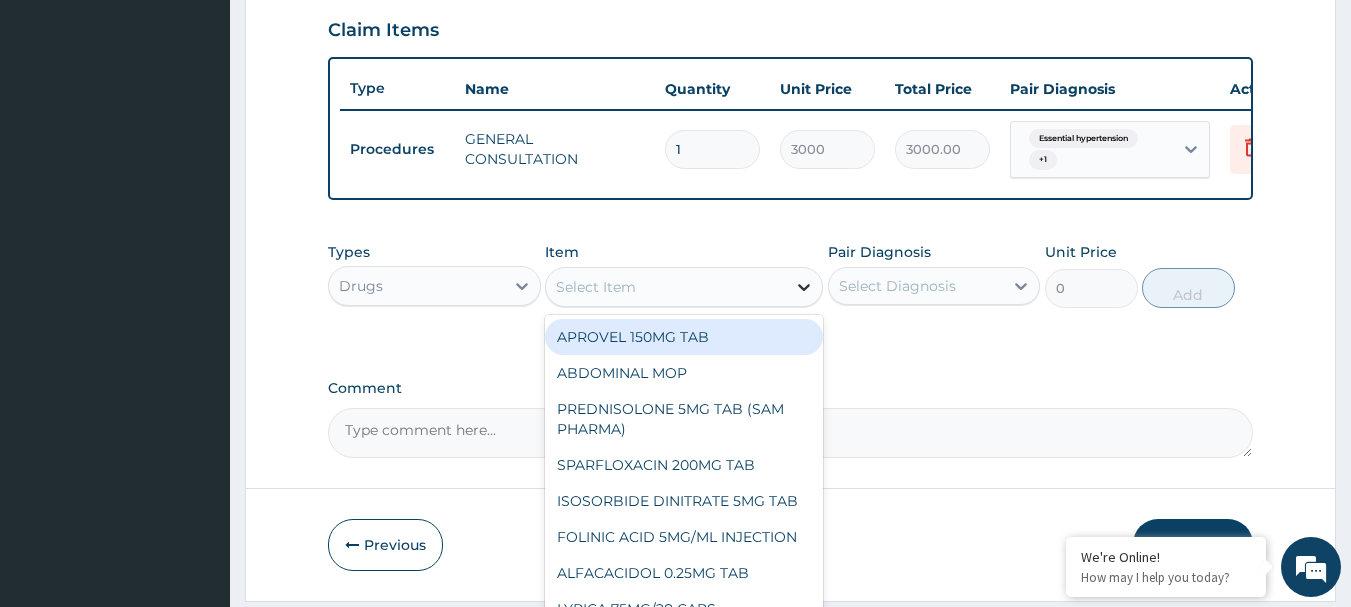 click 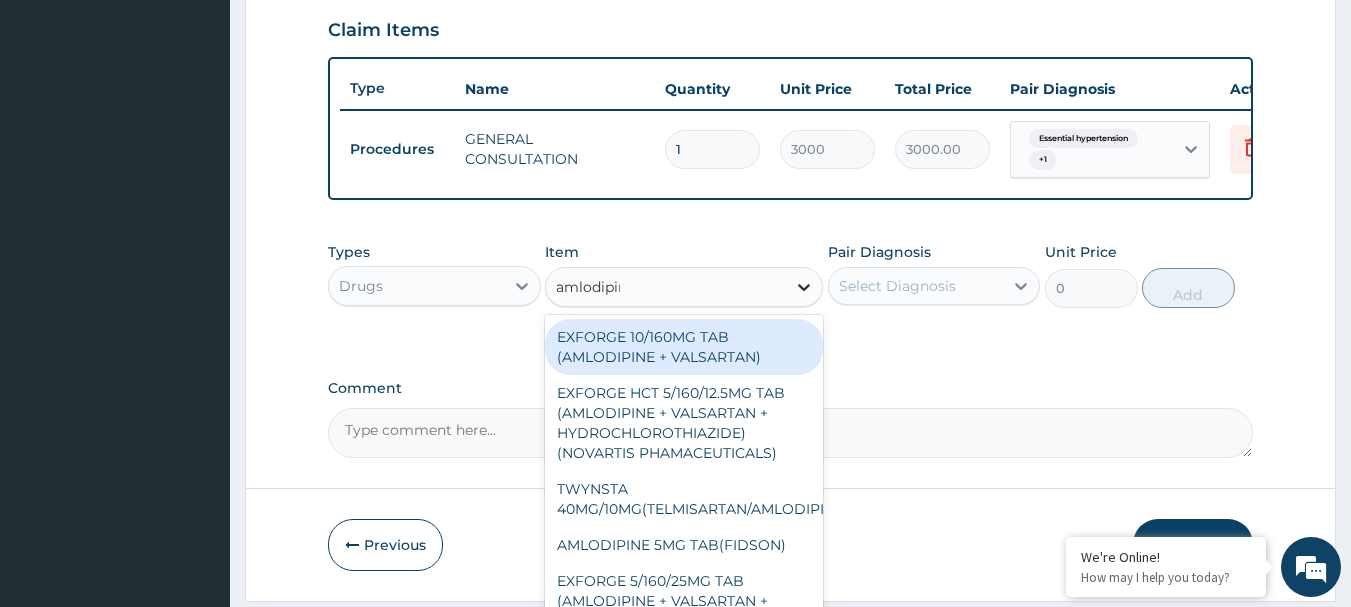 type on "amlodipine" 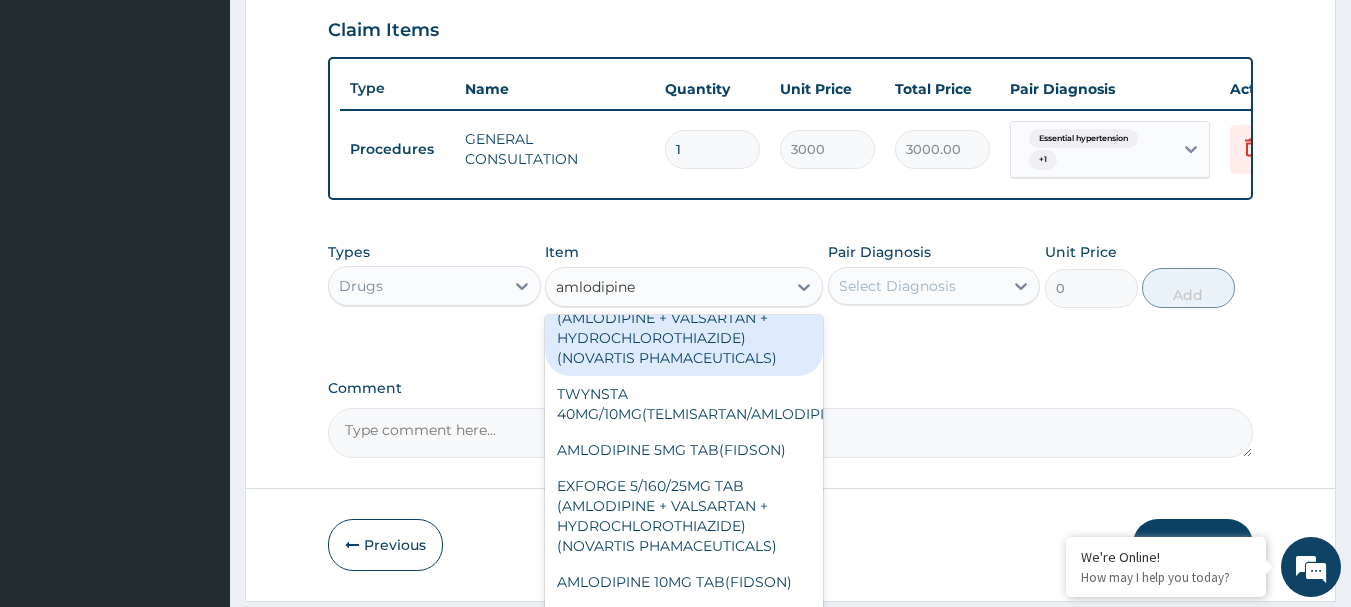 scroll, scrollTop: 201, scrollLeft: 0, axis: vertical 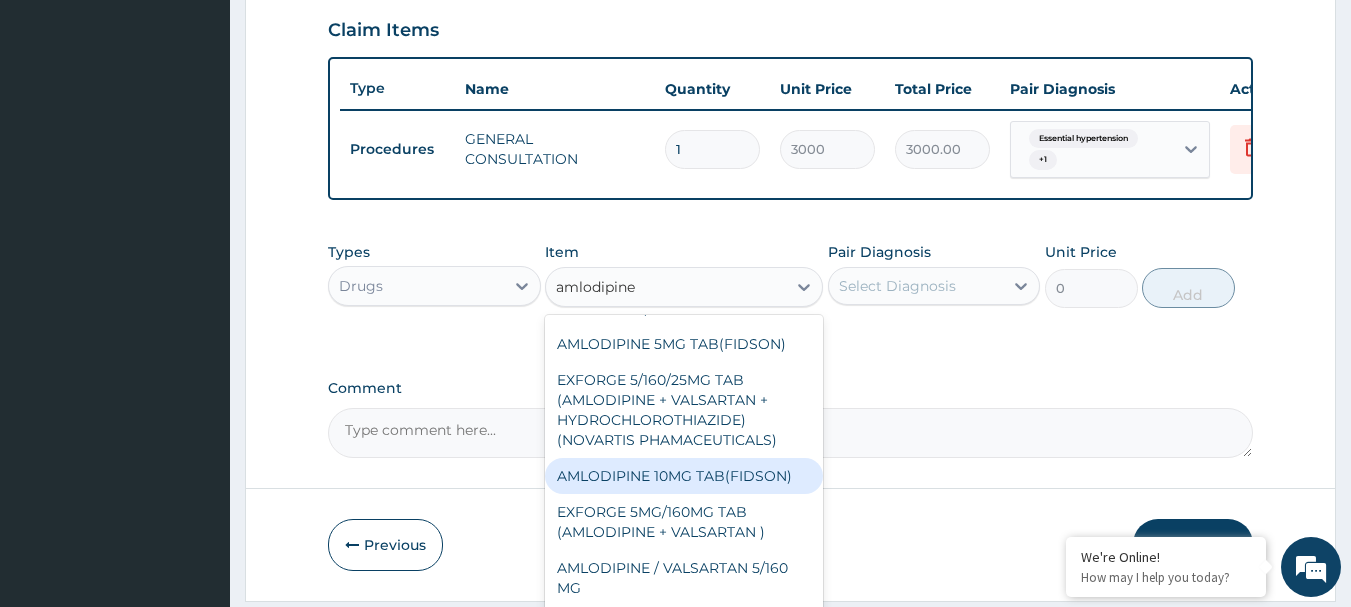 click on "AMLODIPINE 10MG TAB(FIDSON)" at bounding box center [684, 476] 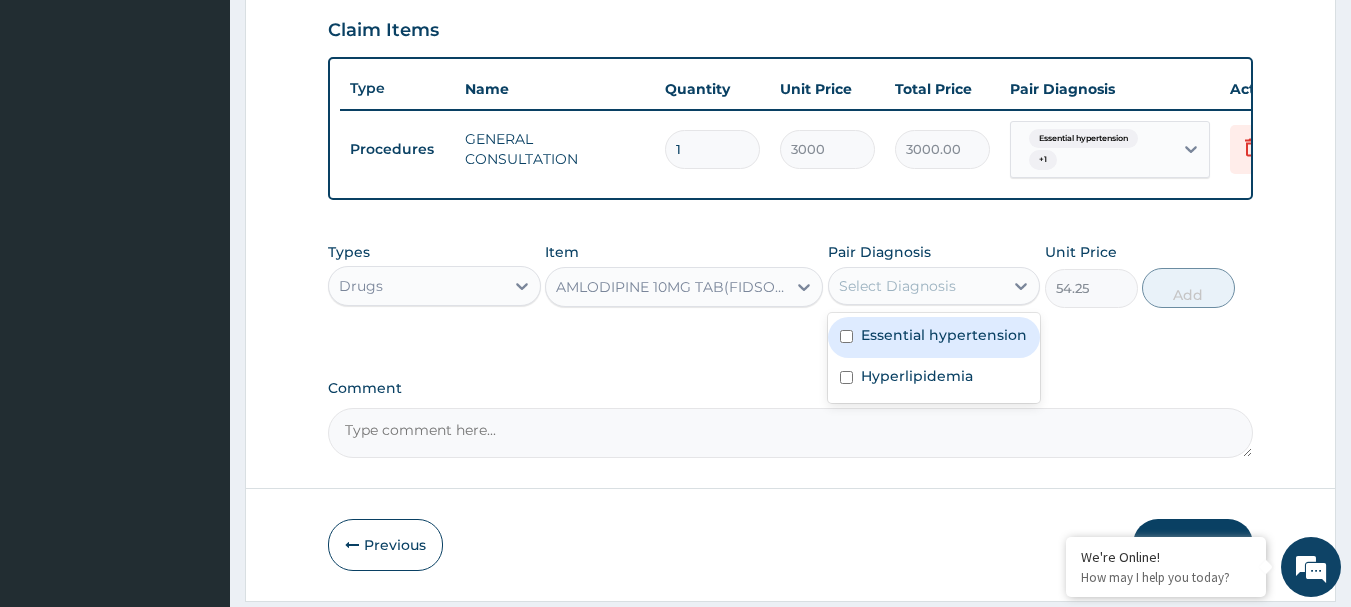 drag, startPoint x: 940, startPoint y: 305, endPoint x: 930, endPoint y: 365, distance: 60.827625 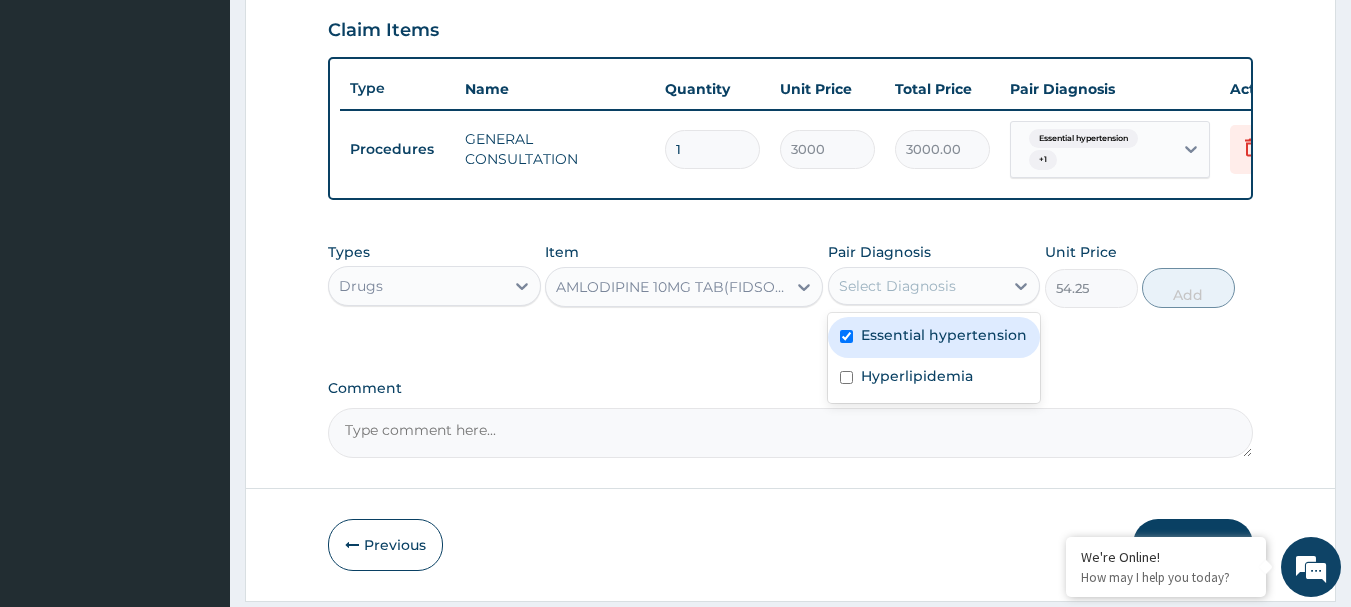 checkbox on "true" 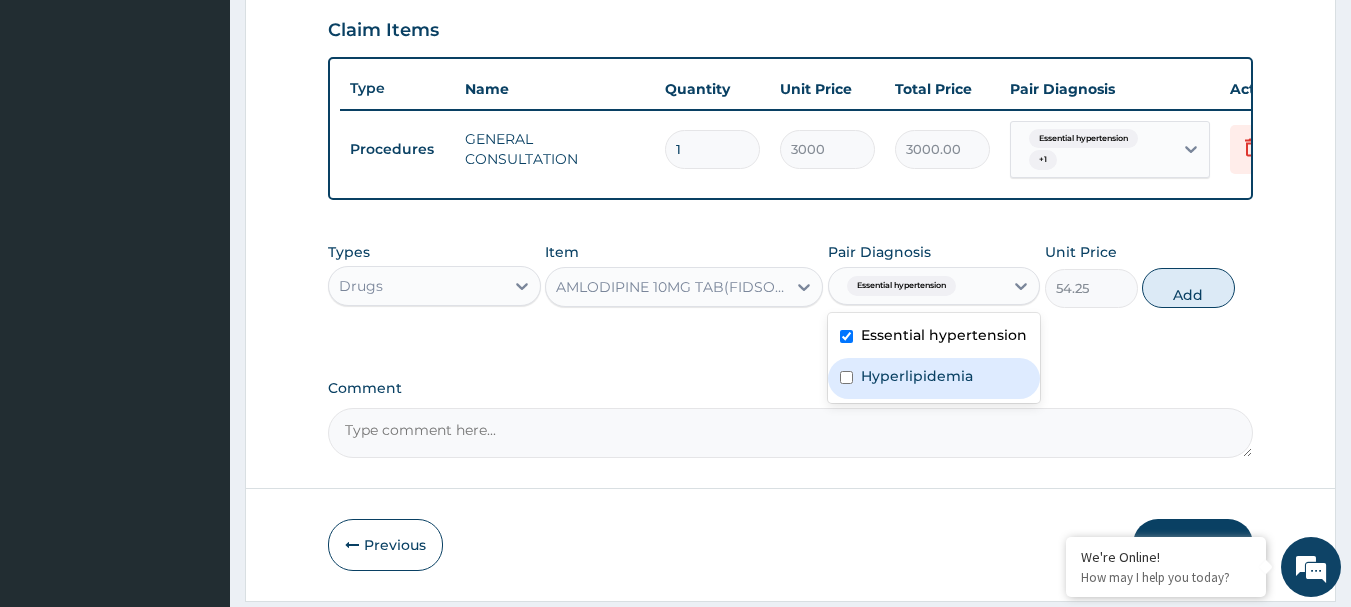click on "Hyperlipidemia" at bounding box center (917, 376) 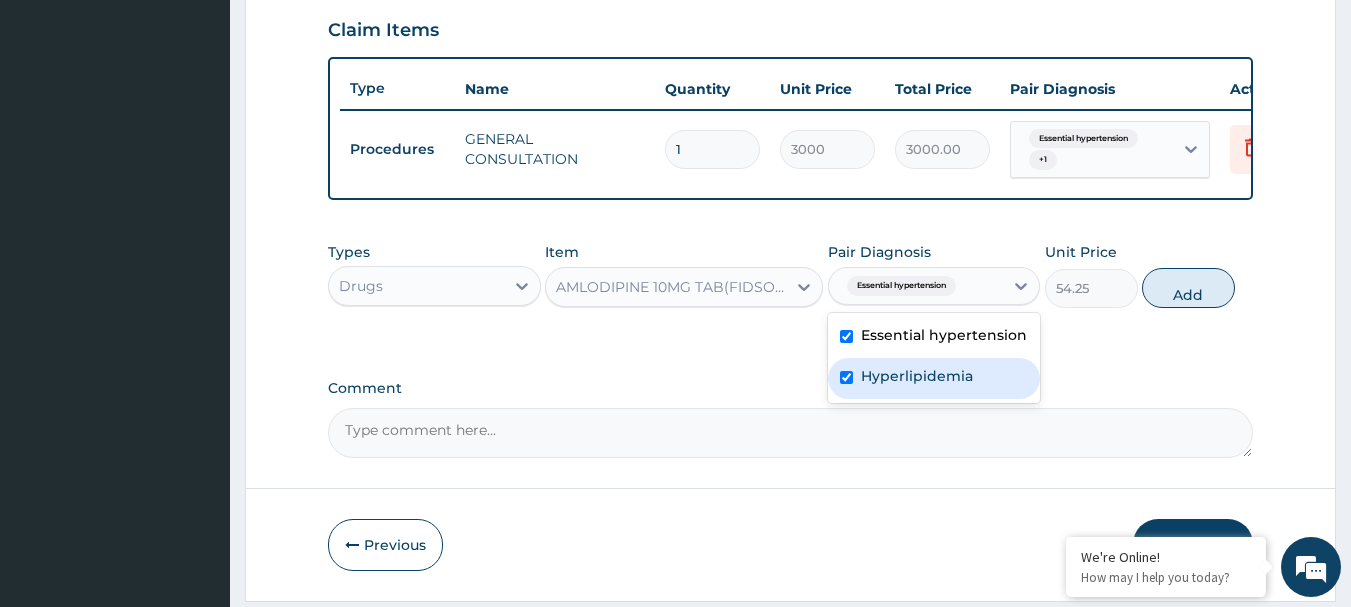 checkbox on "true" 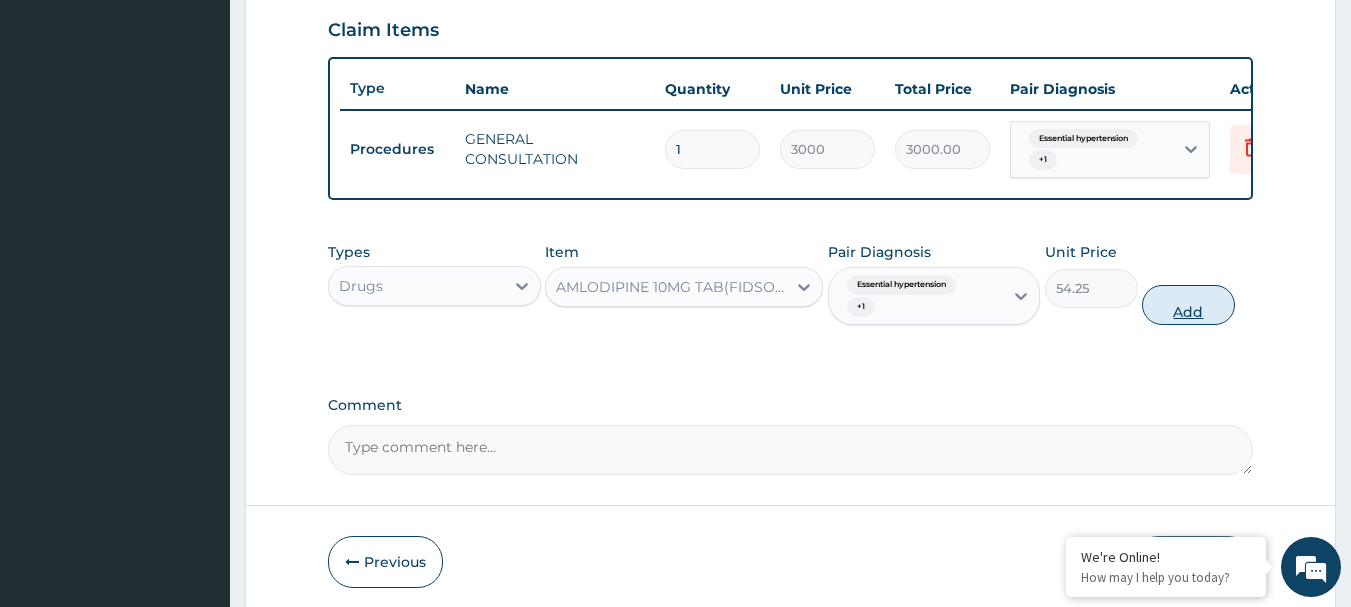 click on "Add" at bounding box center (1188, 305) 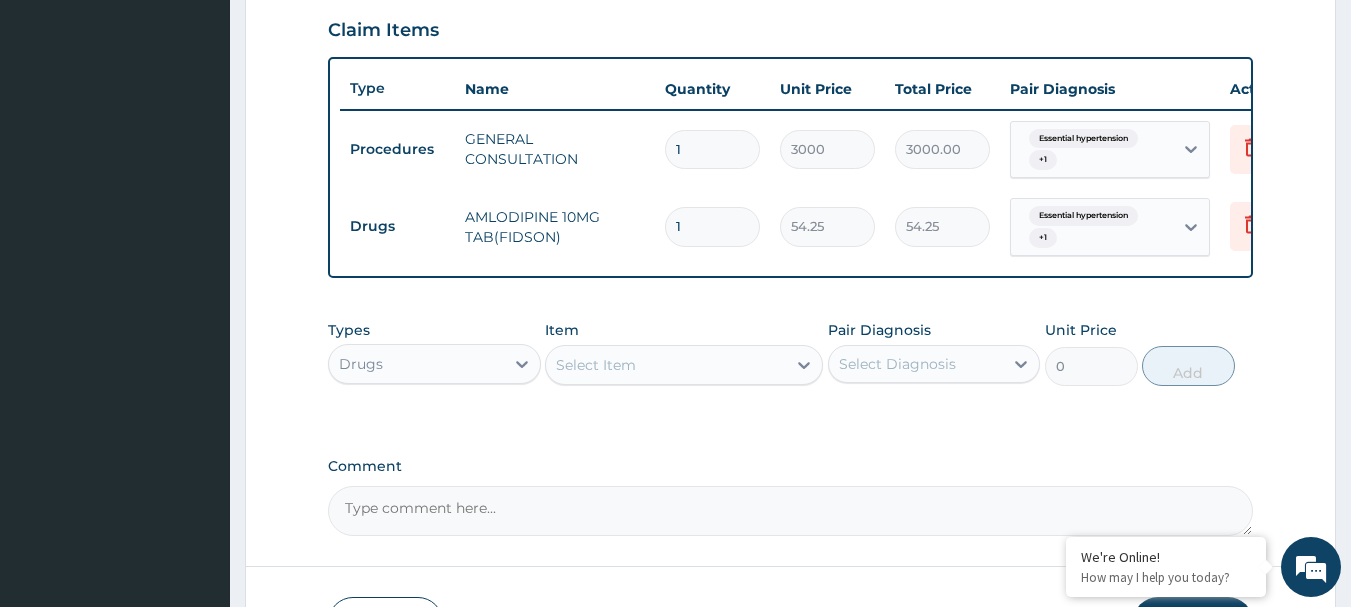 type 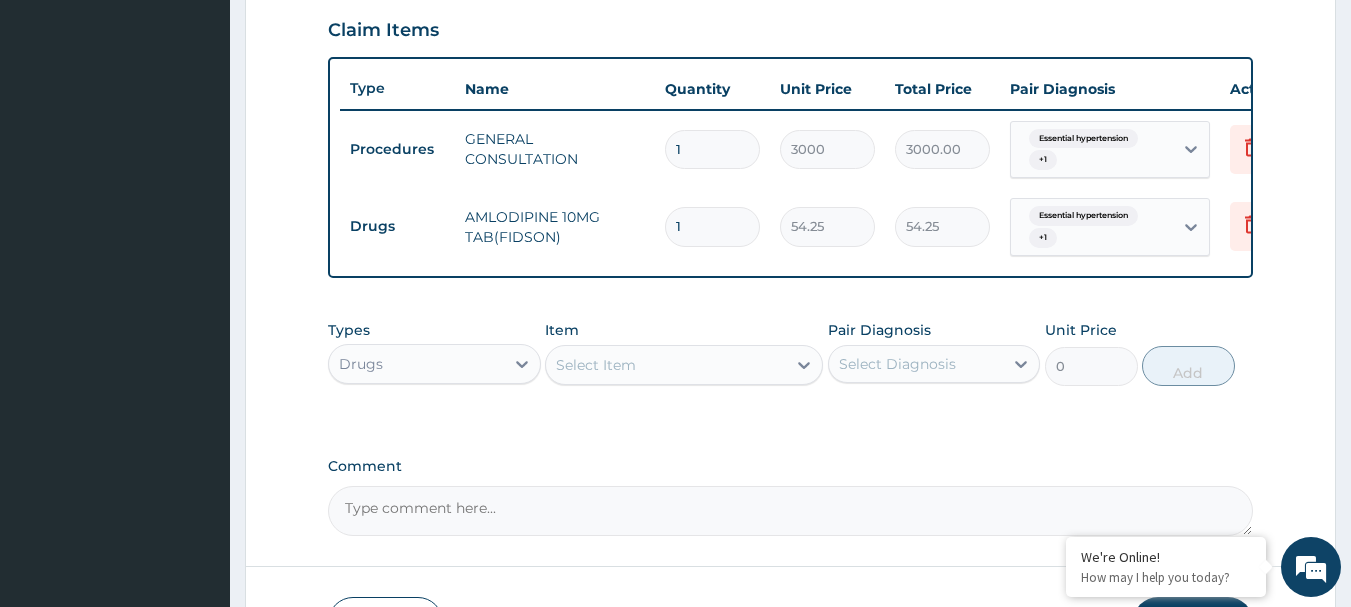 type on "0.00" 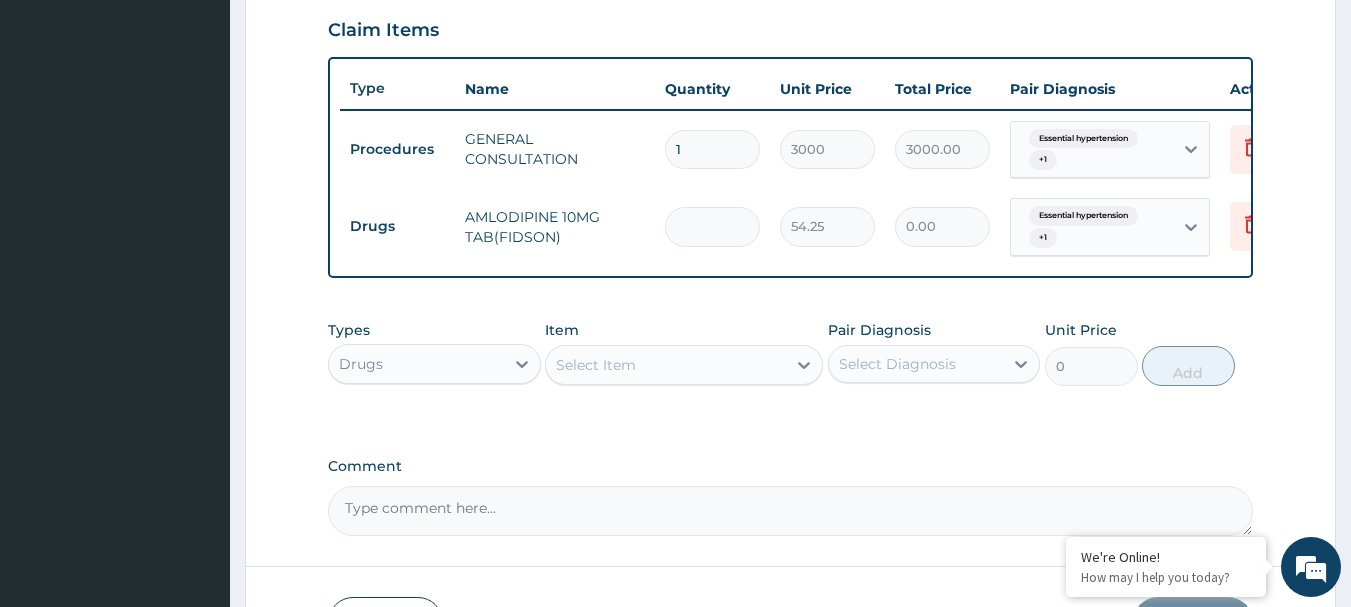 type on "3" 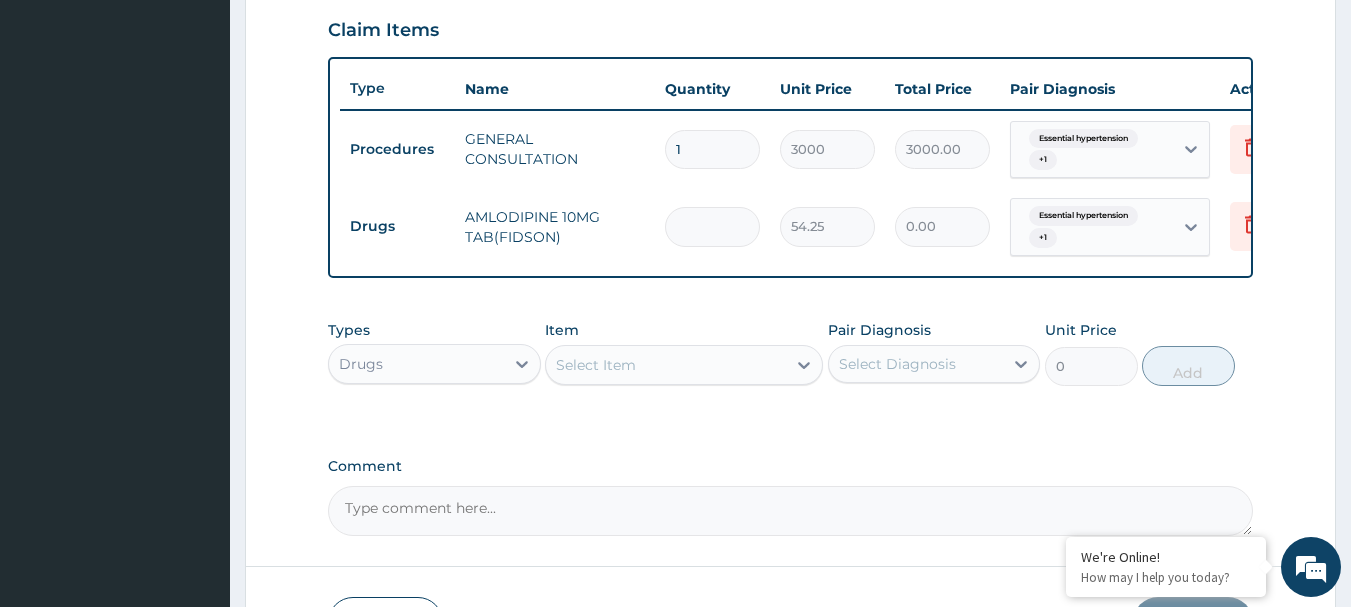 type on "162.75" 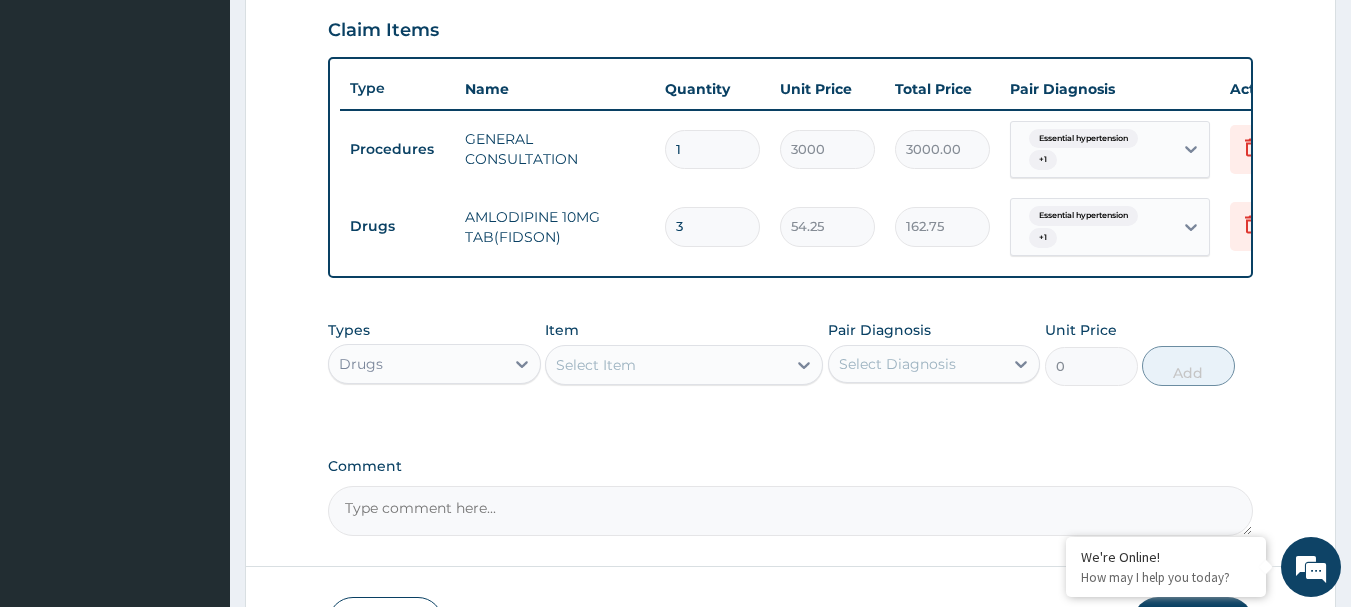 type on "30" 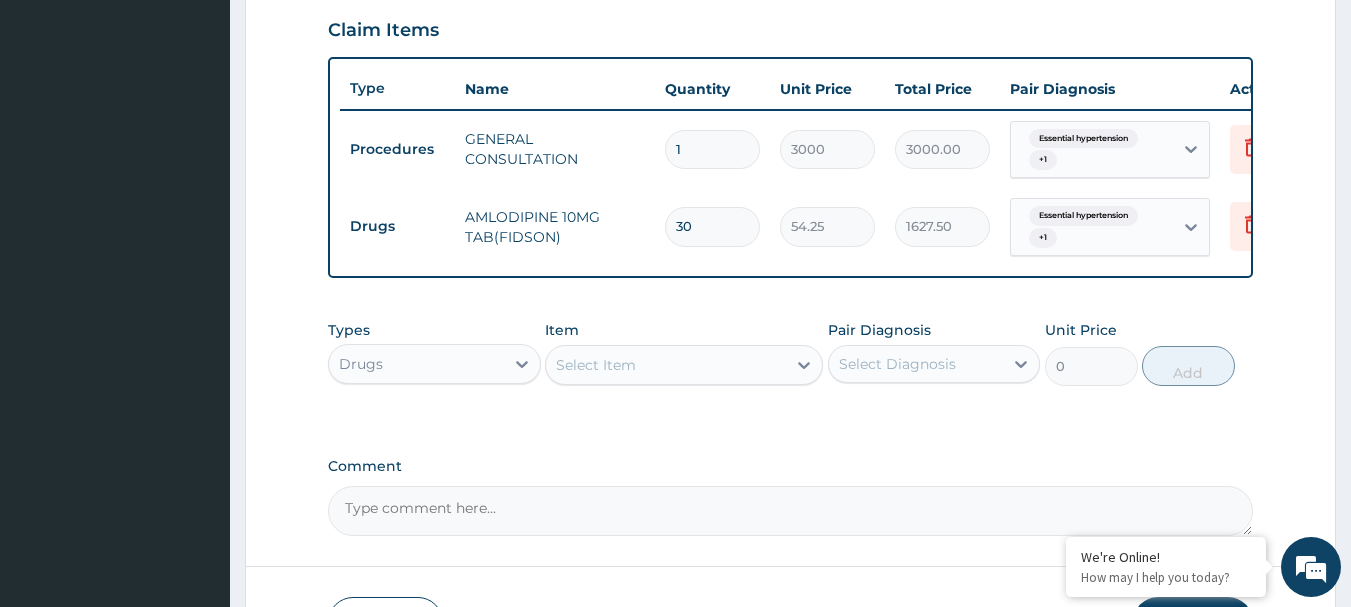 type on "30" 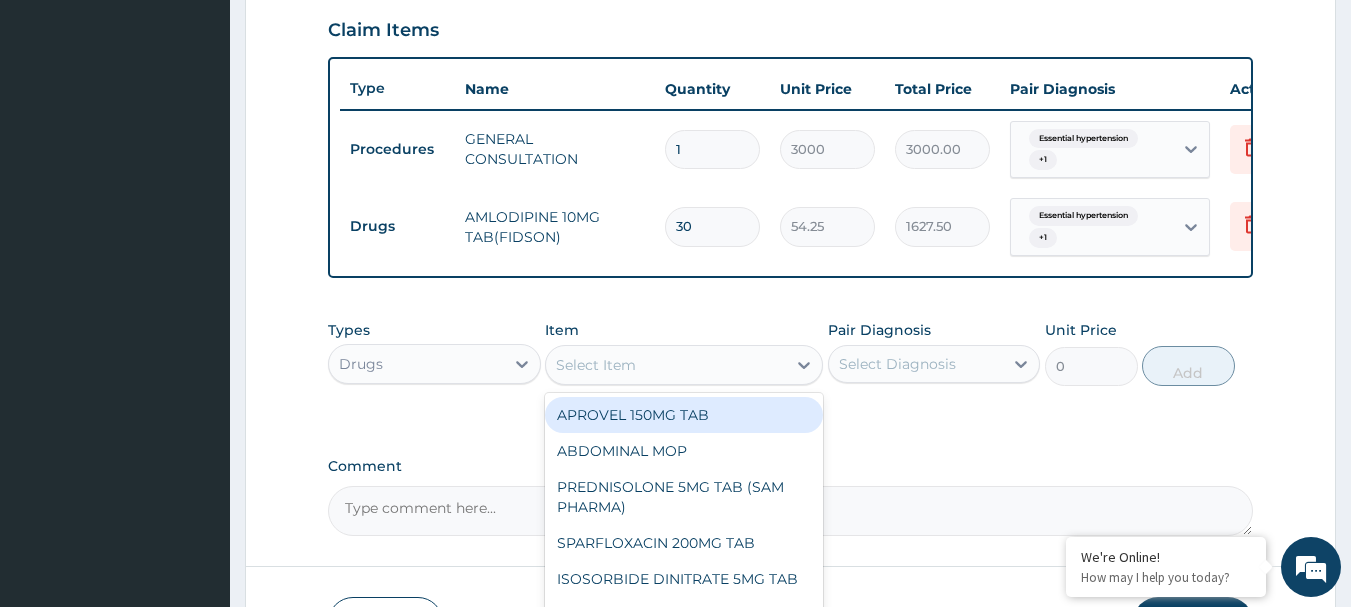 click on "Select Item" at bounding box center (666, 365) 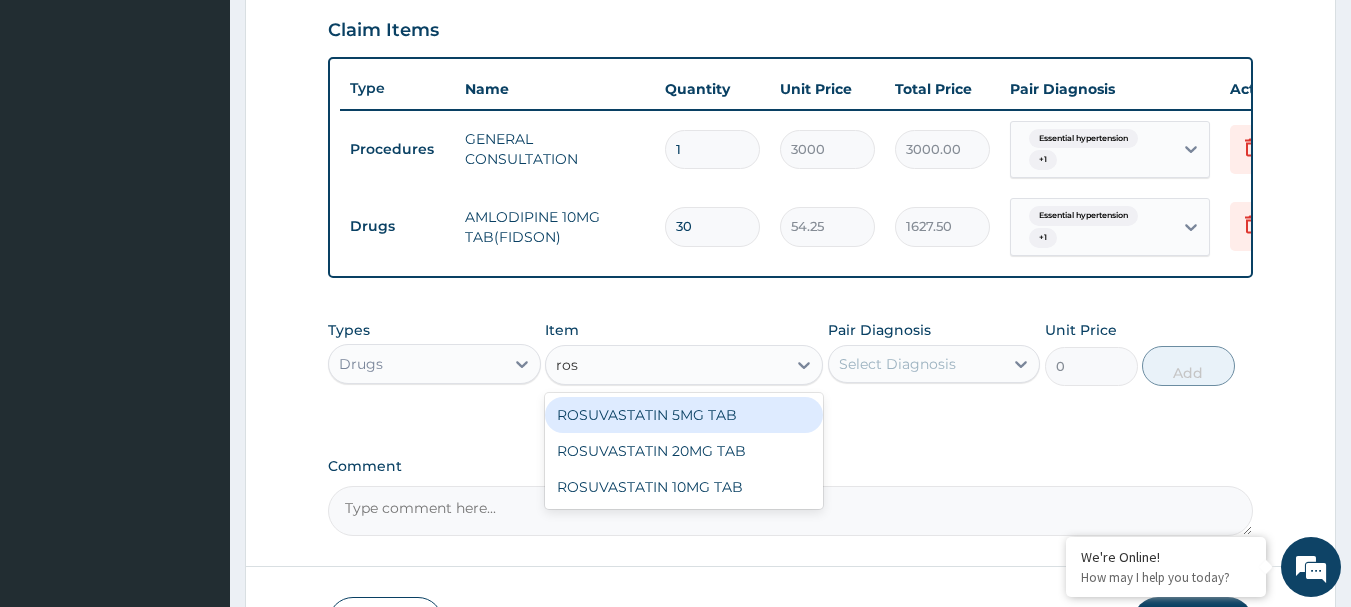 type on "rosu" 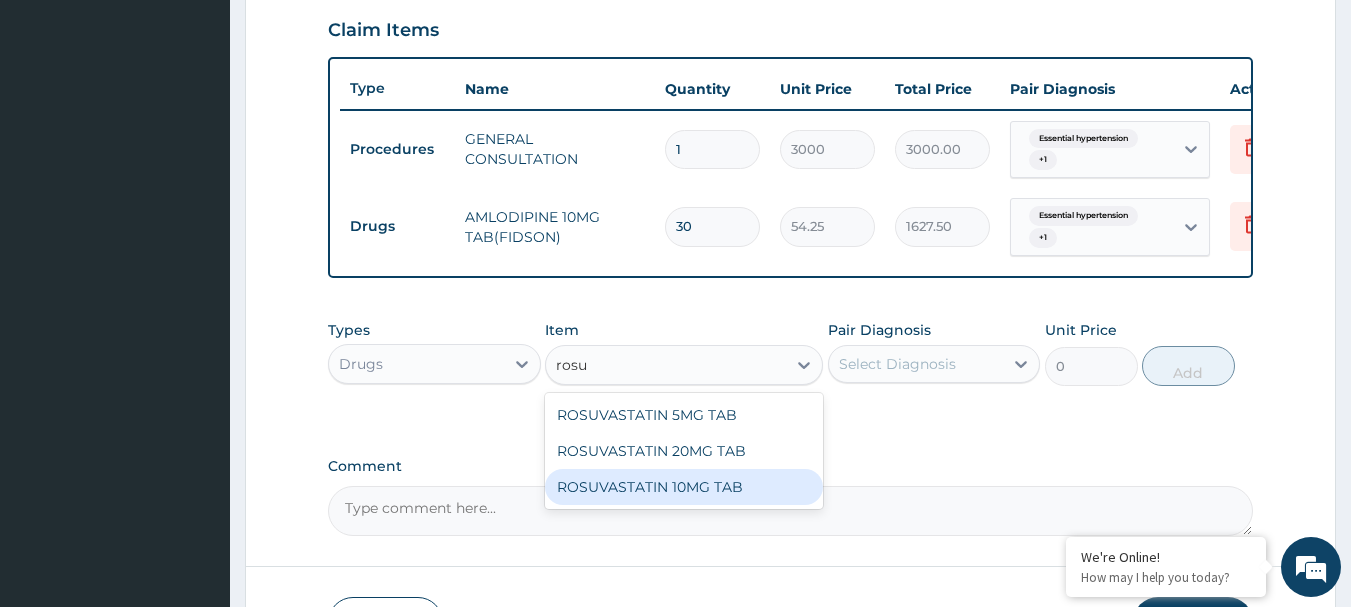 click on "ROSUVASTATIN 10MG TAB" at bounding box center [684, 487] 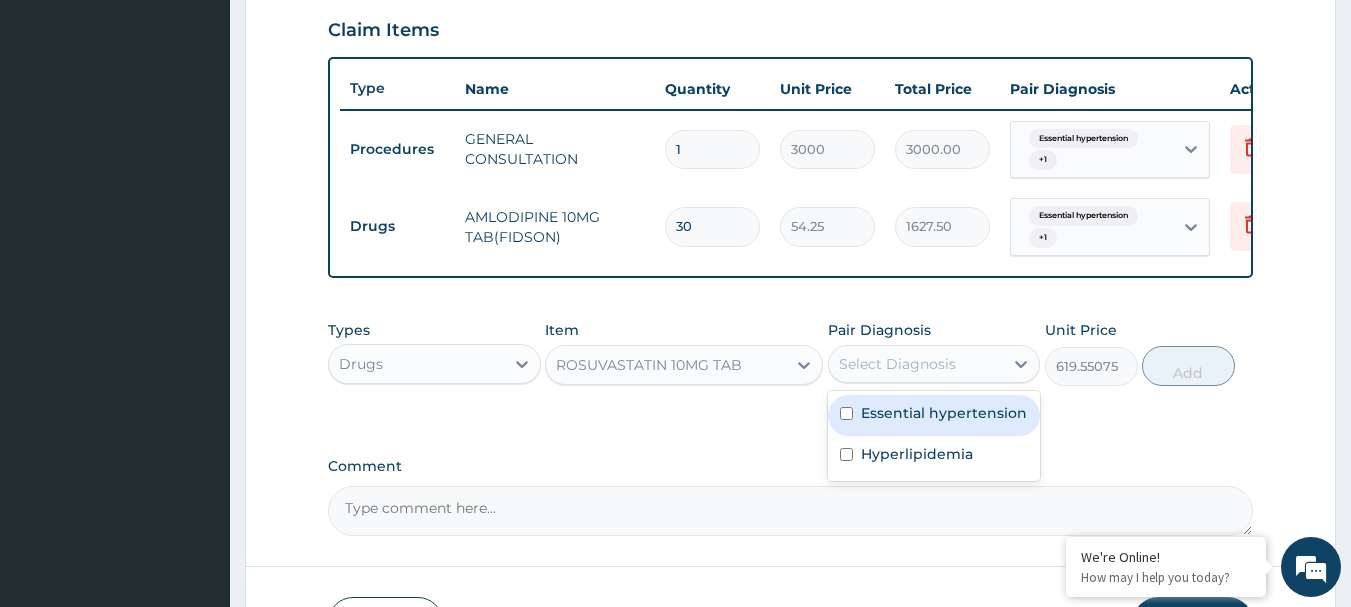 click on "Select Diagnosis" at bounding box center [897, 364] 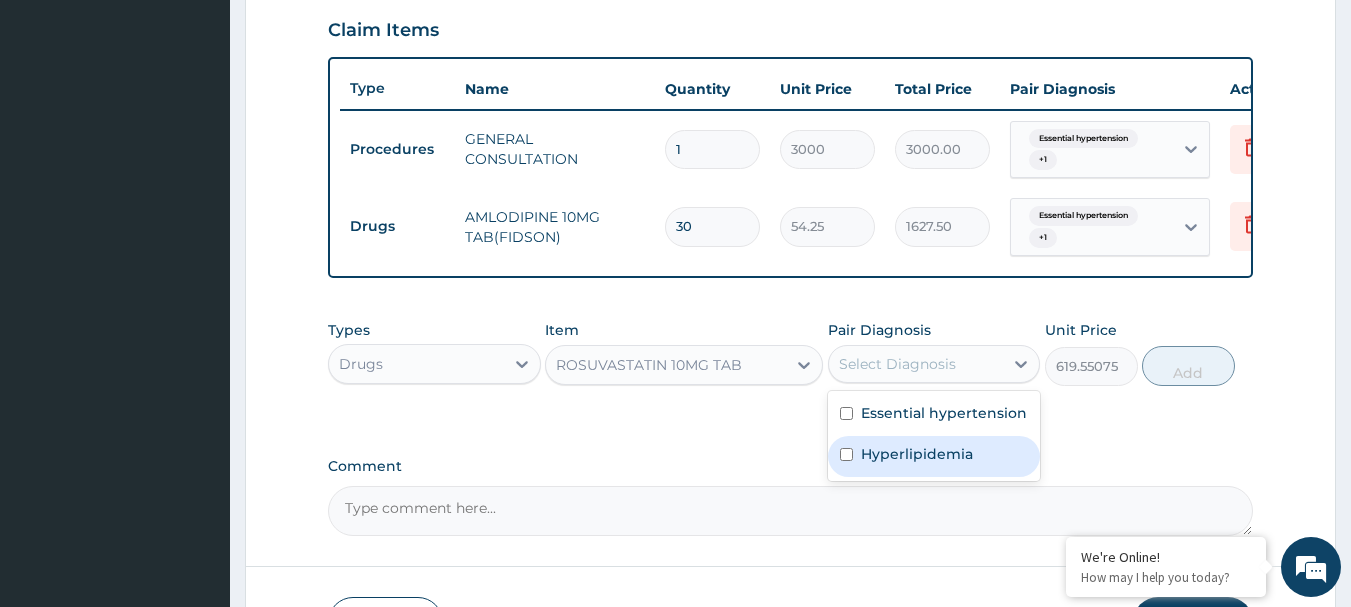 drag, startPoint x: 927, startPoint y: 438, endPoint x: 926, endPoint y: 471, distance: 33.01515 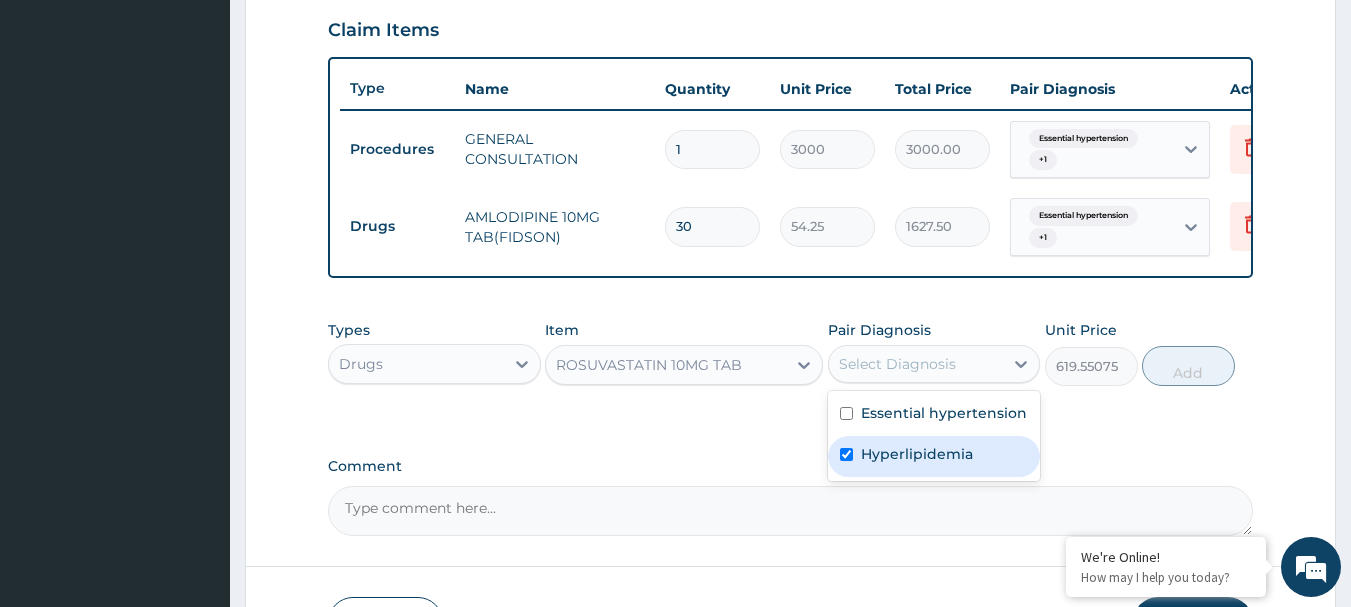 checkbox on "true" 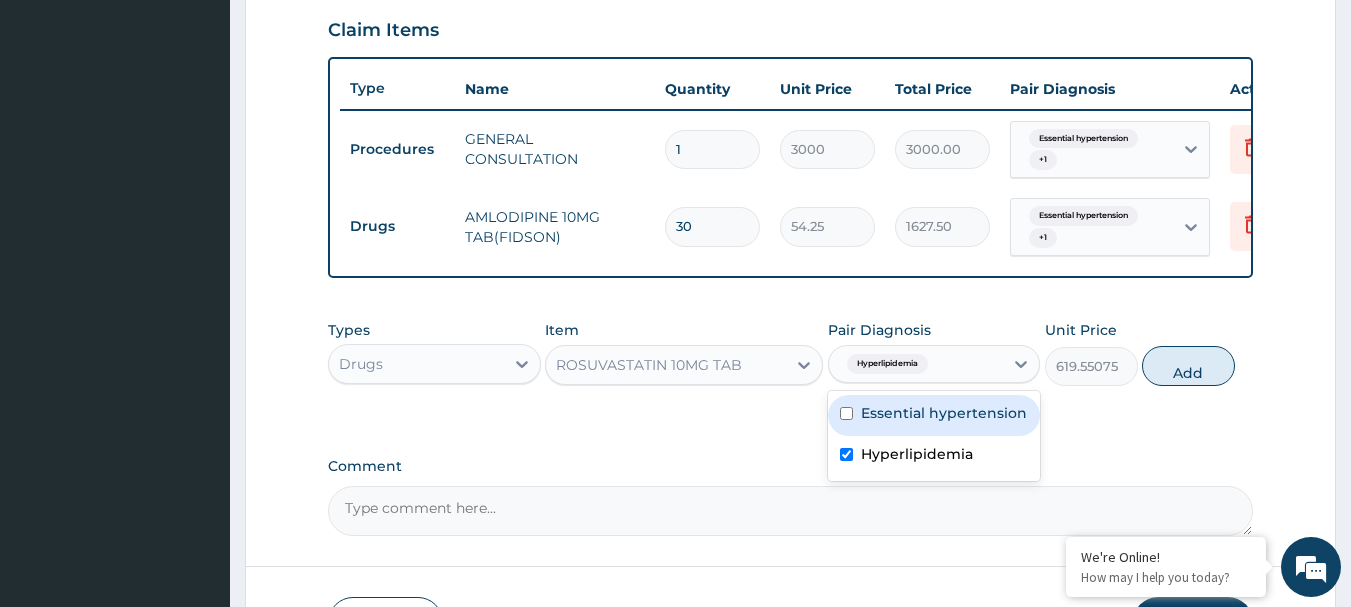 click on "Essential hypertension" at bounding box center (944, 413) 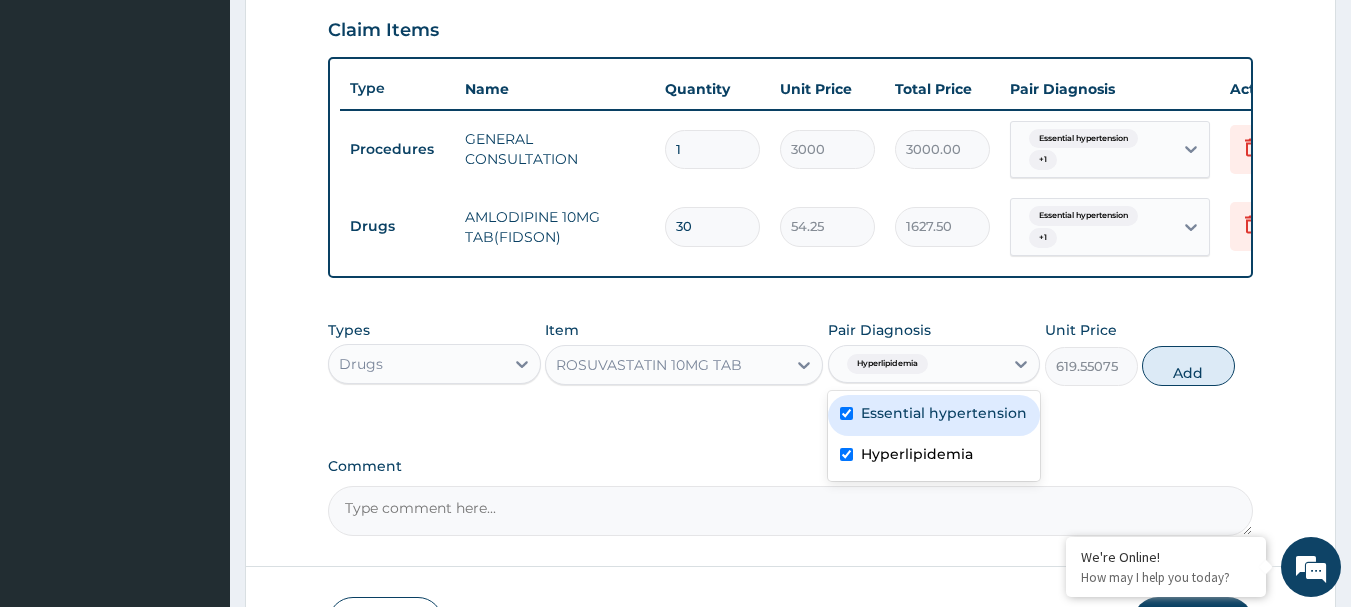 checkbox on "true" 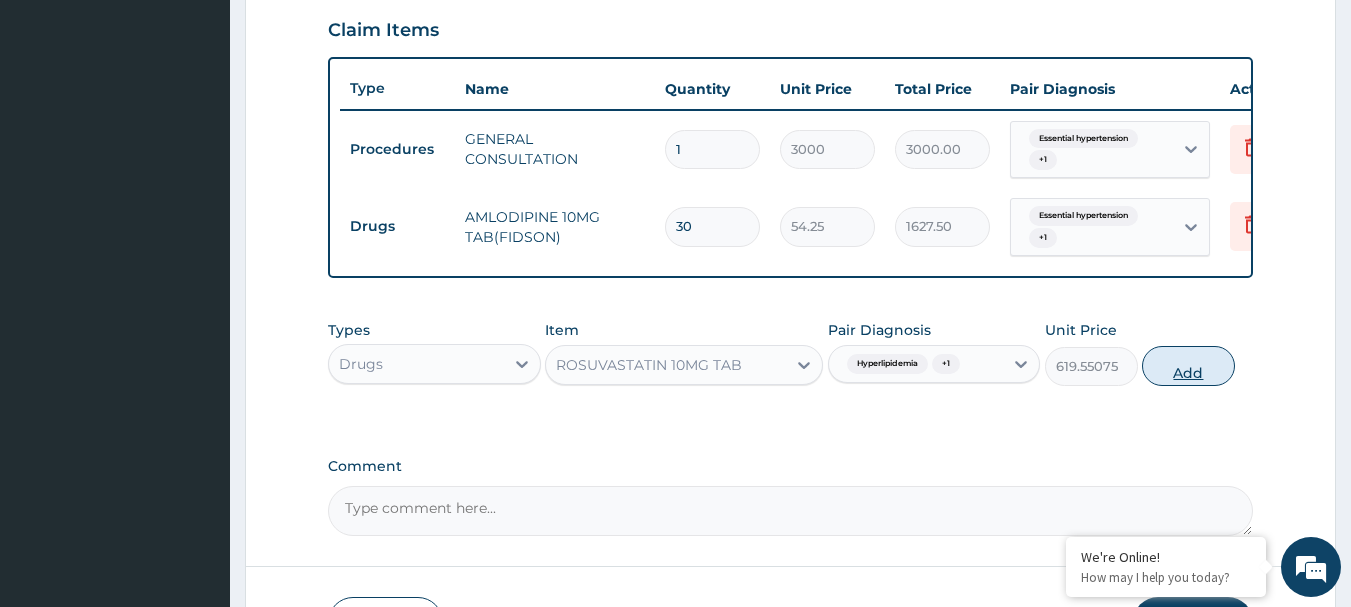 click on "Add" at bounding box center (1188, 366) 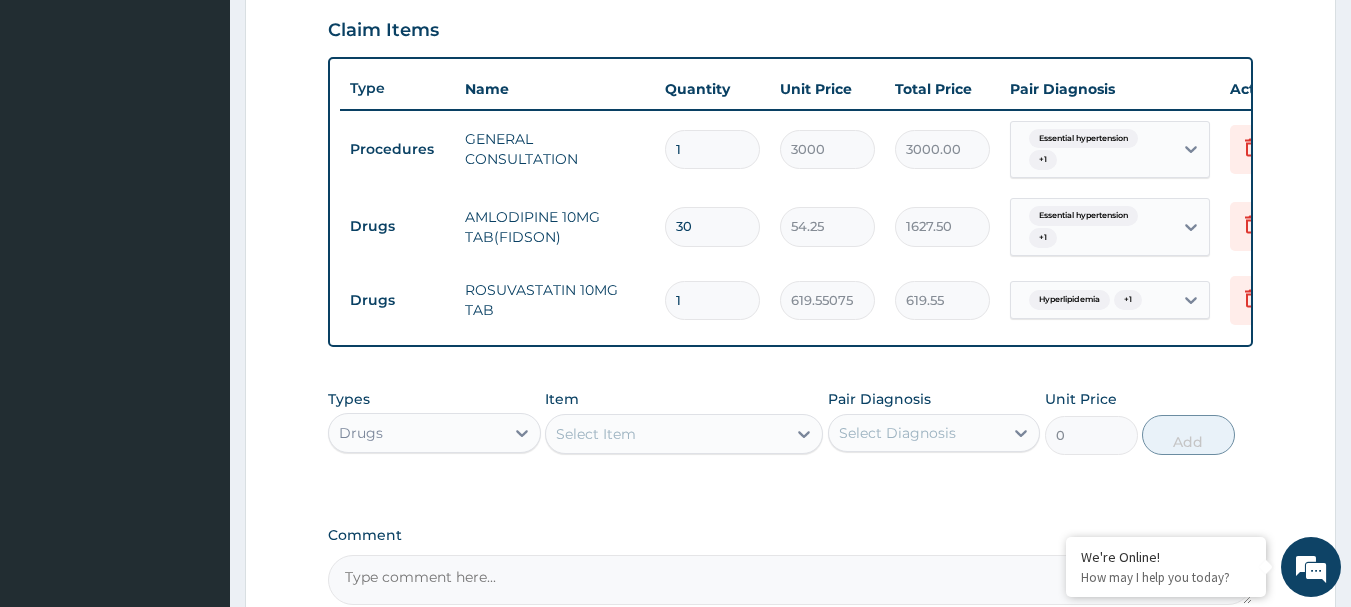 type 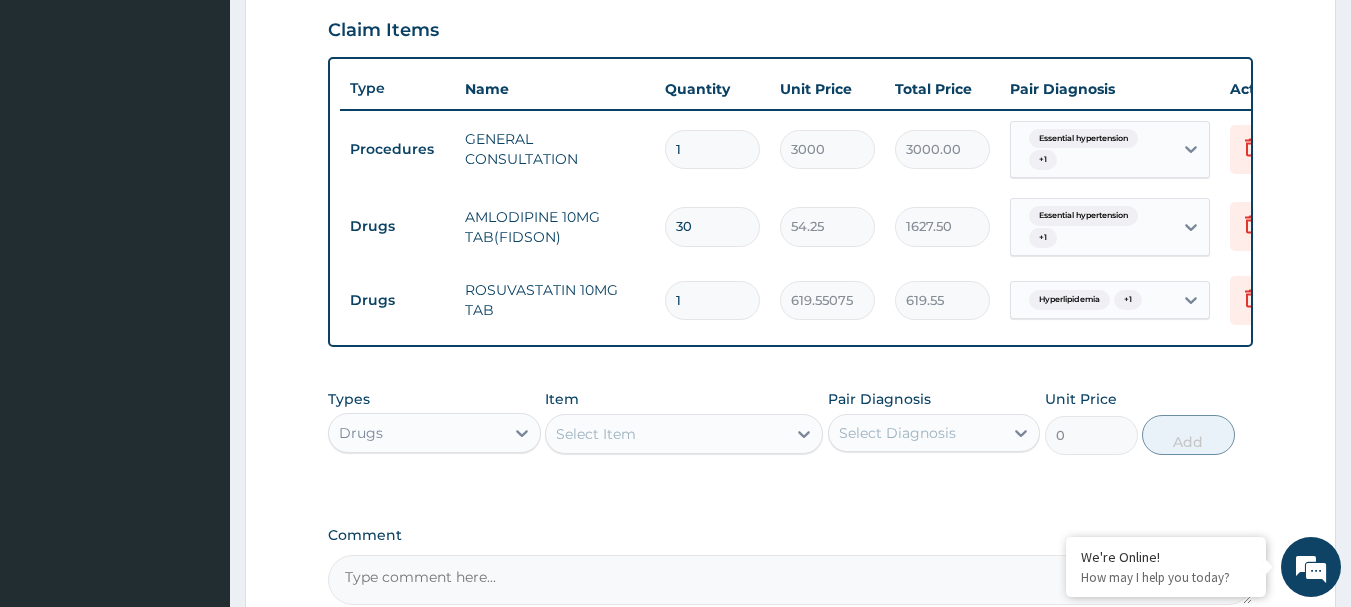 type on "0.00" 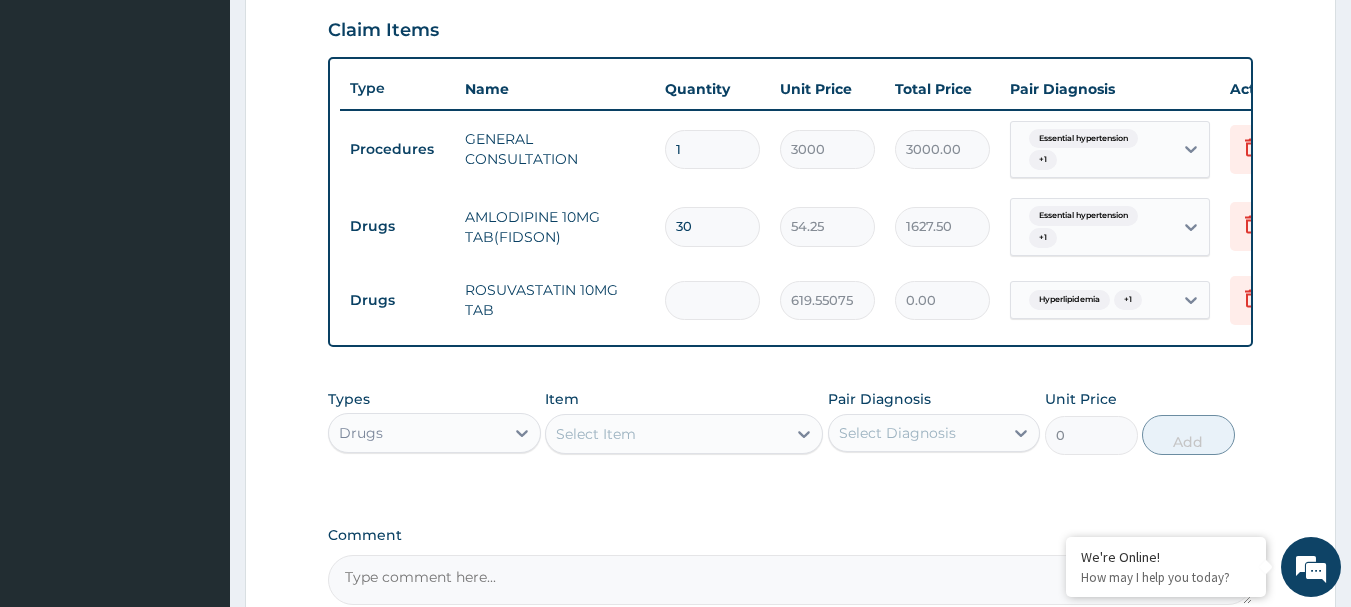 type on "3" 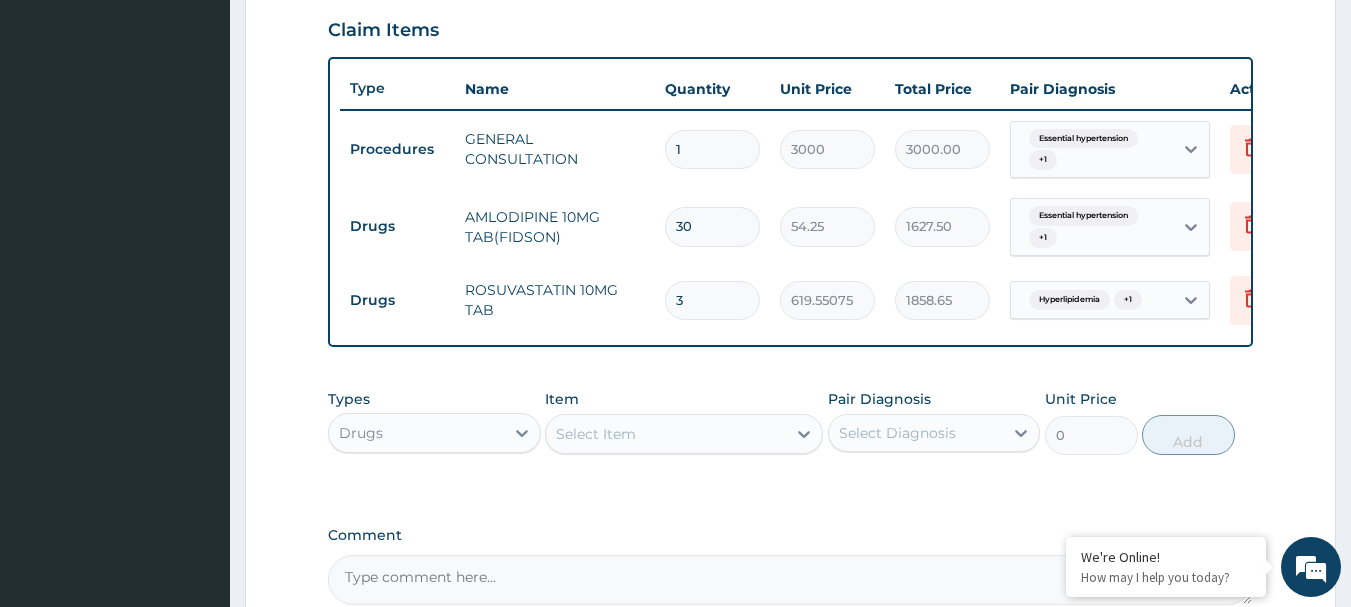 type on "30" 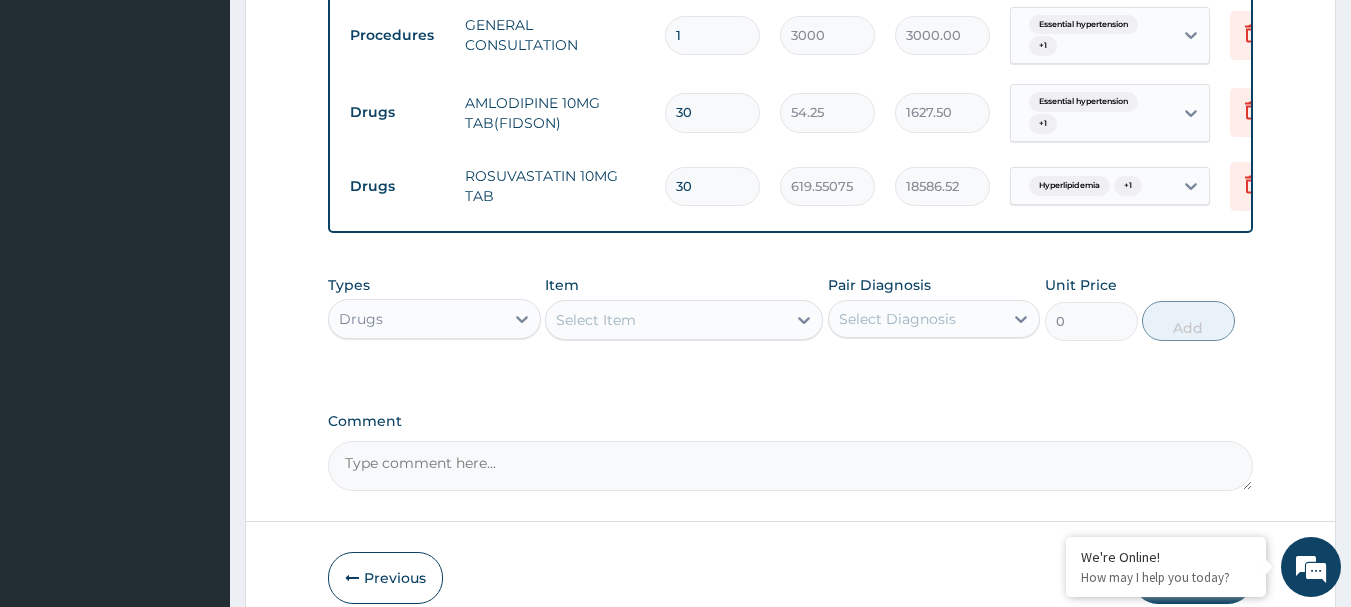 scroll, scrollTop: 910, scrollLeft: 0, axis: vertical 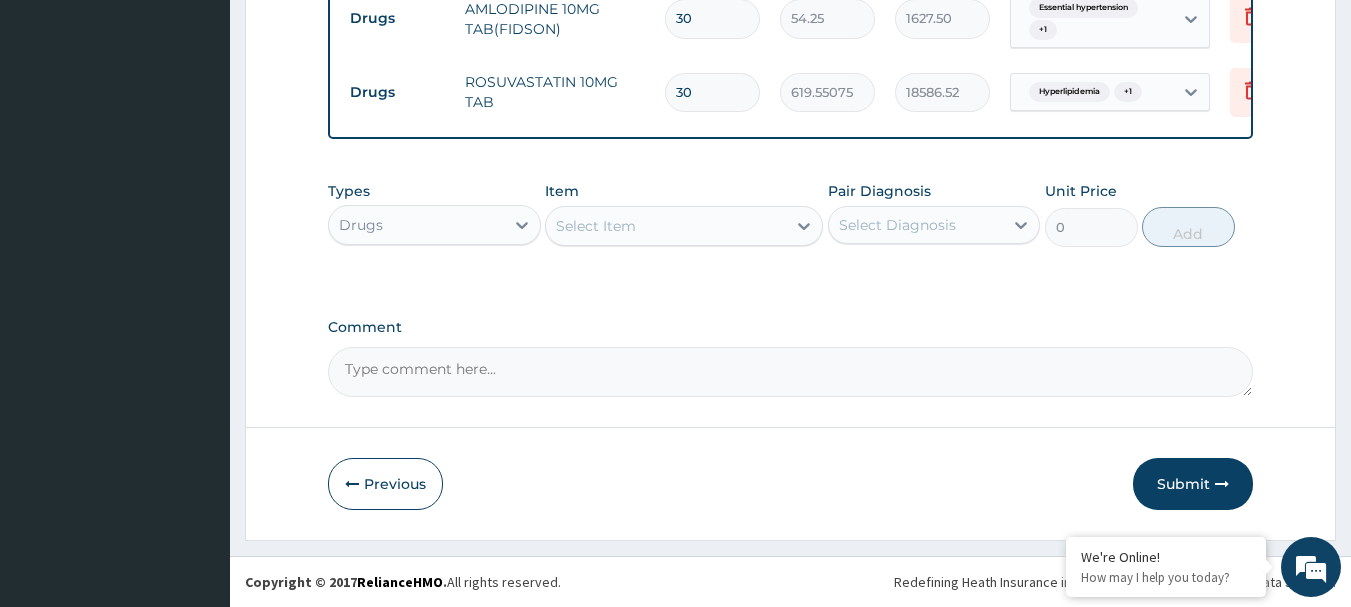 type on "30" 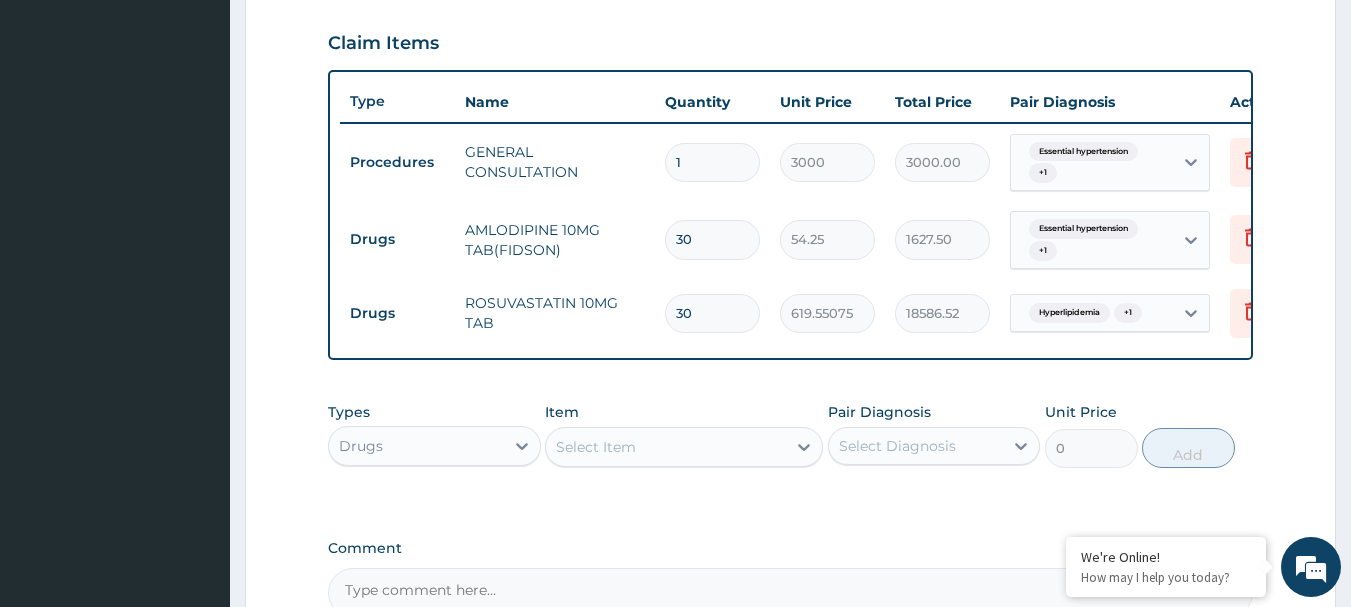 scroll, scrollTop: 910, scrollLeft: 0, axis: vertical 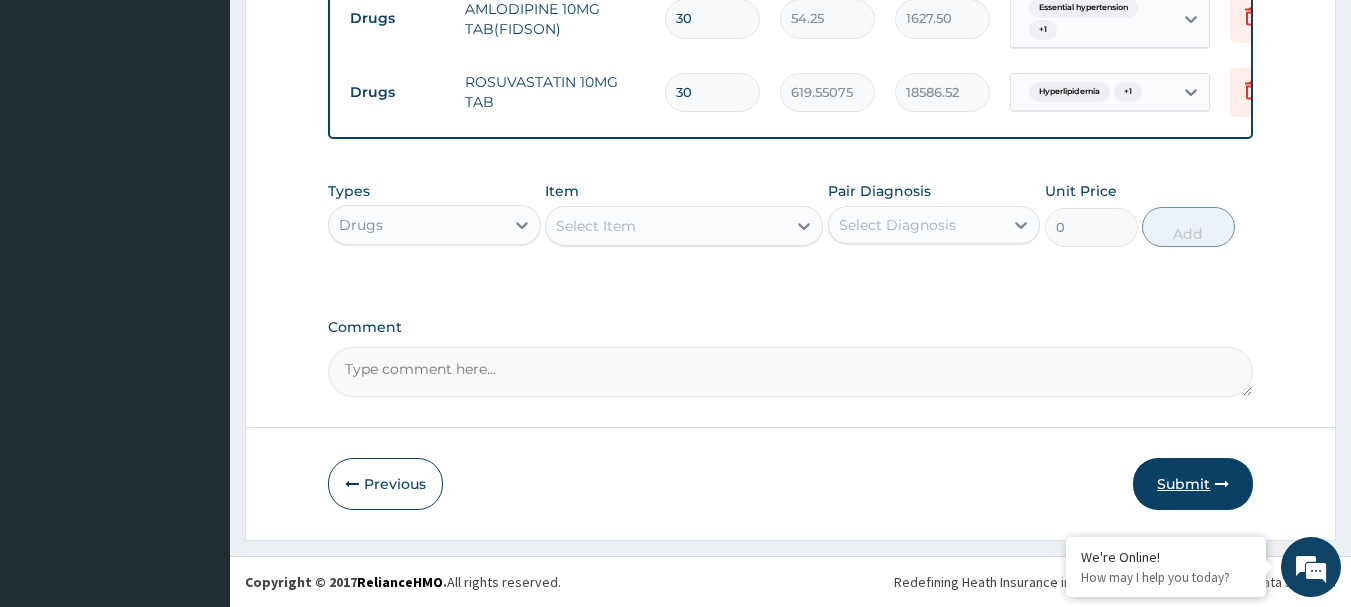 click on "Submit" at bounding box center [1193, 484] 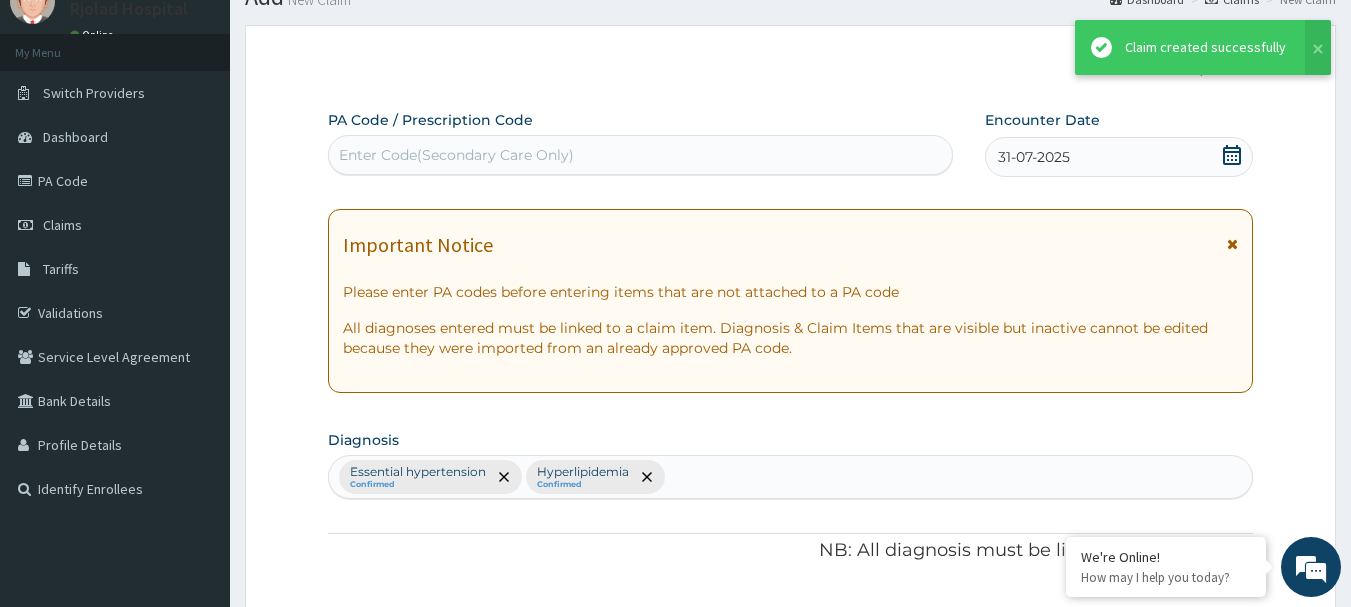 scroll, scrollTop: 910, scrollLeft: 0, axis: vertical 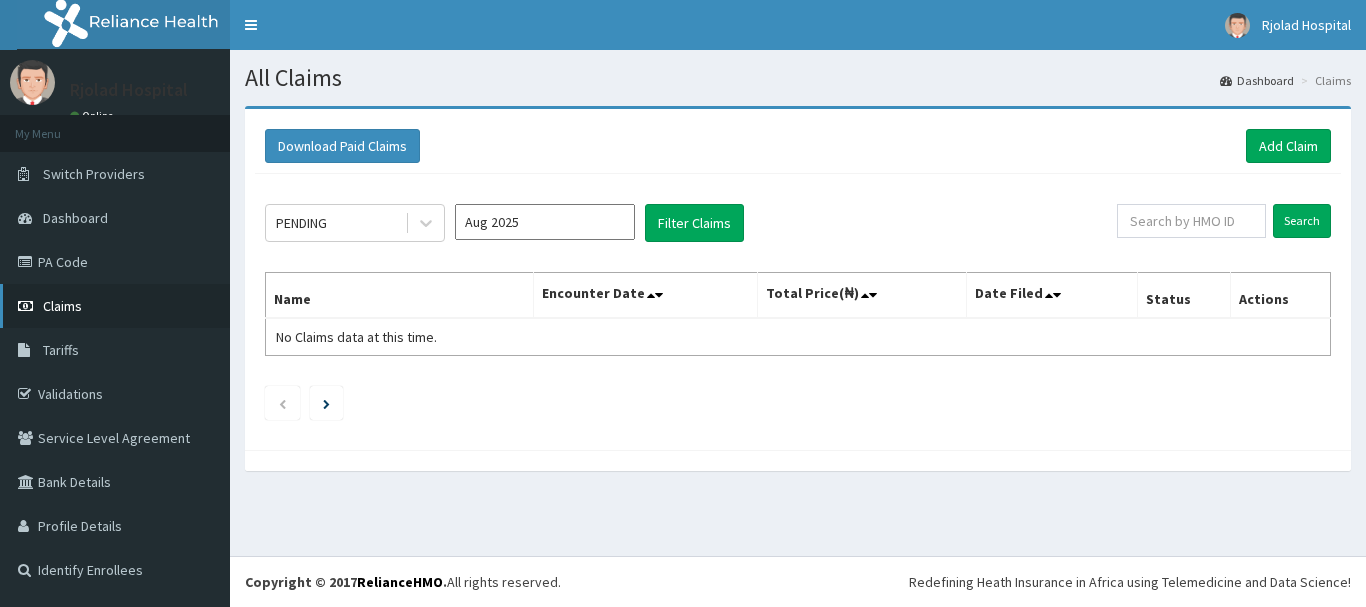click on "Claims" at bounding box center (62, 306) 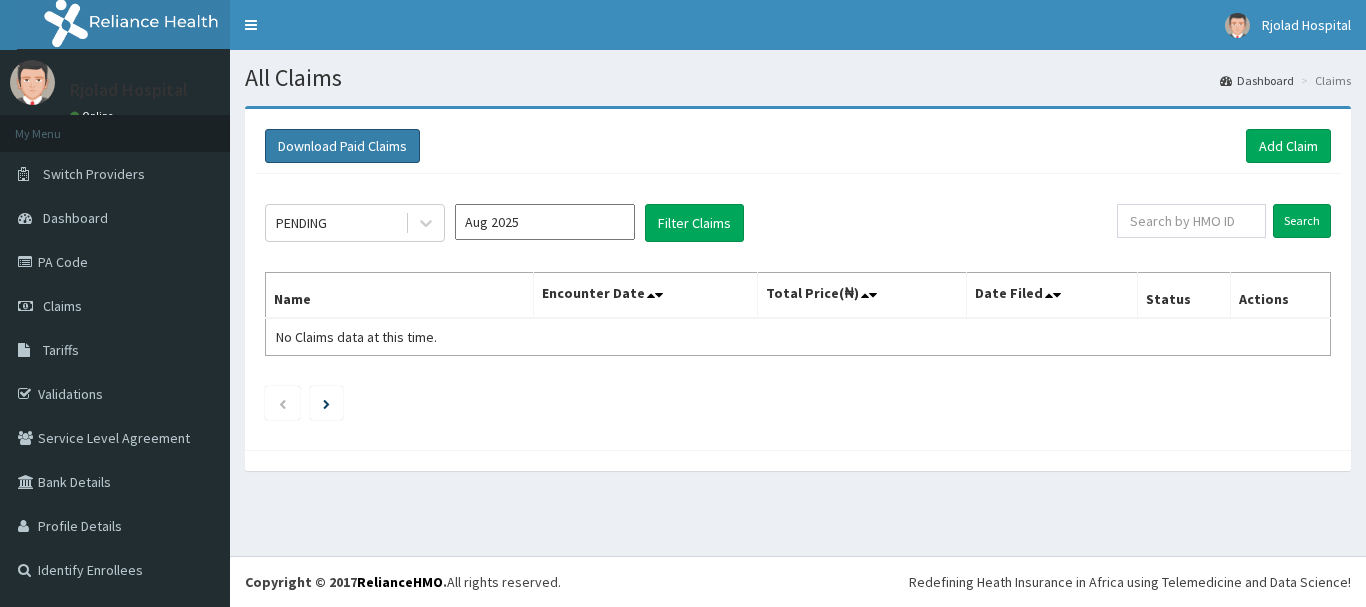 scroll, scrollTop: 0, scrollLeft: 0, axis: both 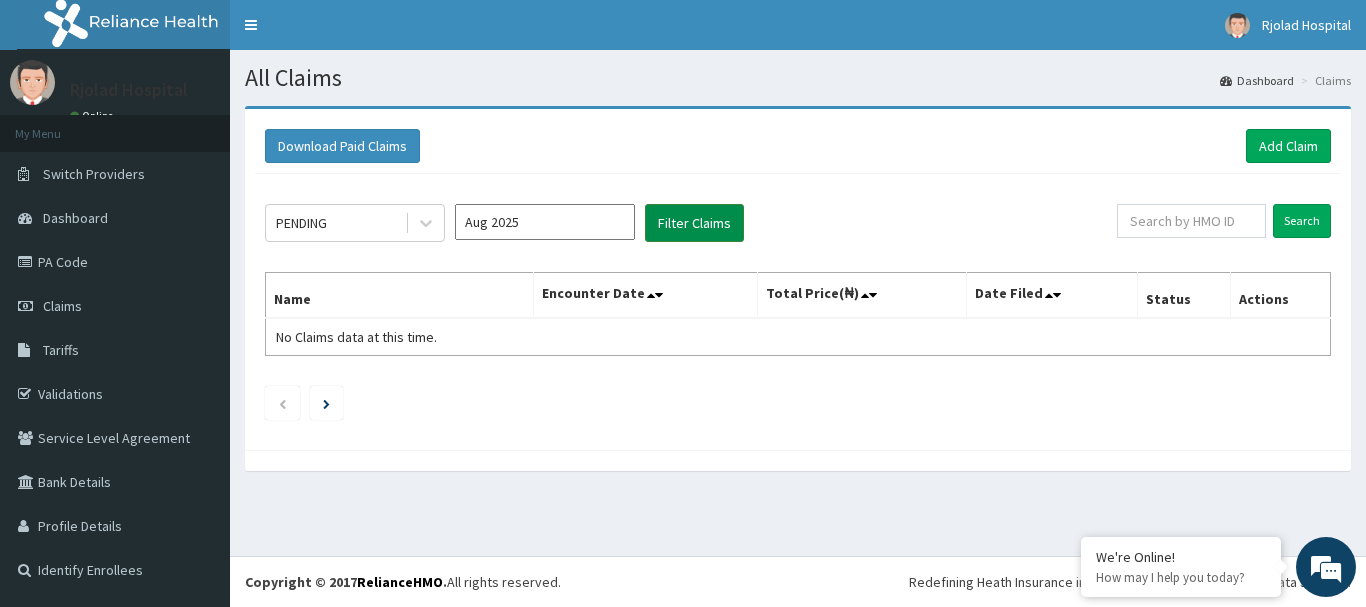 click on "Filter Claims" at bounding box center [694, 223] 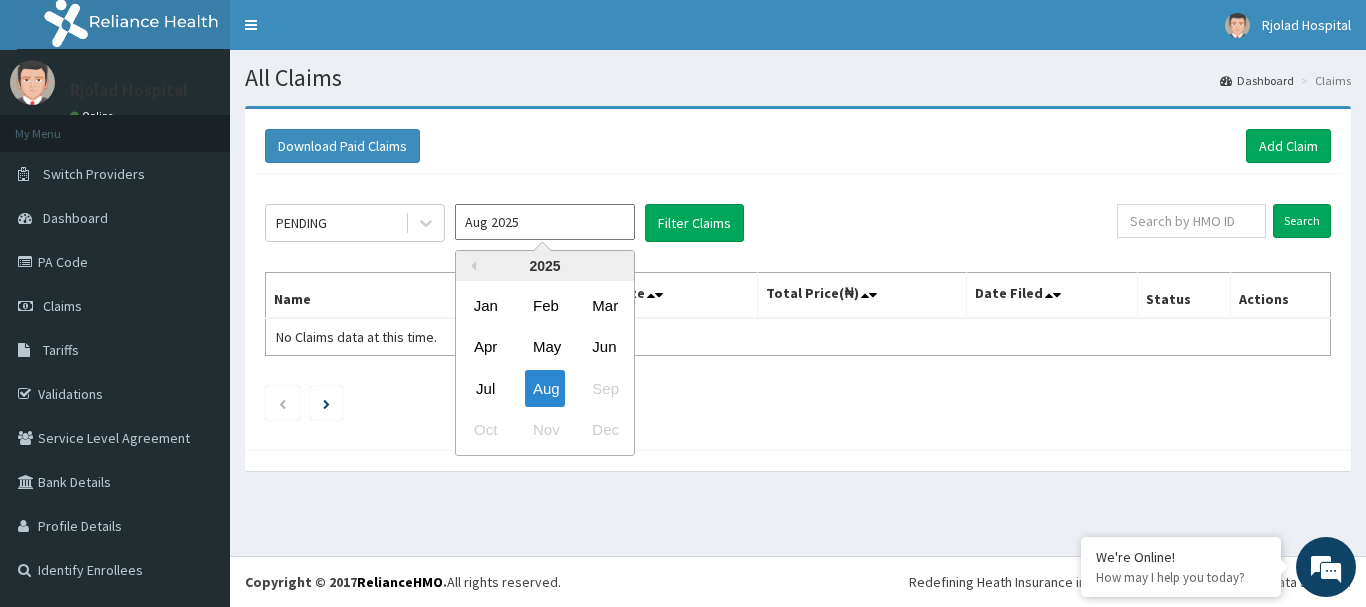 click on "Aug 2025" at bounding box center (545, 222) 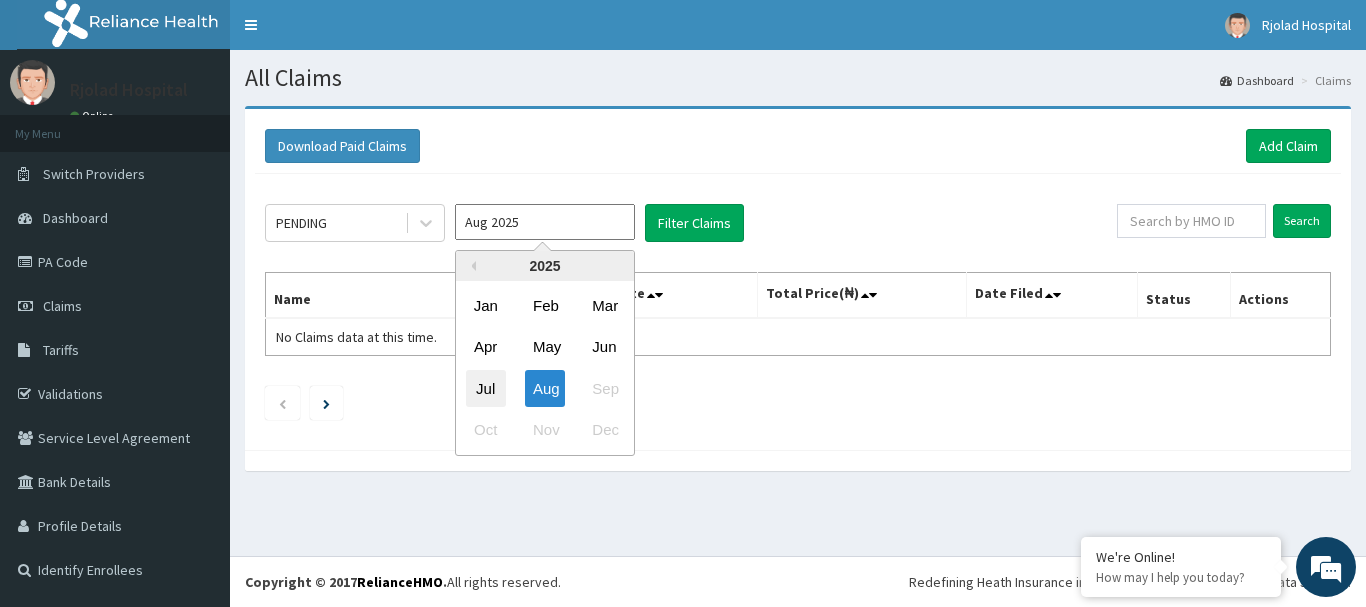 click on "Jul" at bounding box center (486, 388) 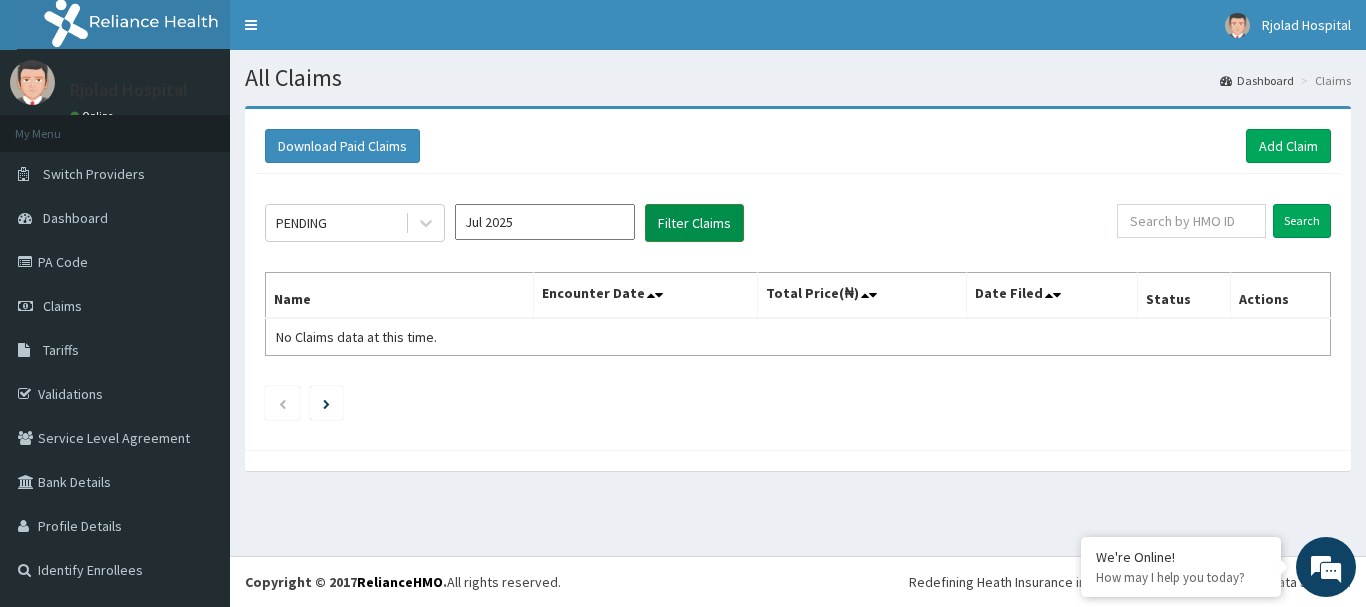 click on "Filter Claims" at bounding box center (694, 223) 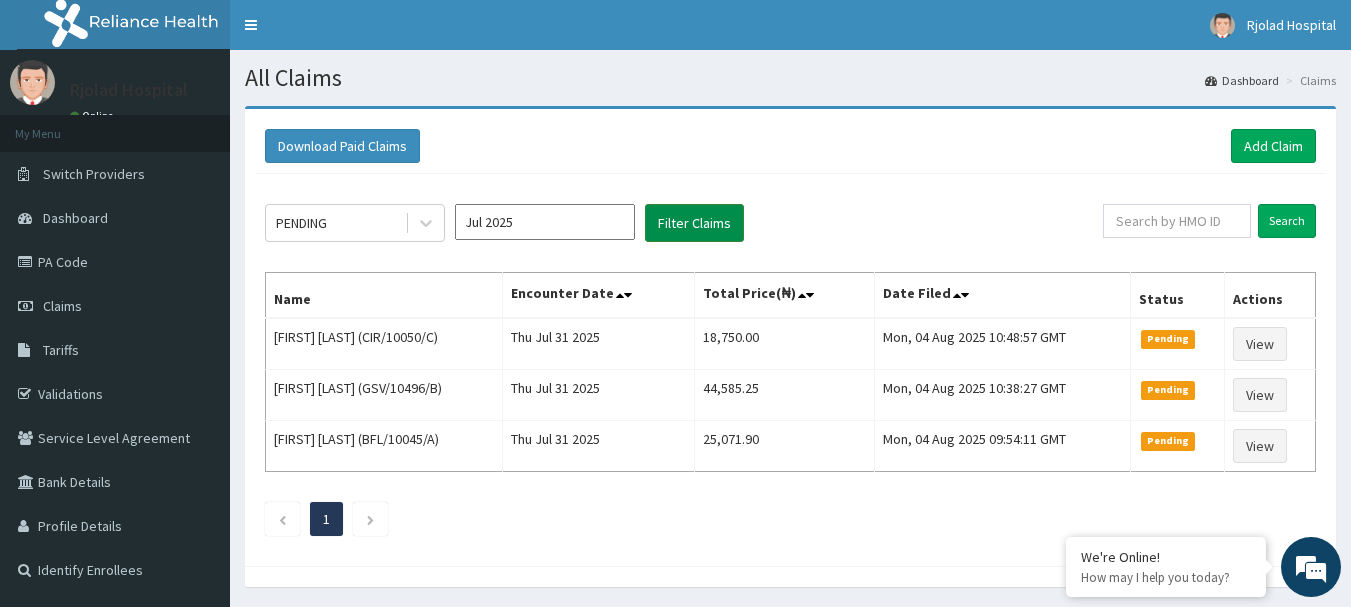scroll, scrollTop: 0, scrollLeft: 0, axis: both 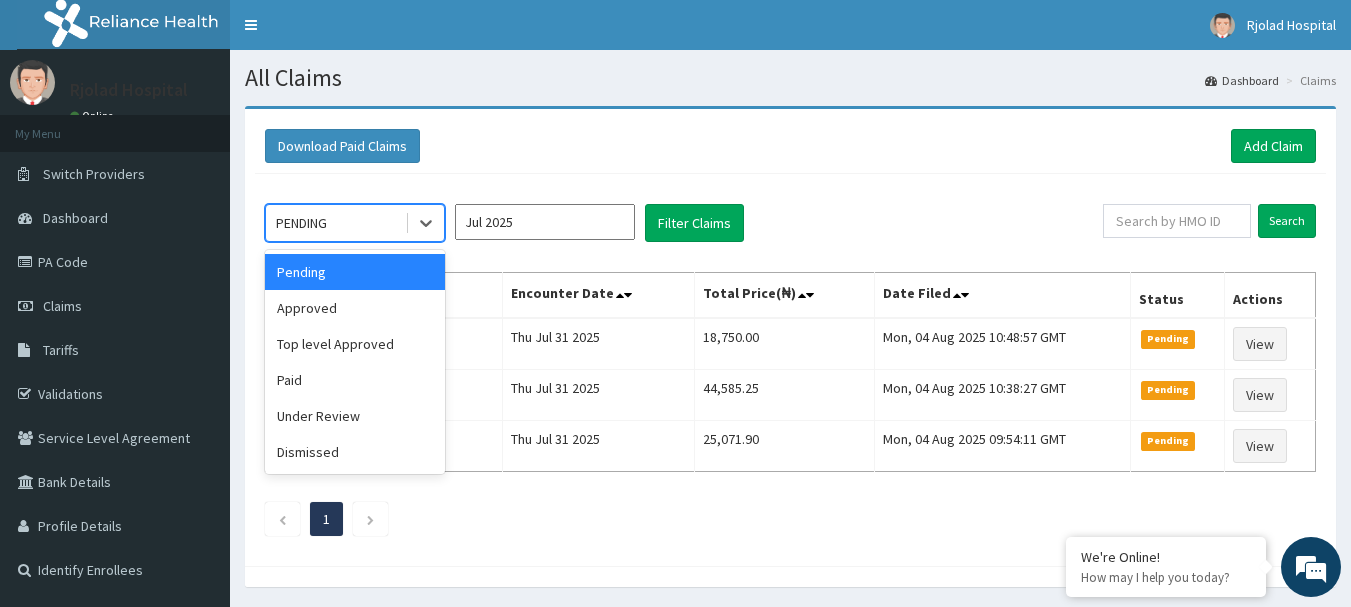 click on "PENDING" at bounding box center [335, 223] 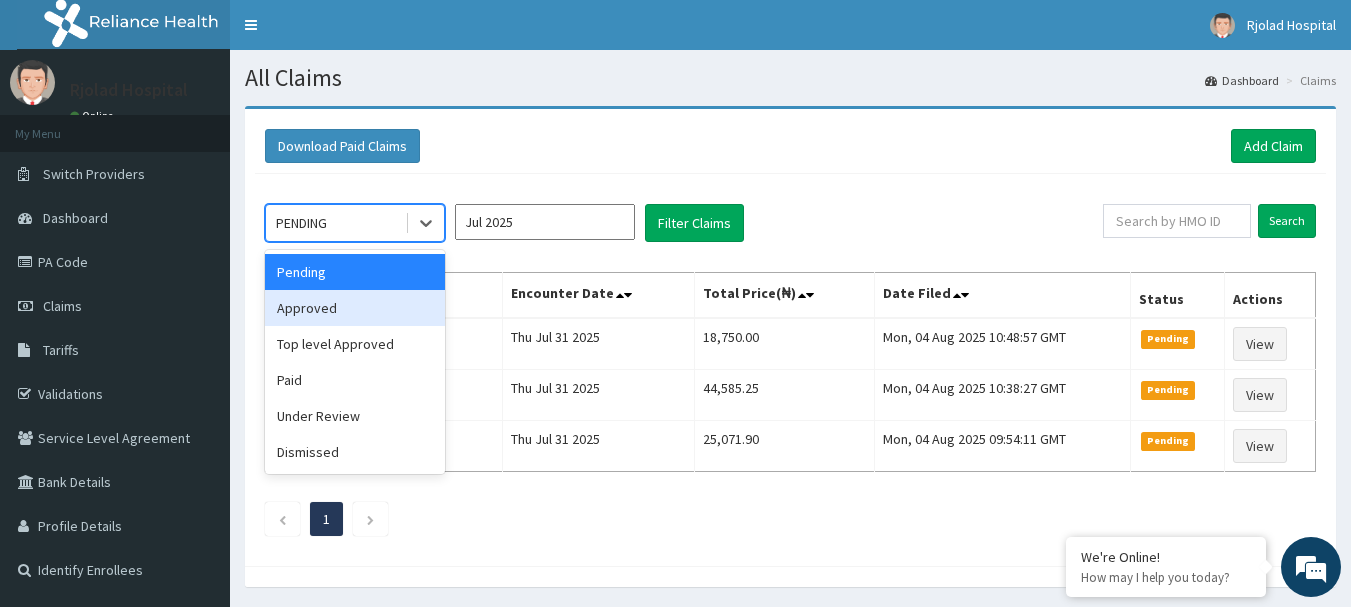 click on "Approved" at bounding box center (355, 308) 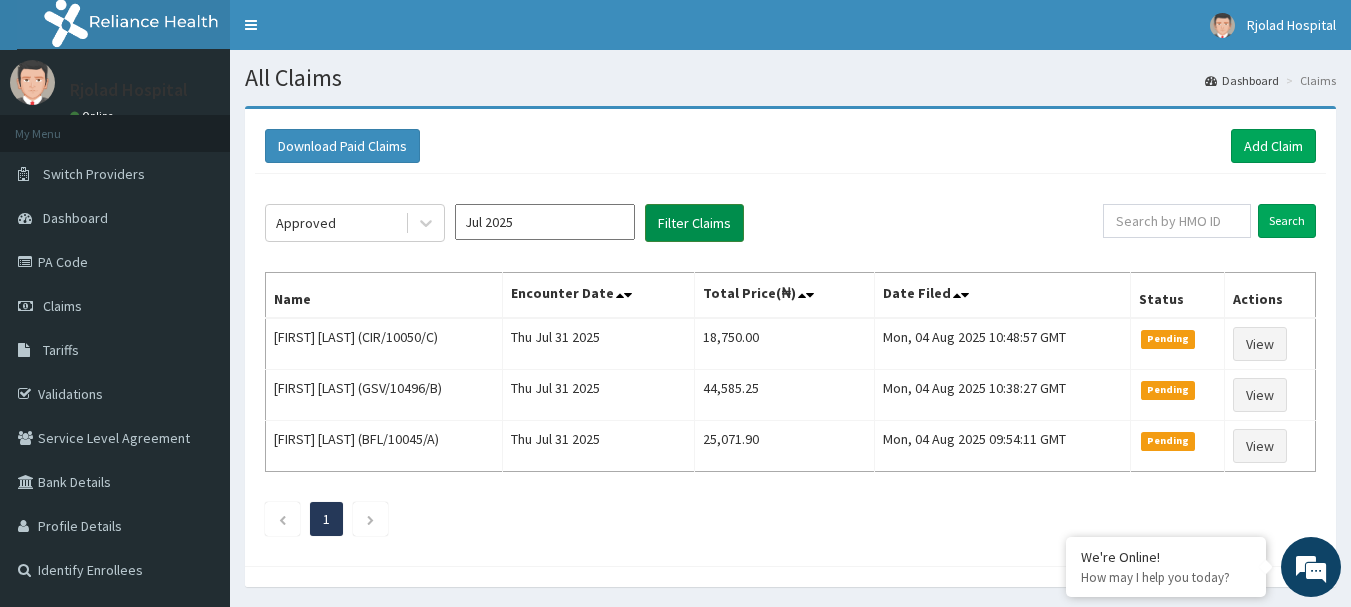 click on "Filter Claims" at bounding box center (694, 223) 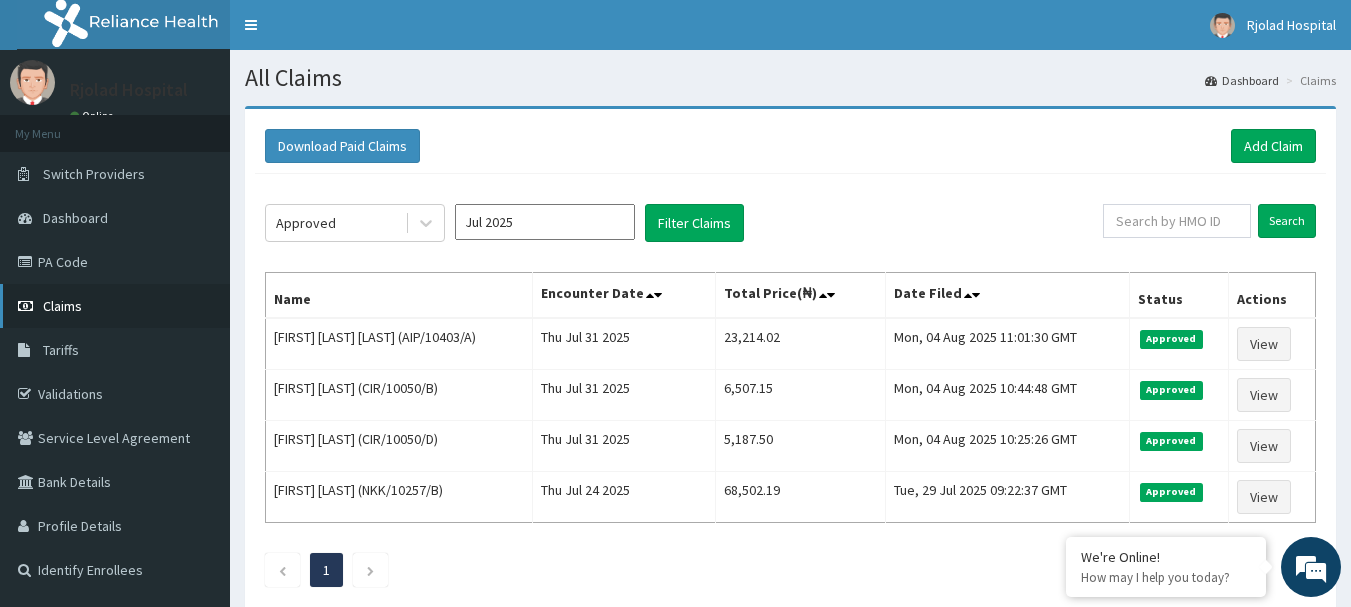 click on "Claims" at bounding box center [115, 306] 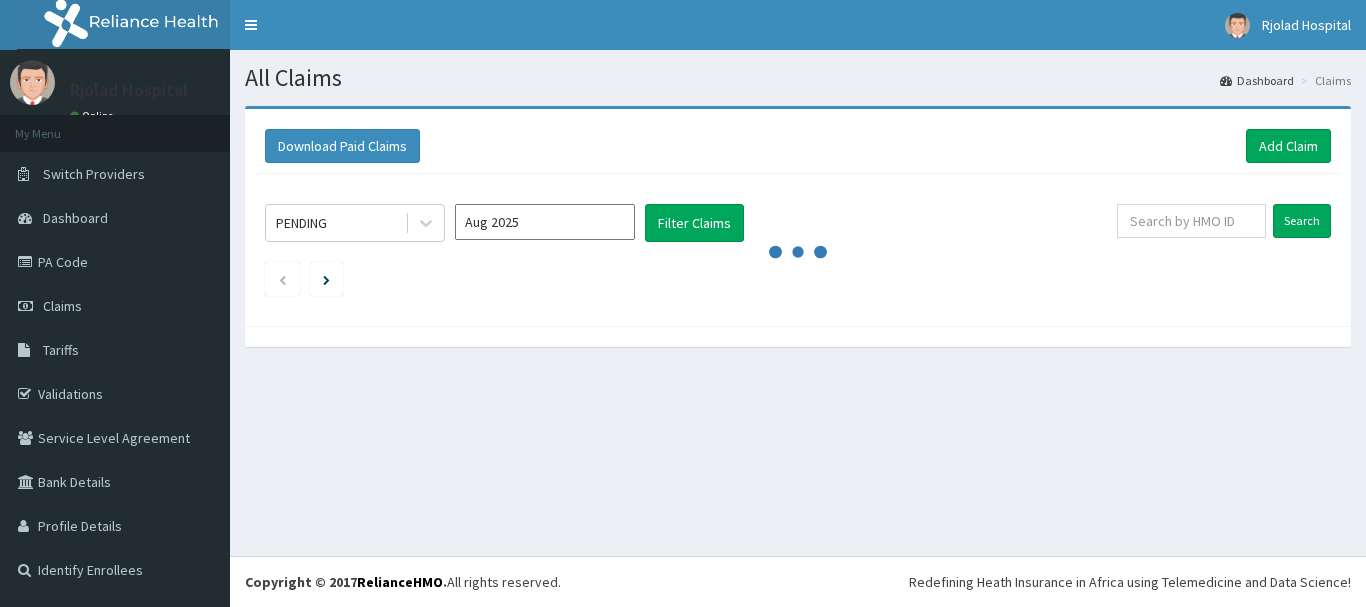 scroll, scrollTop: 0, scrollLeft: 0, axis: both 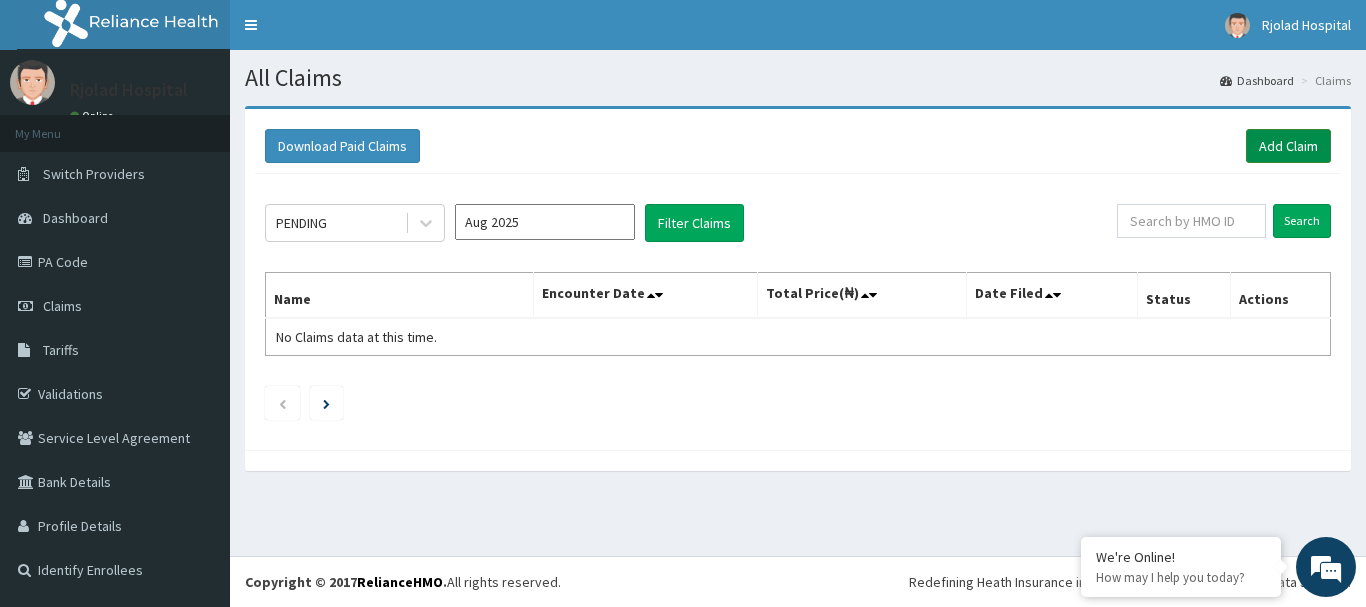 click on "Add Claim" at bounding box center (1288, 146) 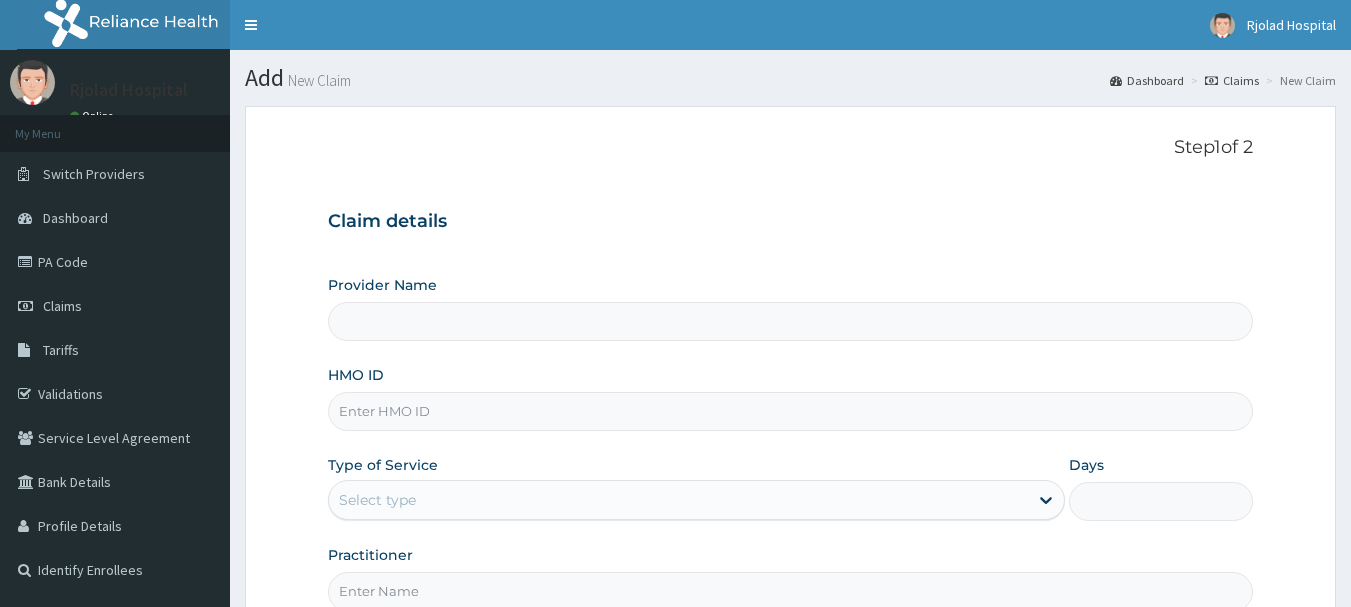 scroll, scrollTop: 0, scrollLeft: 0, axis: both 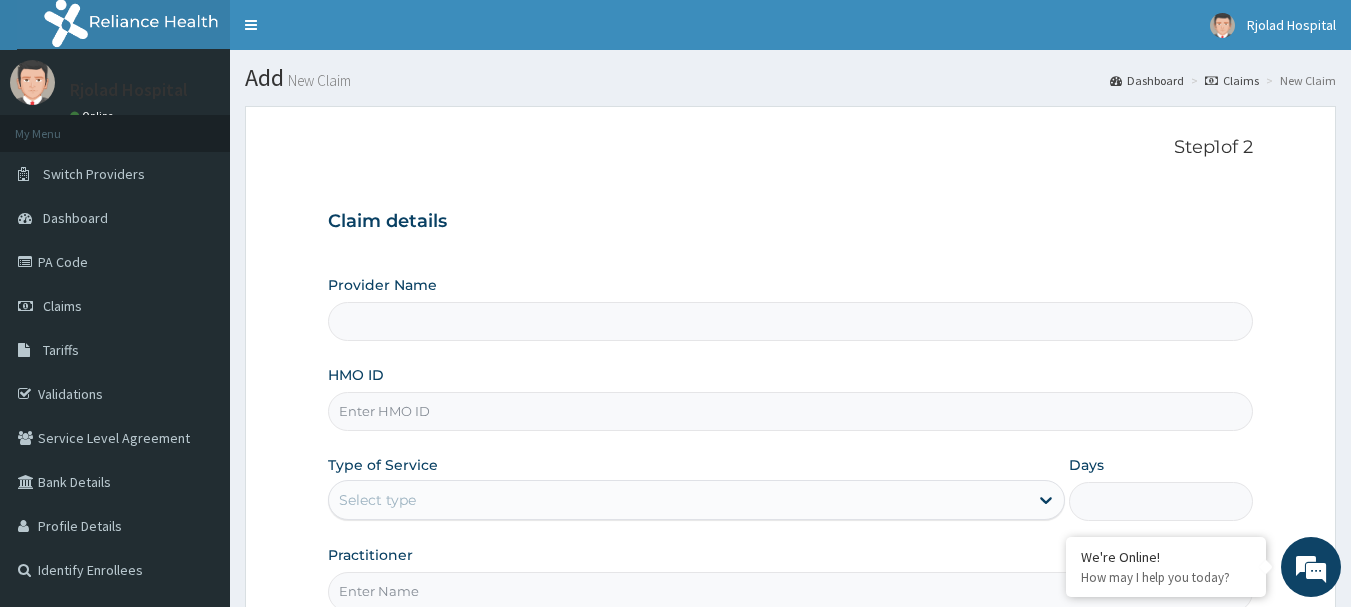 type on "R-Jolad Hospital, Agege [Salem House]" 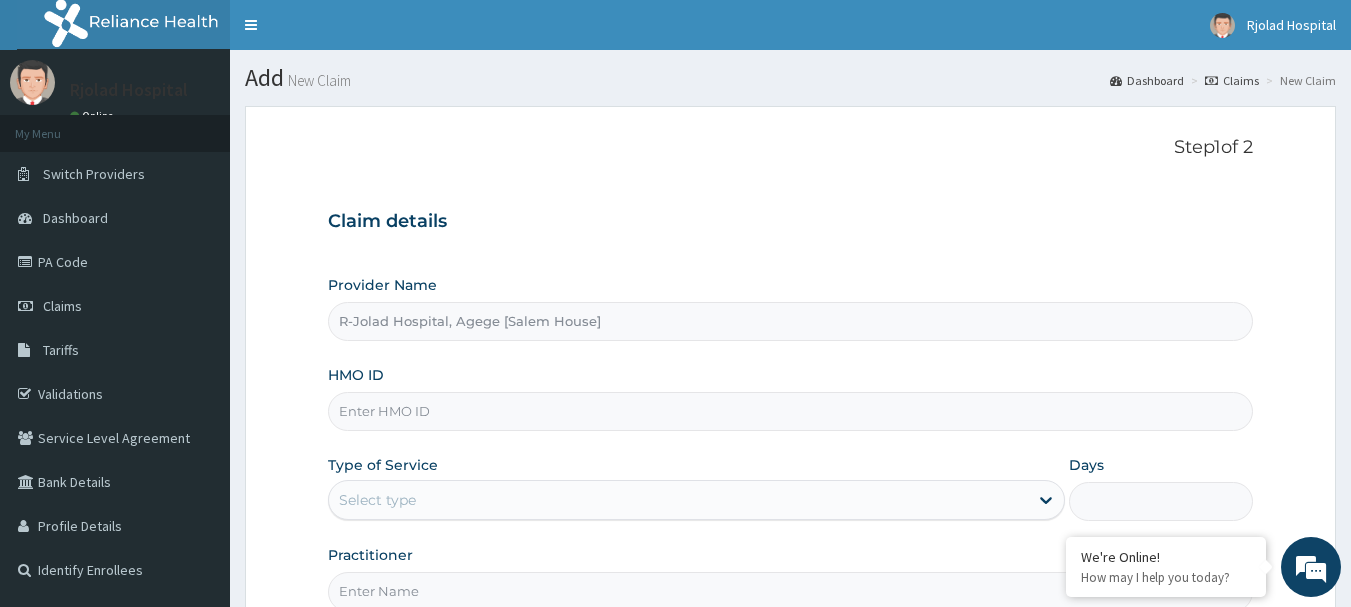 scroll, scrollTop: 0, scrollLeft: 0, axis: both 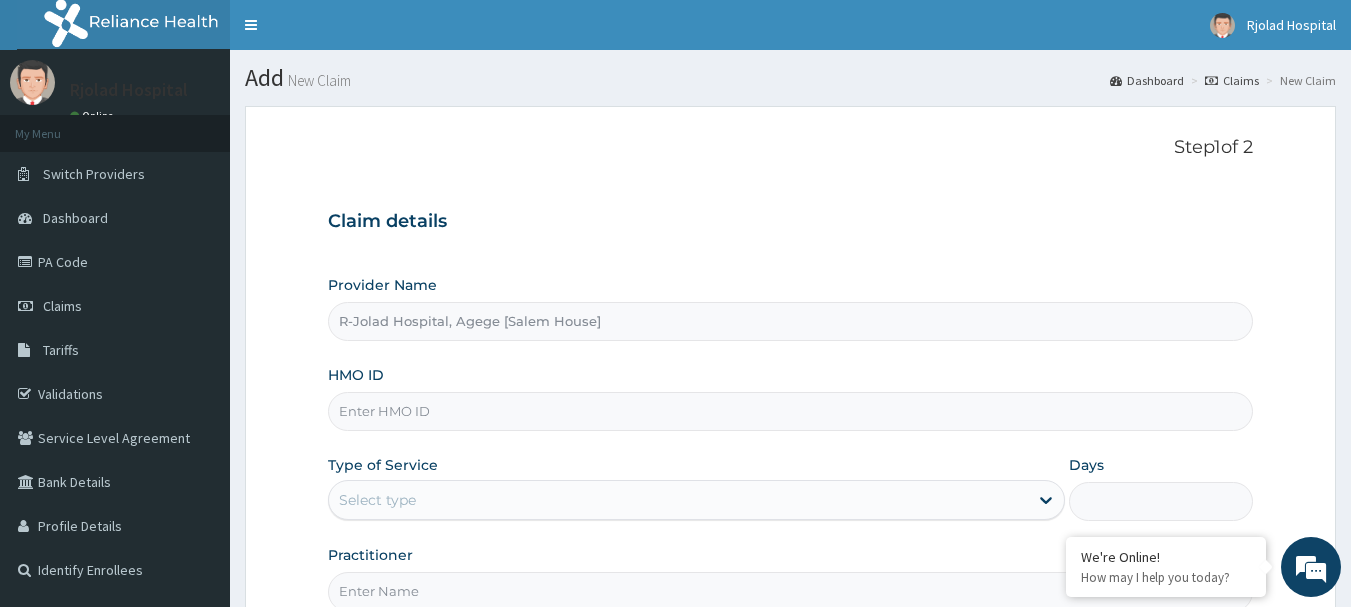 click on "HMO ID" at bounding box center (791, 411) 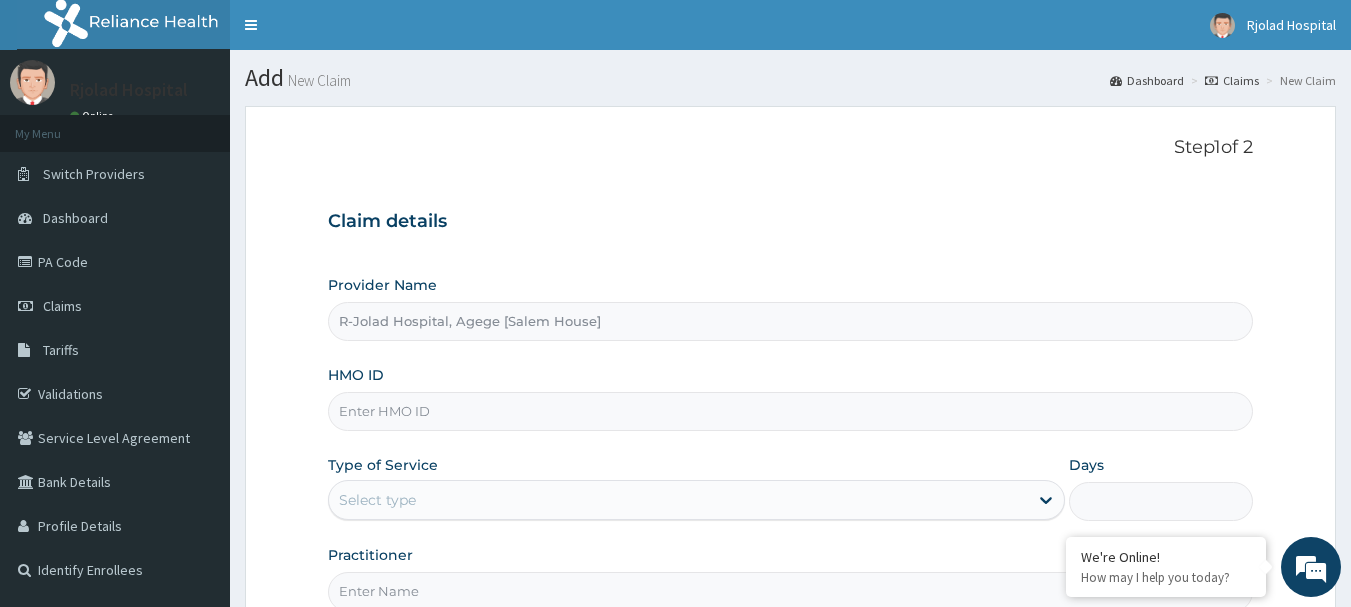 type on "v" 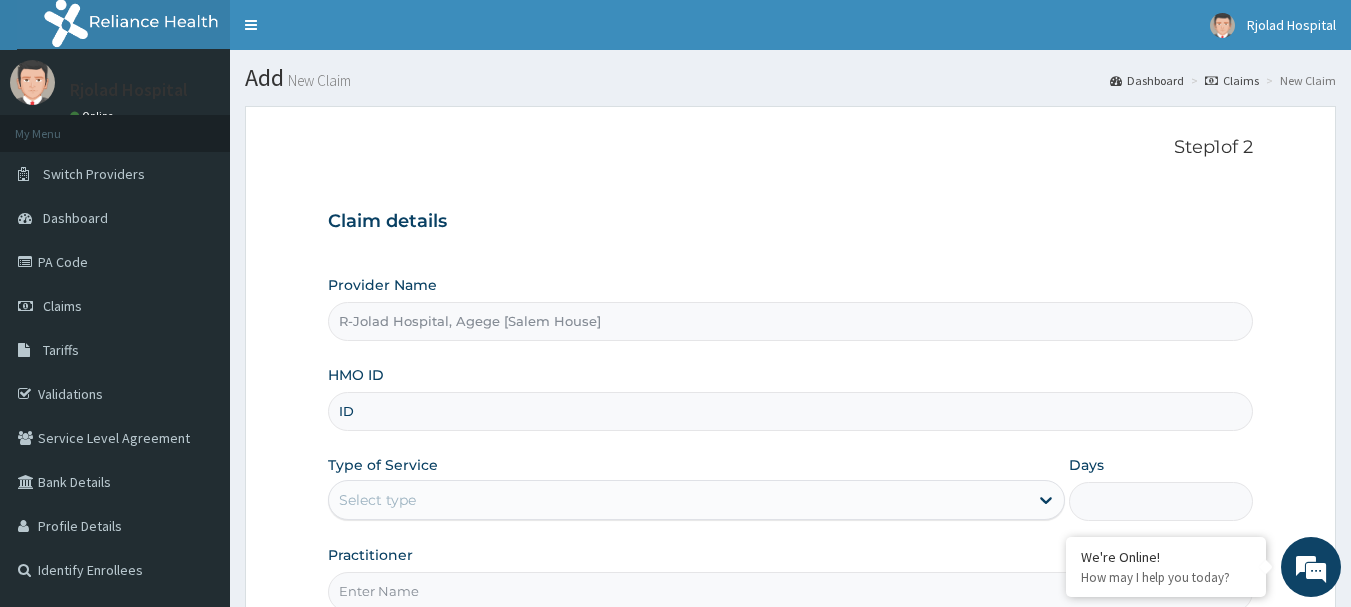 type on "I" 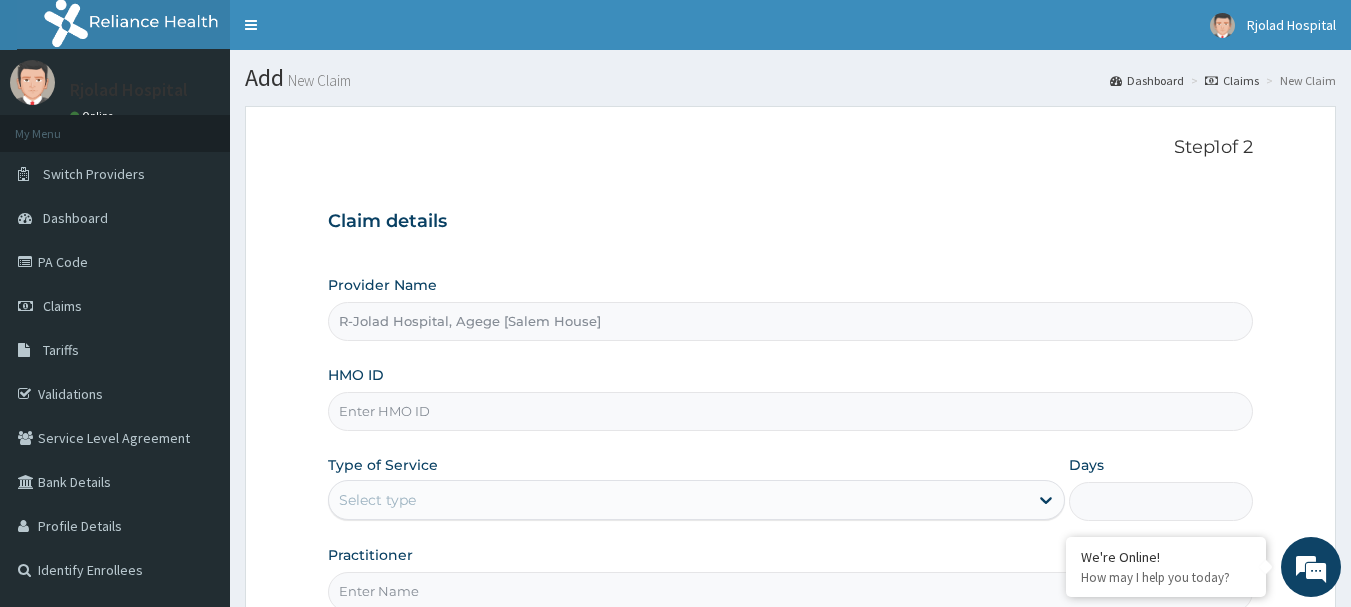 paste on "AVL/10076/D)" 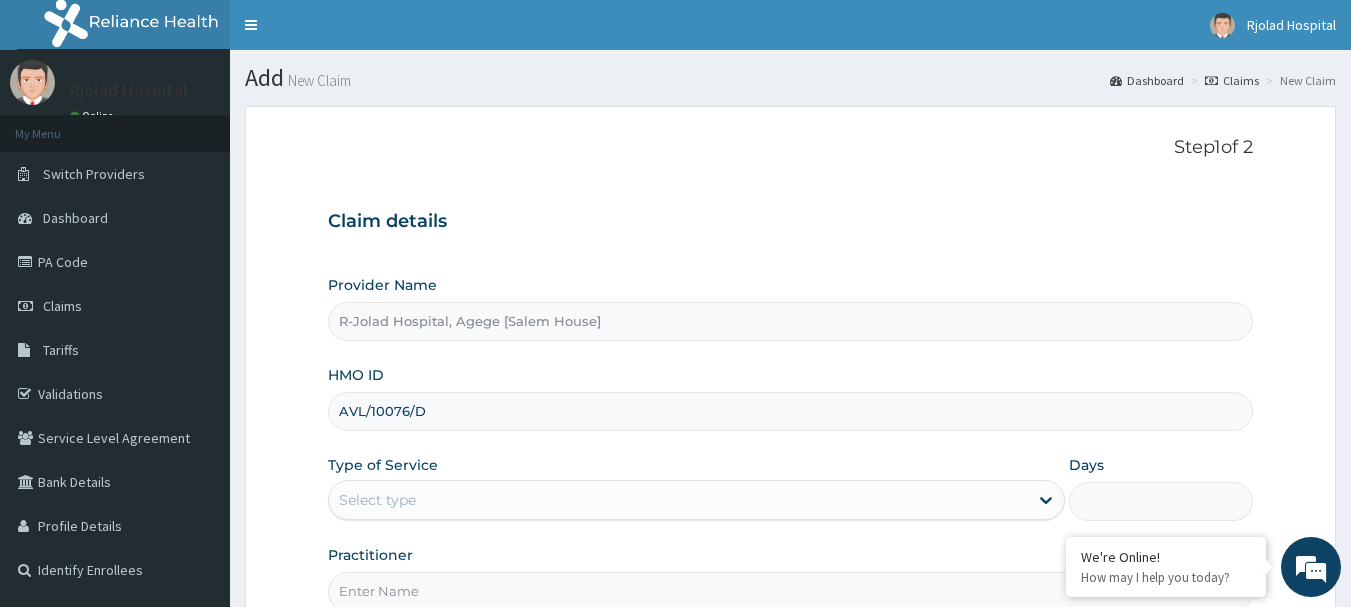 type on "AVL/10076/D" 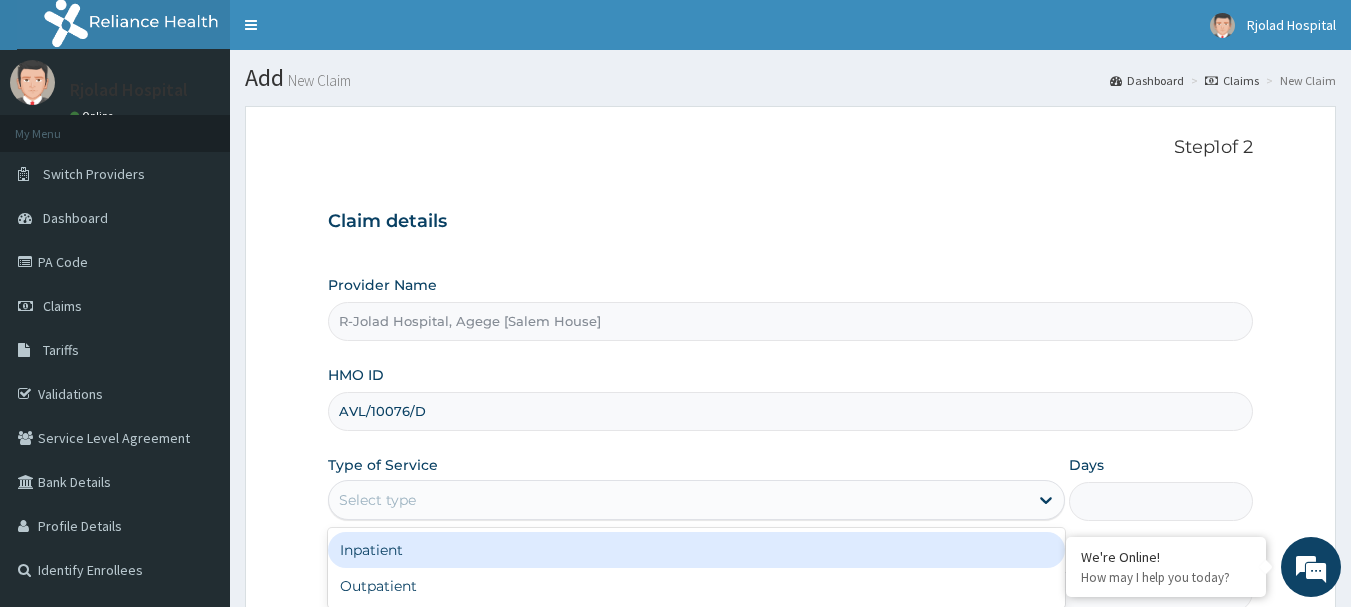 click on "Select type" at bounding box center (377, 500) 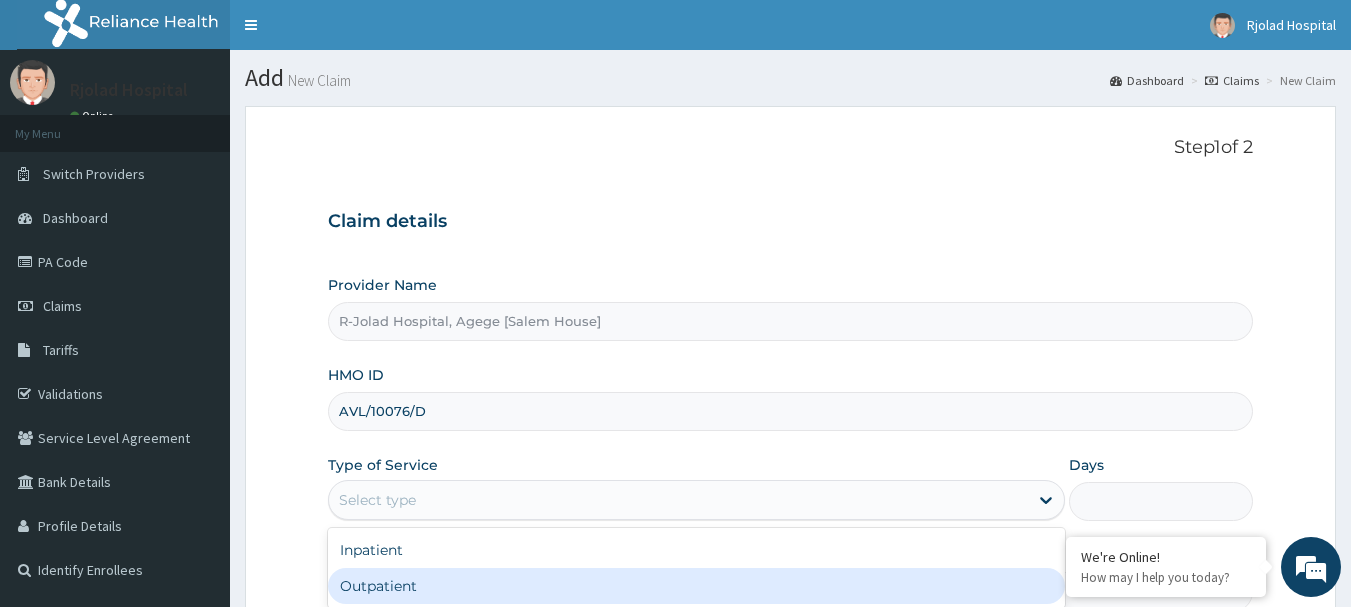 click on "Outpatient" at bounding box center [696, 586] 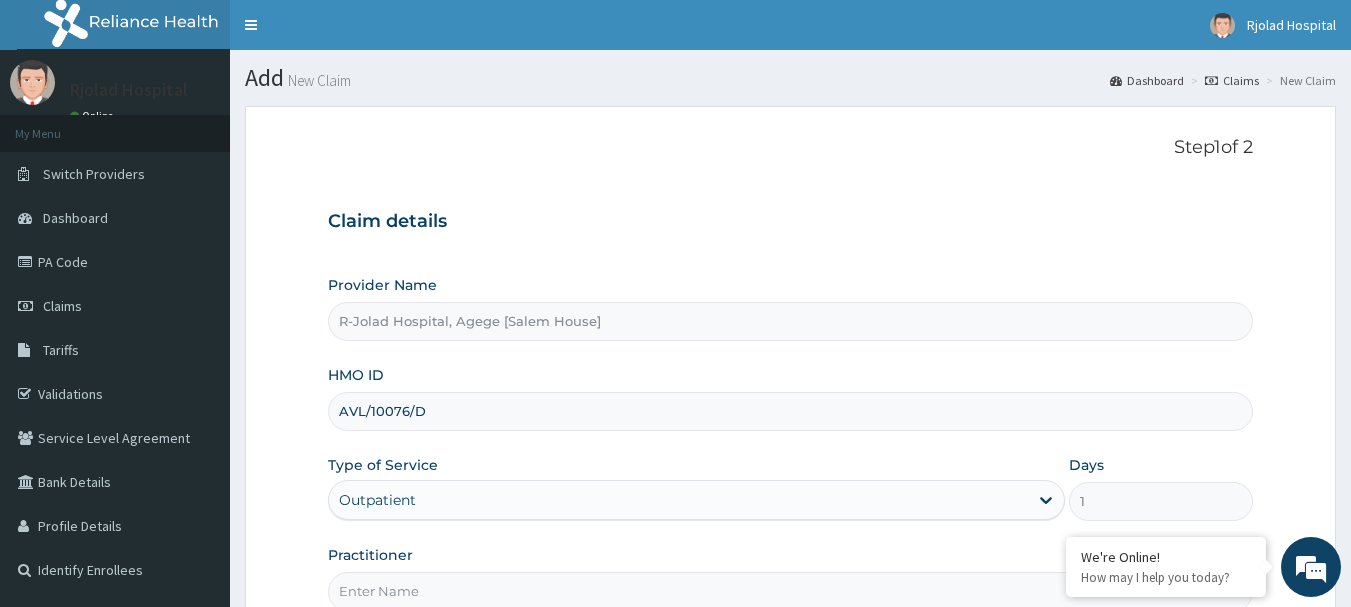 click on "Practitioner" at bounding box center [791, 591] 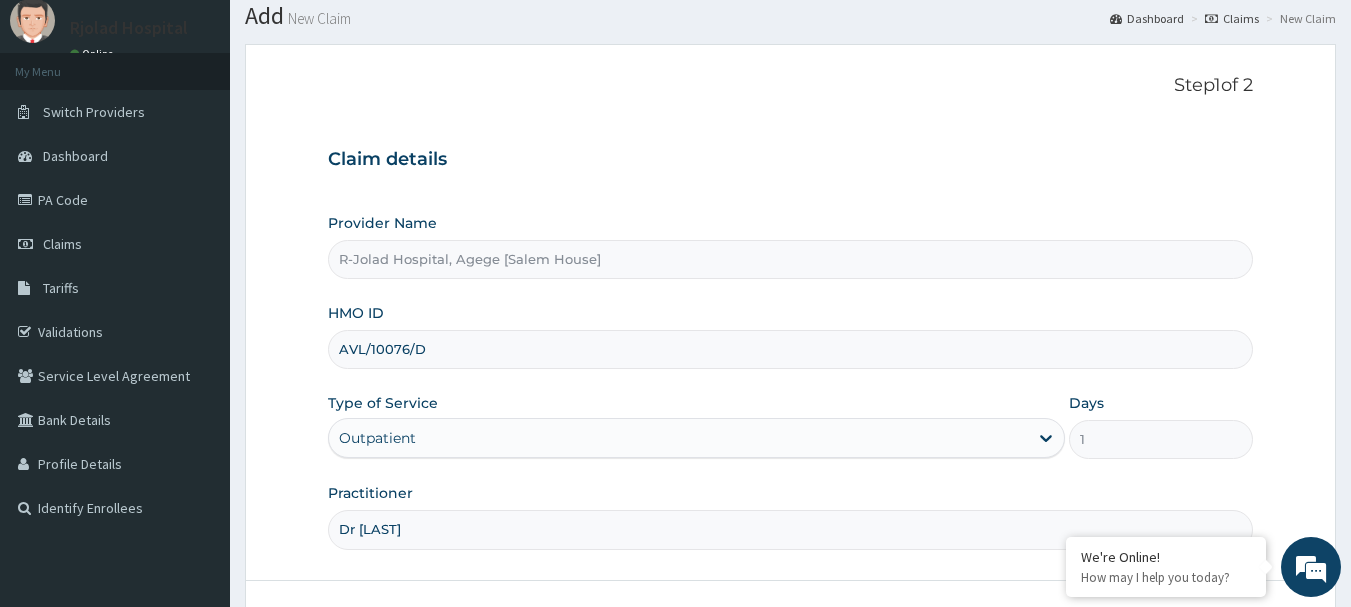 scroll, scrollTop: 133, scrollLeft: 0, axis: vertical 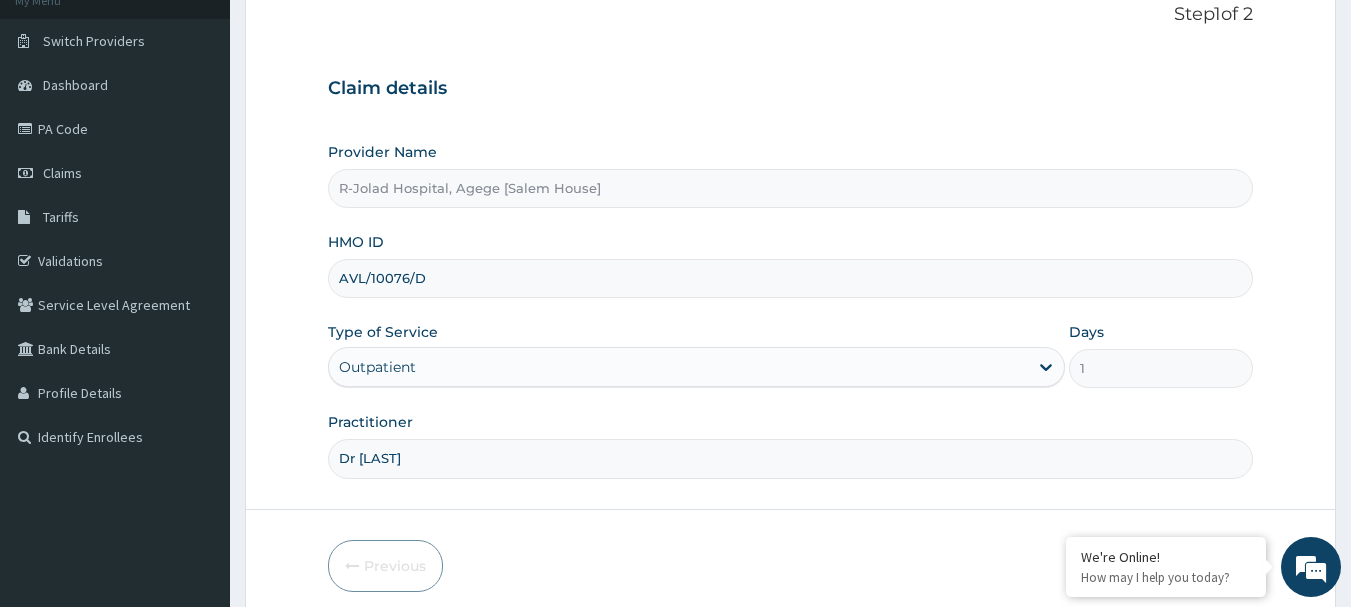 type on "Dr Festus" 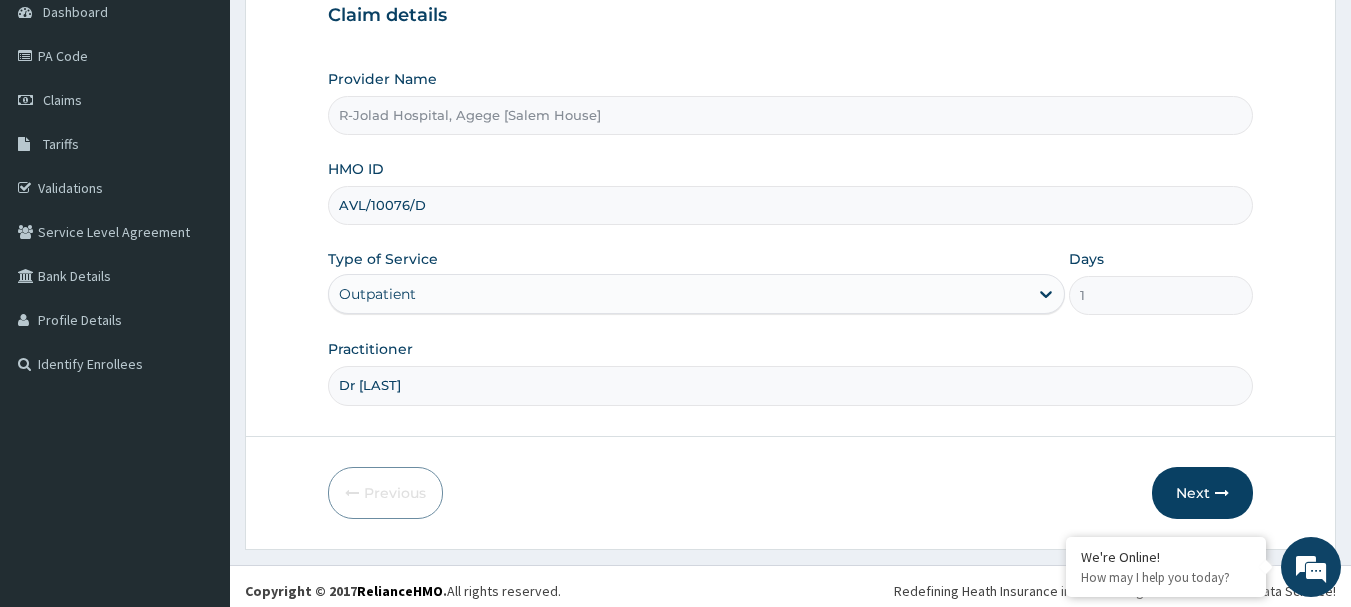scroll, scrollTop: 214, scrollLeft: 0, axis: vertical 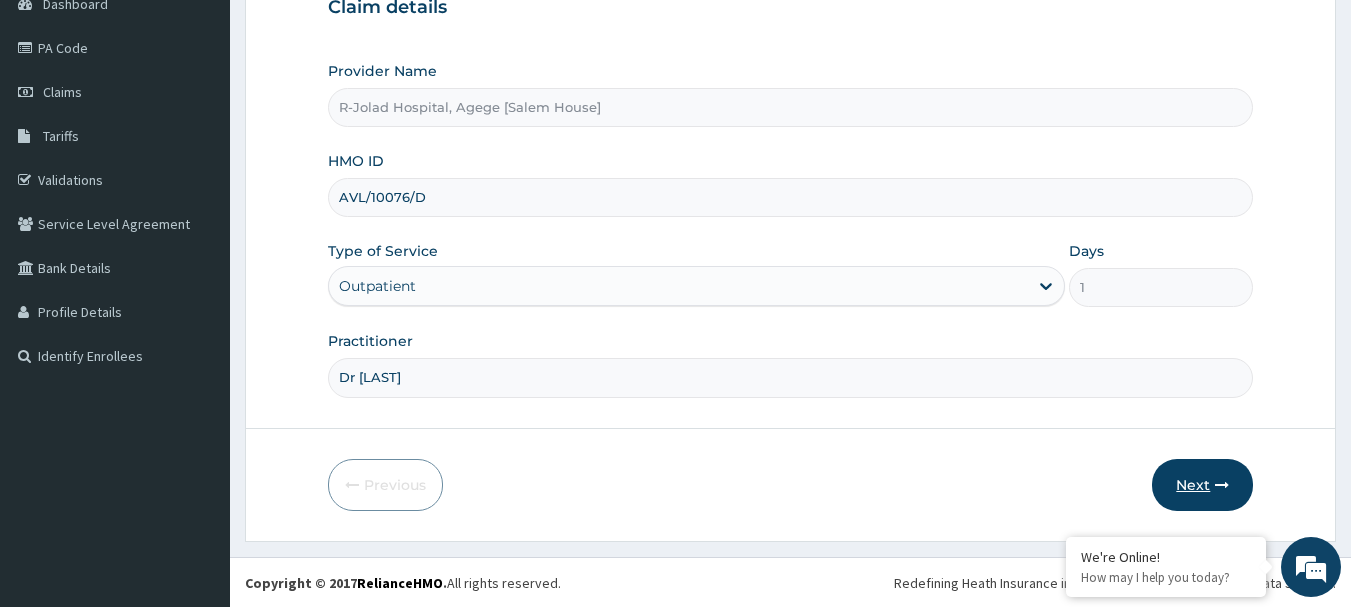click on "Next" at bounding box center (1202, 485) 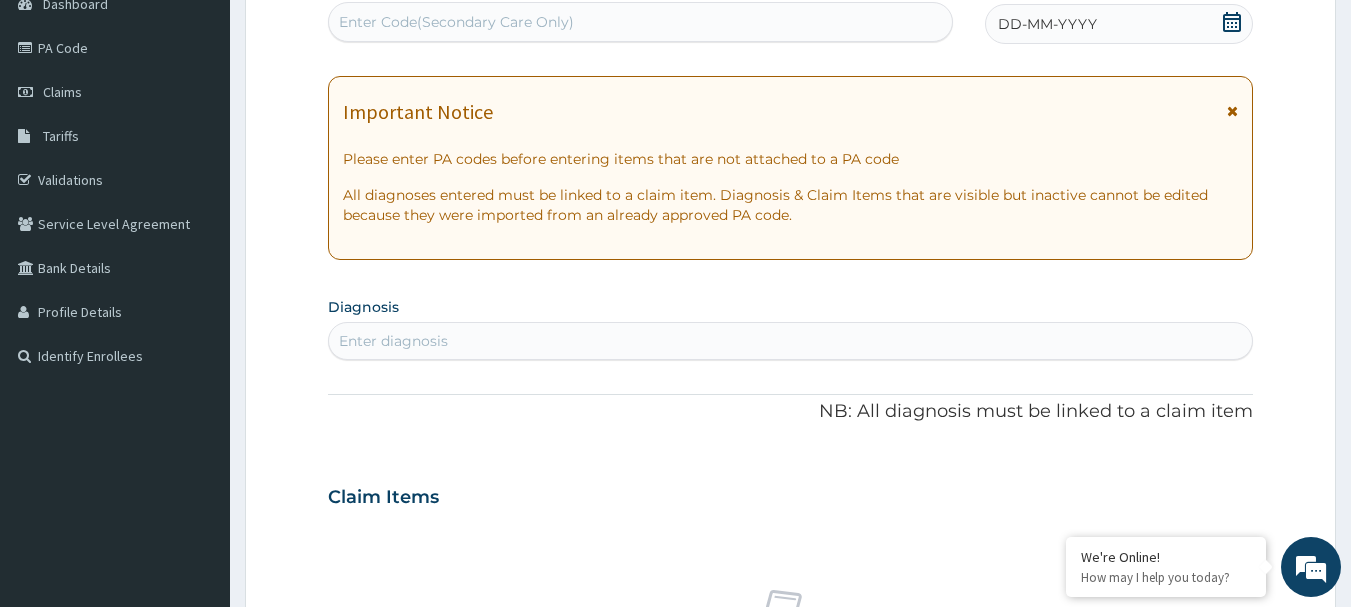 click on "Enter diagnosis" at bounding box center [393, 341] 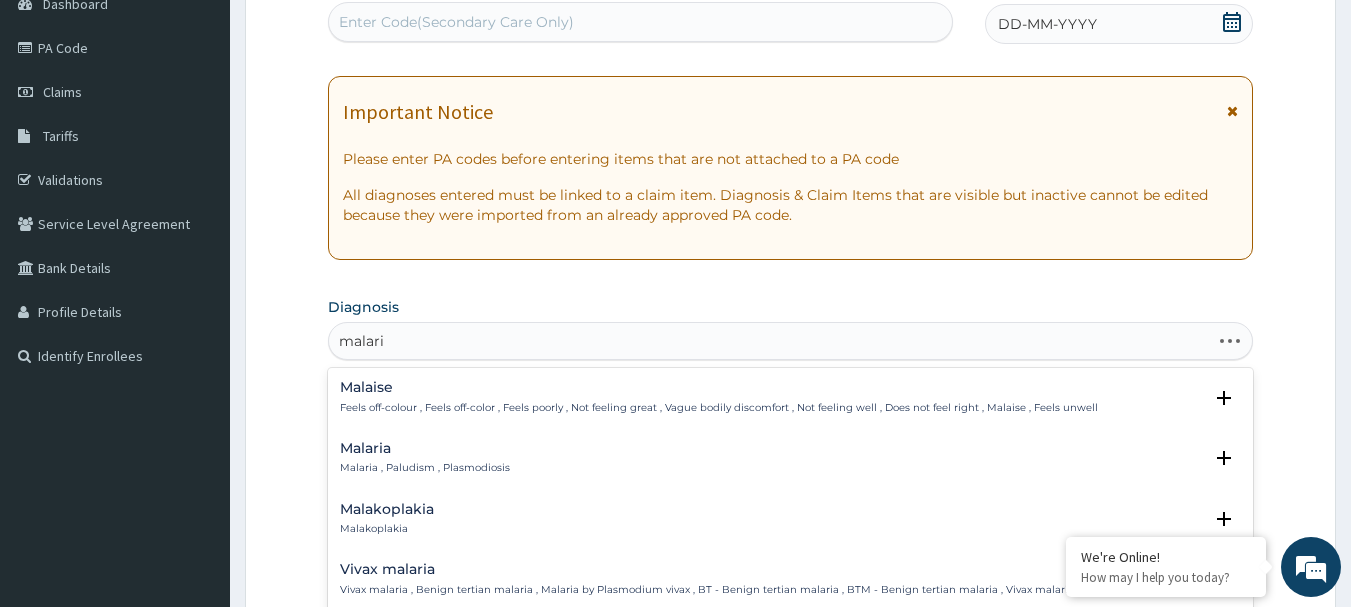 type on "malaria" 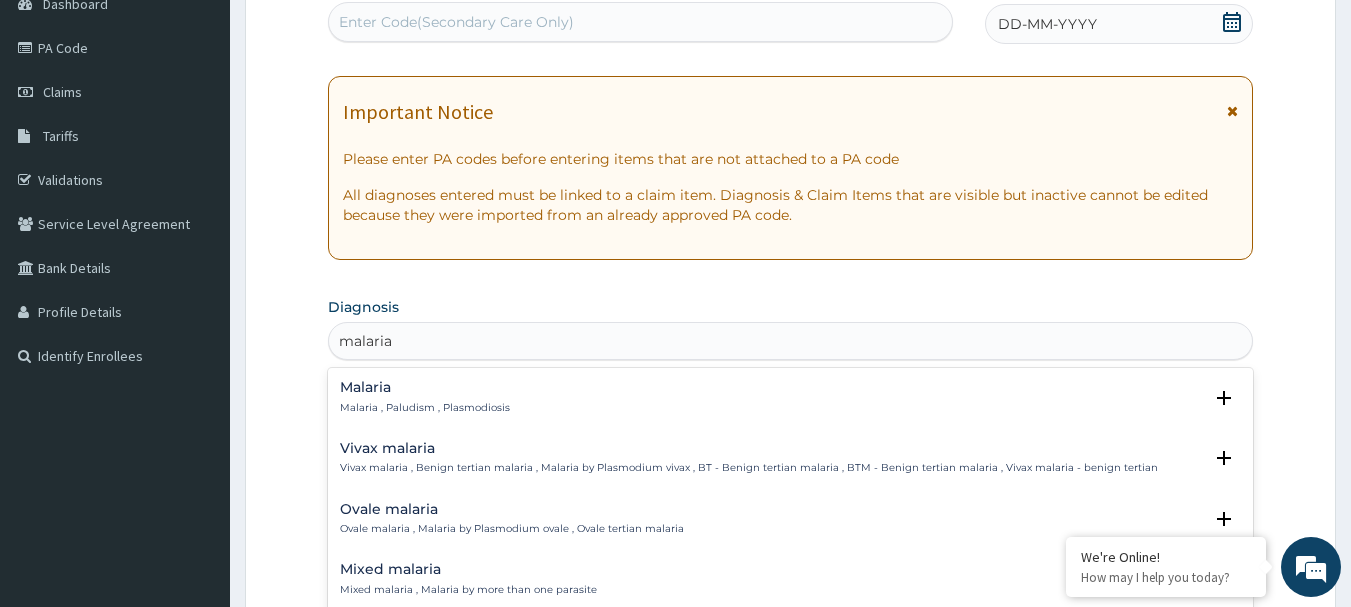 click on "Malaria Malaria , Paludism , Plasmodiosis Select Status Query Query covers suspected (?), Keep in view (kiv), Ruled out (r/o) Confirmed" at bounding box center (791, 402) 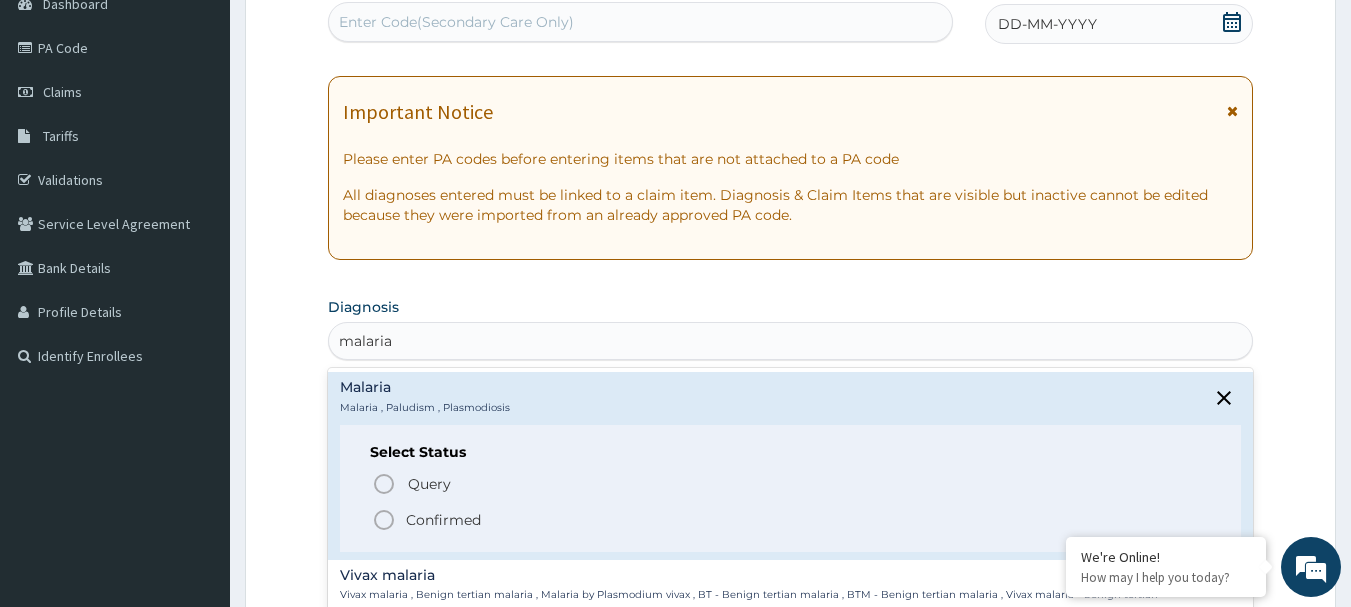 drag, startPoint x: 440, startPoint y: 539, endPoint x: 456, endPoint y: 524, distance: 21.931713 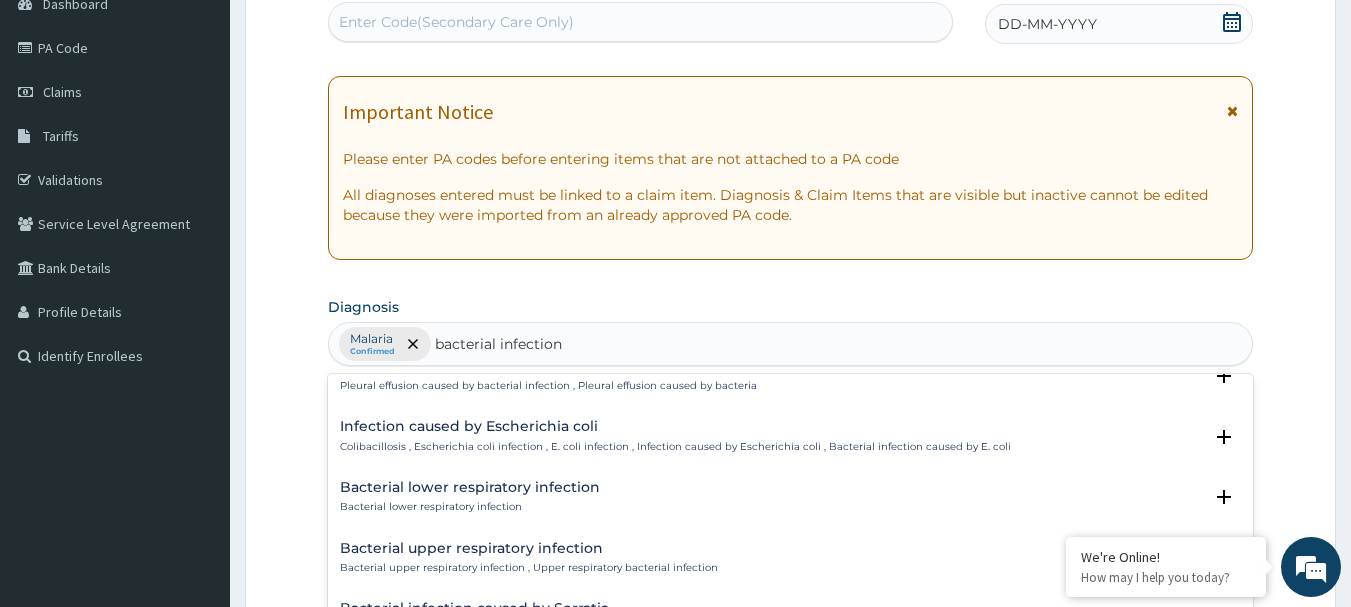 scroll, scrollTop: 1141, scrollLeft: 0, axis: vertical 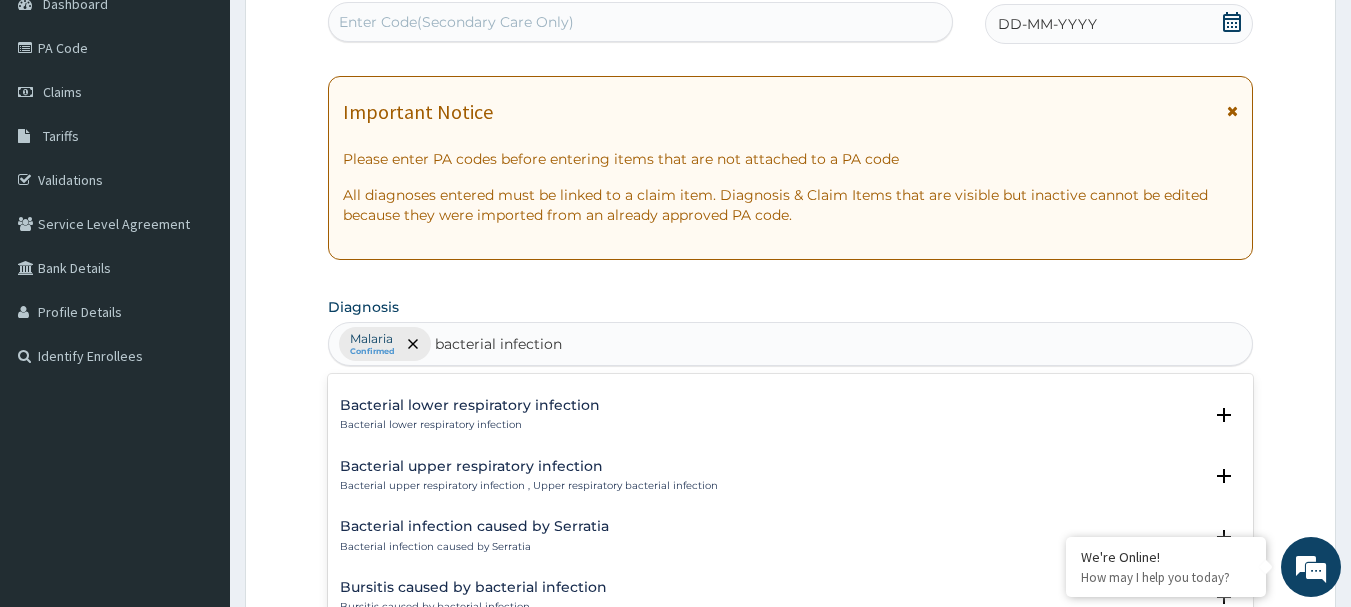 type on "bacterial infection" 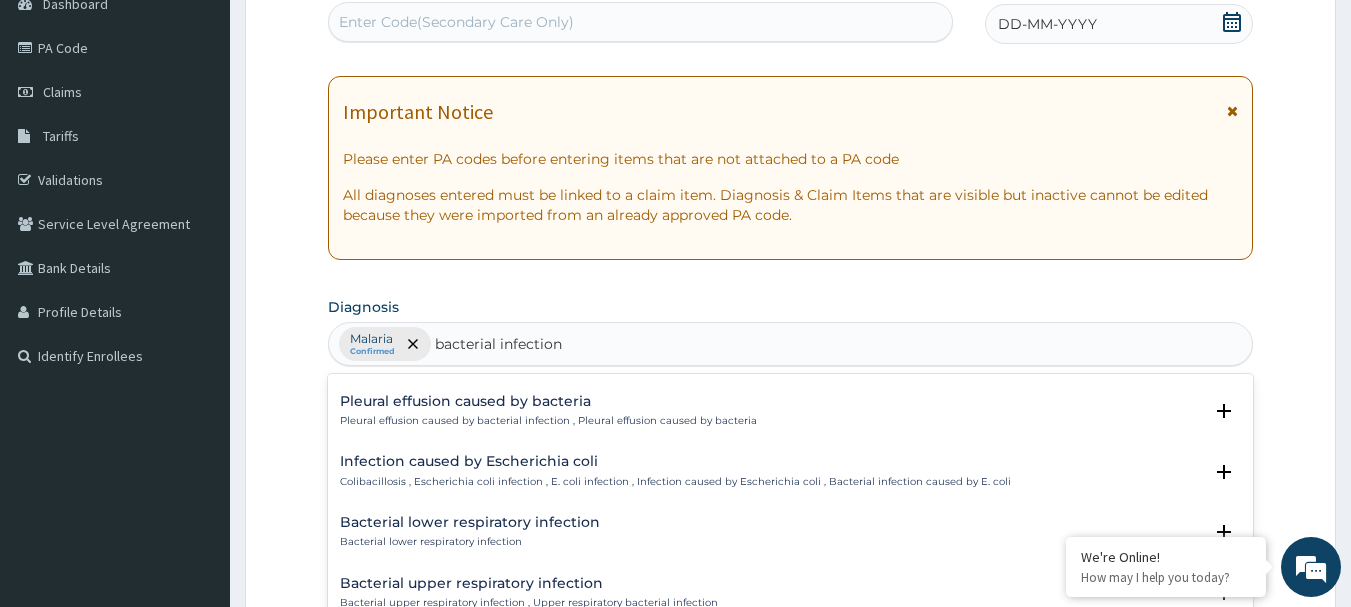 scroll, scrollTop: 1036, scrollLeft: 0, axis: vertical 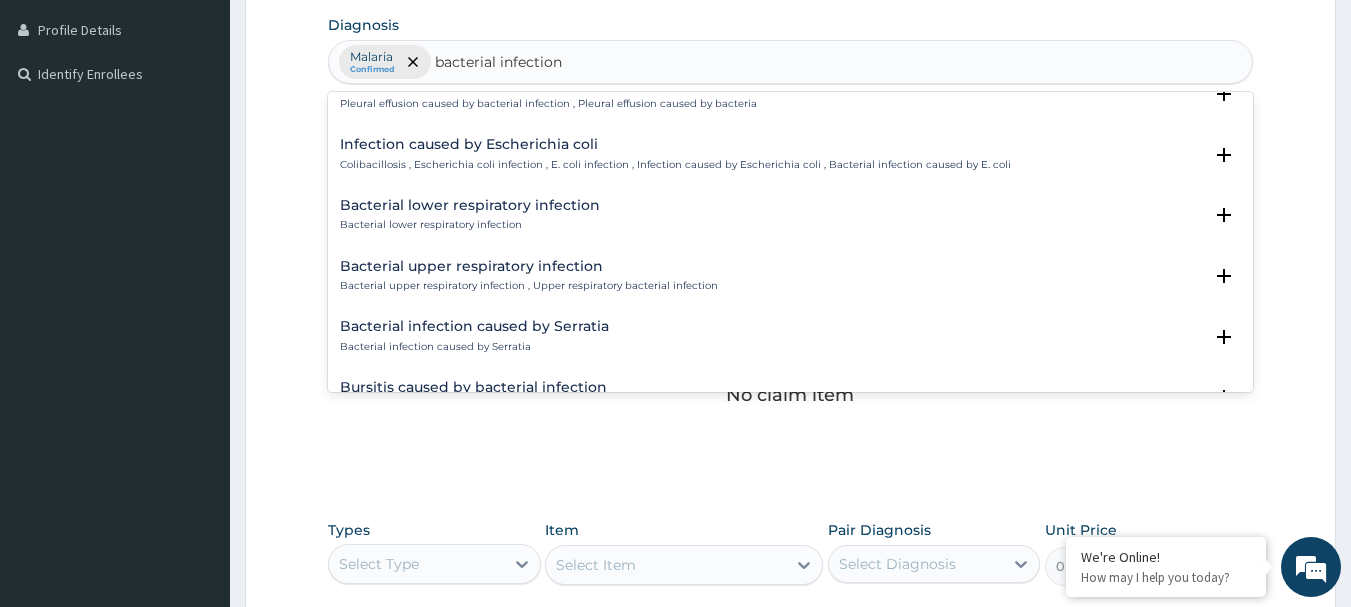 type on "bacterial infection" 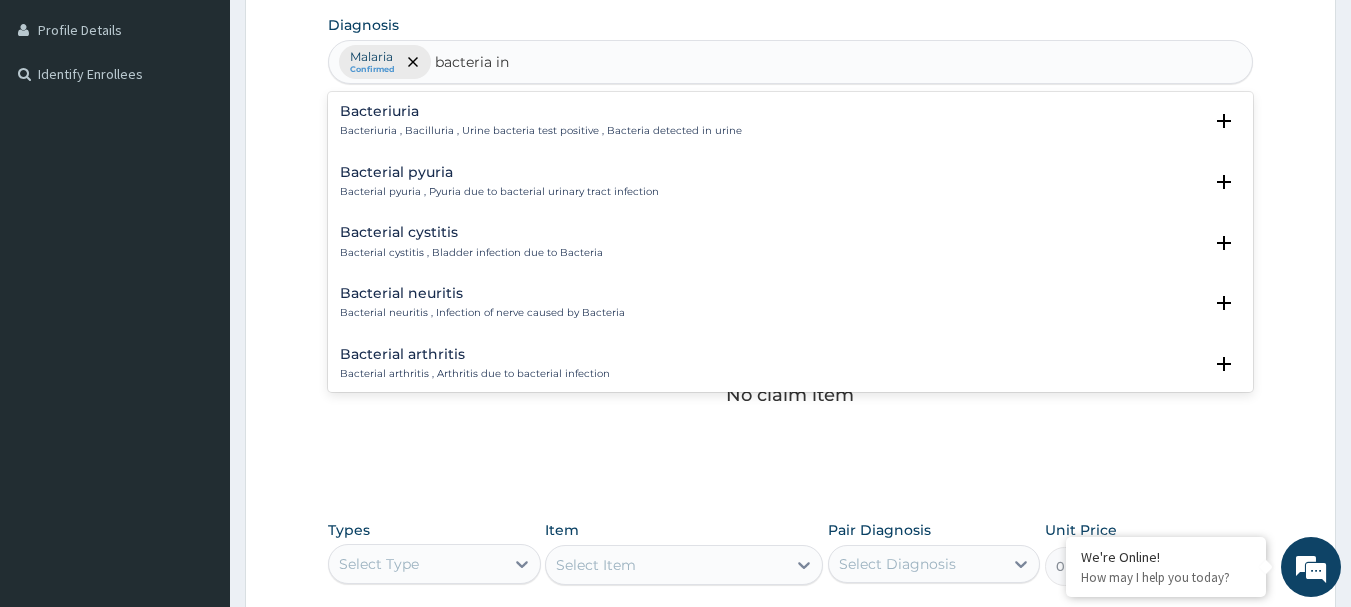 type on "bacteria in" 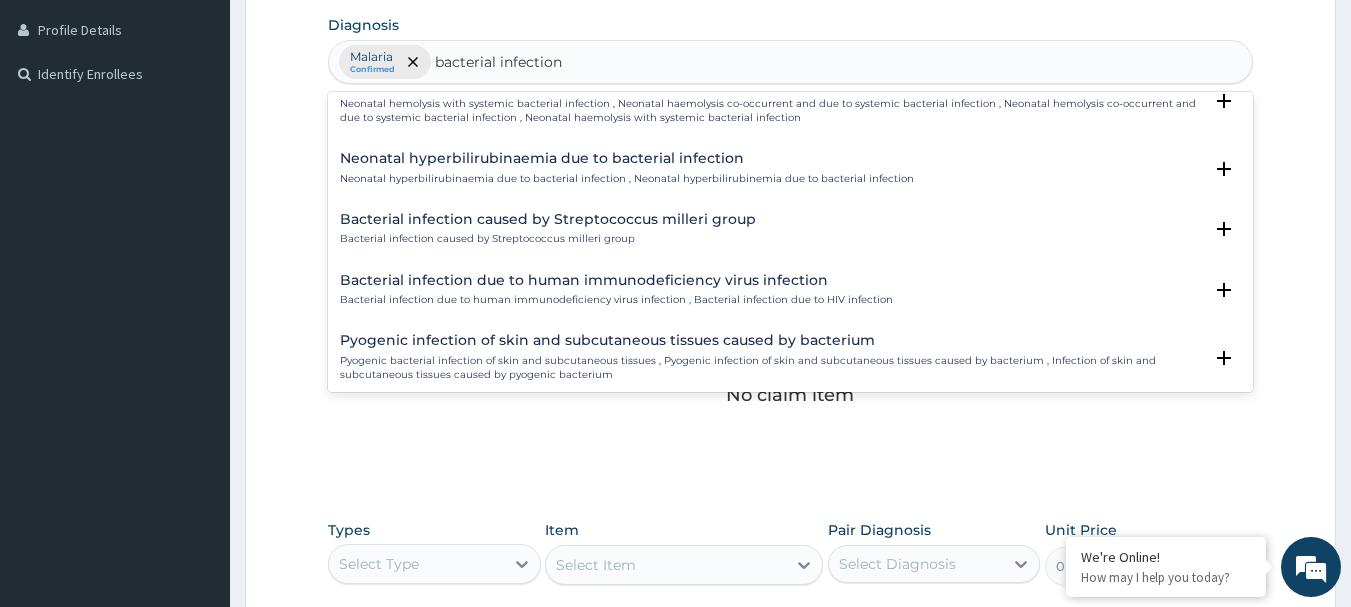 scroll, scrollTop: 2770, scrollLeft: 0, axis: vertical 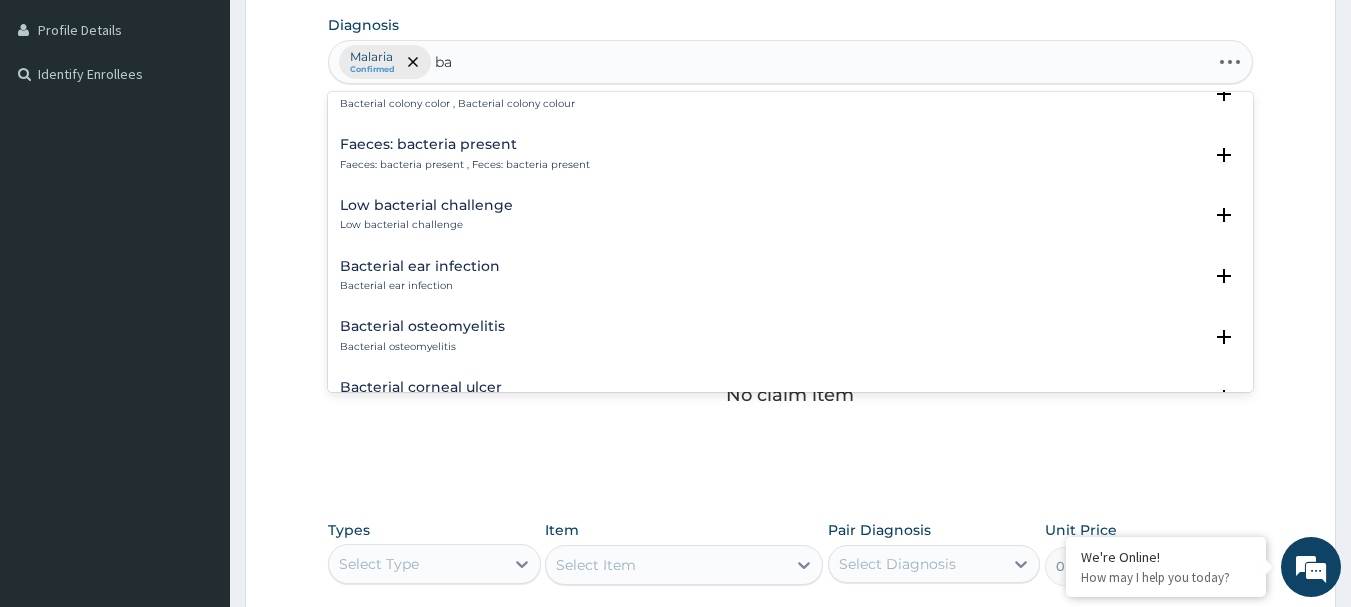 type on "b" 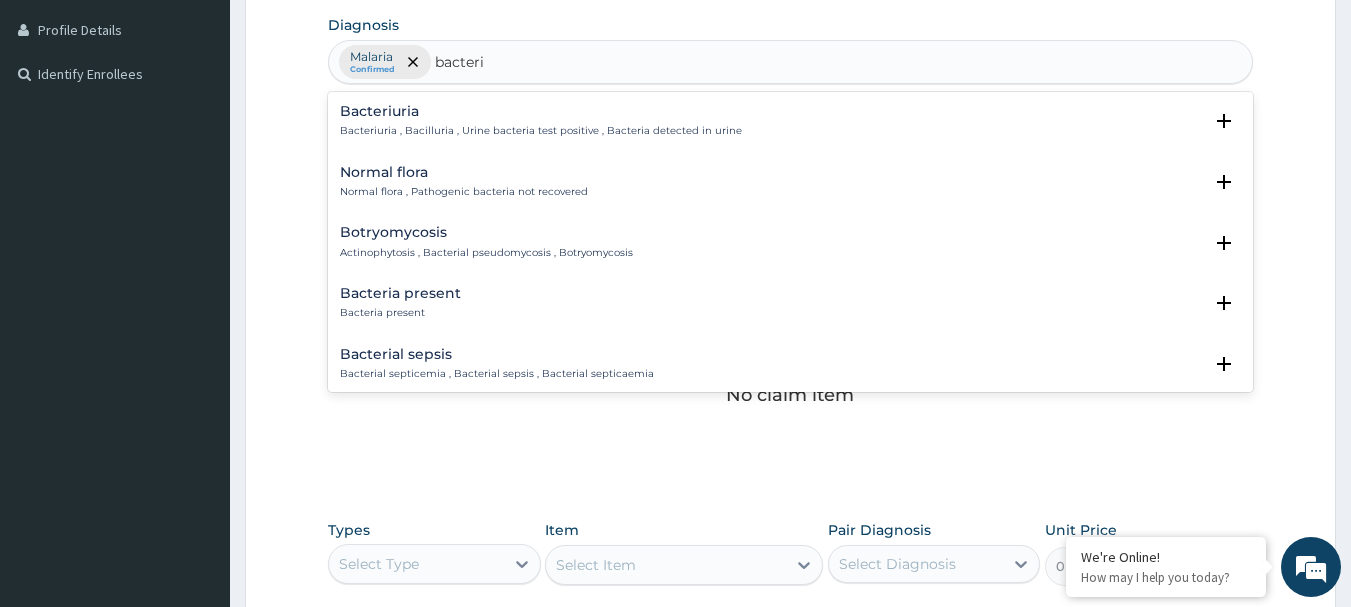 click on "Bacterial septicemia , Bacterial sepsis , Bacterial septicaemia" at bounding box center [497, 374] 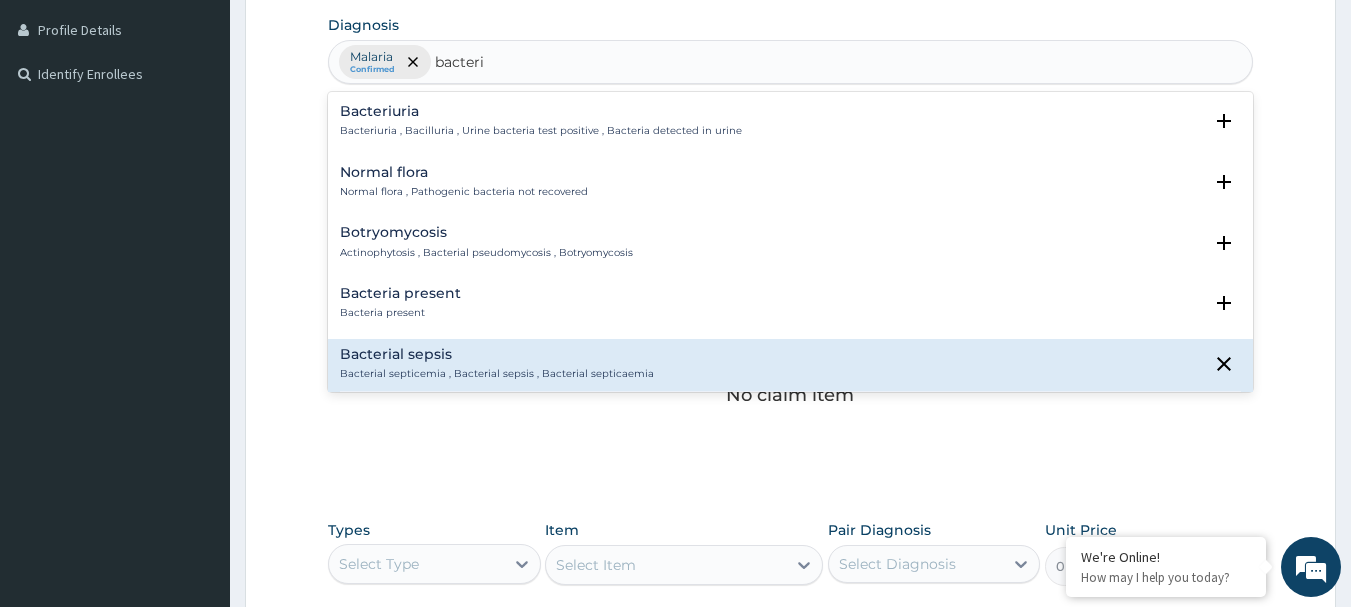 type on "bacteri" 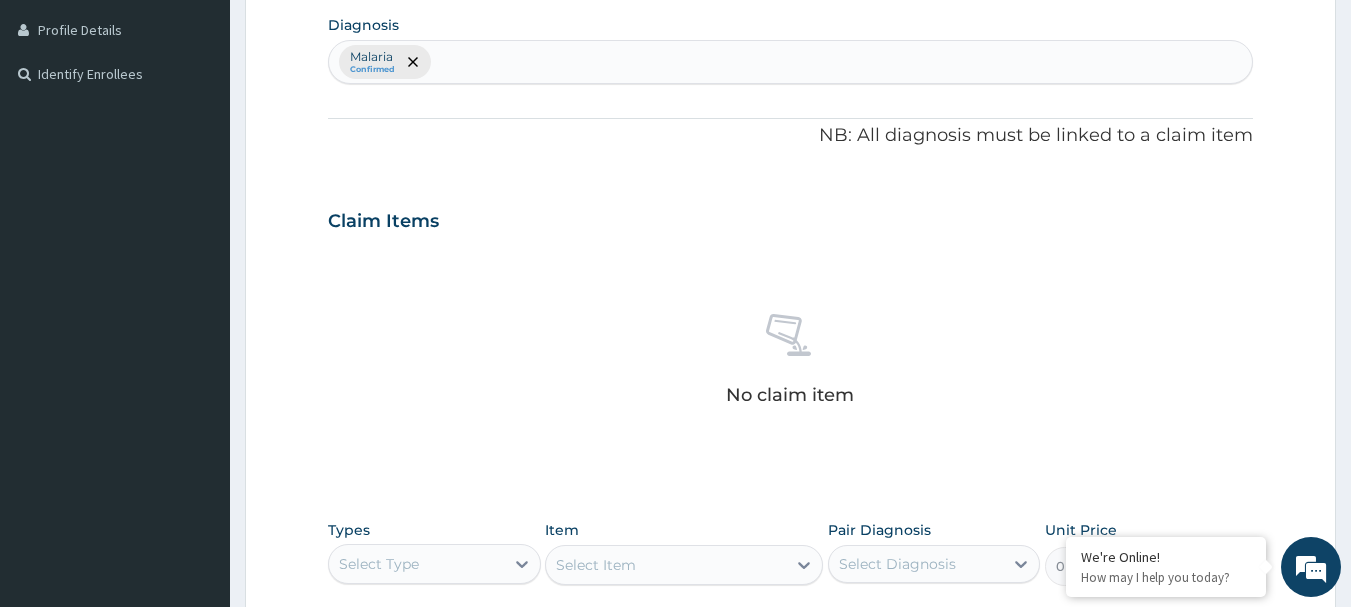 click on "Step  2  of 2 PA Code / Prescription Code Enter Code(Secondary Care Only) Encounter Date DD-MM-YYYY Important Notice Please enter PA codes before entering items that are not attached to a PA code   All diagnoses entered must be linked to a claim item. Diagnosis & Claim Items that are visible but inactive cannot be edited because they were imported from an already approved PA code. Diagnosis Malaria Confirmed NB: All diagnosis must be linked to a claim item Claim Items No claim item Types Select Type Item Select Item Pair Diagnosis Select Diagnosis Unit Price 0 Add Comment     Previous   Submit" at bounding box center (790, 244) 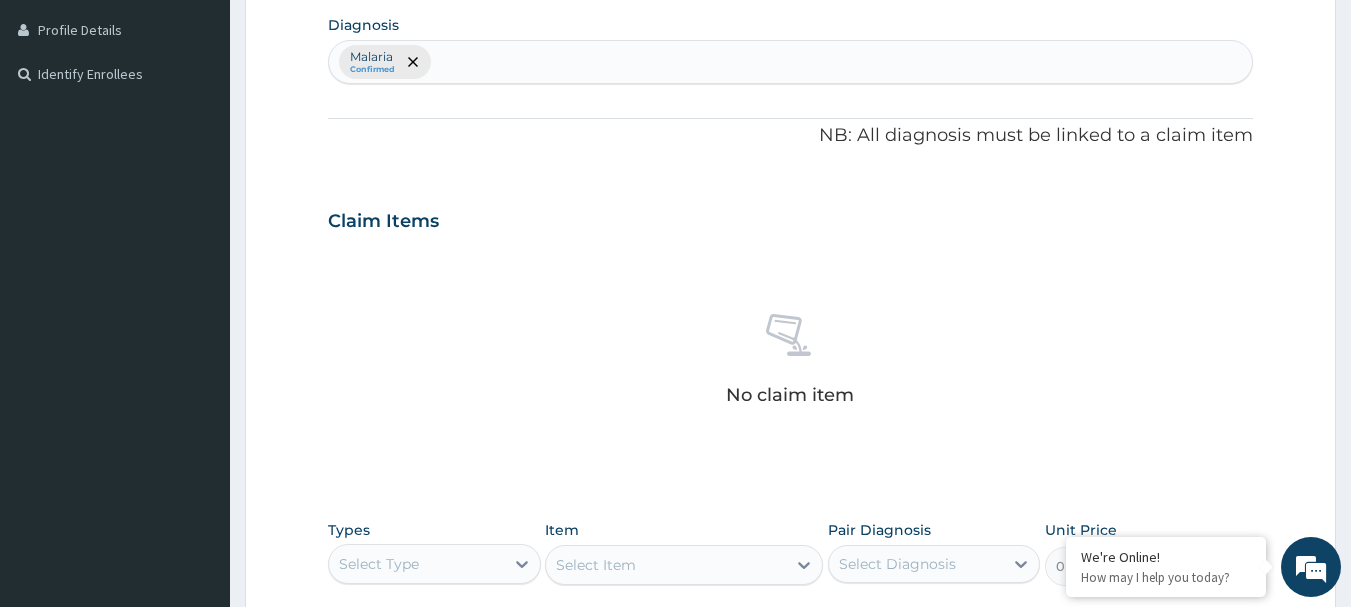 click on "Malaria Confirmed" at bounding box center (791, 62) 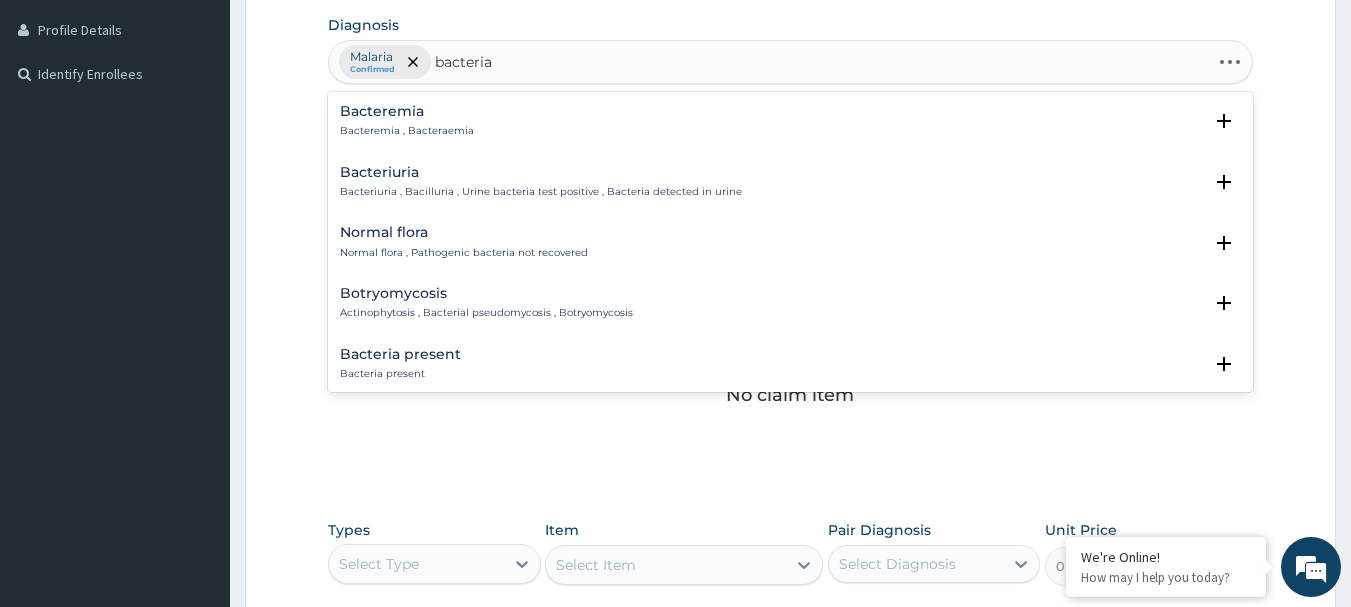 type on "bacteria s" 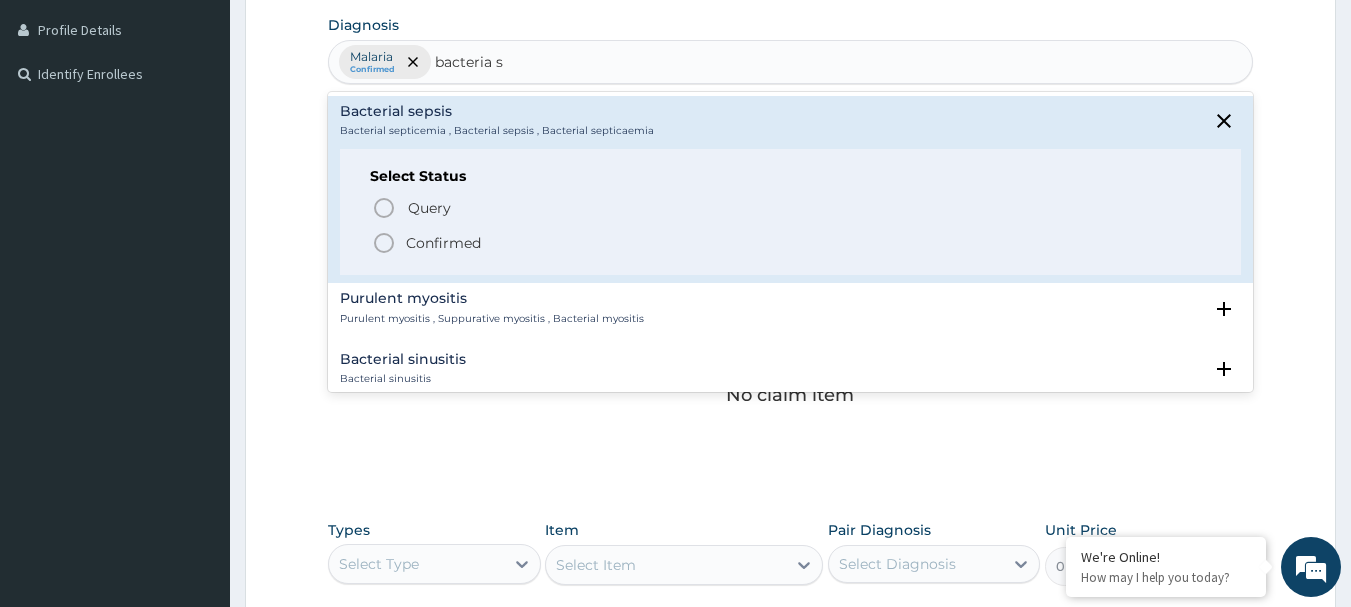 click on "Confirmed" at bounding box center (443, 243) 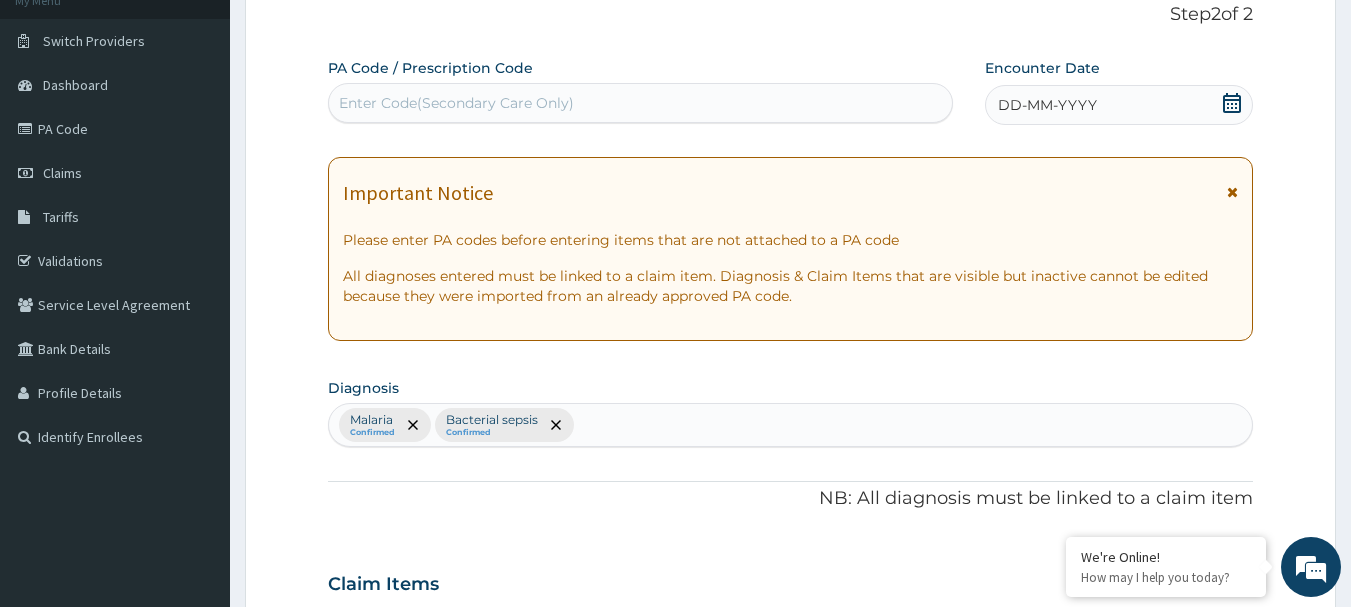 scroll, scrollTop: 130, scrollLeft: 0, axis: vertical 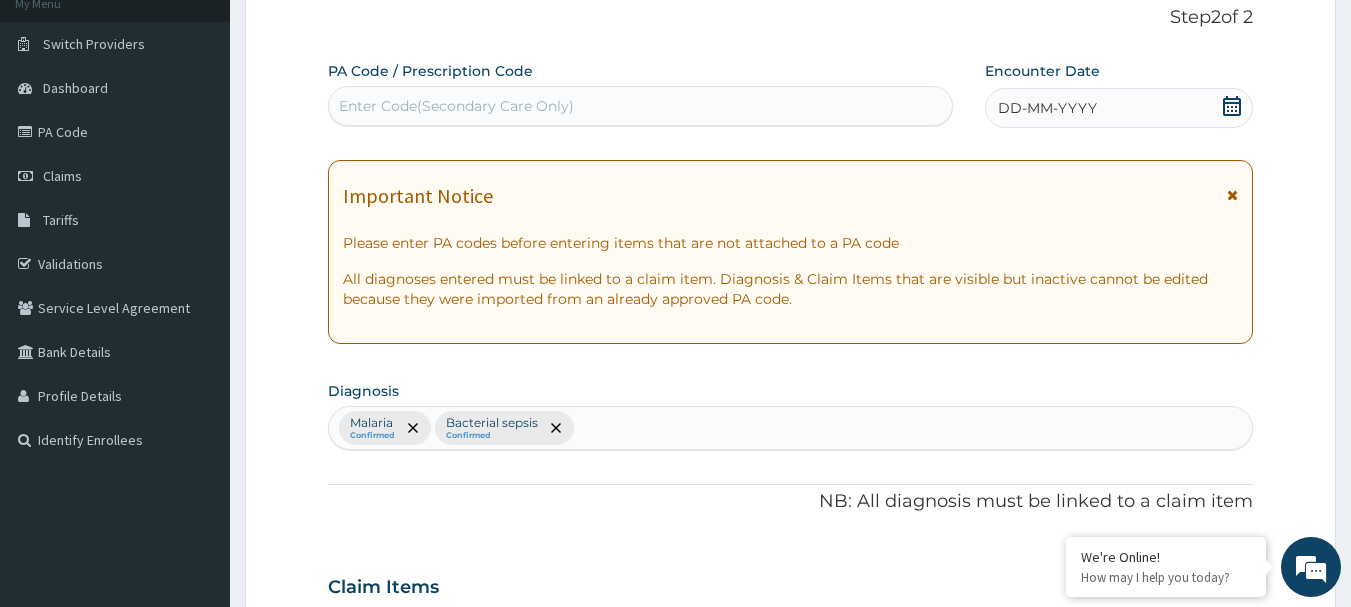 click 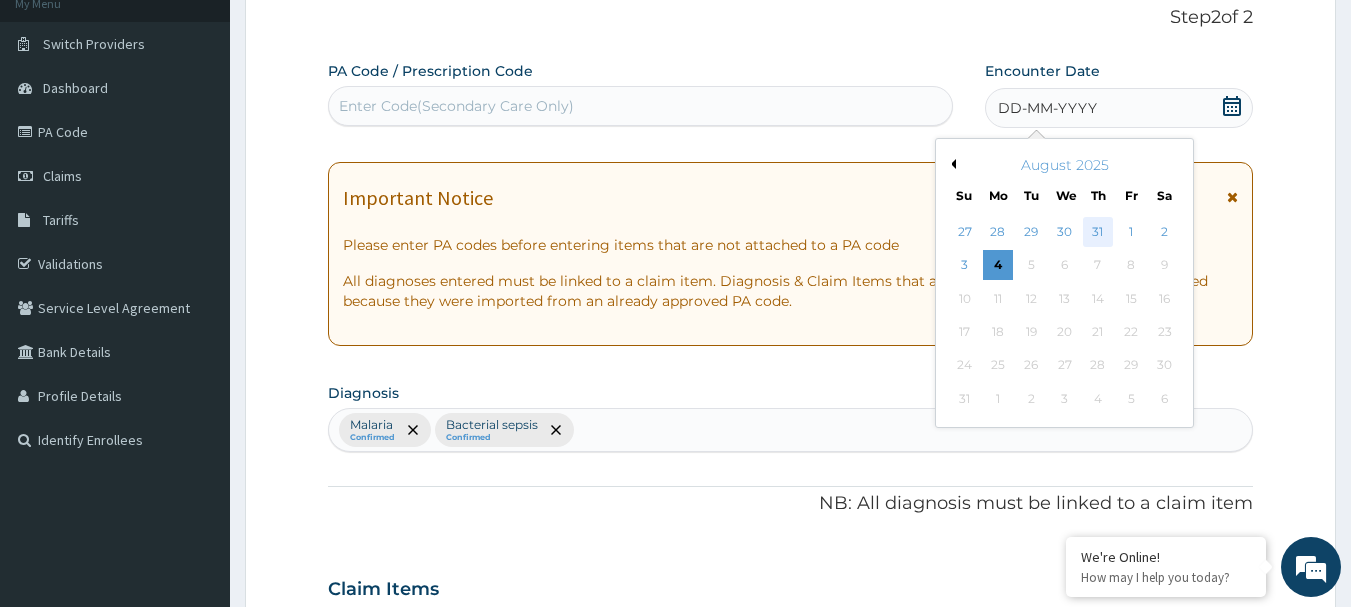 click on "31" at bounding box center [1098, 232] 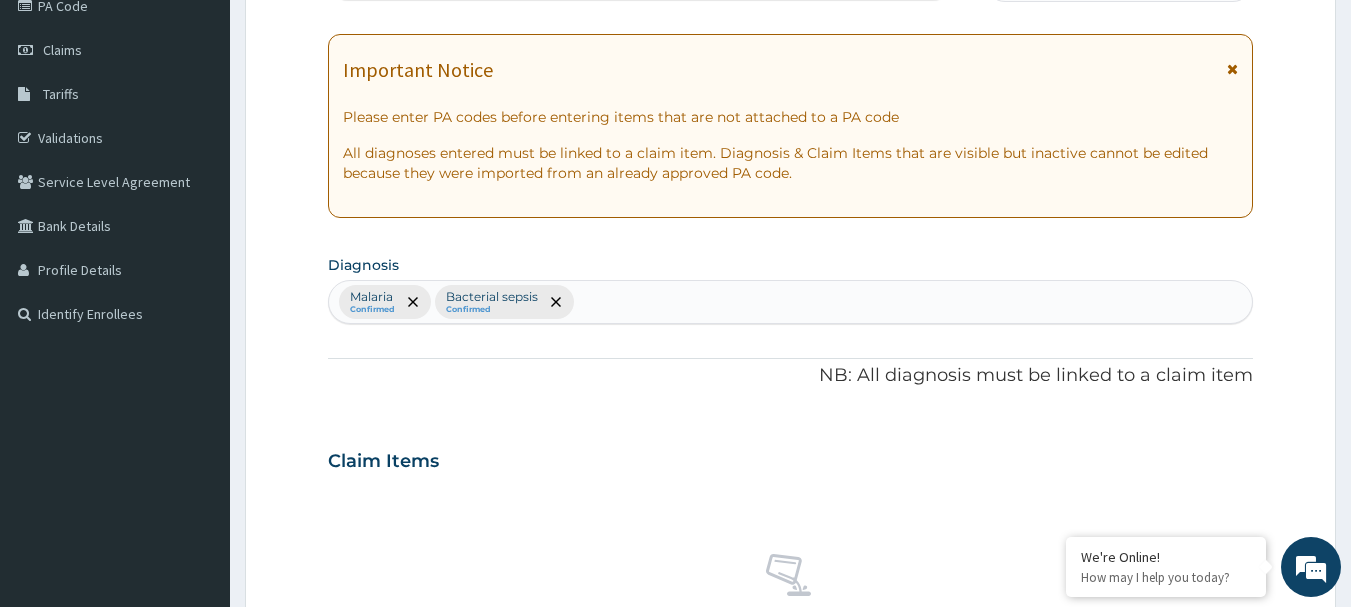 scroll, scrollTop: 299, scrollLeft: 0, axis: vertical 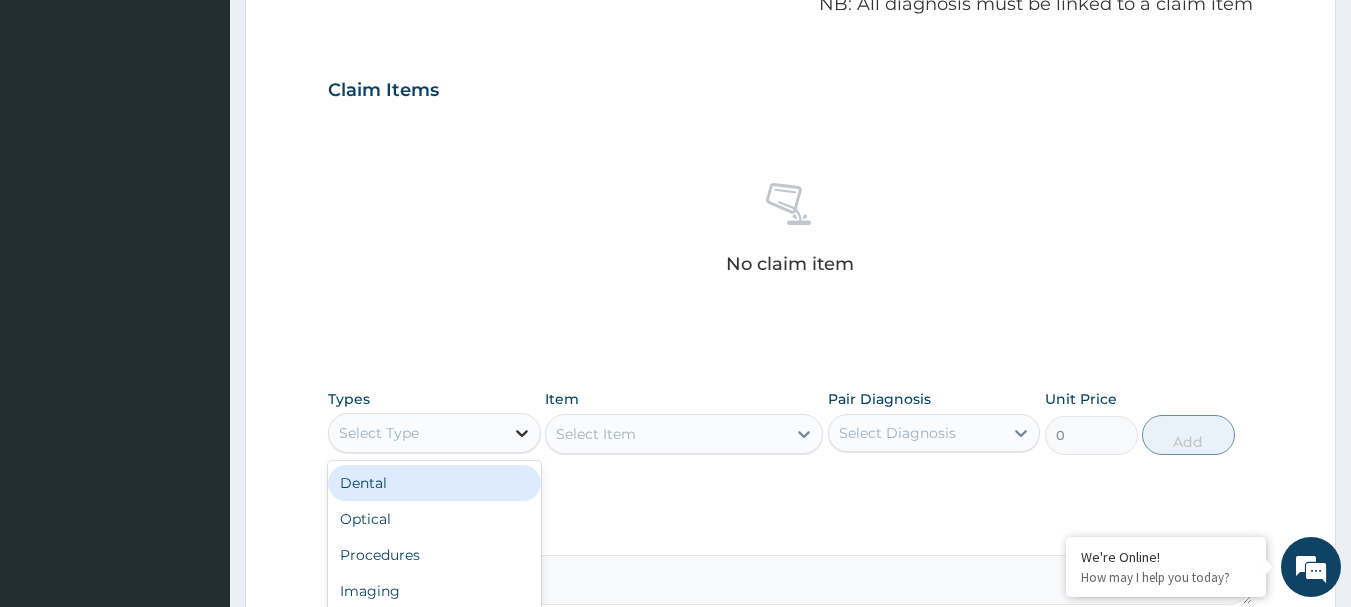 click at bounding box center [522, 433] 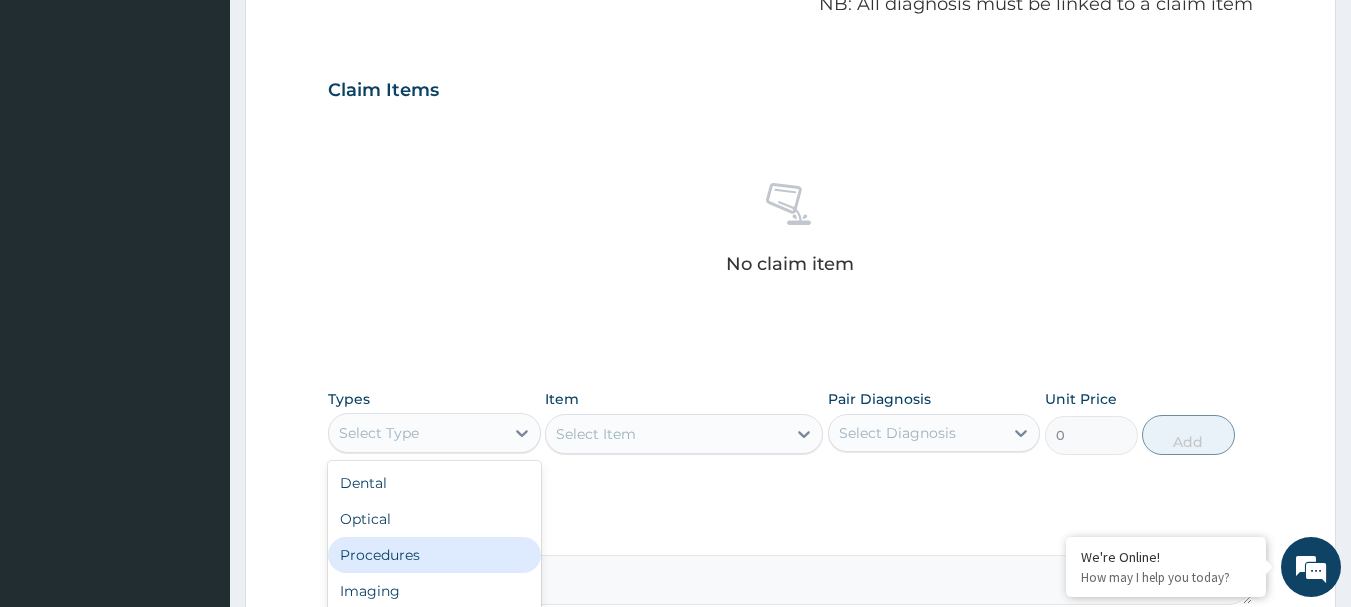 click on "Procedures" at bounding box center [434, 555] 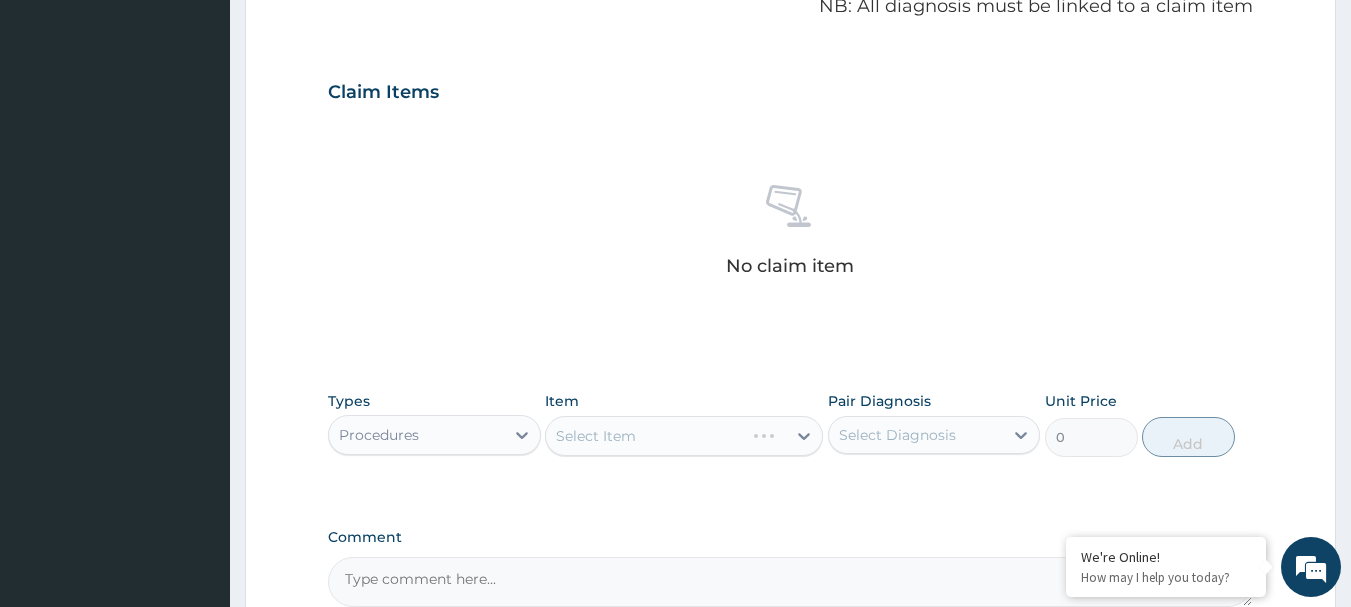 scroll, scrollTop: 835, scrollLeft: 0, axis: vertical 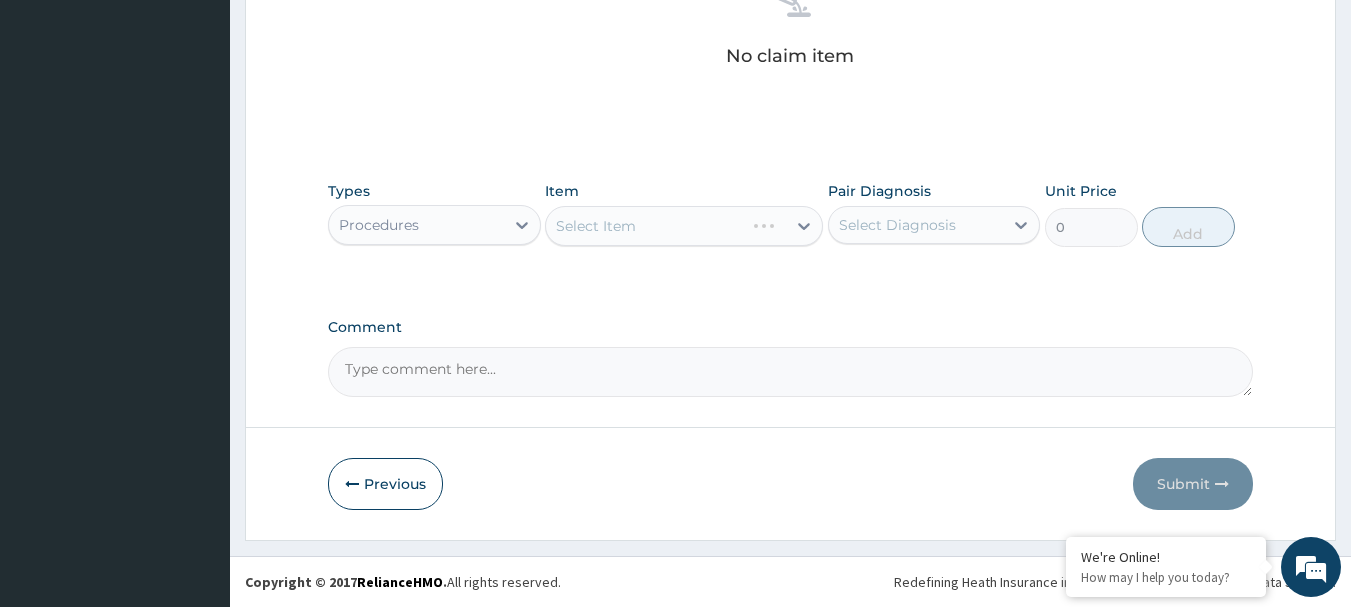 click on "Select Item" at bounding box center [684, 226] 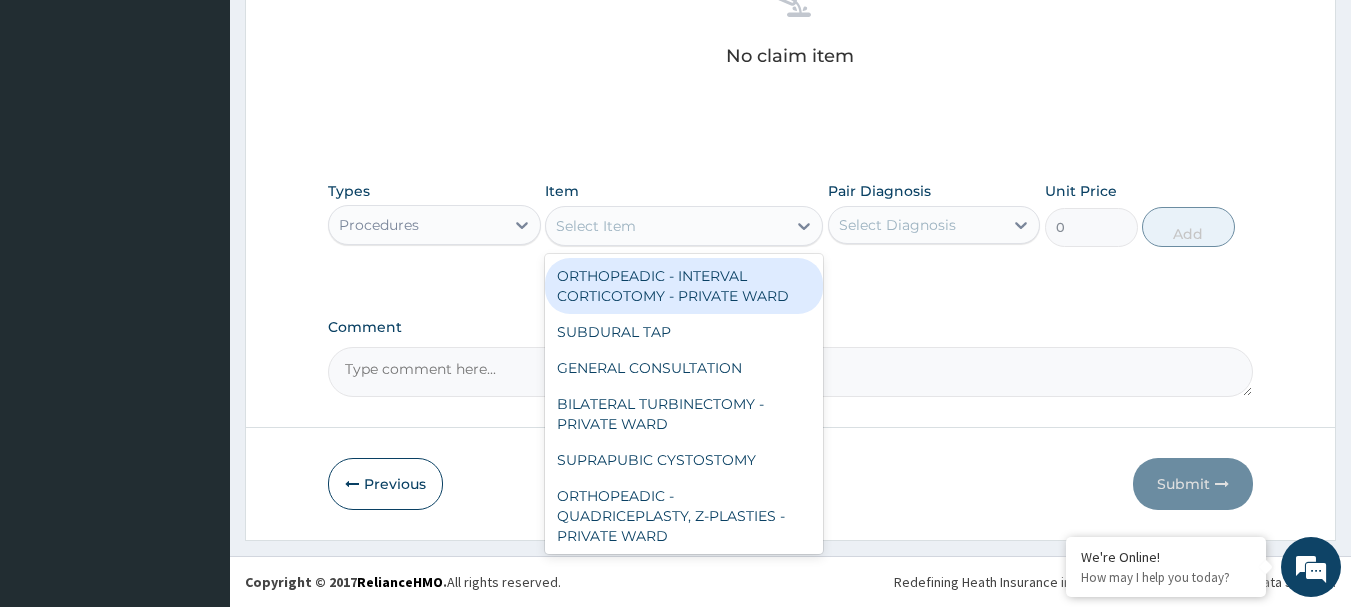 click 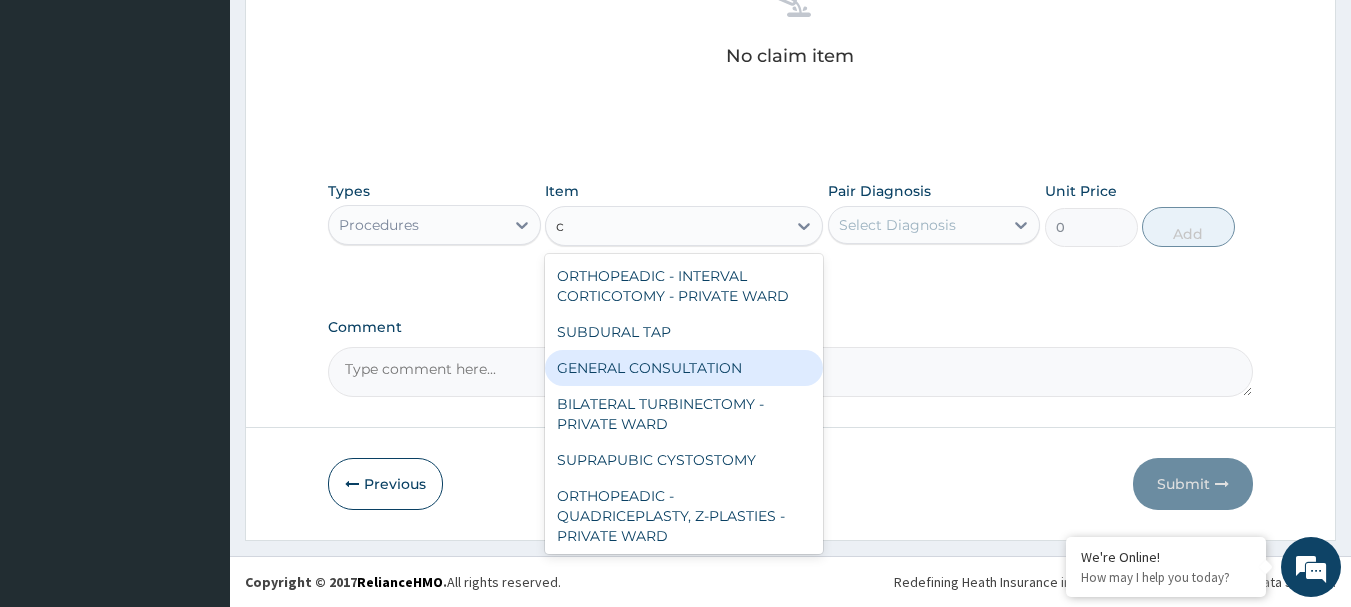 click on "GENERAL CONSULTATION" at bounding box center [684, 368] 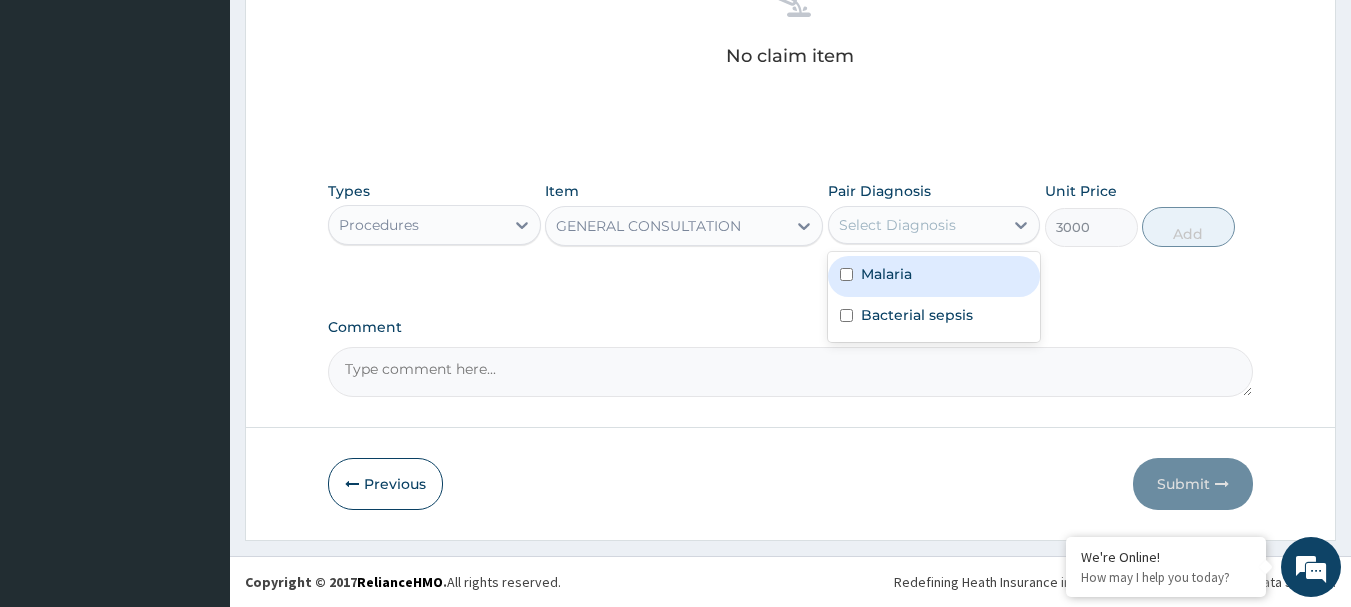click on "Select Diagnosis" at bounding box center [916, 225] 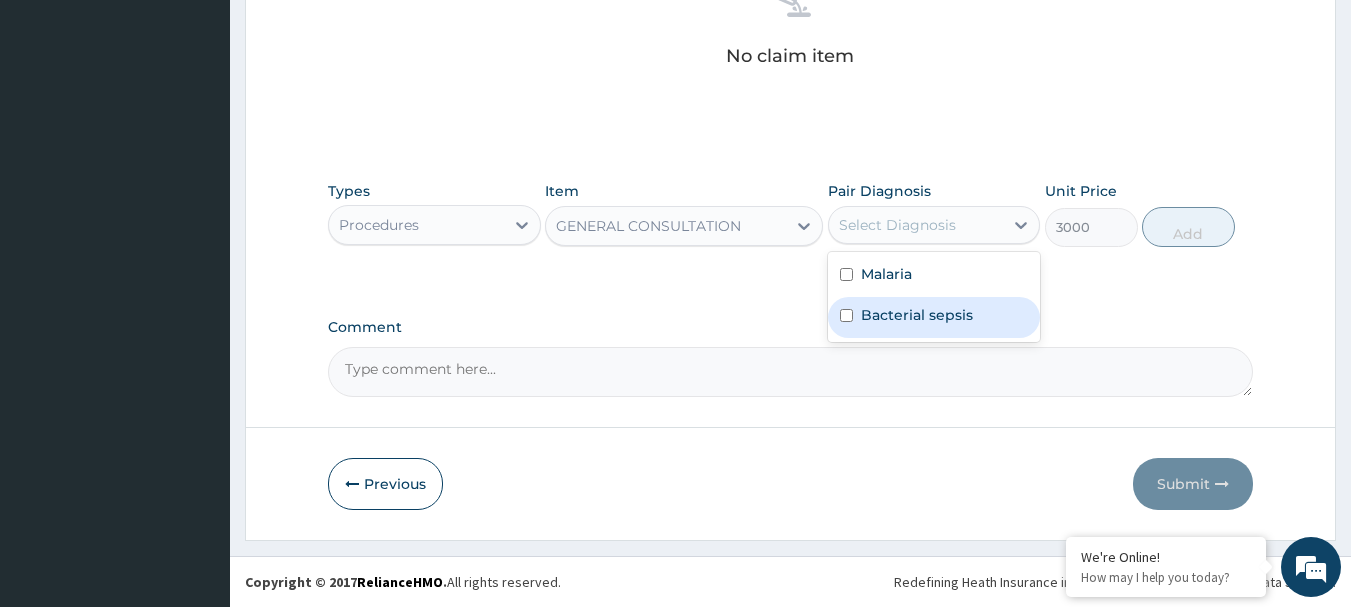 drag, startPoint x: 918, startPoint y: 266, endPoint x: 903, endPoint y: 350, distance: 85.32877 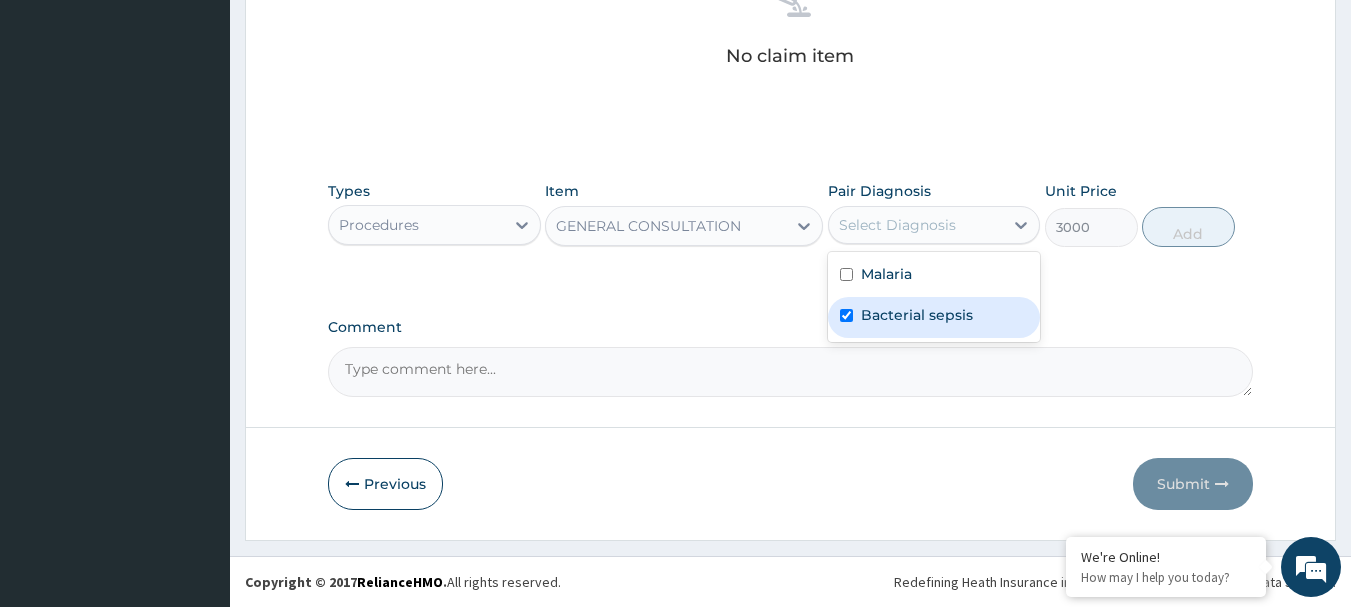 checkbox on "true" 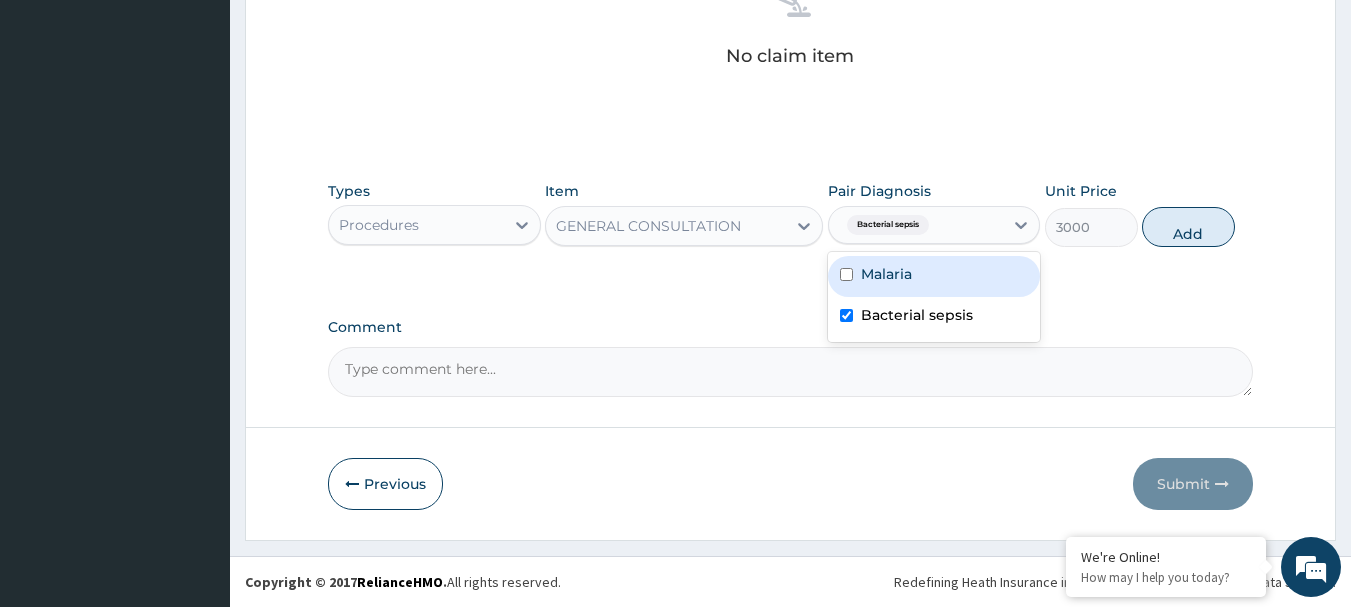 click on "Malaria" at bounding box center [934, 276] 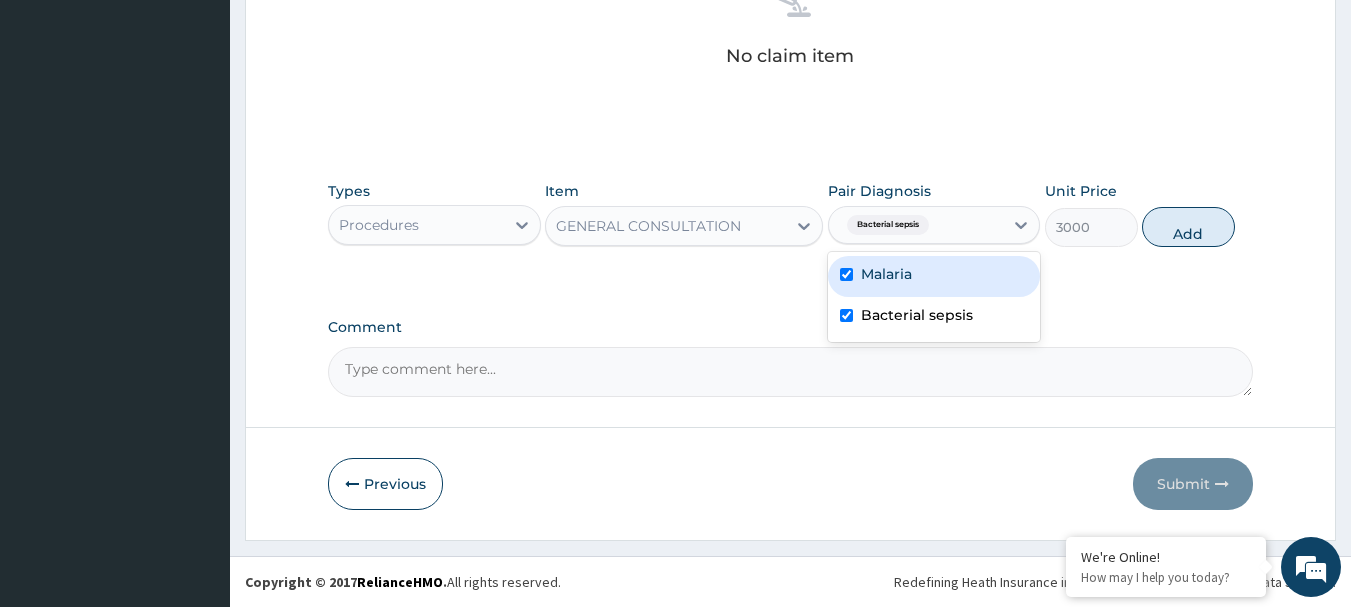 checkbox on "true" 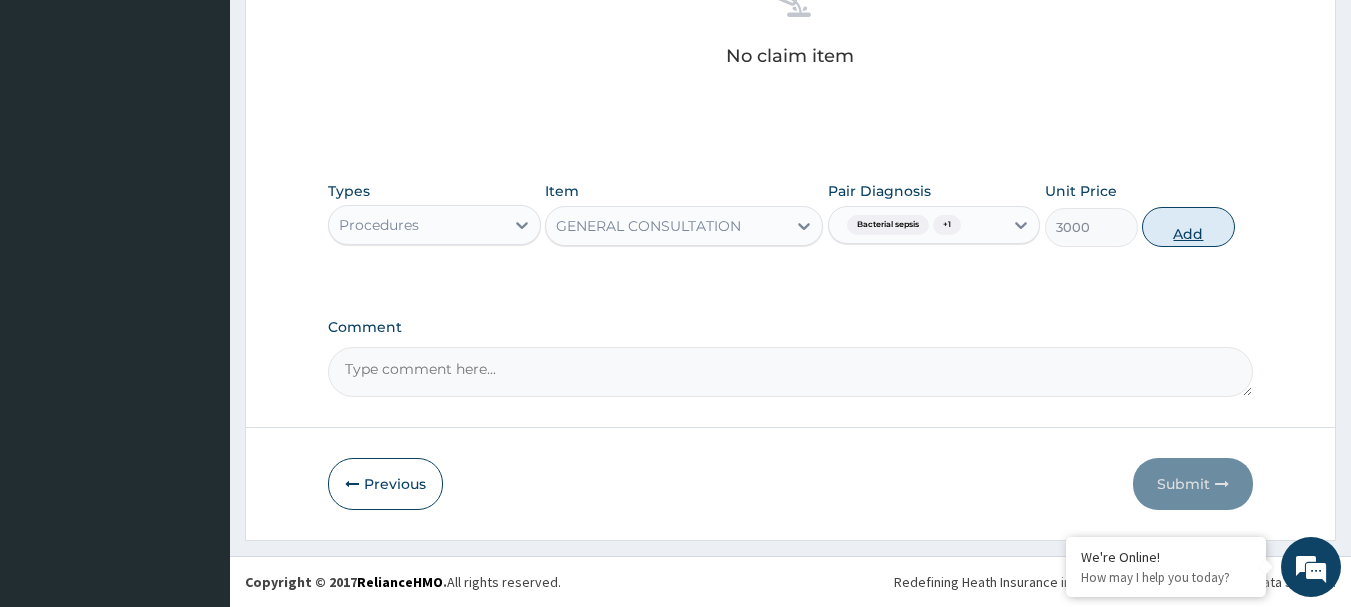 click on "Add" at bounding box center [1188, 227] 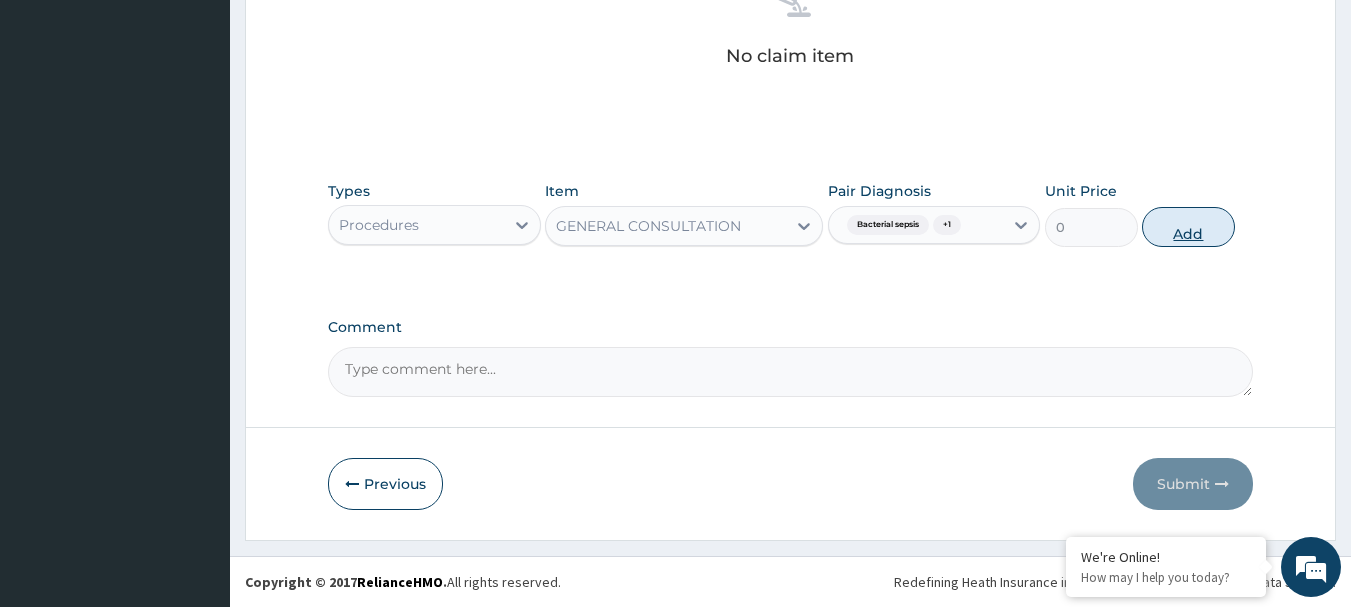 scroll, scrollTop: 755, scrollLeft: 0, axis: vertical 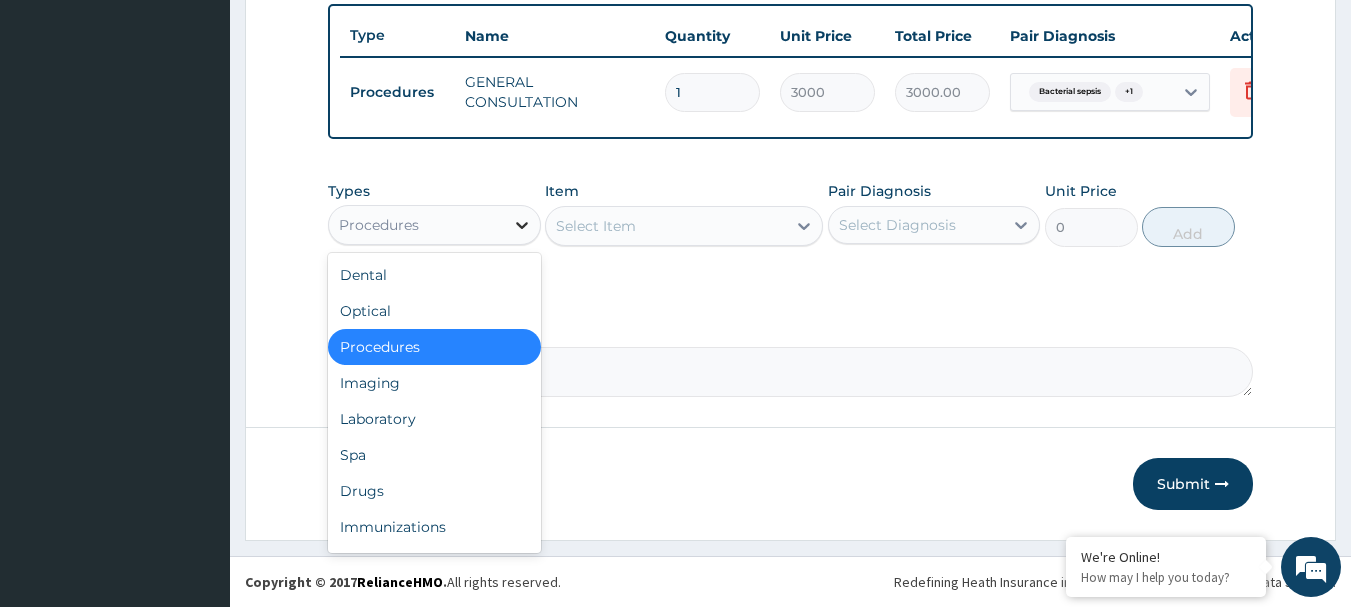 click 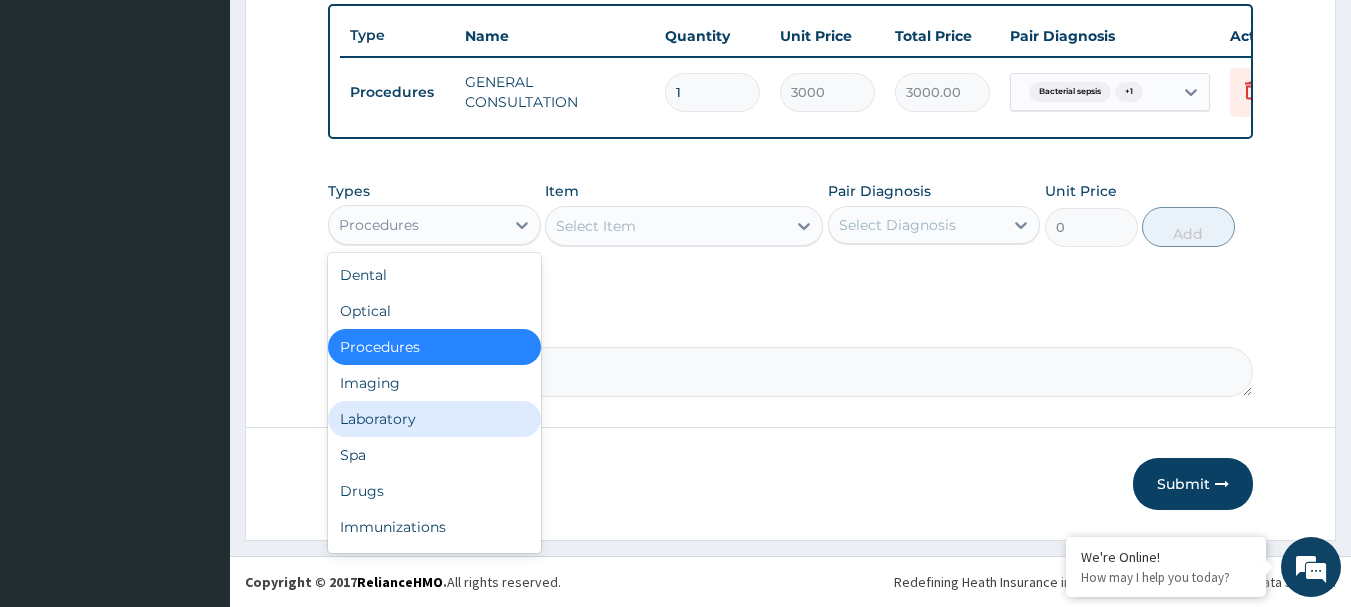 click on "Laboratory" at bounding box center [434, 419] 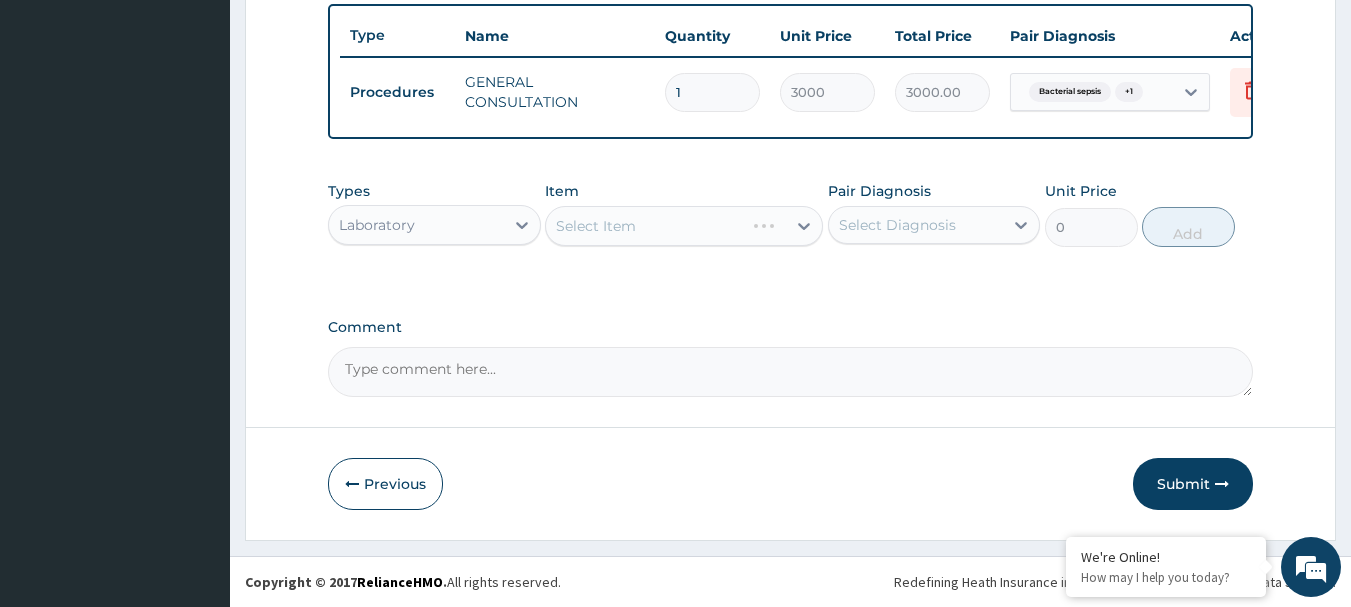 click on "Select Item" at bounding box center (684, 226) 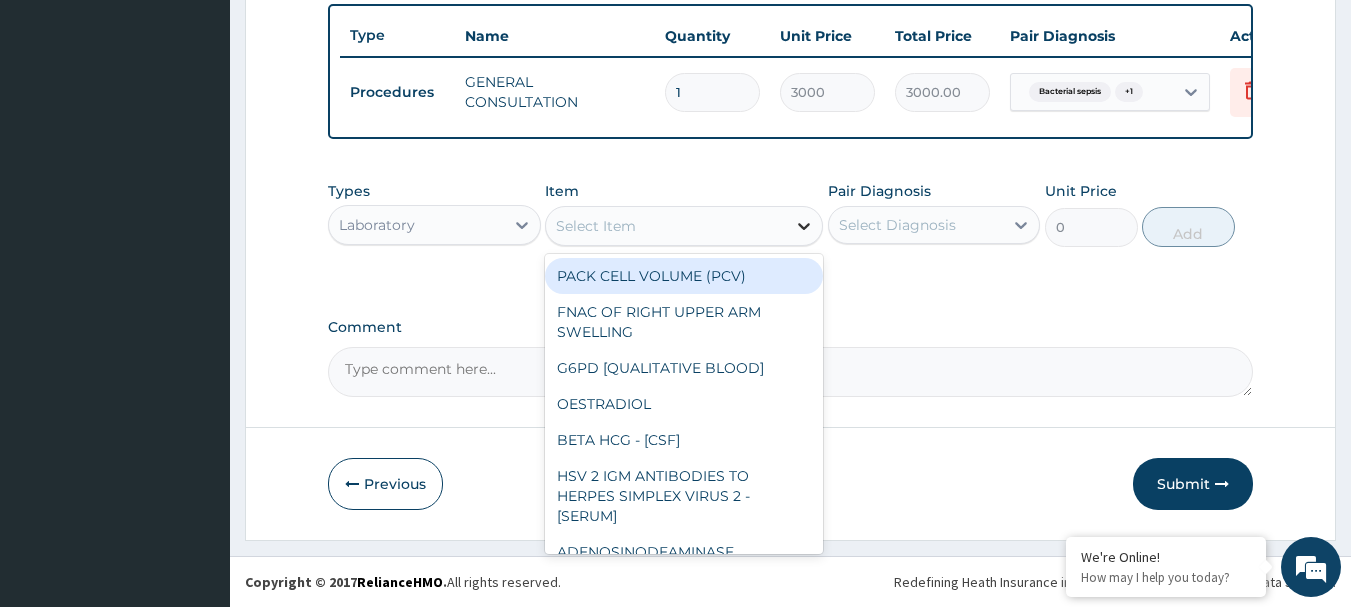 click 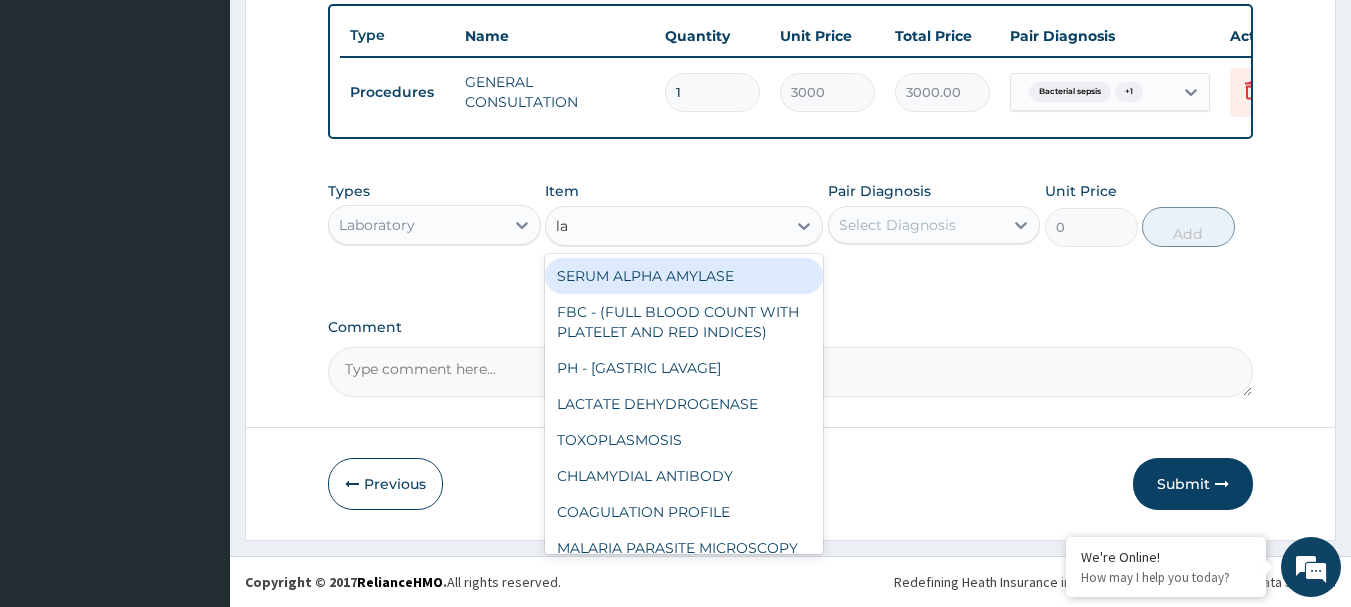 type on "l" 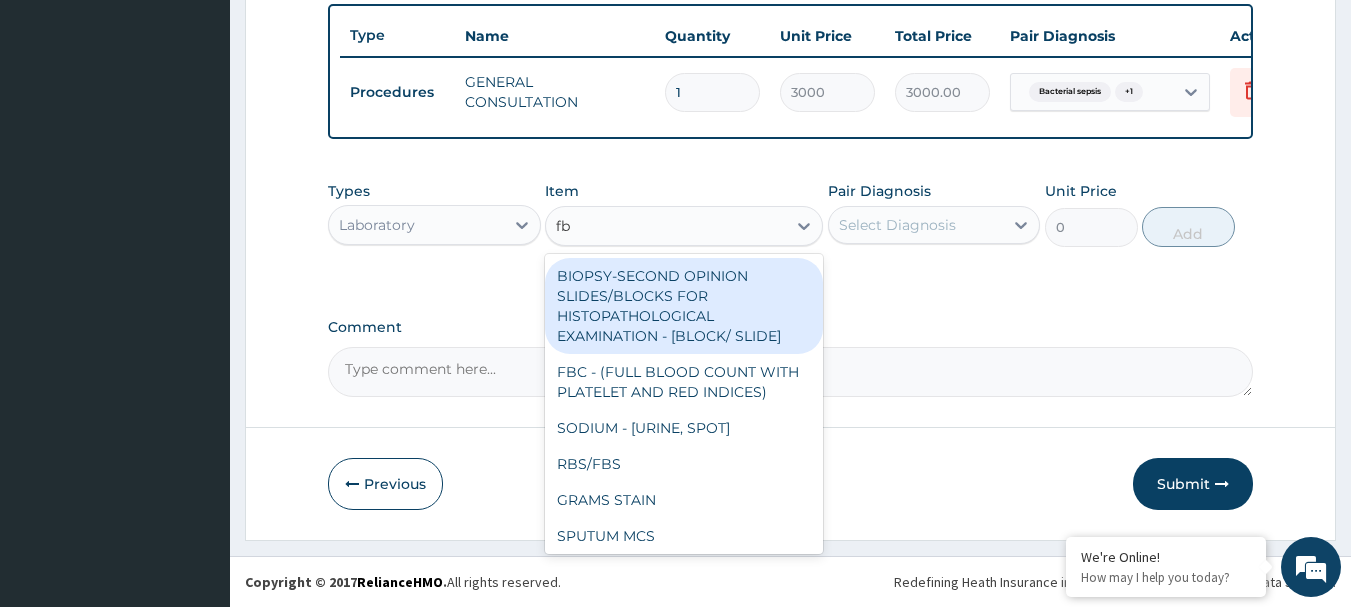 type on "fbc" 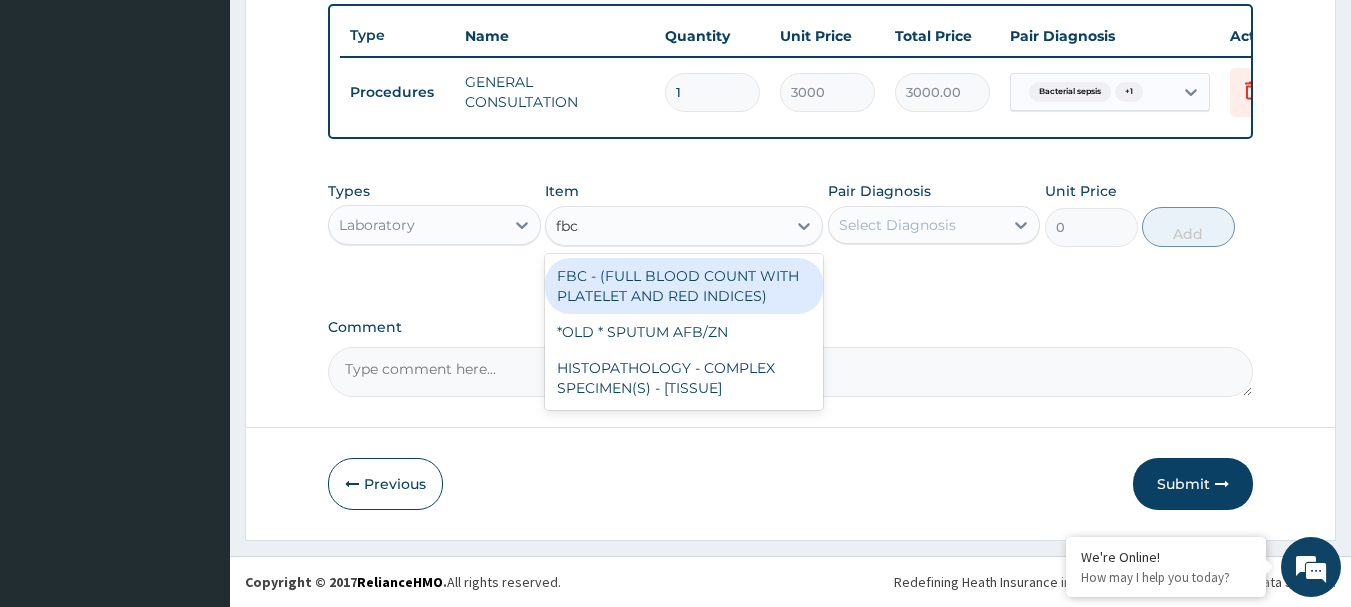 click on "FBC - (FULL BLOOD COUNT WITH PLATELET AND RED INDICES)" at bounding box center (684, 286) 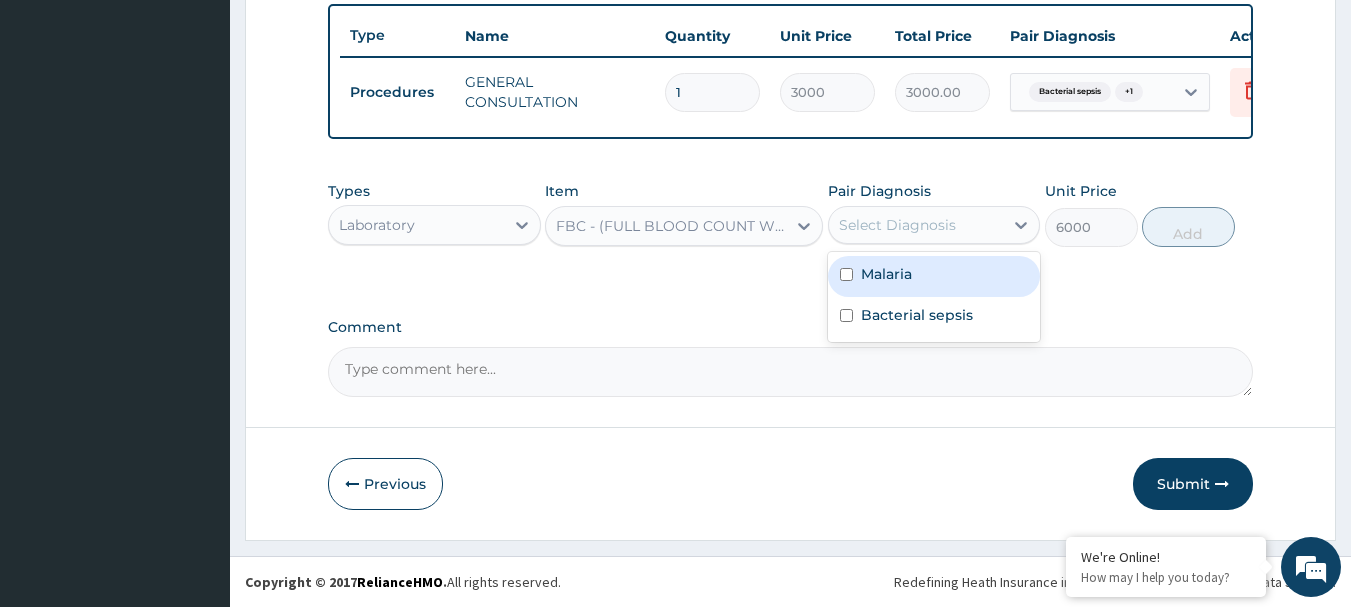 drag, startPoint x: 980, startPoint y: 227, endPoint x: 962, endPoint y: 289, distance: 64.56005 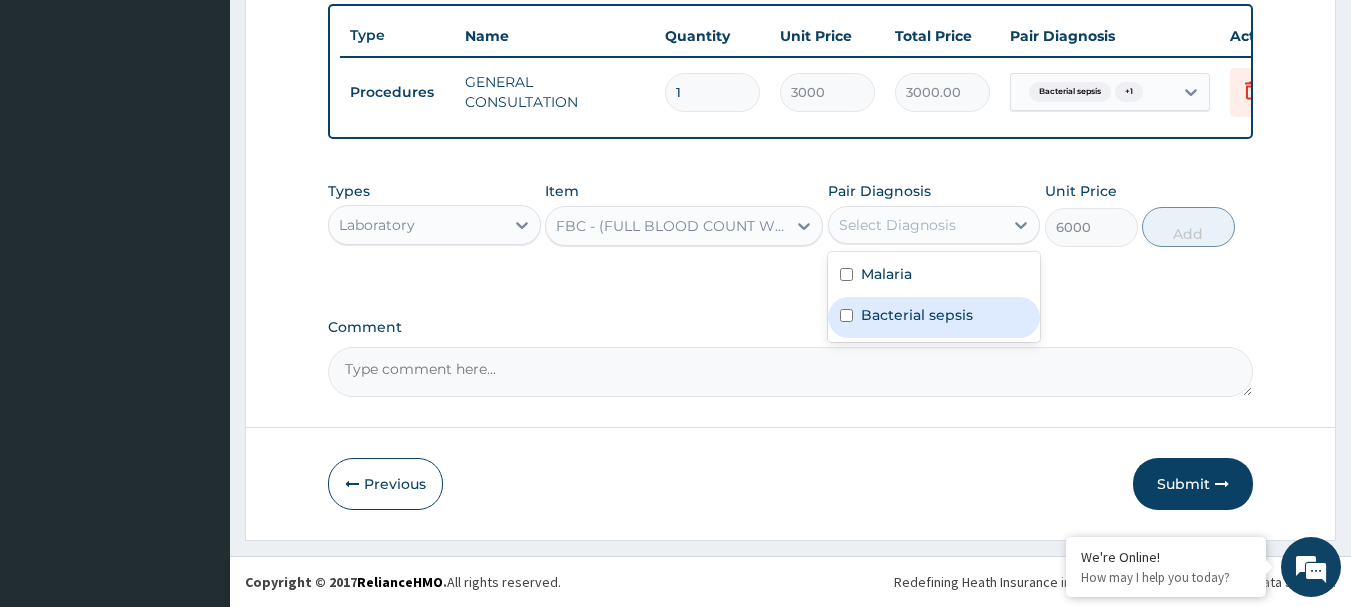 drag, startPoint x: 962, startPoint y: 289, endPoint x: 957, endPoint y: 322, distance: 33.37664 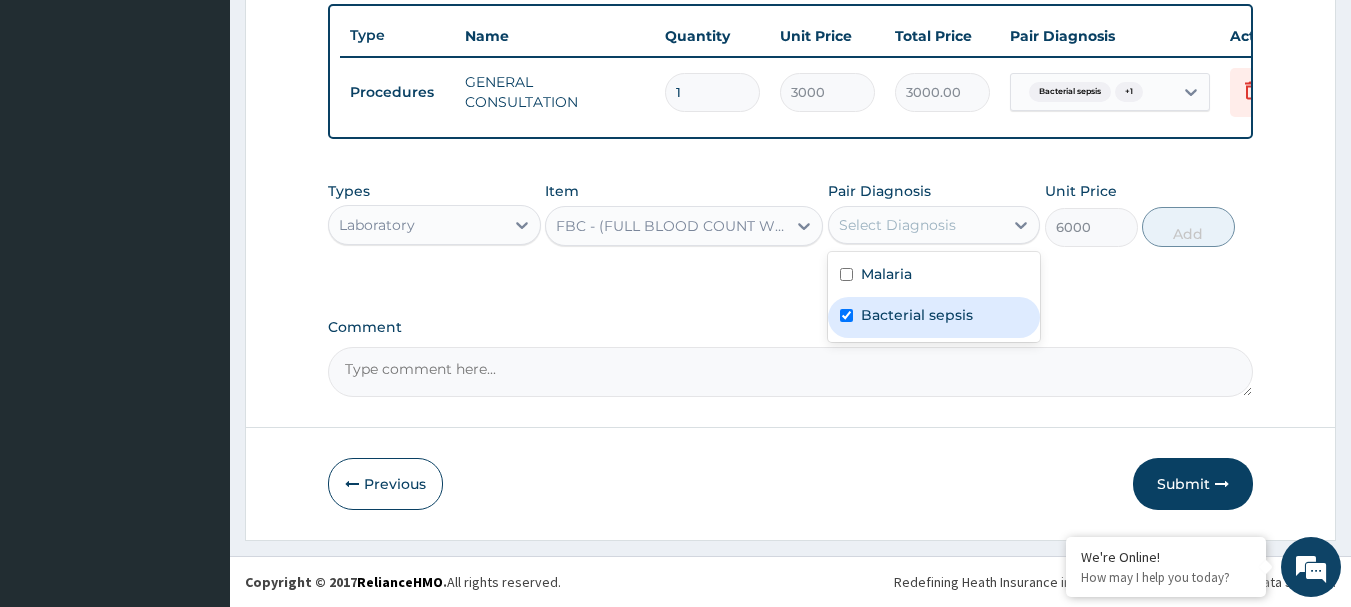 checkbox on "true" 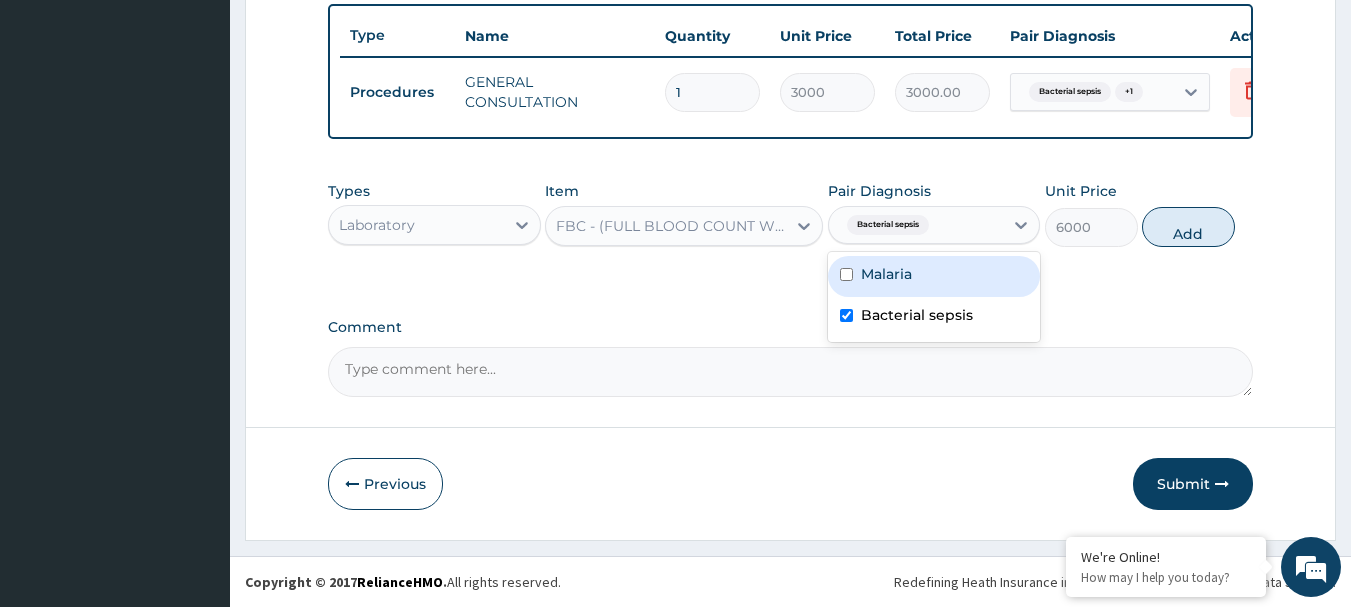 click on "Malaria" at bounding box center [934, 276] 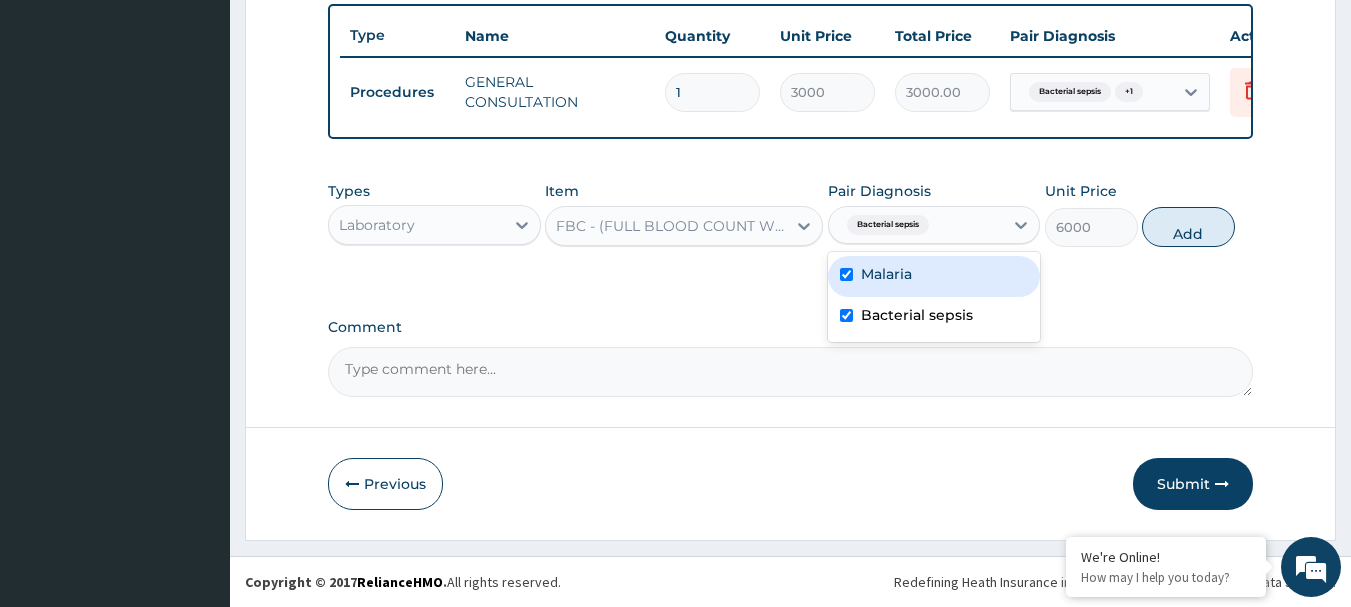 checkbox on "true" 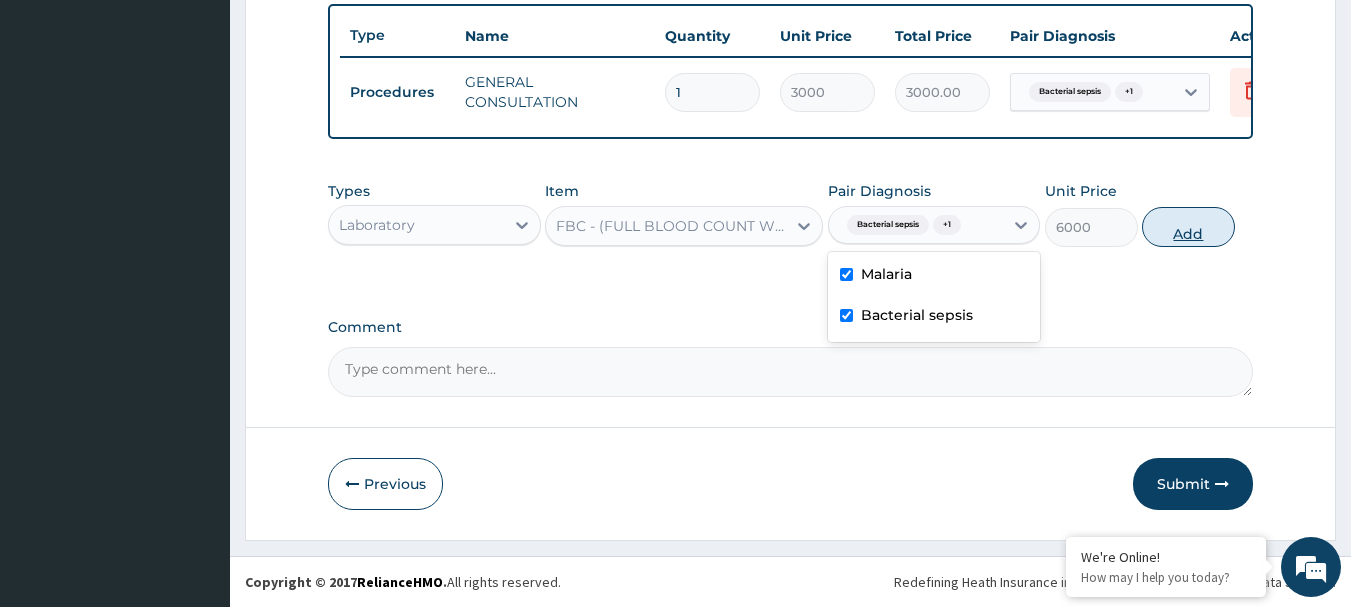 click on "Add" at bounding box center (1188, 227) 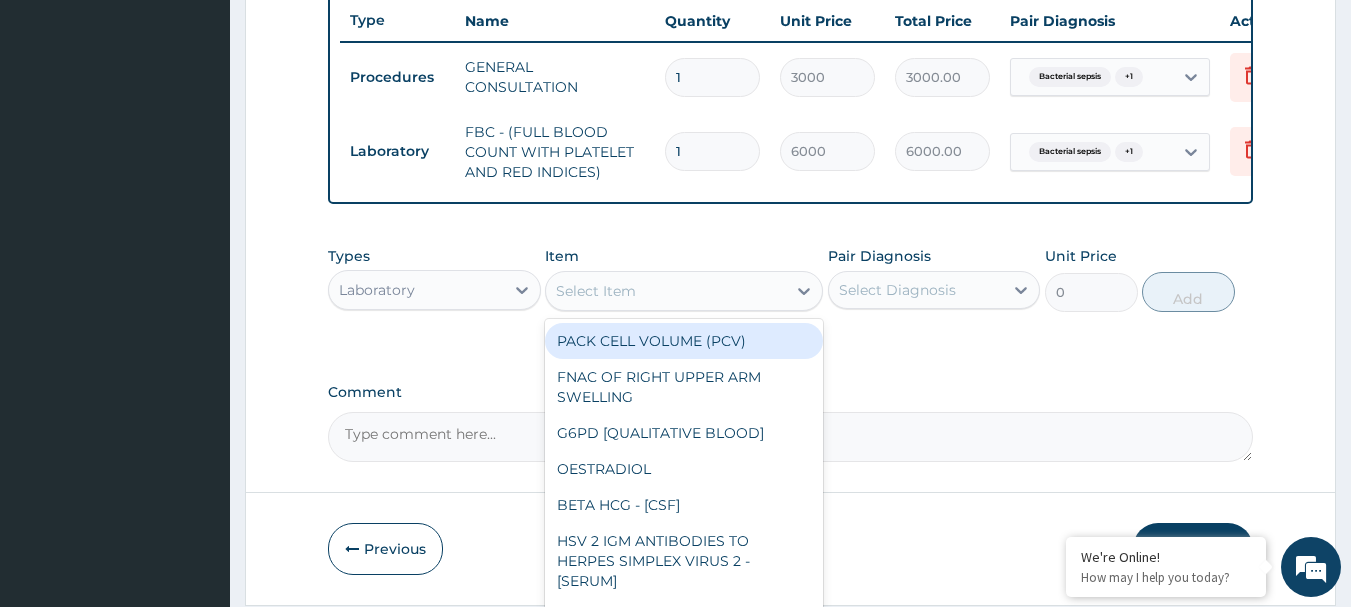 click on "Select Item" at bounding box center [666, 291] 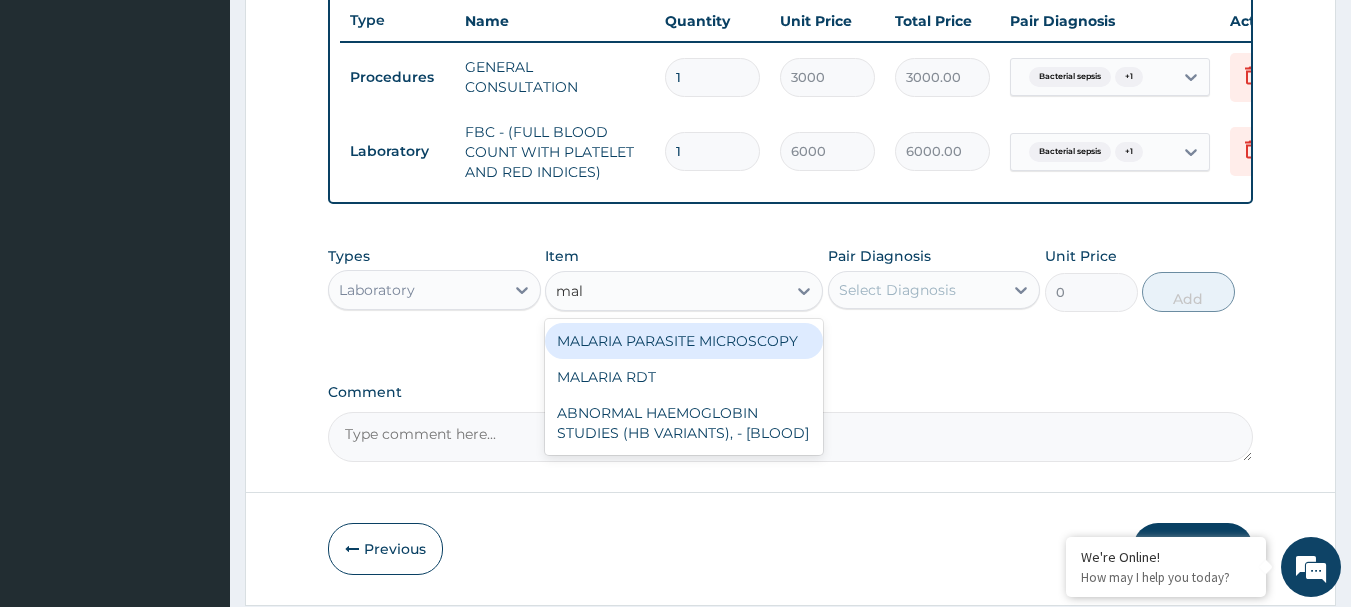 type on "mala" 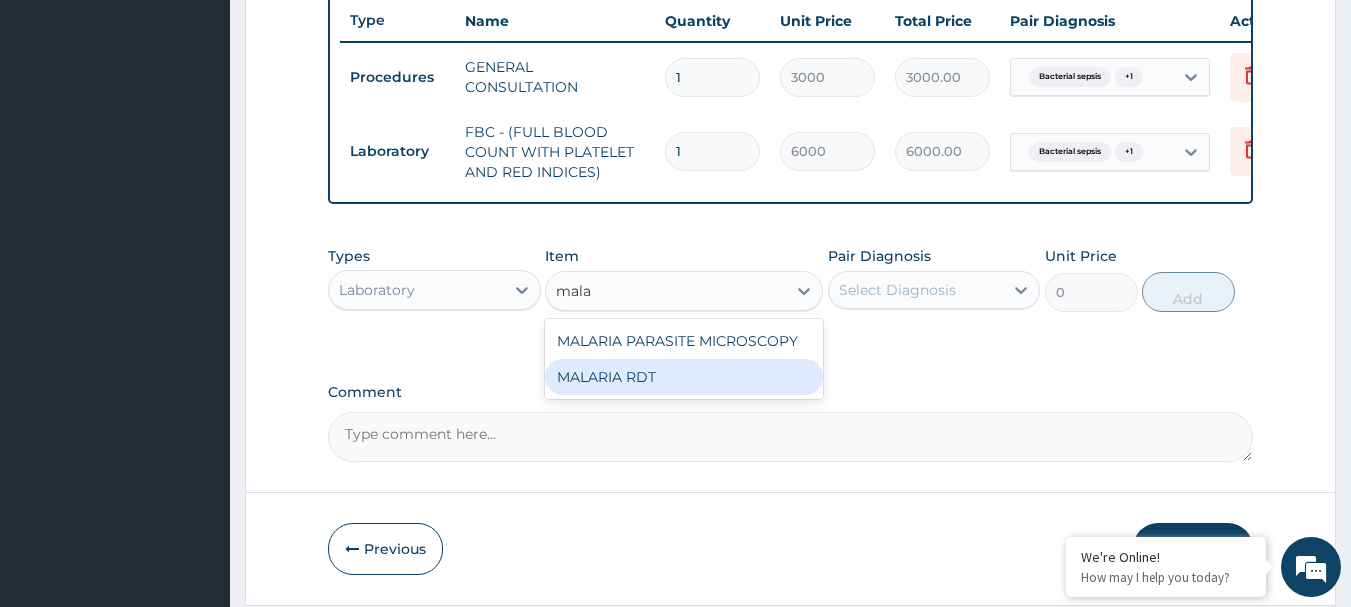 click on "MALARIA RDT" at bounding box center (684, 377) 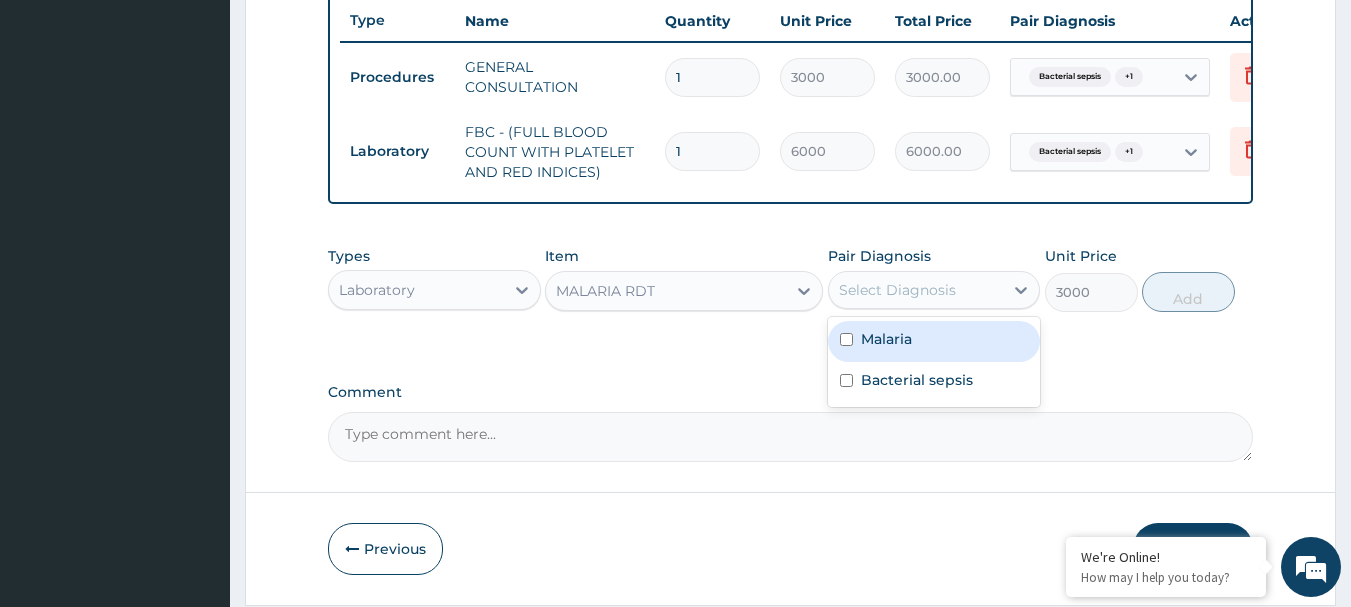 click on "Select Diagnosis" at bounding box center (897, 290) 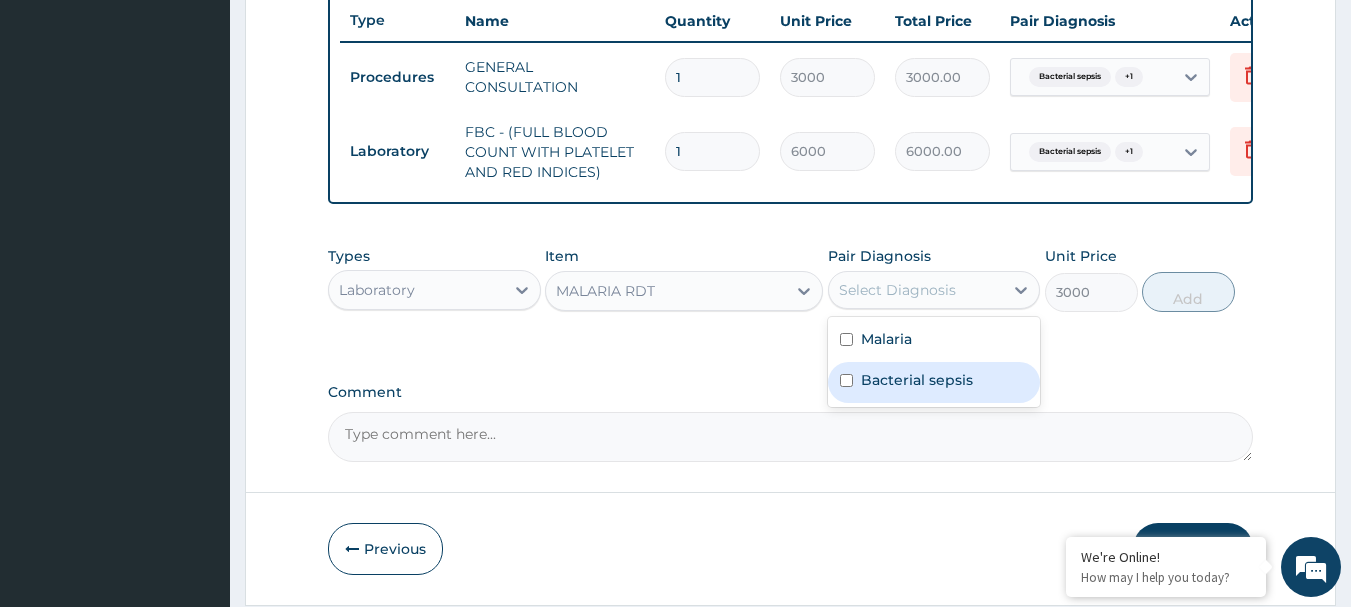 drag, startPoint x: 911, startPoint y: 358, endPoint x: 906, endPoint y: 407, distance: 49.25444 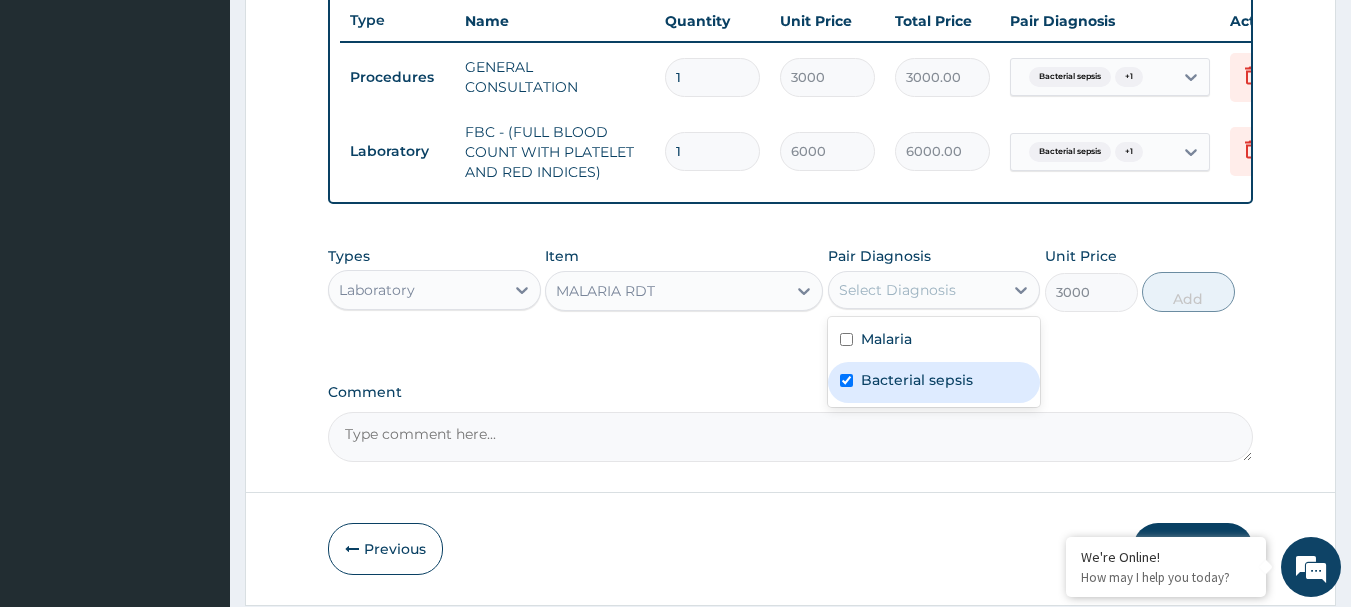 checkbox on "true" 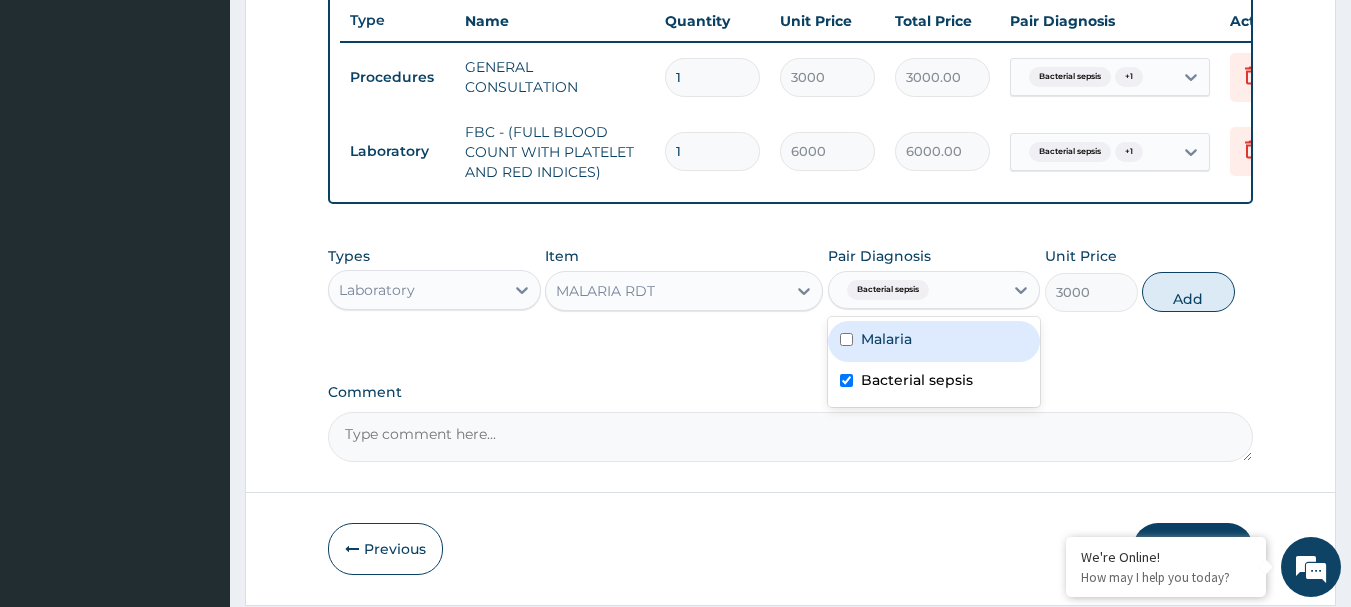 click on "Malaria" at bounding box center [934, 341] 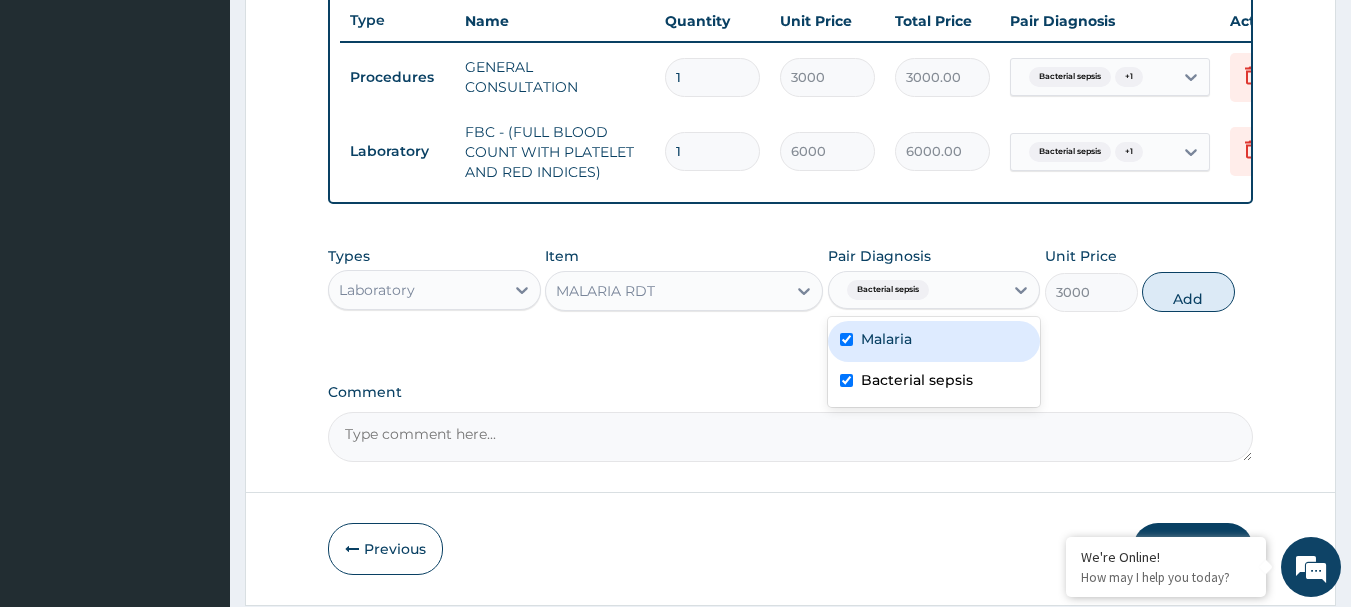 checkbox on "true" 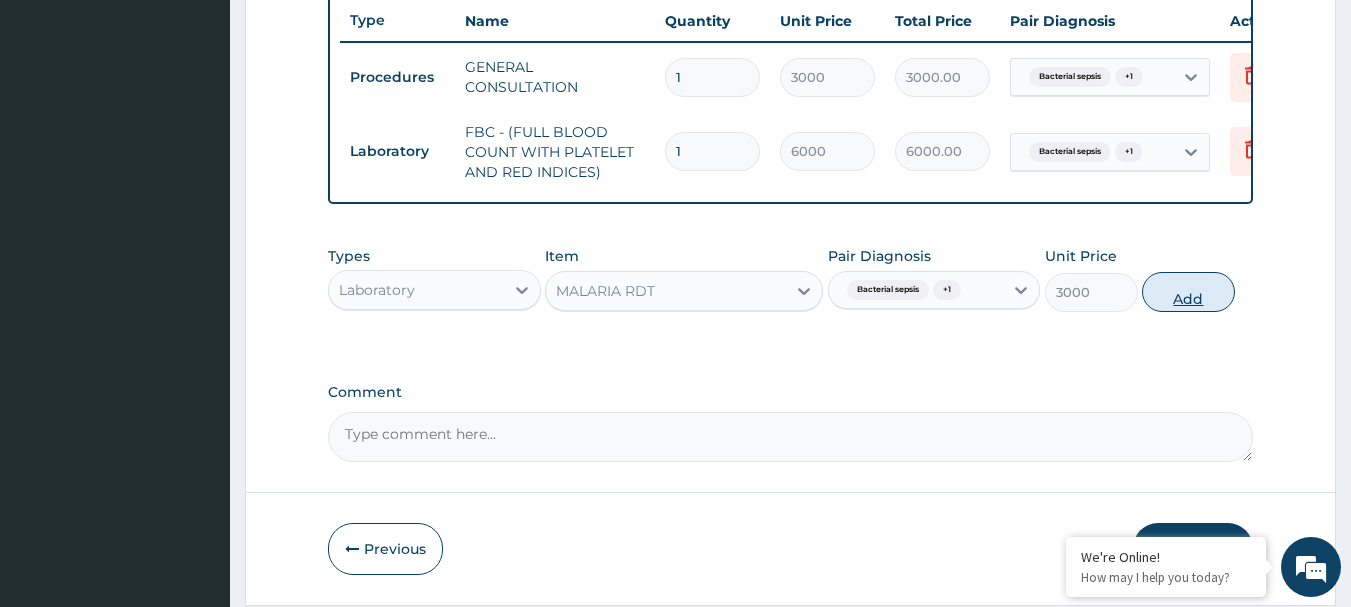 click on "Add" at bounding box center (1188, 292) 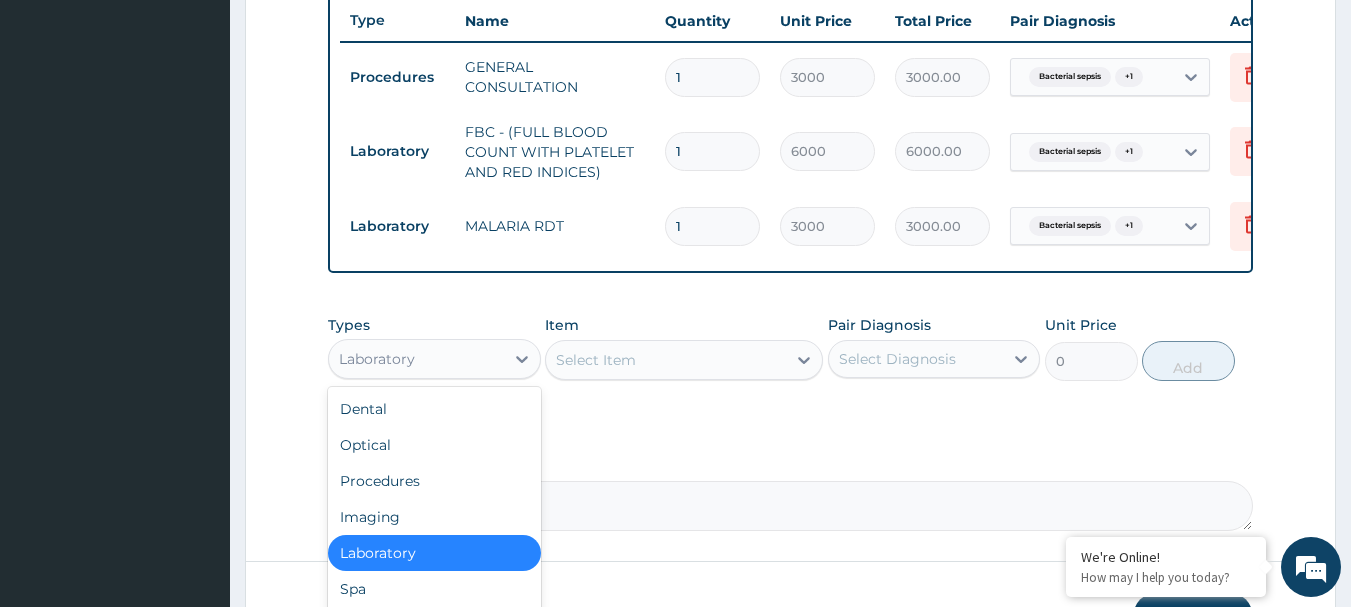 click on "Laboratory" at bounding box center [416, 359] 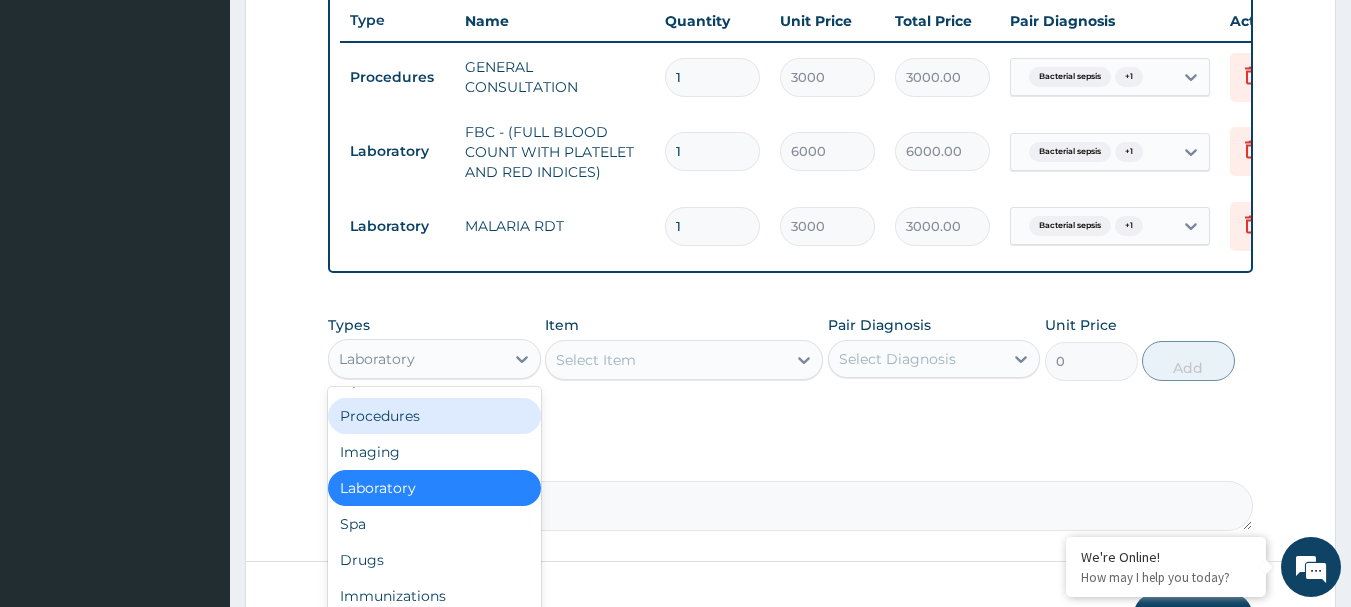 scroll, scrollTop: 68, scrollLeft: 0, axis: vertical 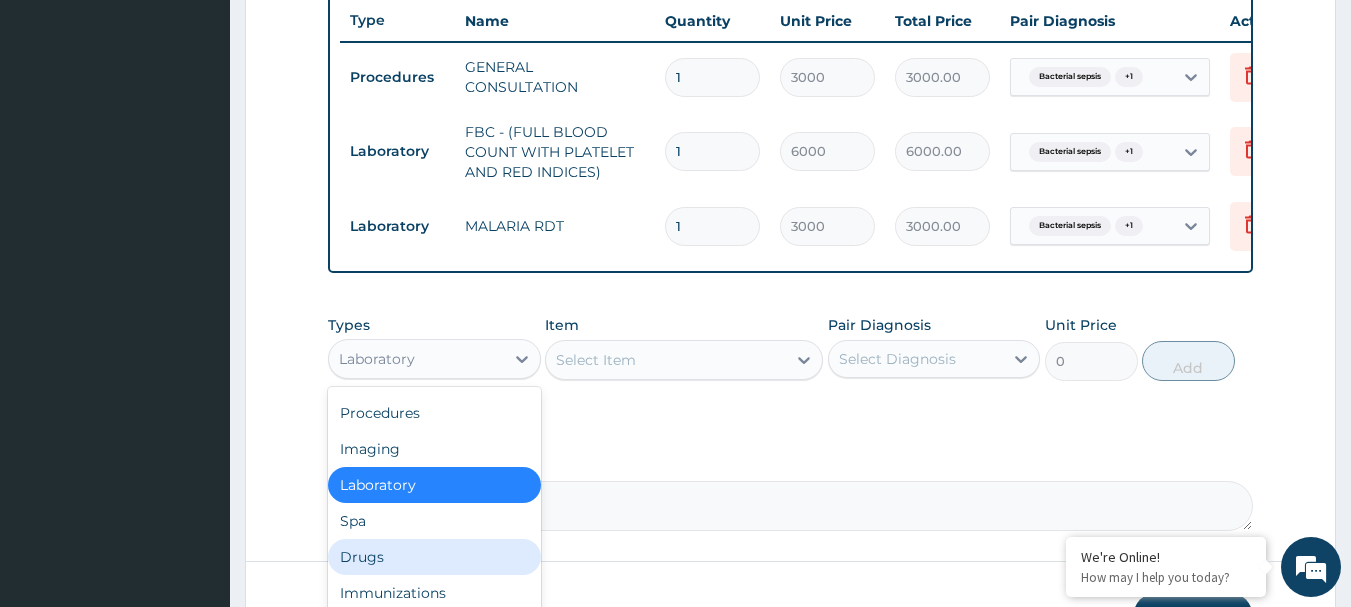 click on "Drugs" at bounding box center (434, 557) 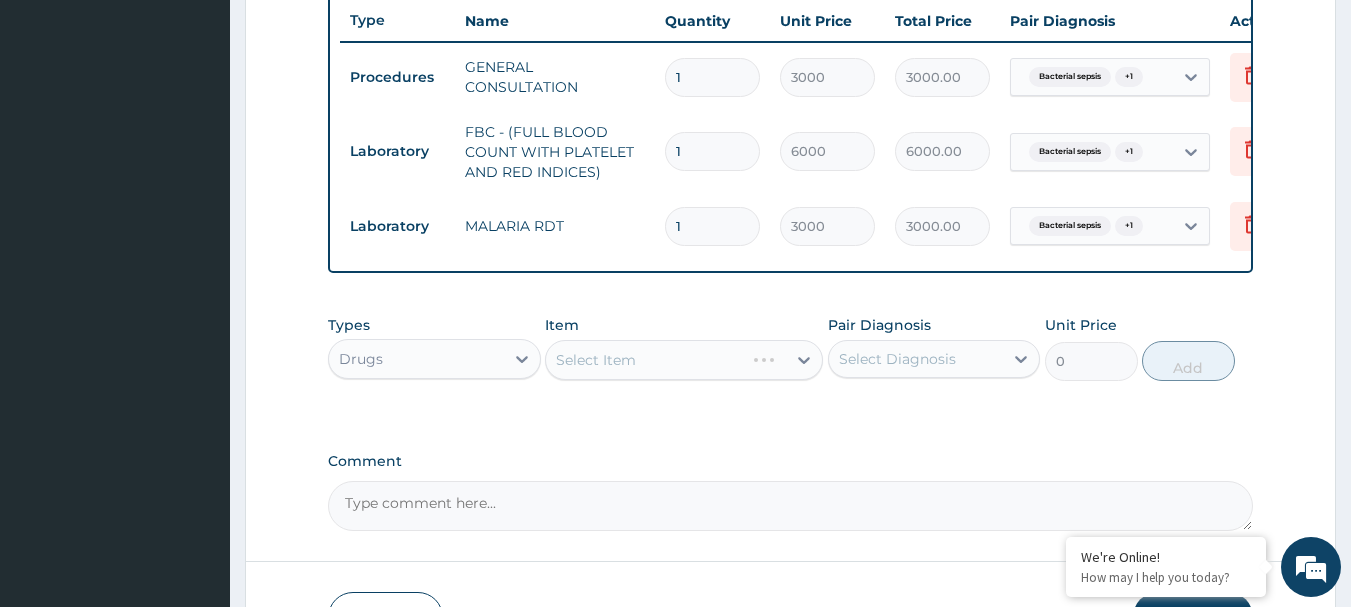 click on "Select Item" at bounding box center (684, 360) 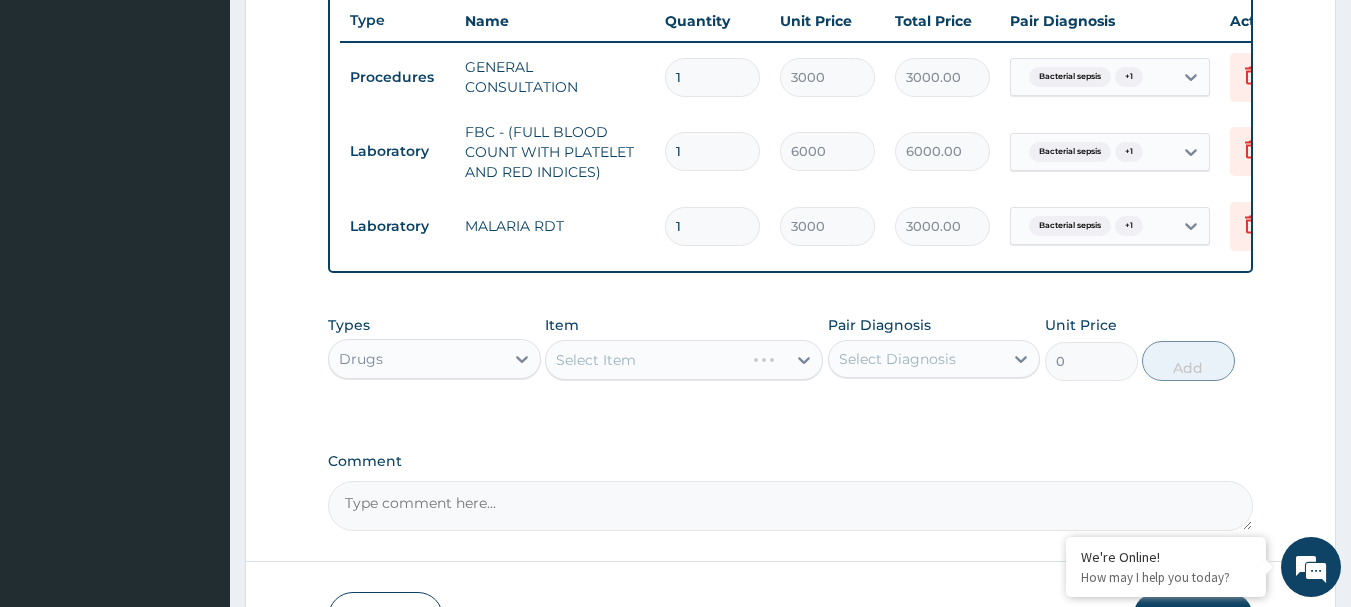 click on "Select Item" at bounding box center (684, 360) 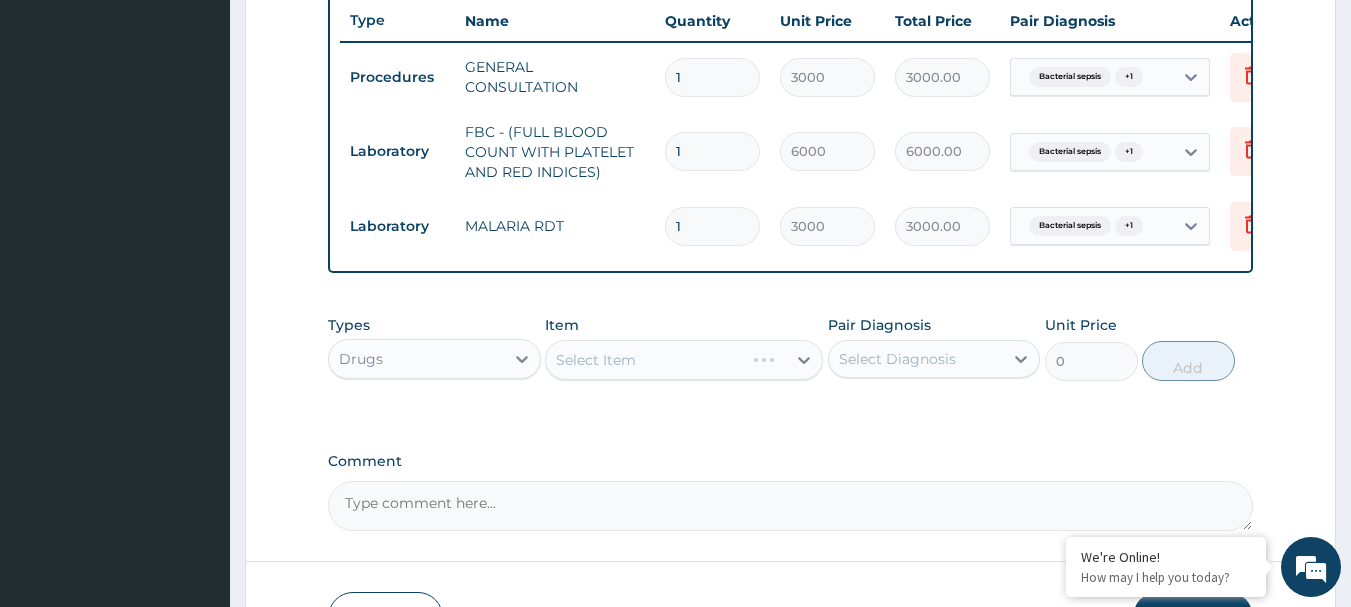 click on "Select Item" at bounding box center (684, 360) 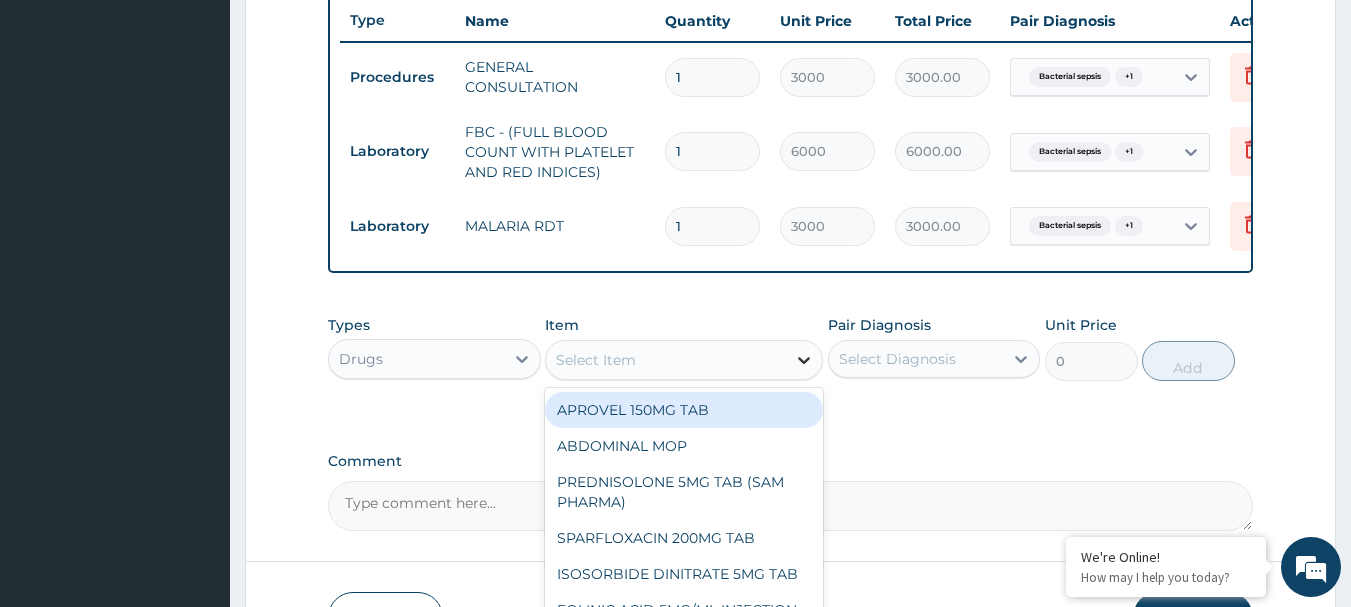 click 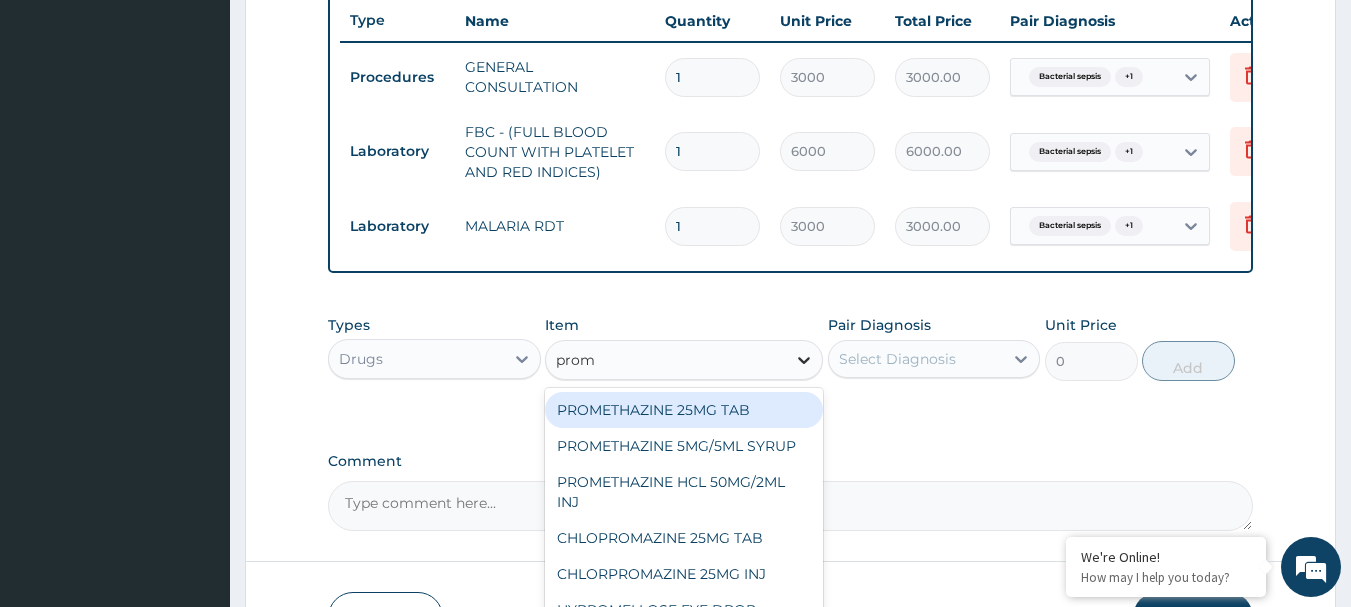 type on "prome" 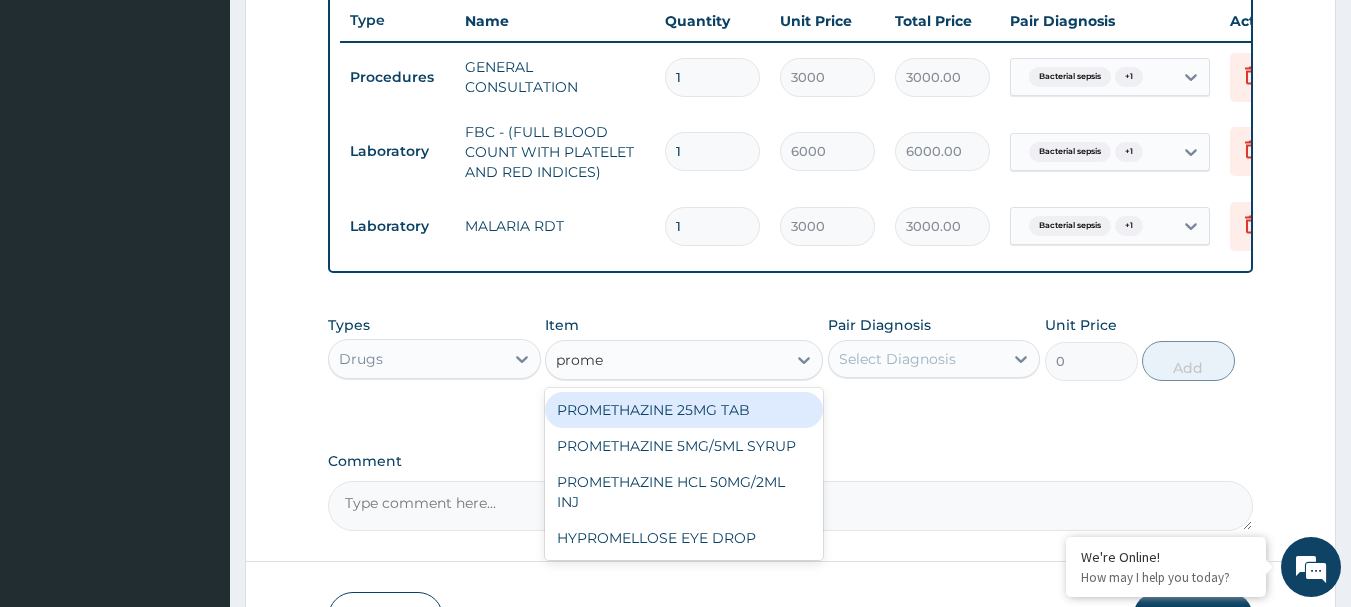click on "PROMETHAZINE 25MG TAB" at bounding box center (684, 410) 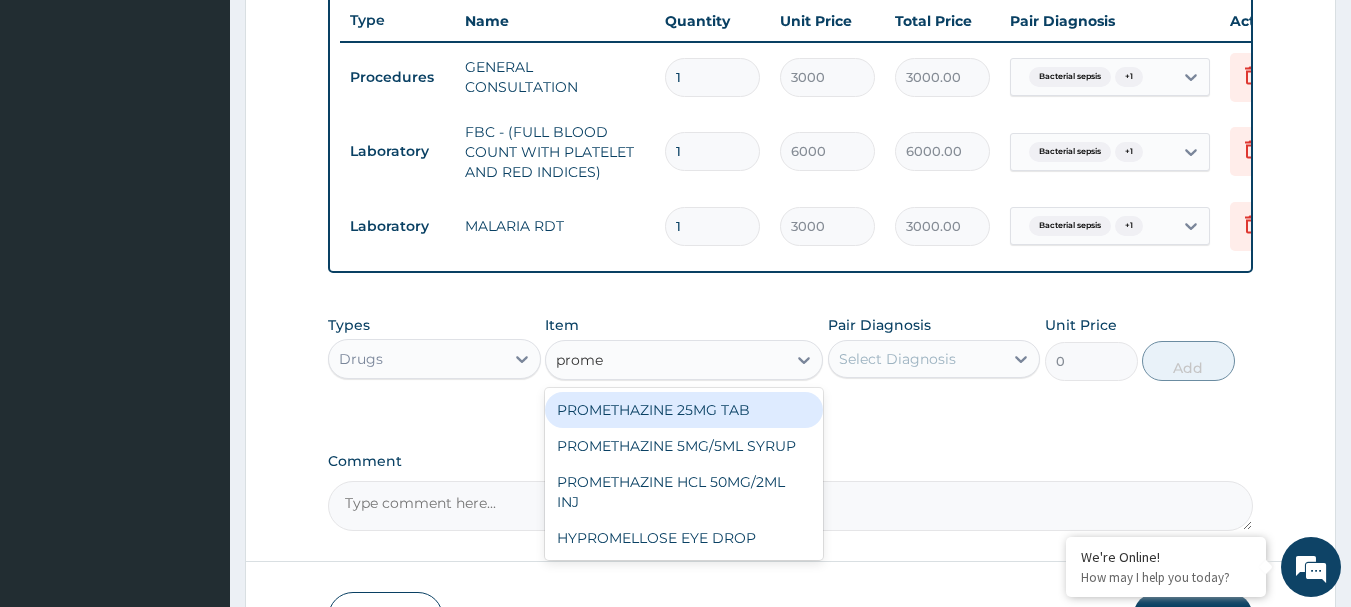 type 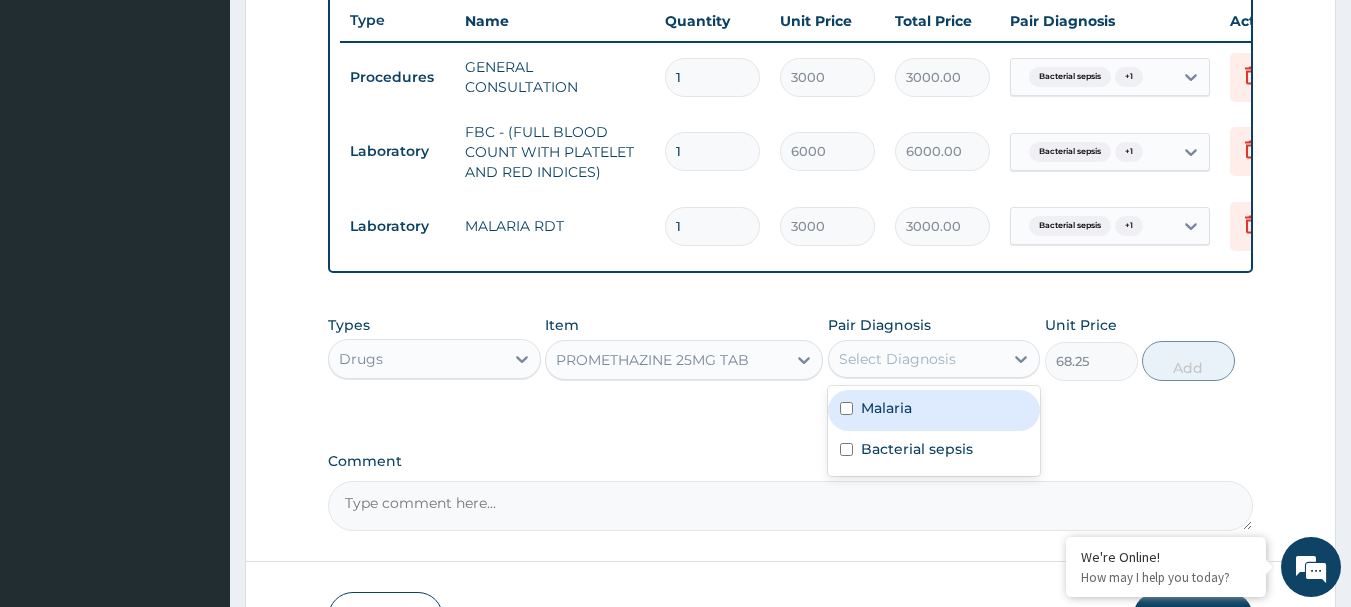 click on "Select Diagnosis" at bounding box center [897, 359] 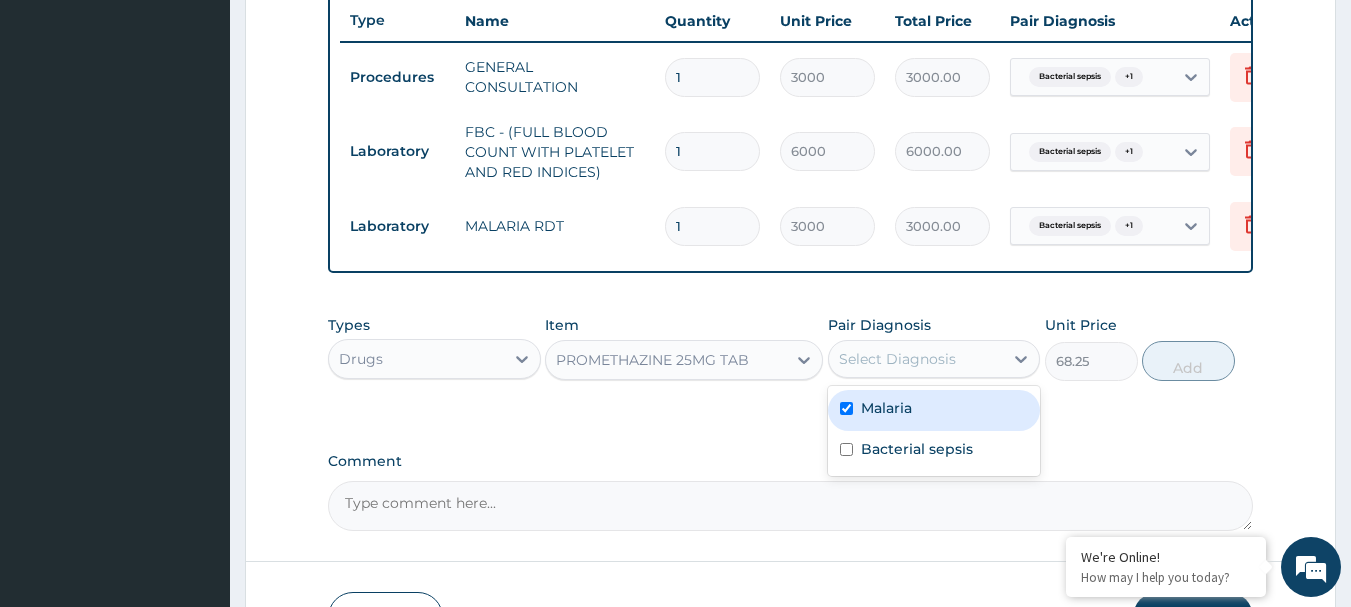 checkbox on "true" 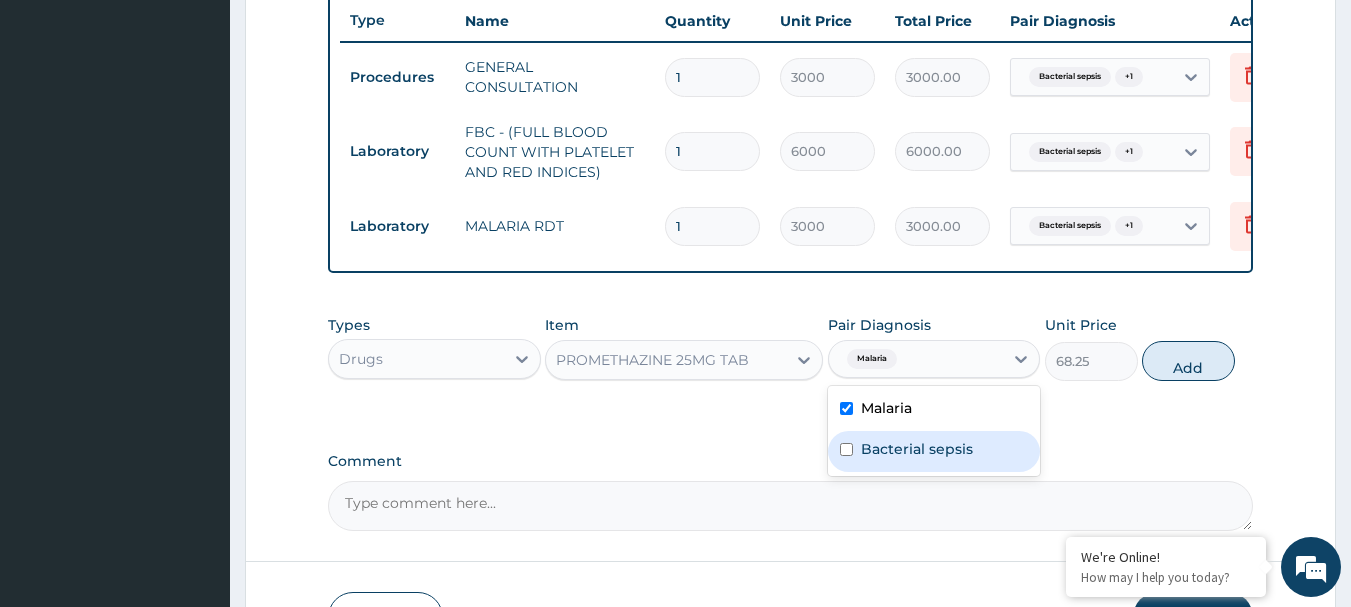 click on "Bacterial sepsis" at bounding box center (917, 449) 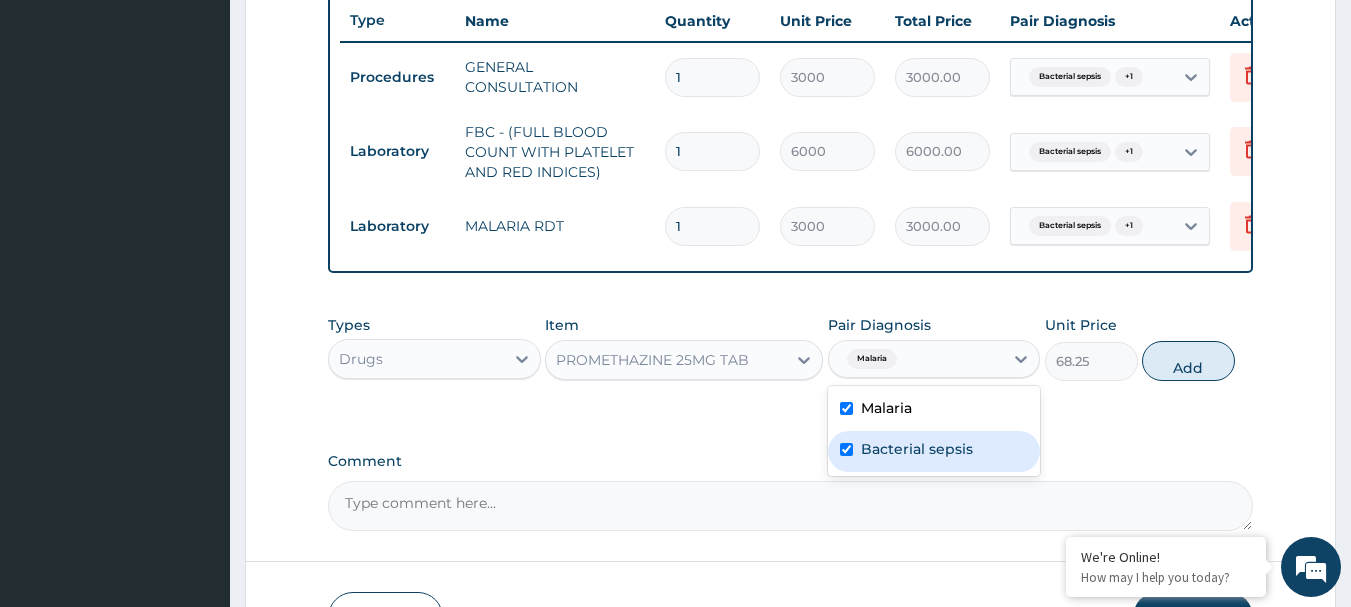 checkbox on "true" 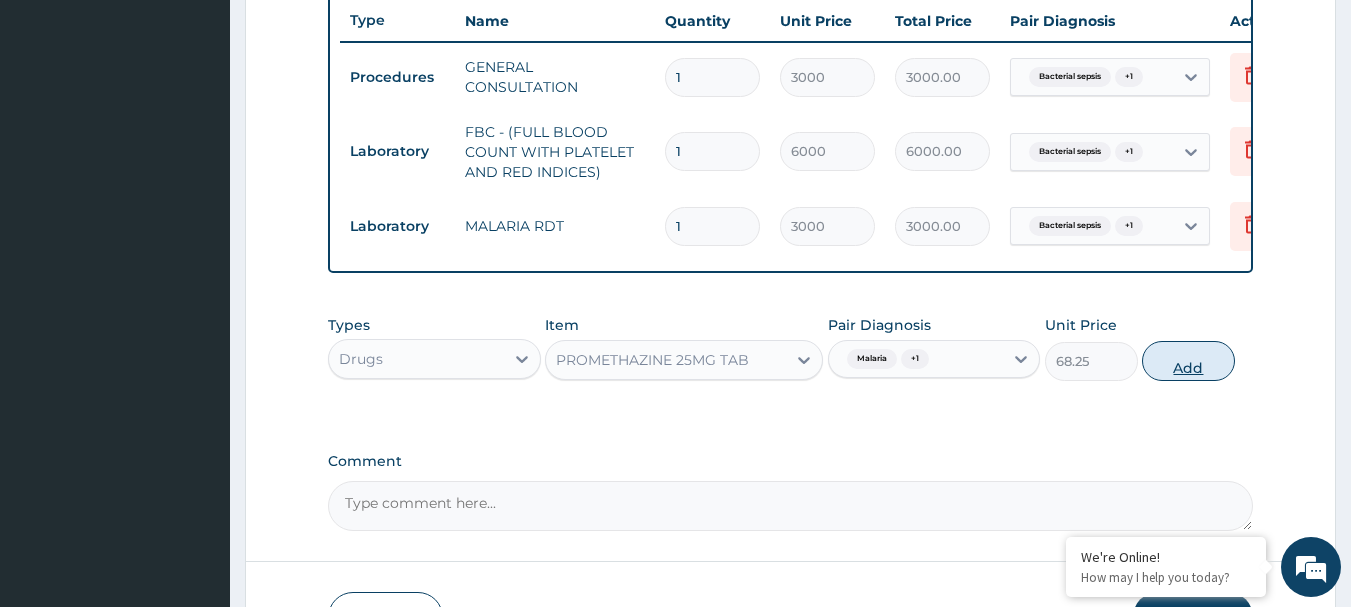 click on "Add" at bounding box center (1188, 361) 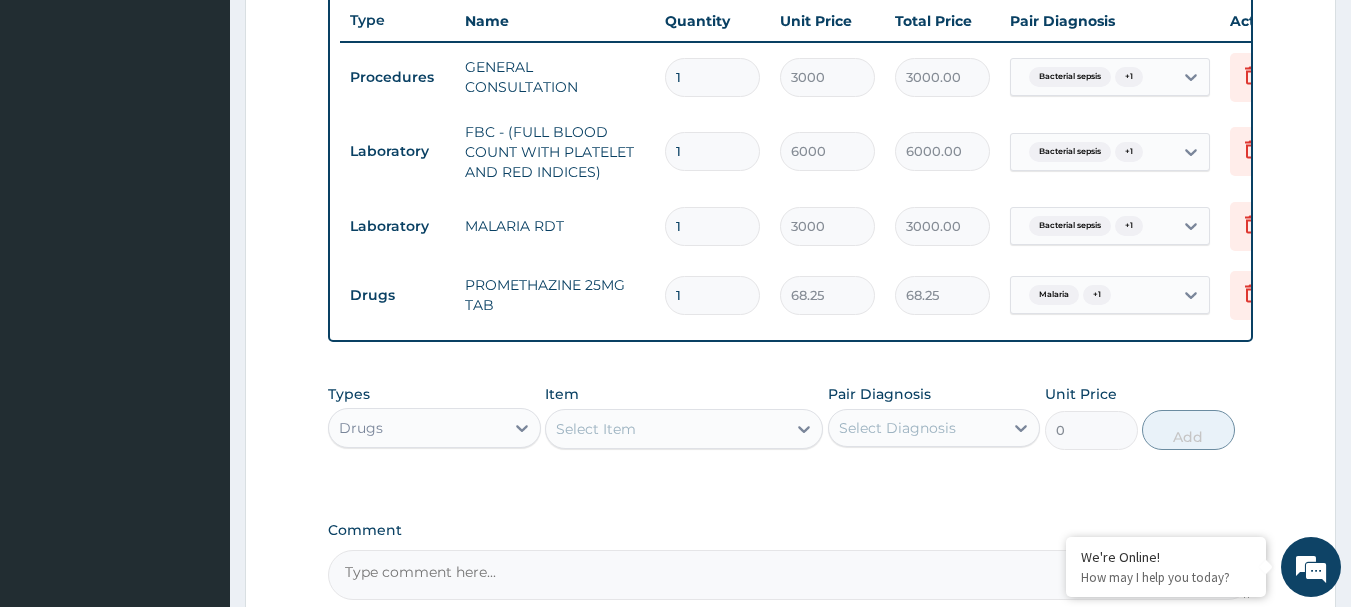 click on "Types Drugs Item Select Item Pair Diagnosis Select Diagnosis Unit Price 0 Add" at bounding box center (791, 417) 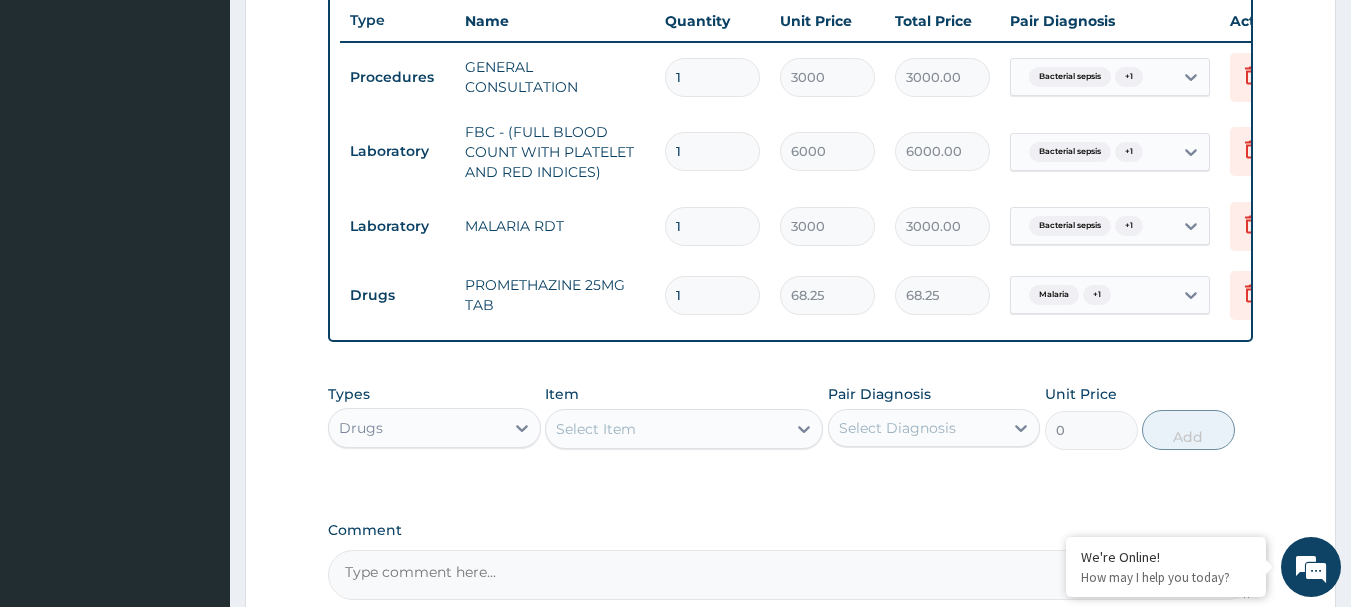 click on "Select Item" at bounding box center [666, 429] 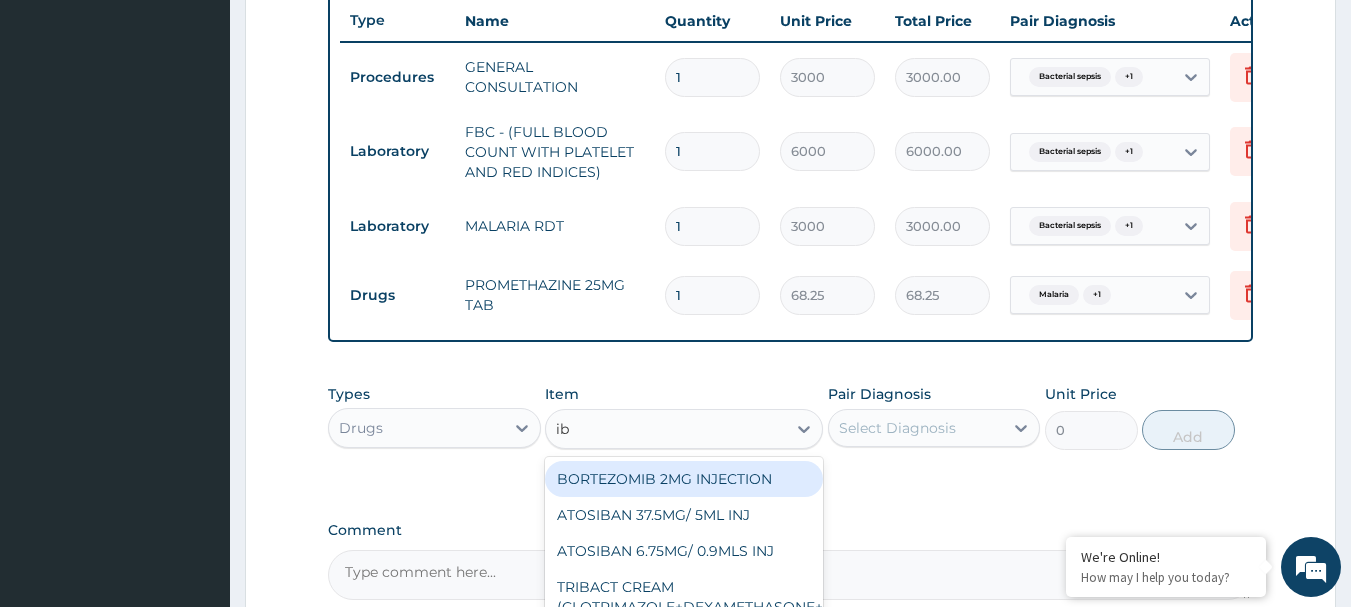type on "ibu" 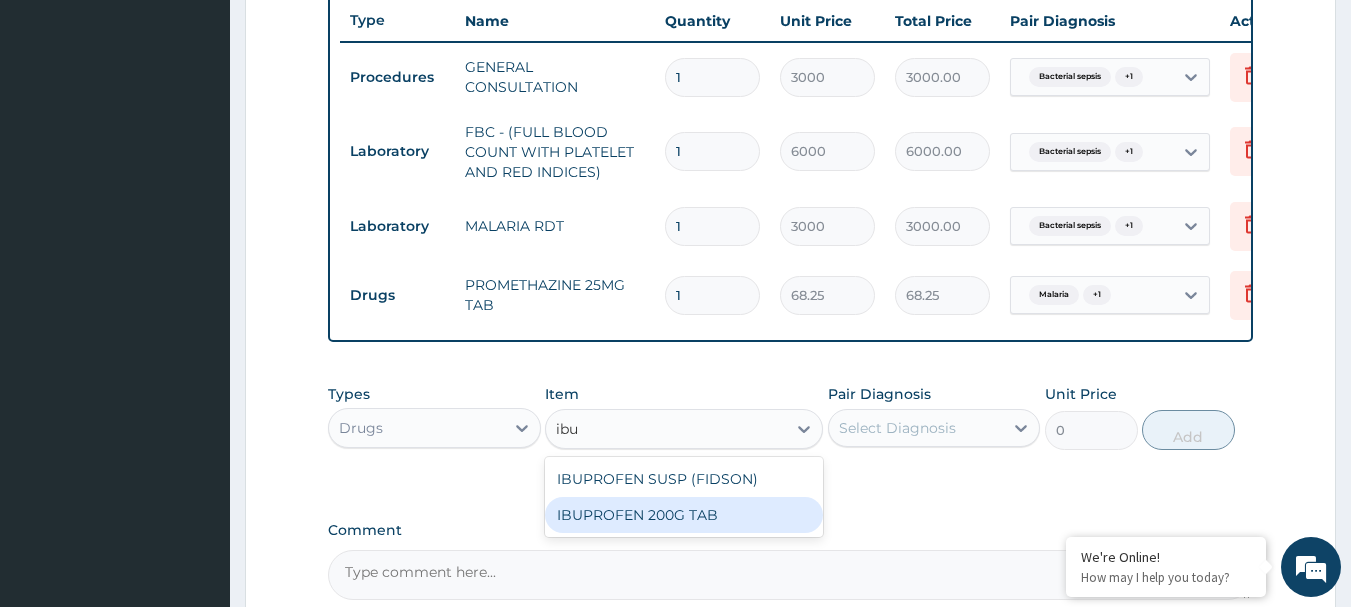 click on "IBUPROFEN 200G TAB" at bounding box center (684, 515) 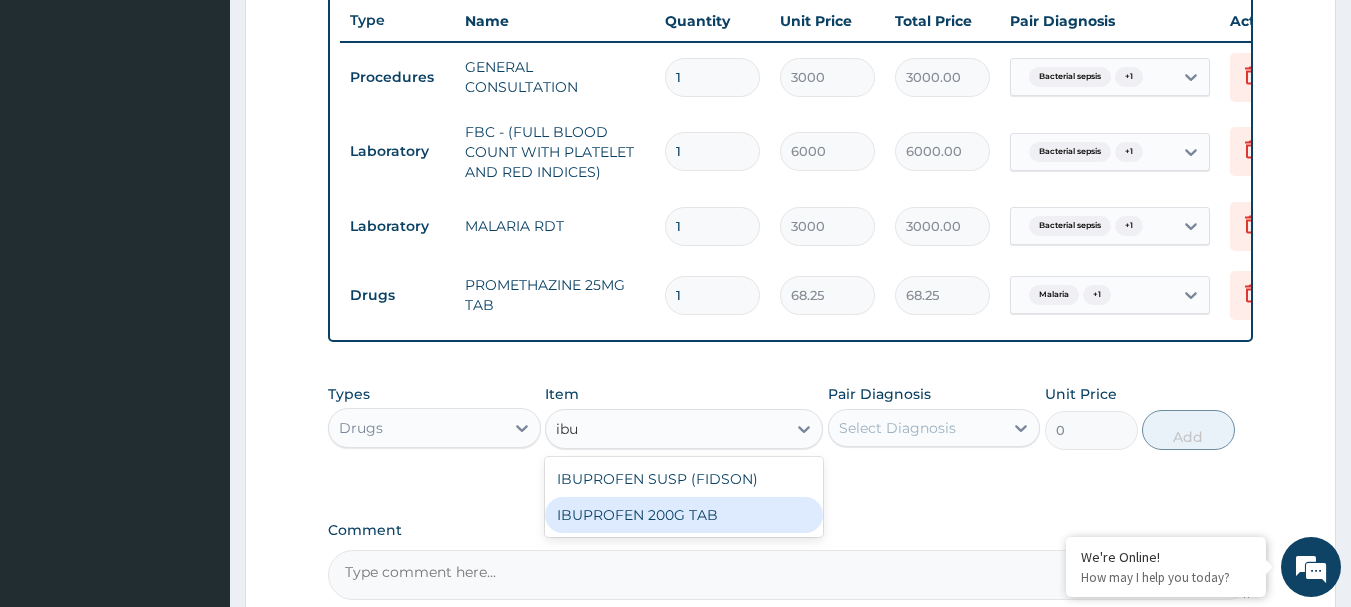 type 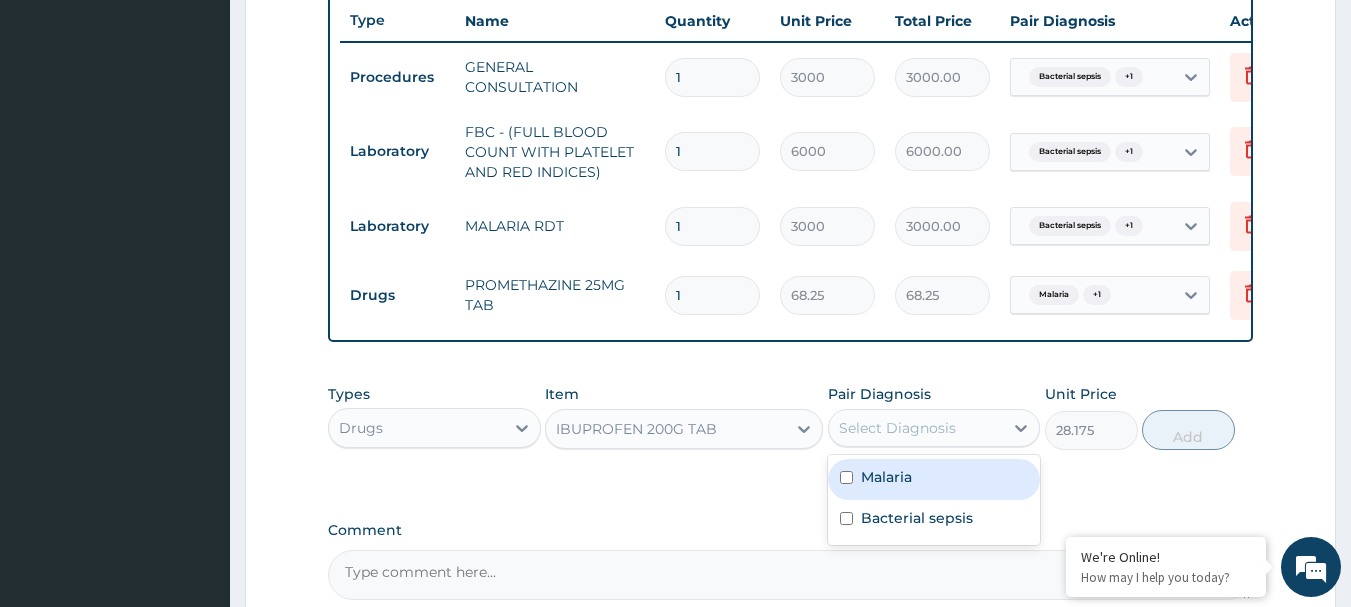 click on "Select Diagnosis" at bounding box center (897, 428) 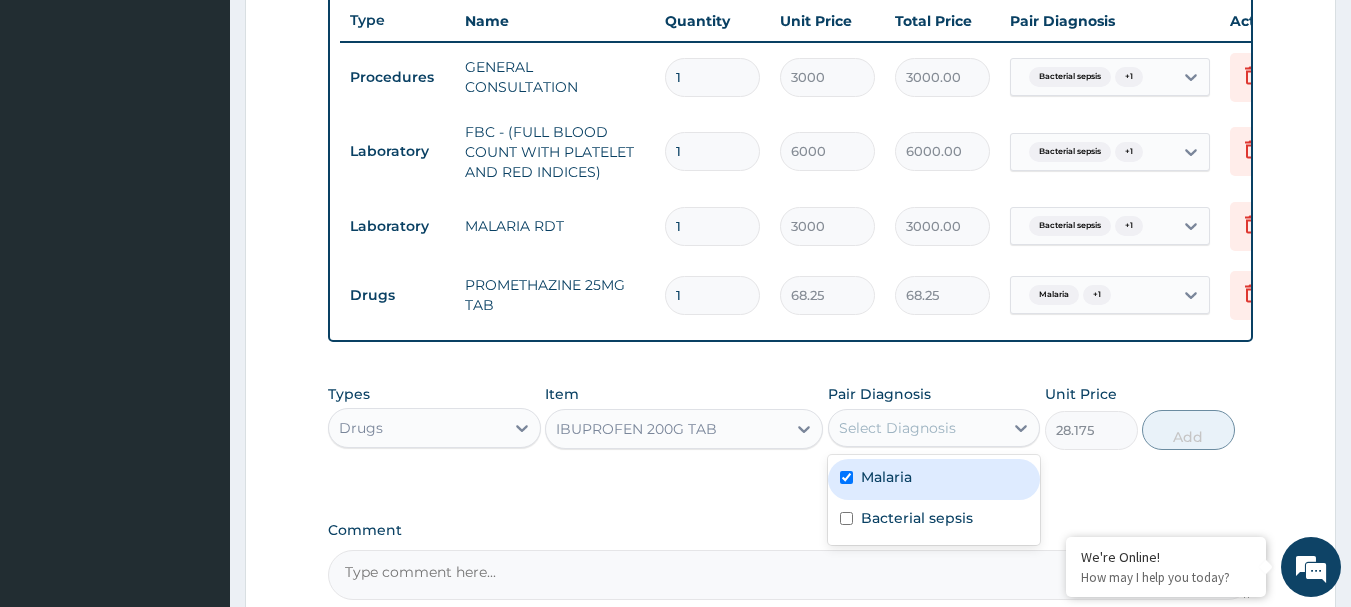 checkbox on "true" 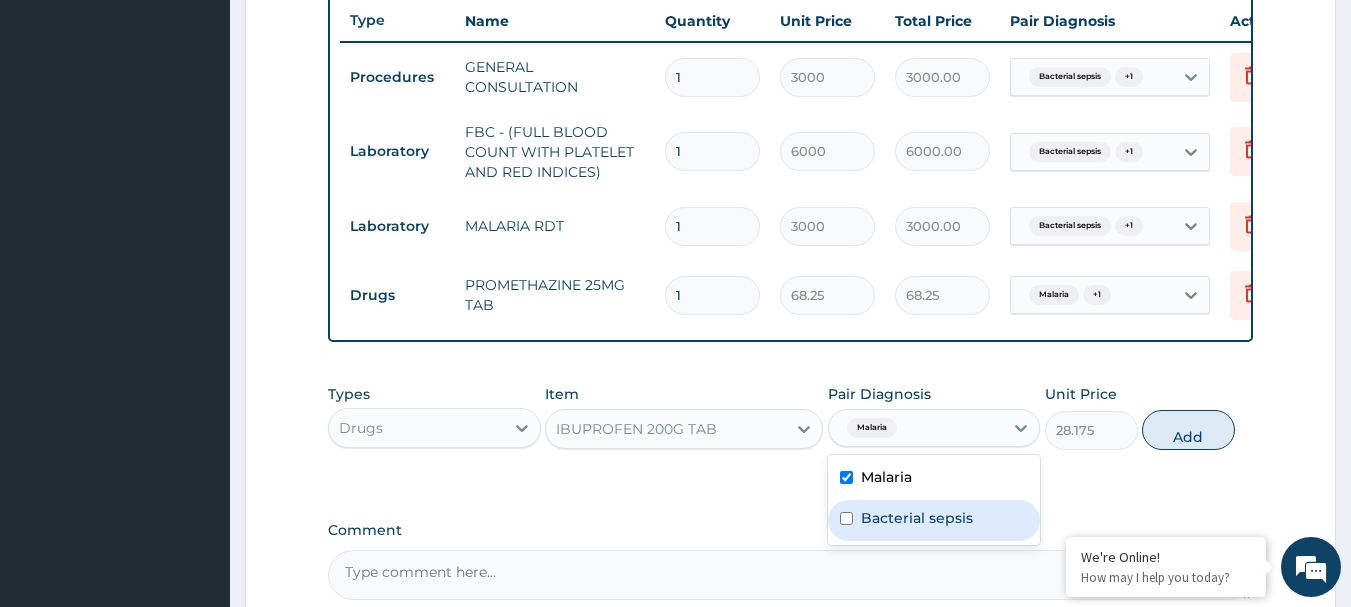 click on "Bacterial sepsis" at bounding box center (934, 520) 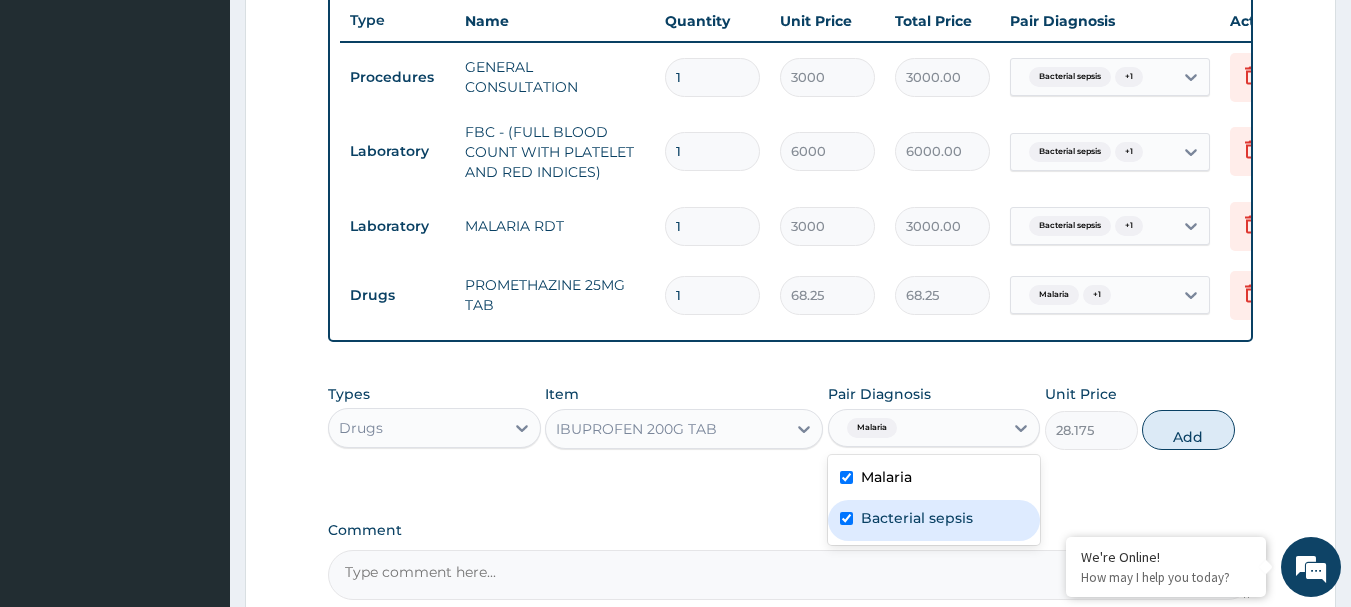 checkbox on "true" 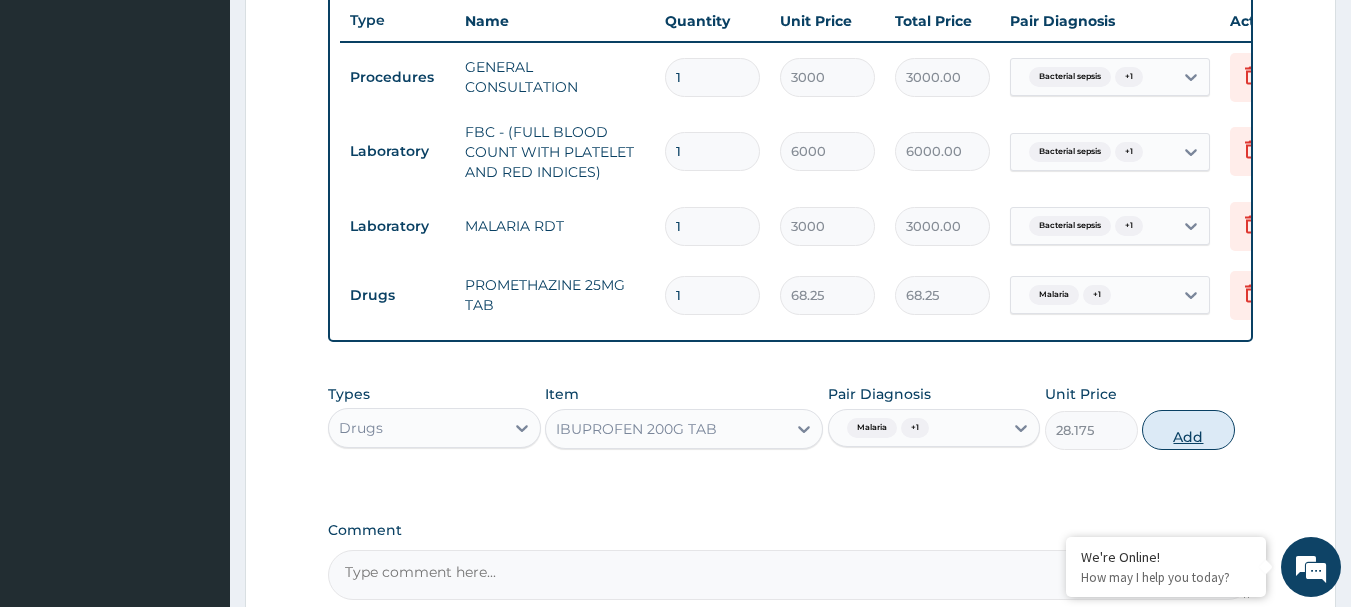 click on "Add" at bounding box center [1188, 430] 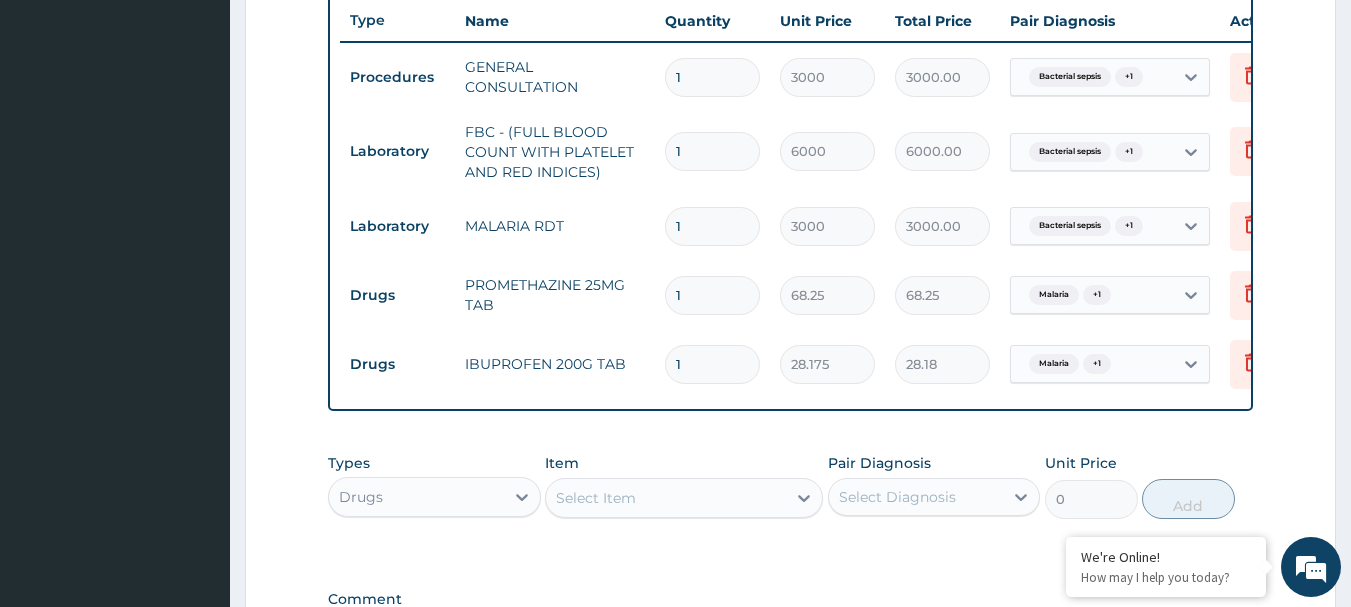 type 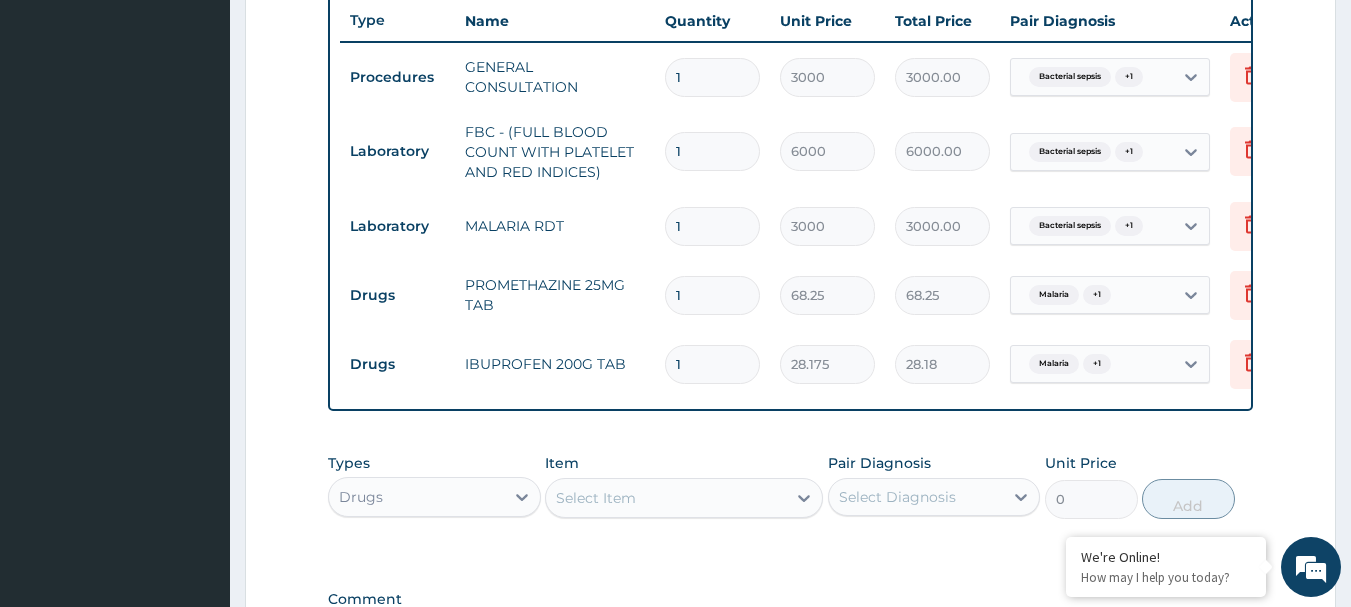 type on "0.00" 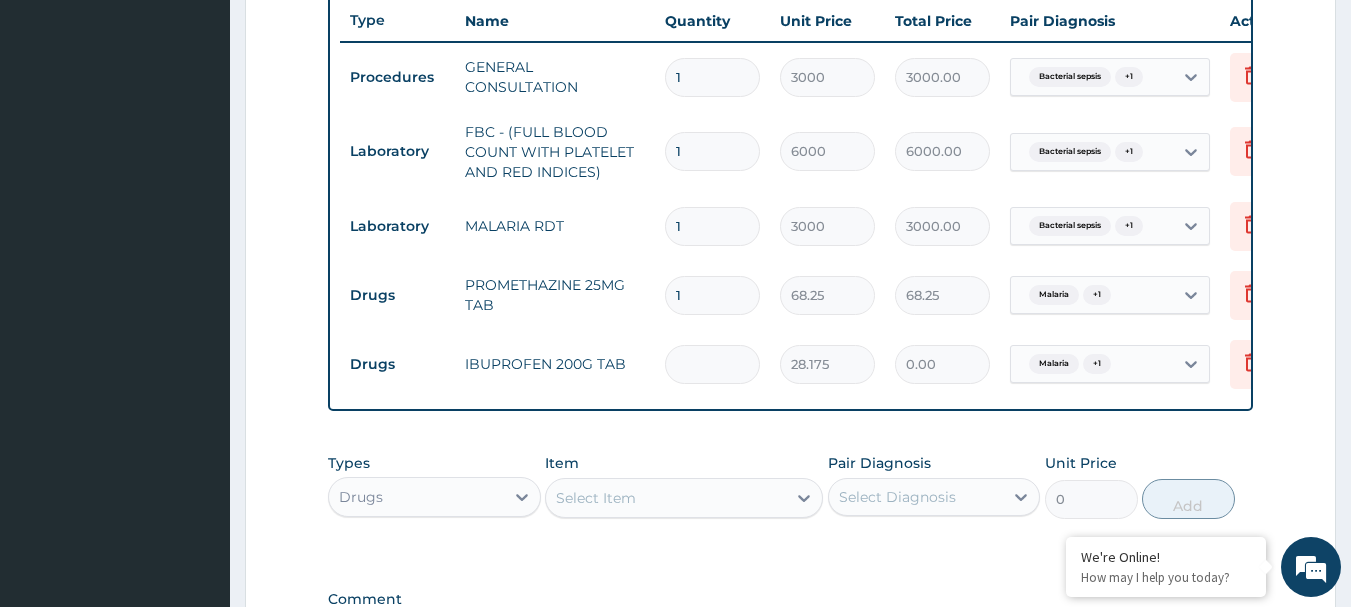 type on "9" 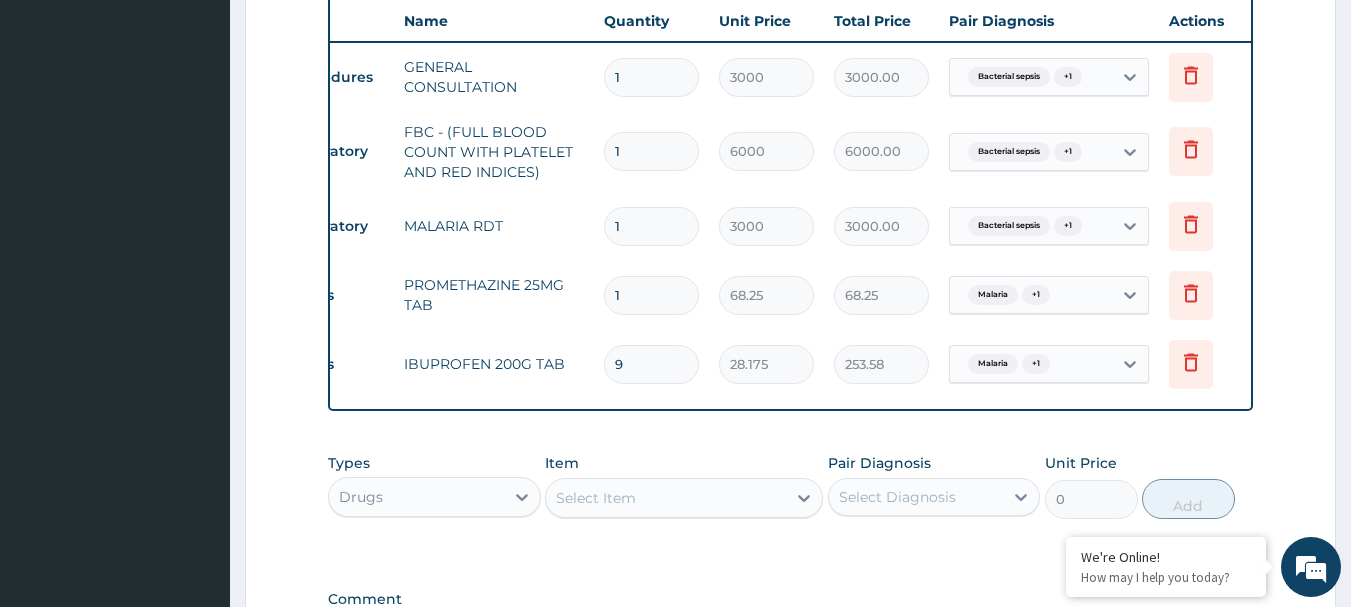 scroll, scrollTop: 0, scrollLeft: 0, axis: both 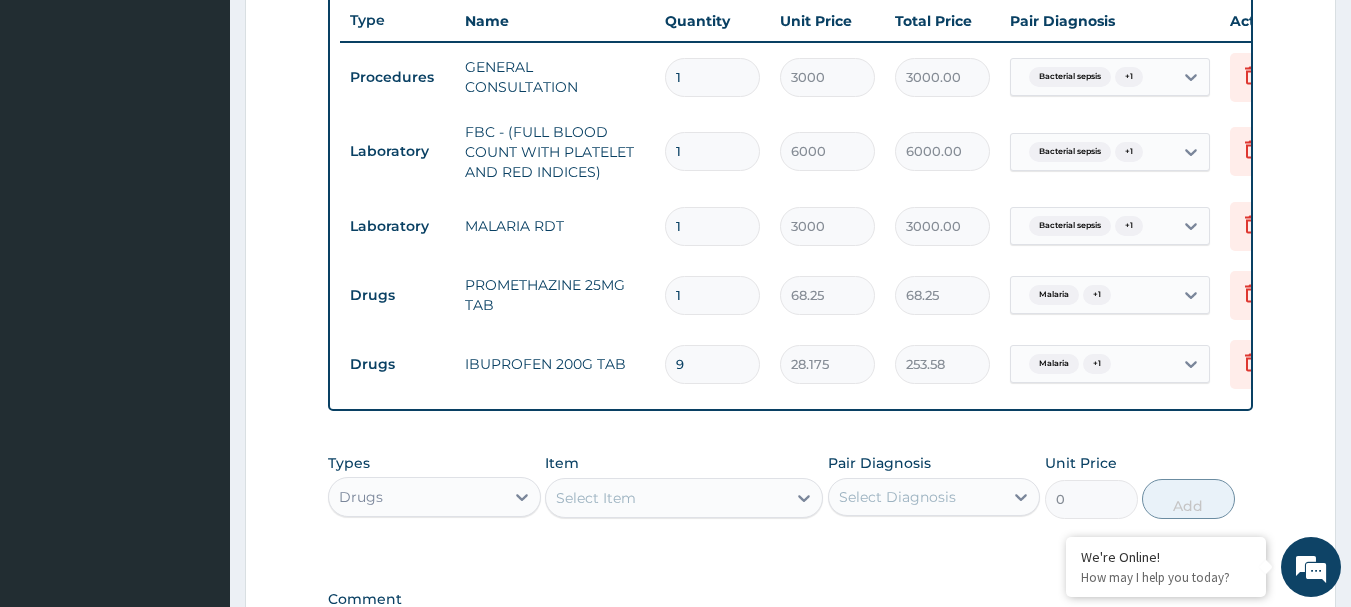 type on "9" 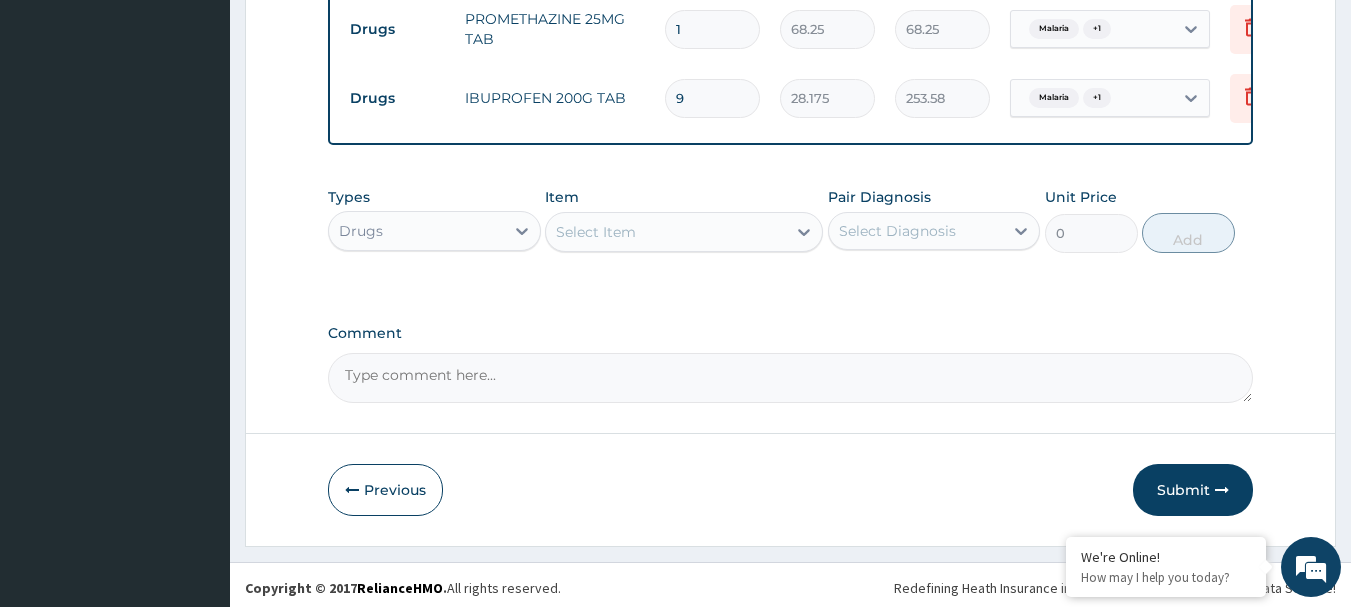 scroll, scrollTop: 1023, scrollLeft: 0, axis: vertical 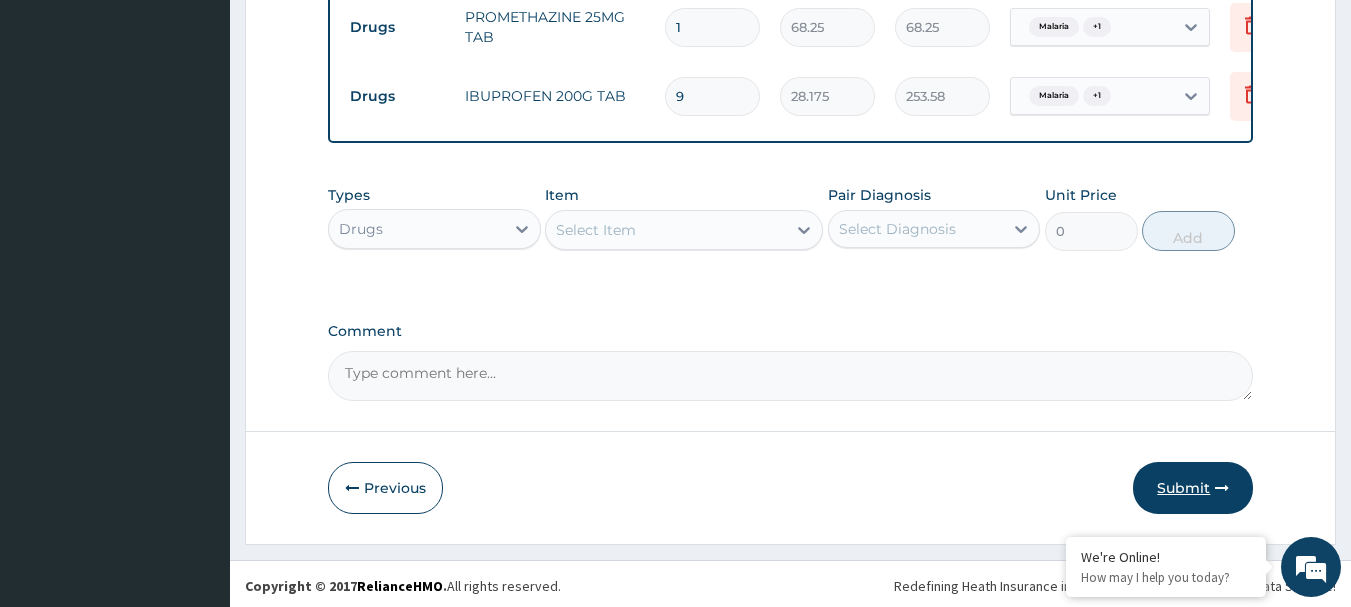 click on "Submit" at bounding box center (1193, 488) 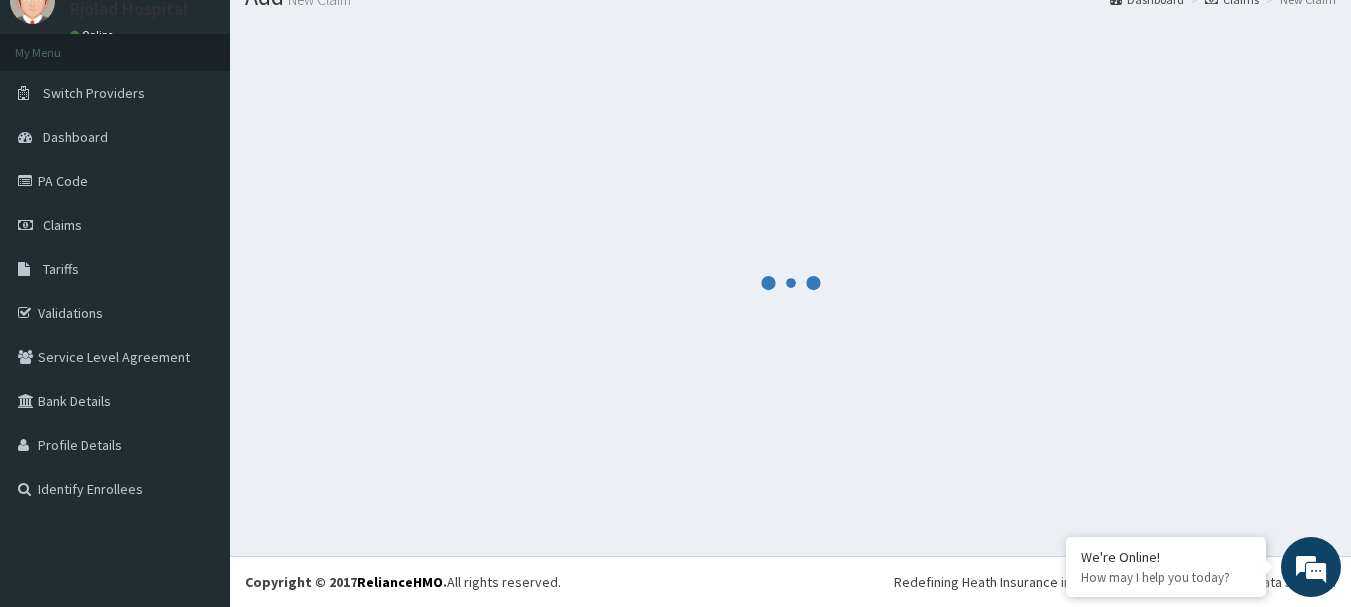 scroll, scrollTop: 81, scrollLeft: 0, axis: vertical 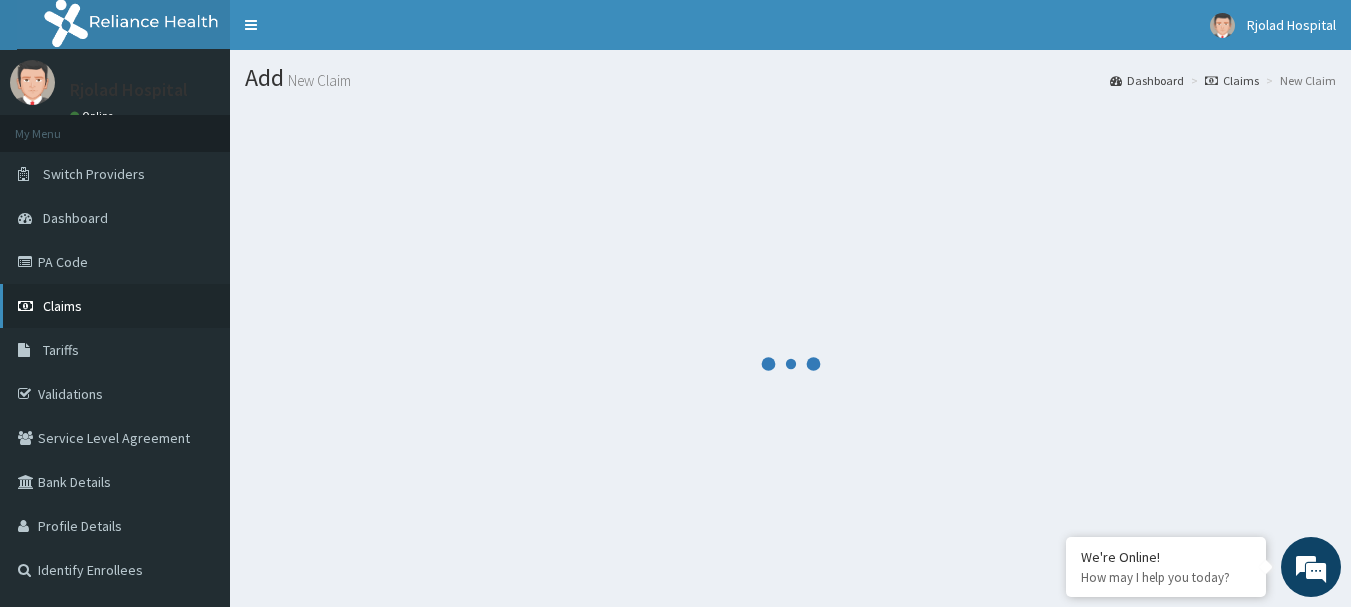click on "Claims" at bounding box center [115, 306] 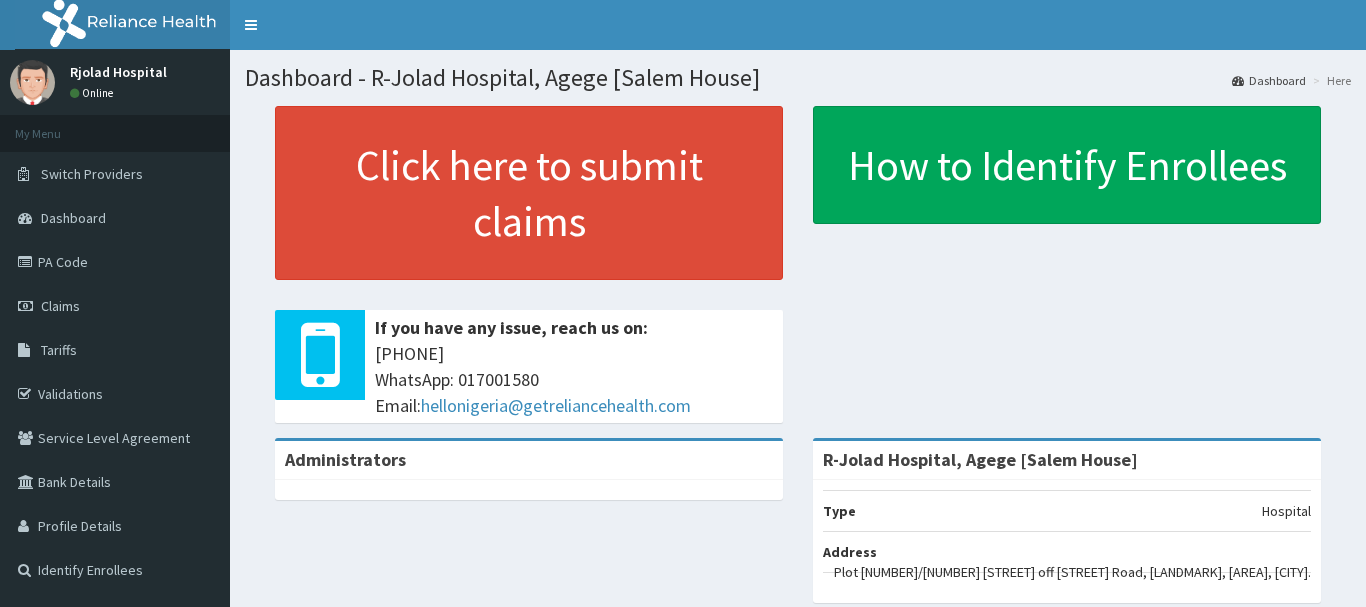 scroll, scrollTop: 0, scrollLeft: 0, axis: both 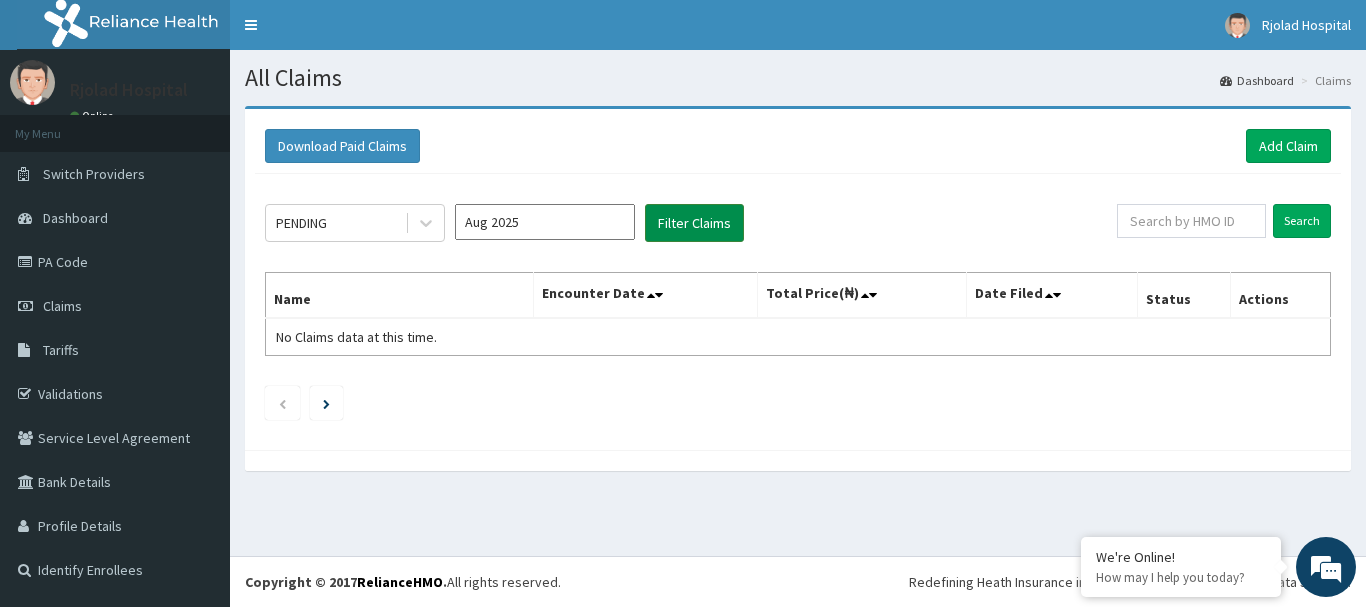 click on "Filter Claims" at bounding box center (694, 223) 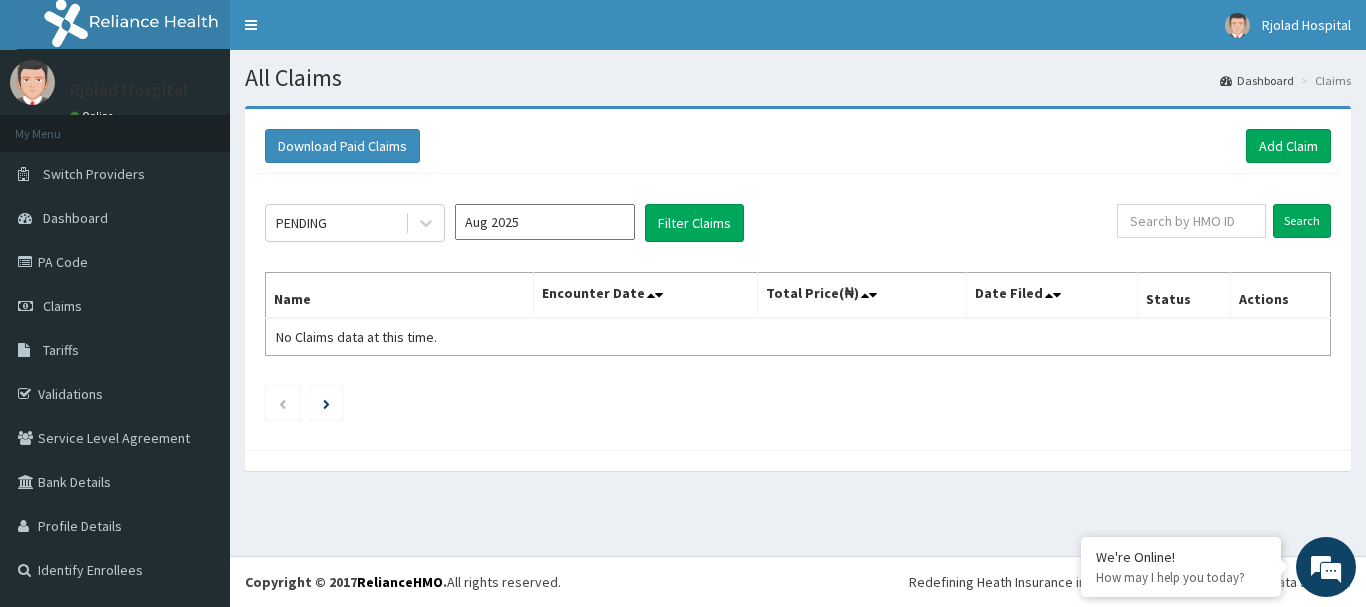 click on "Aug 2025" at bounding box center (545, 222) 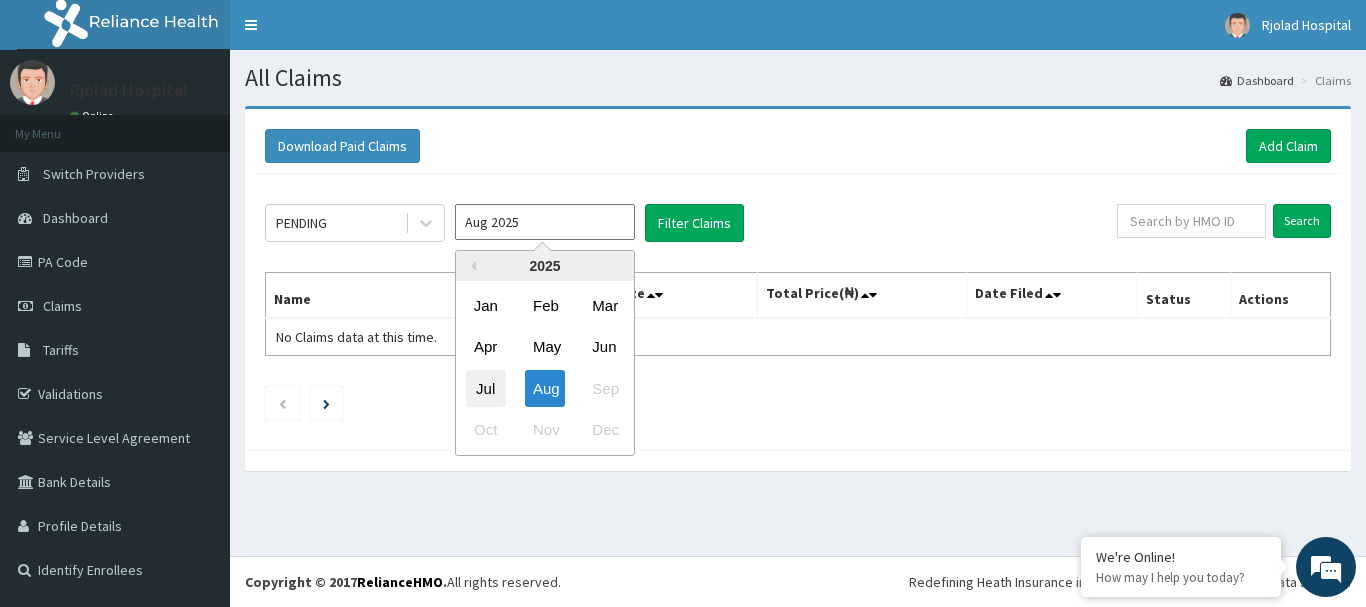 click on "Jul" at bounding box center [486, 388] 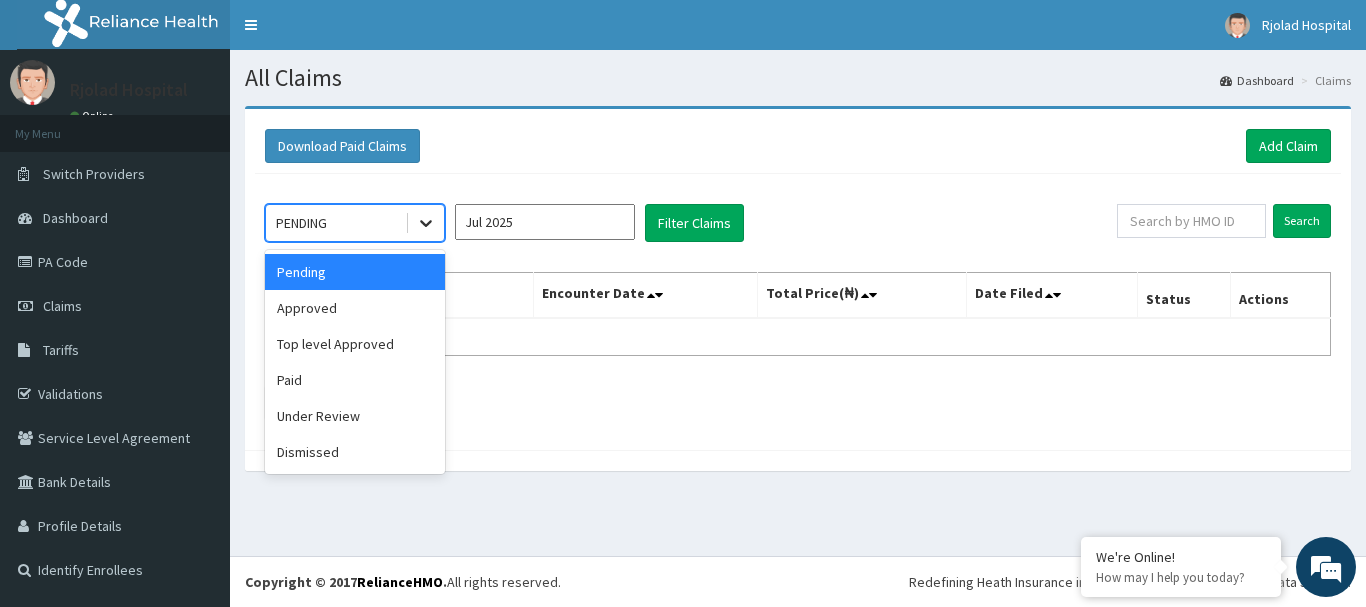 click 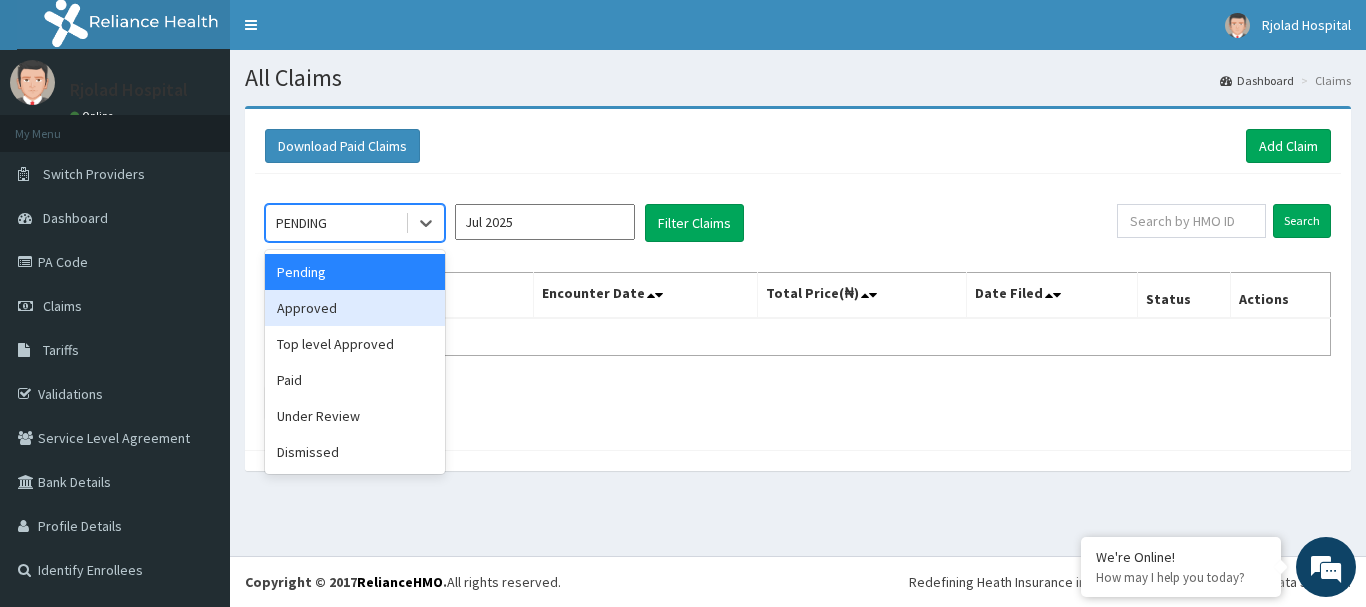 click on "Approved" at bounding box center (355, 308) 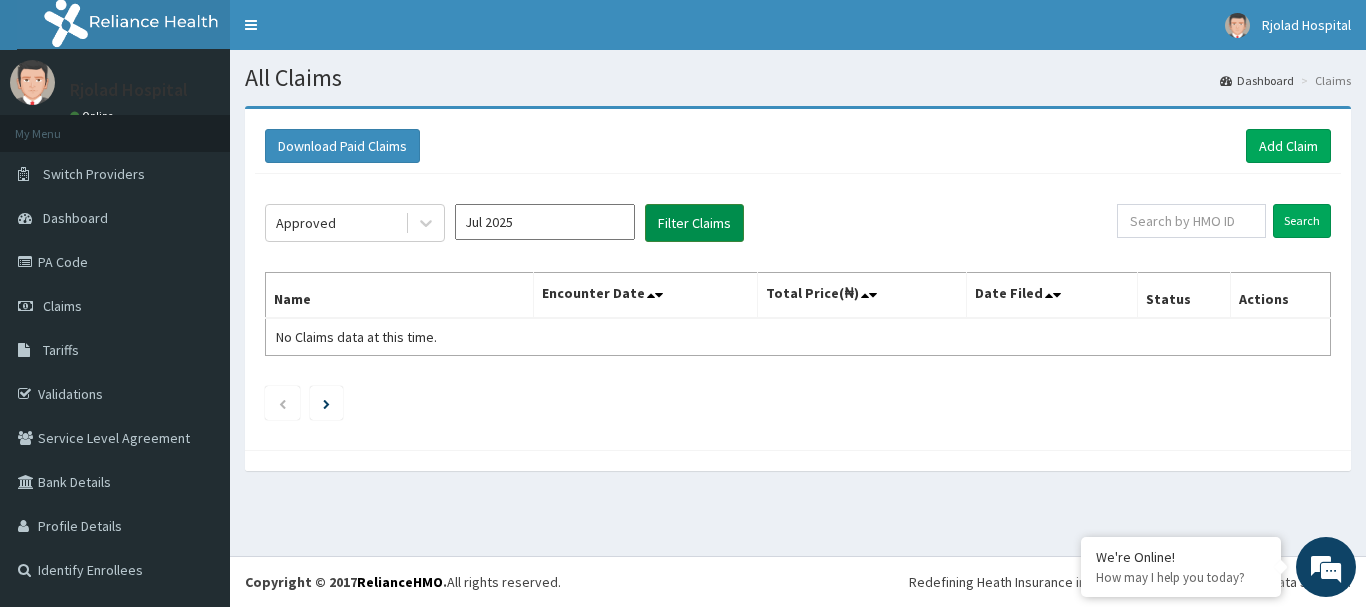 click on "Filter Claims" at bounding box center [694, 223] 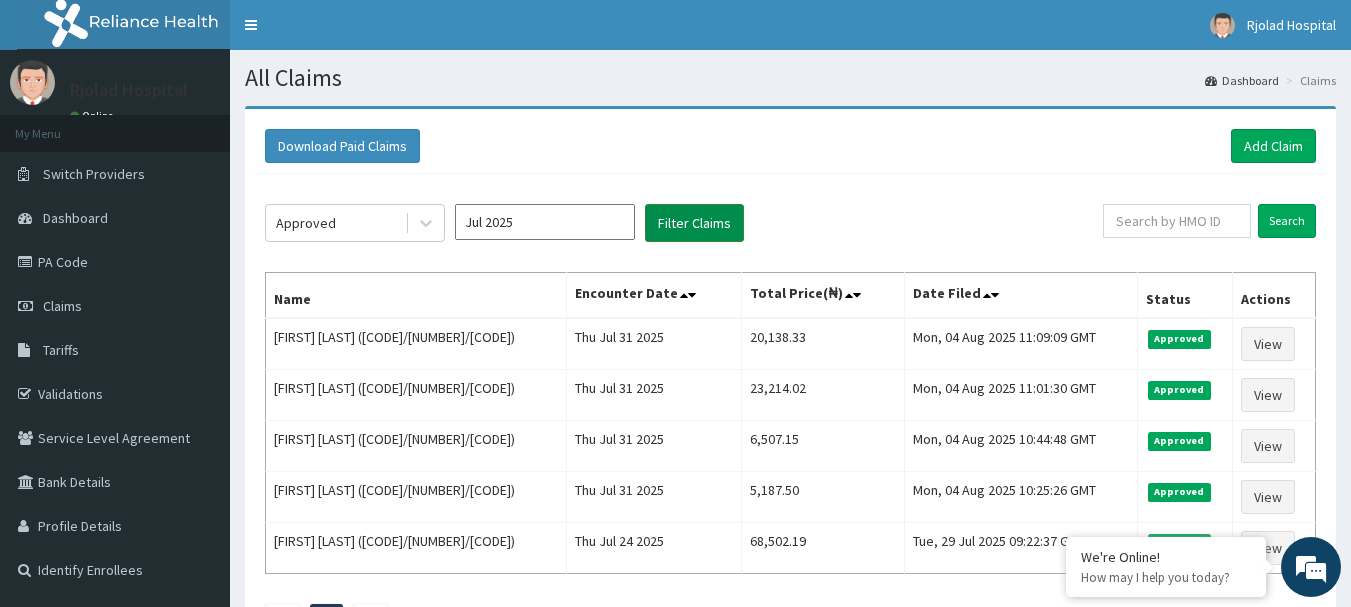 scroll, scrollTop: 0, scrollLeft: 0, axis: both 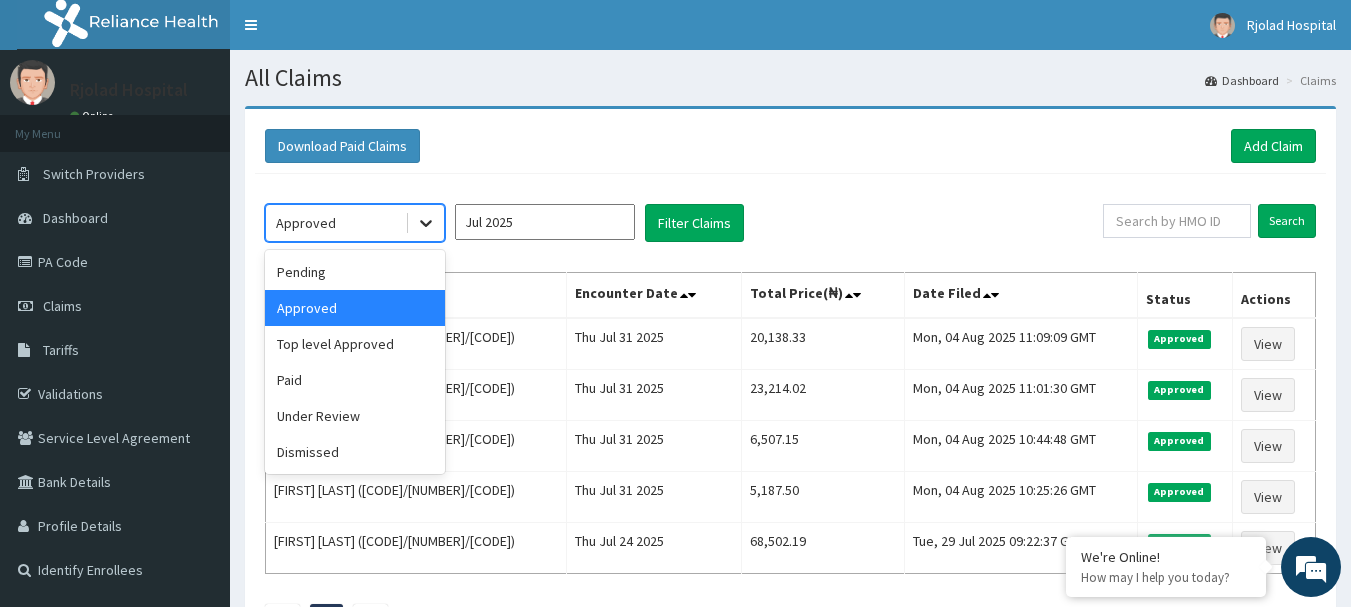 click 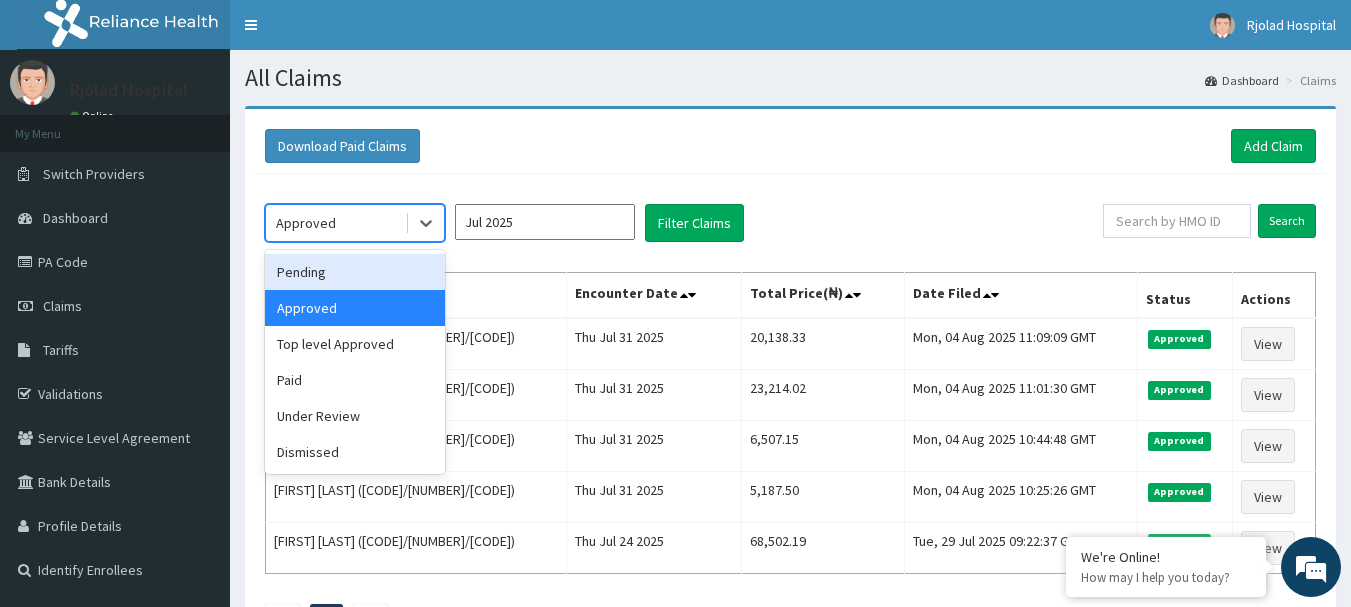 click on "Pending" at bounding box center (355, 272) 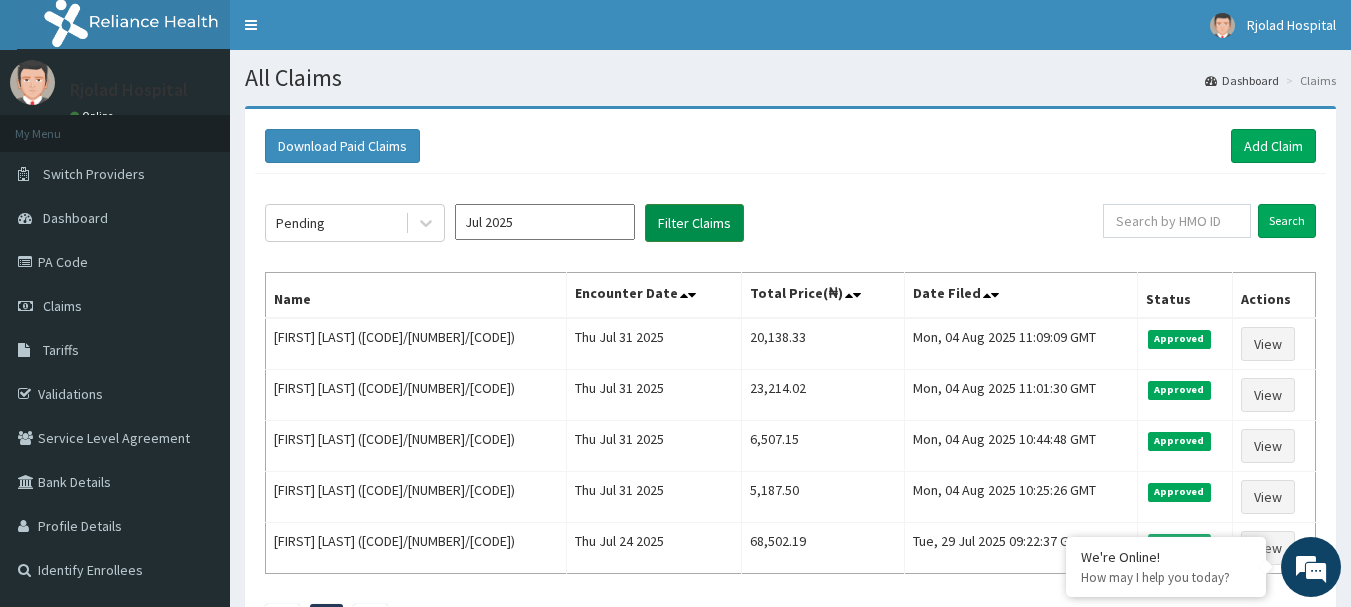 click on "Filter Claims" at bounding box center (694, 223) 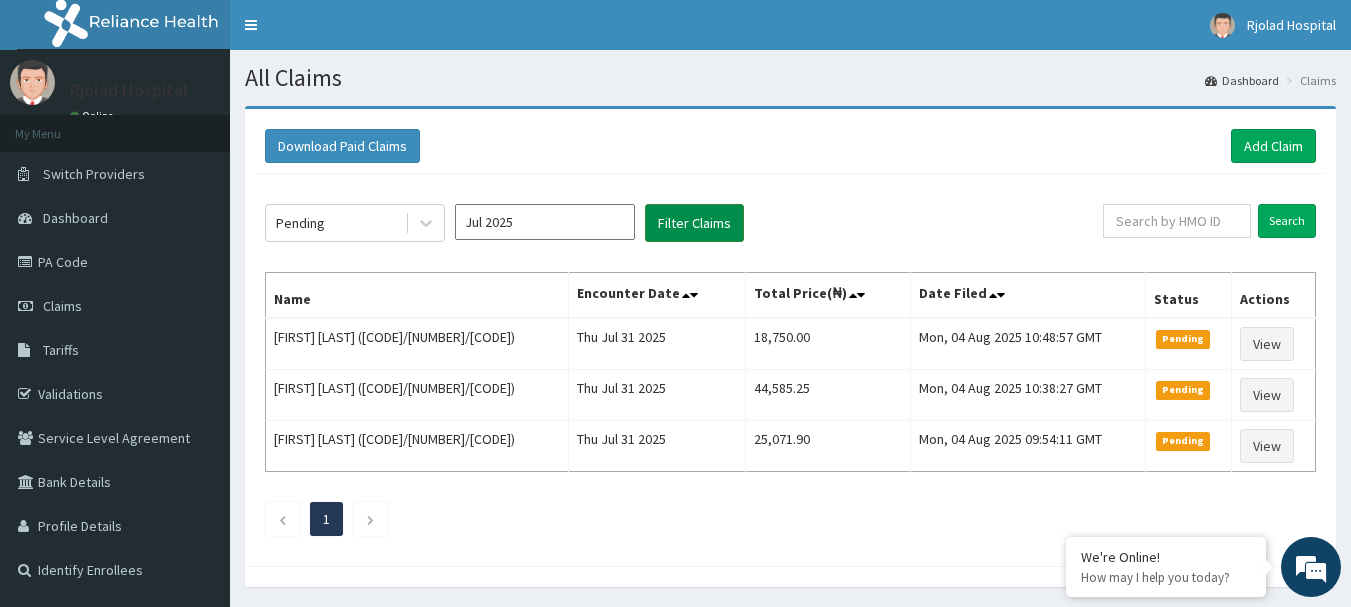 click on "Filter Claims" at bounding box center [694, 223] 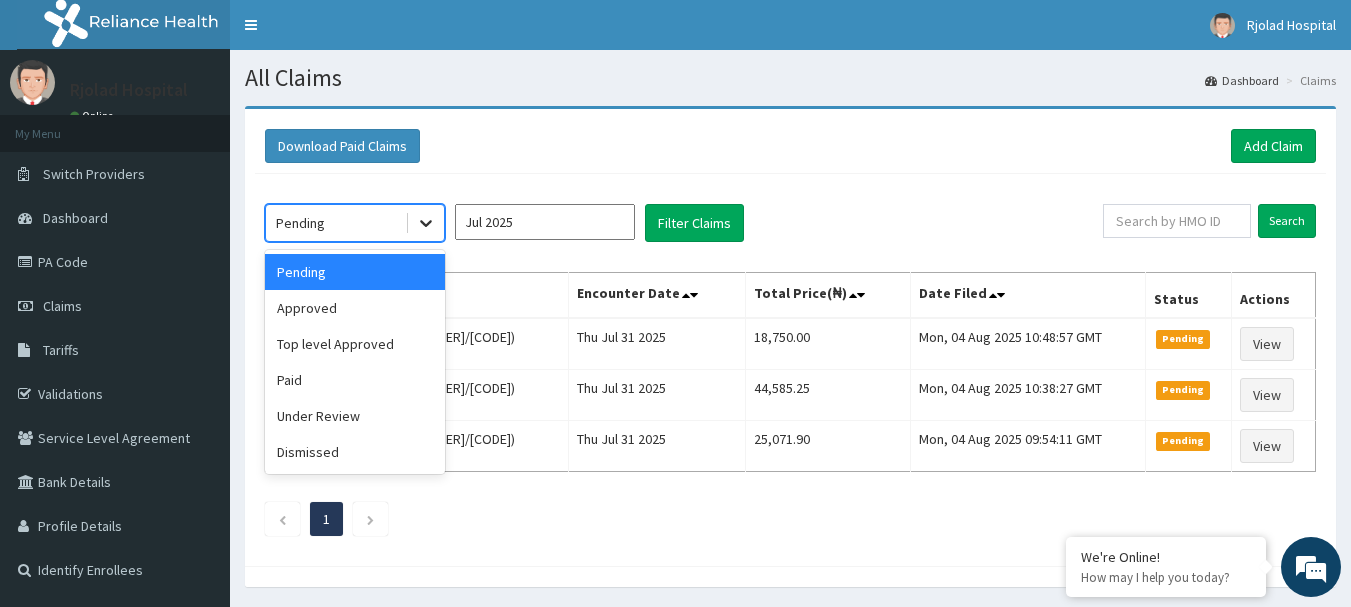 click 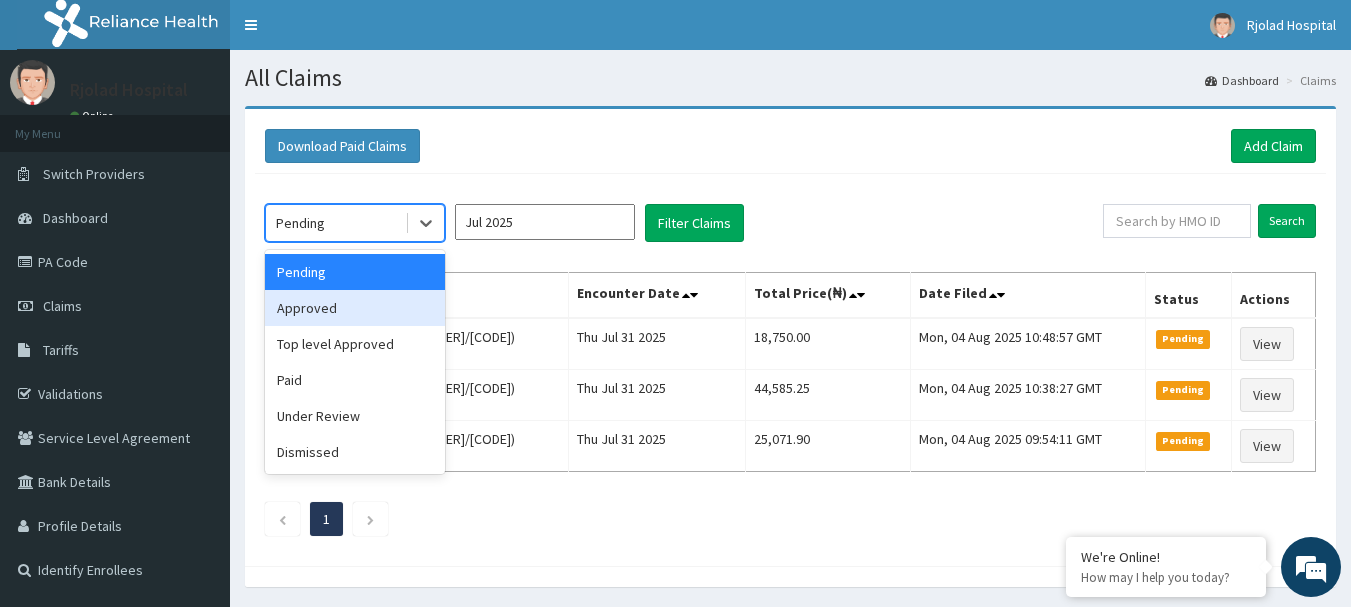 click on "Approved" at bounding box center [355, 308] 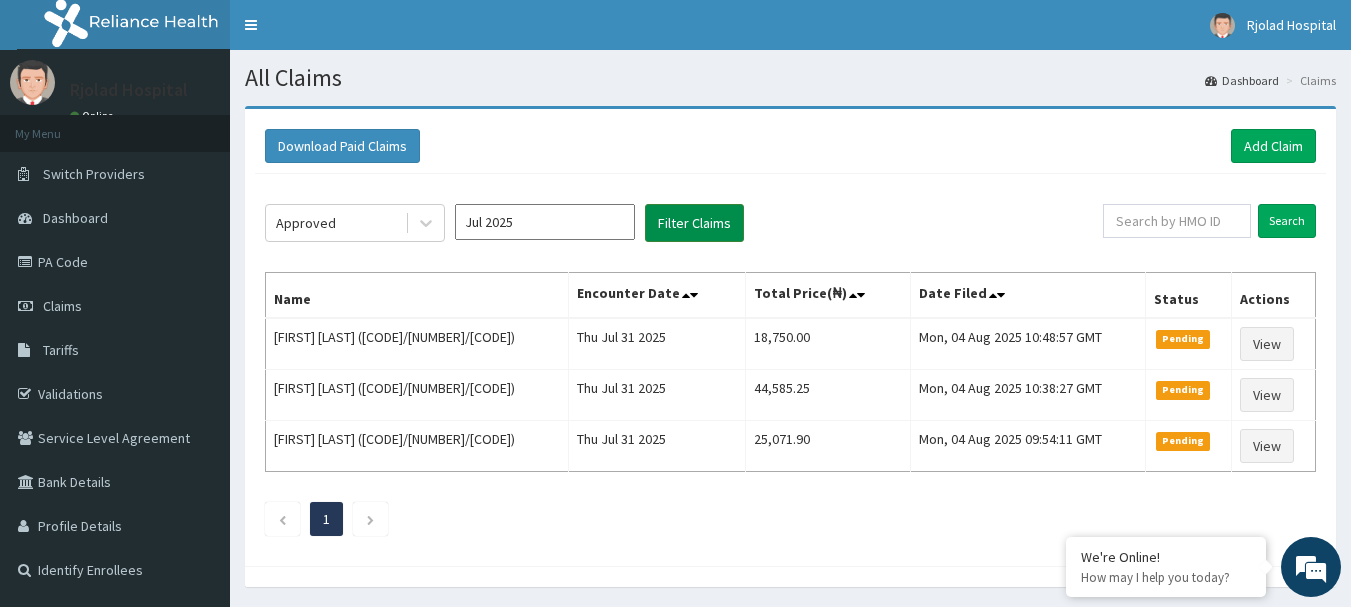 click on "Filter Claims" at bounding box center (694, 223) 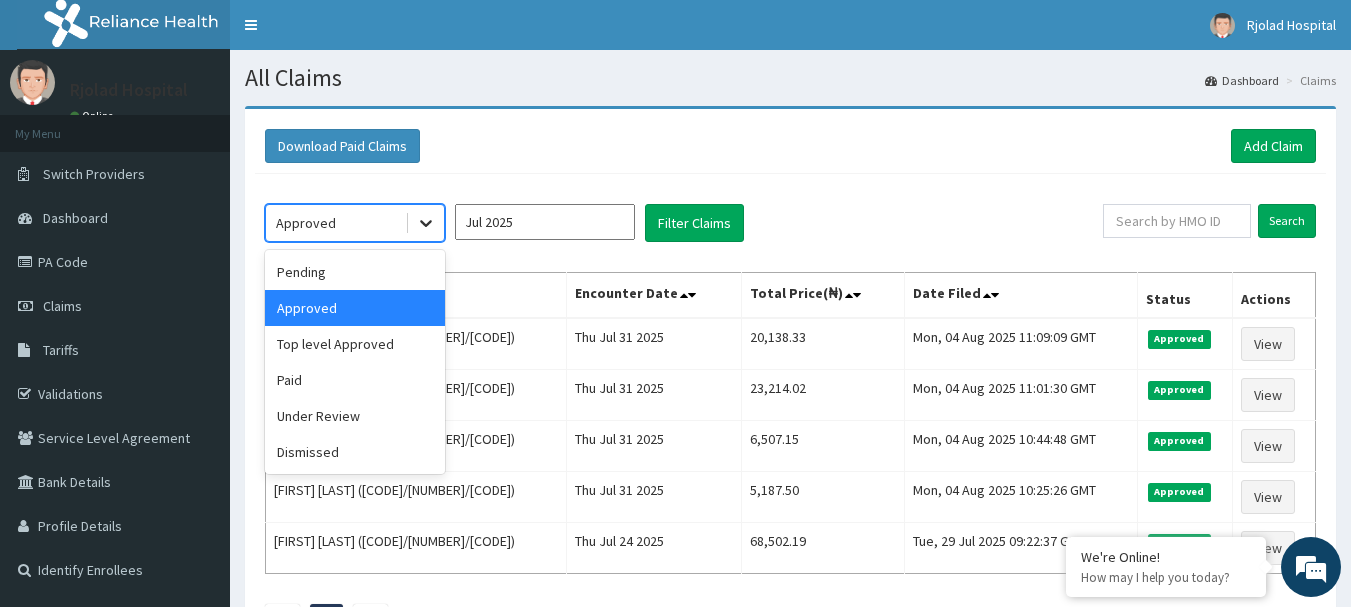 click 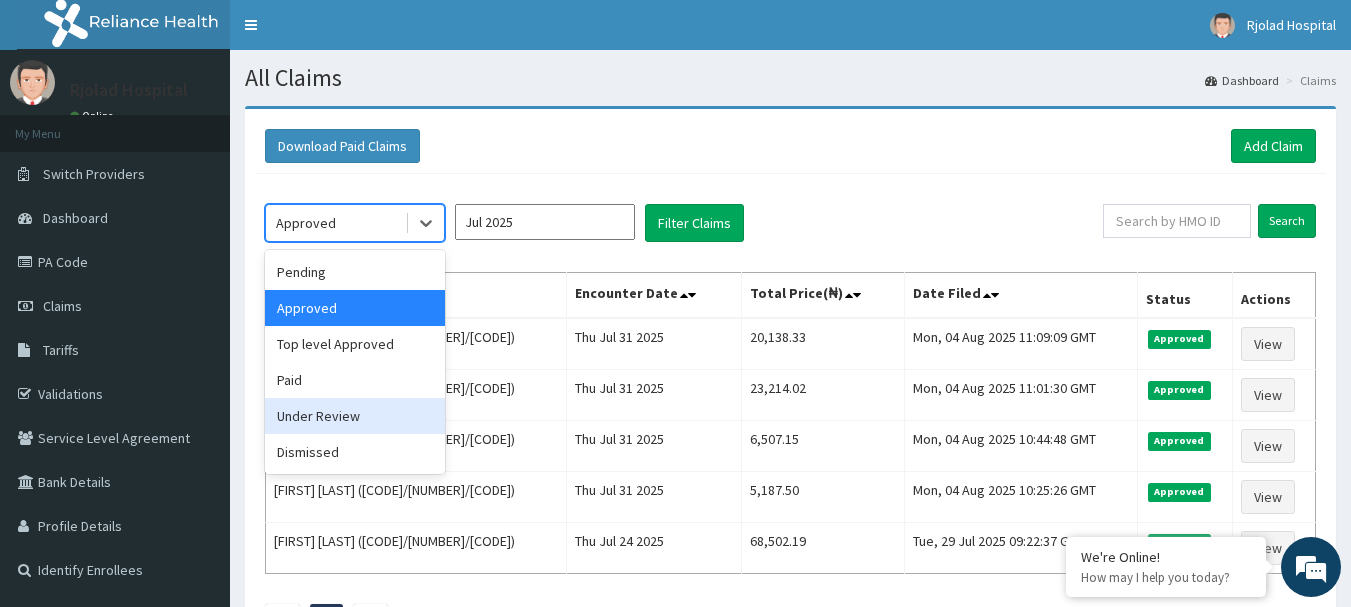 click on "Under Review" at bounding box center (355, 416) 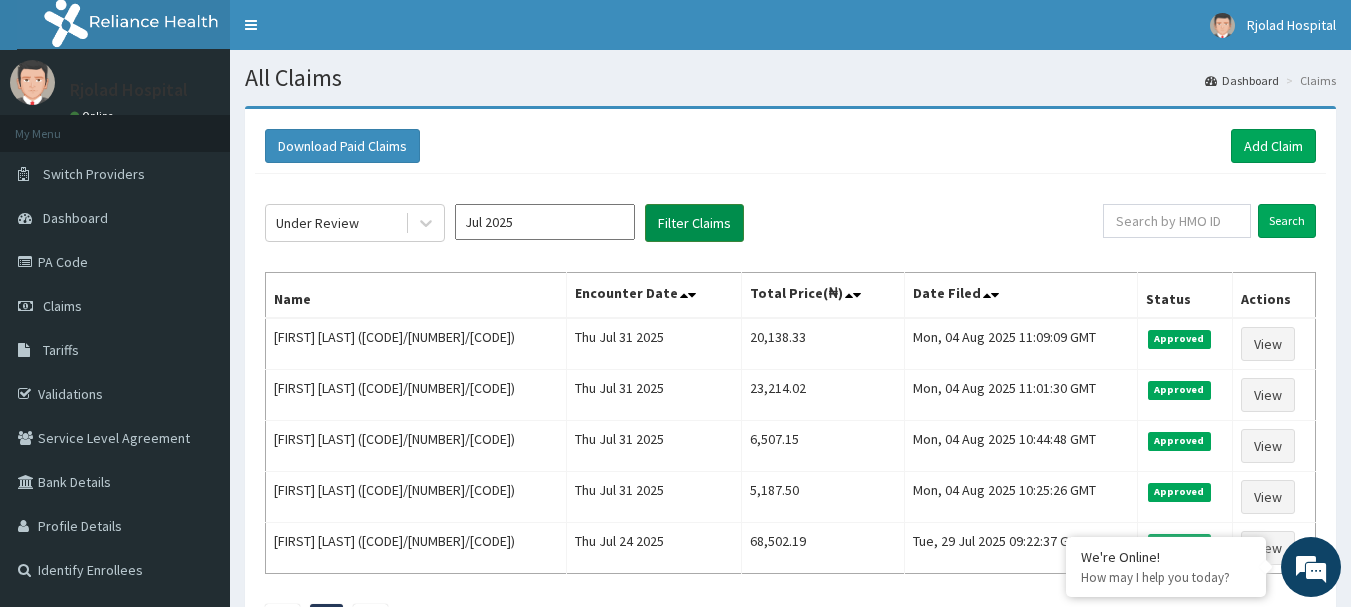 click on "Filter Claims" at bounding box center [694, 223] 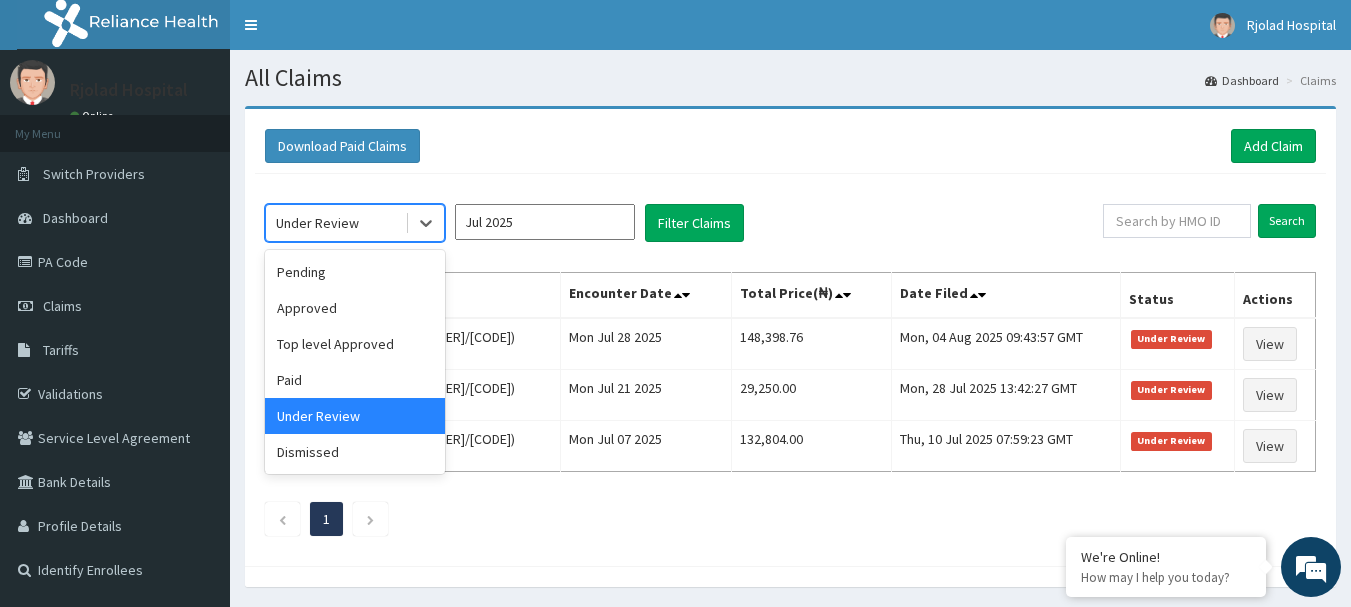 click on "Under Review" at bounding box center (335, 223) 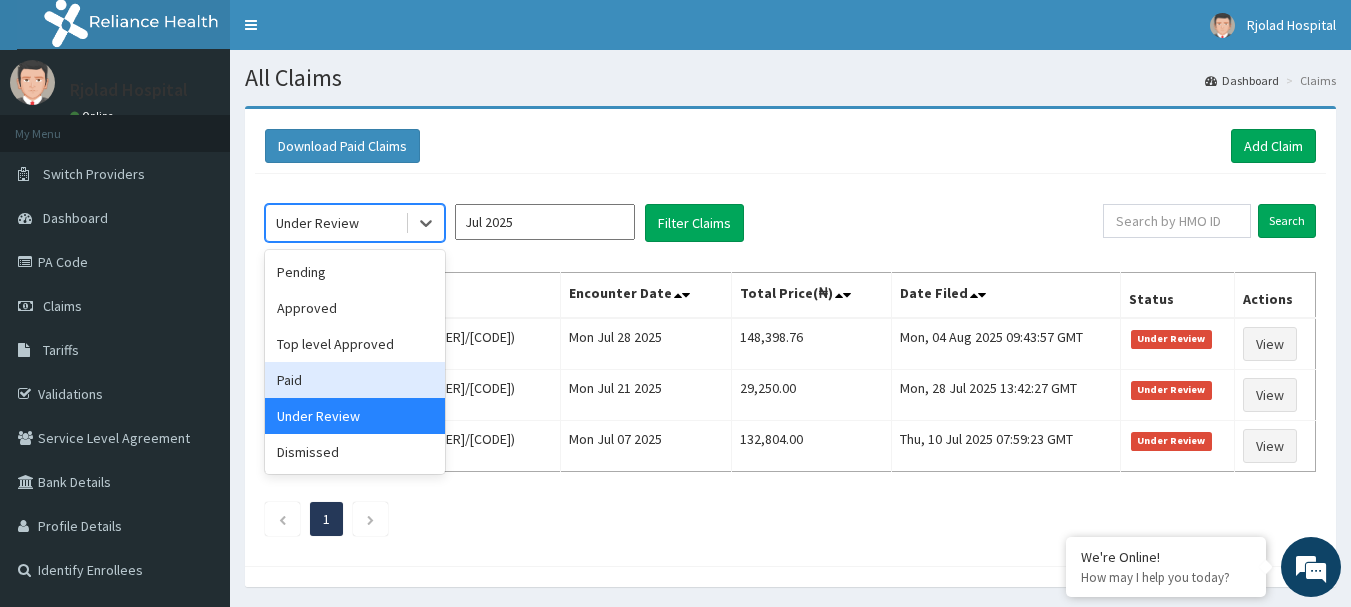 click on "Paid" at bounding box center [355, 380] 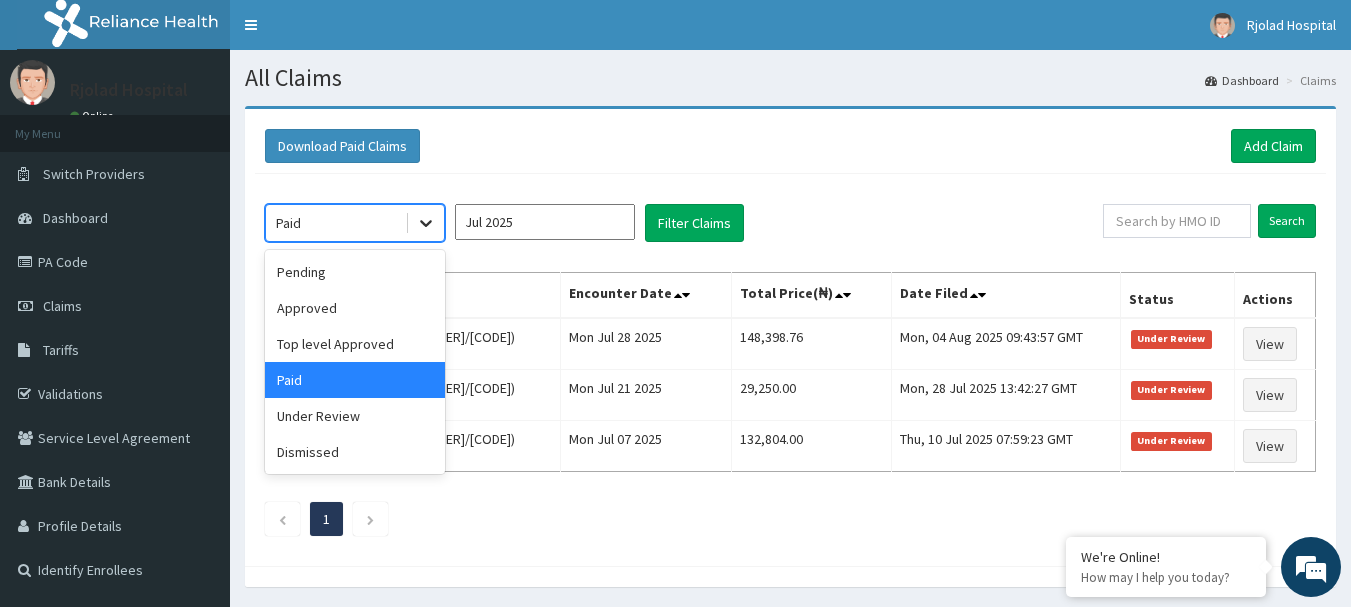 click at bounding box center (426, 223) 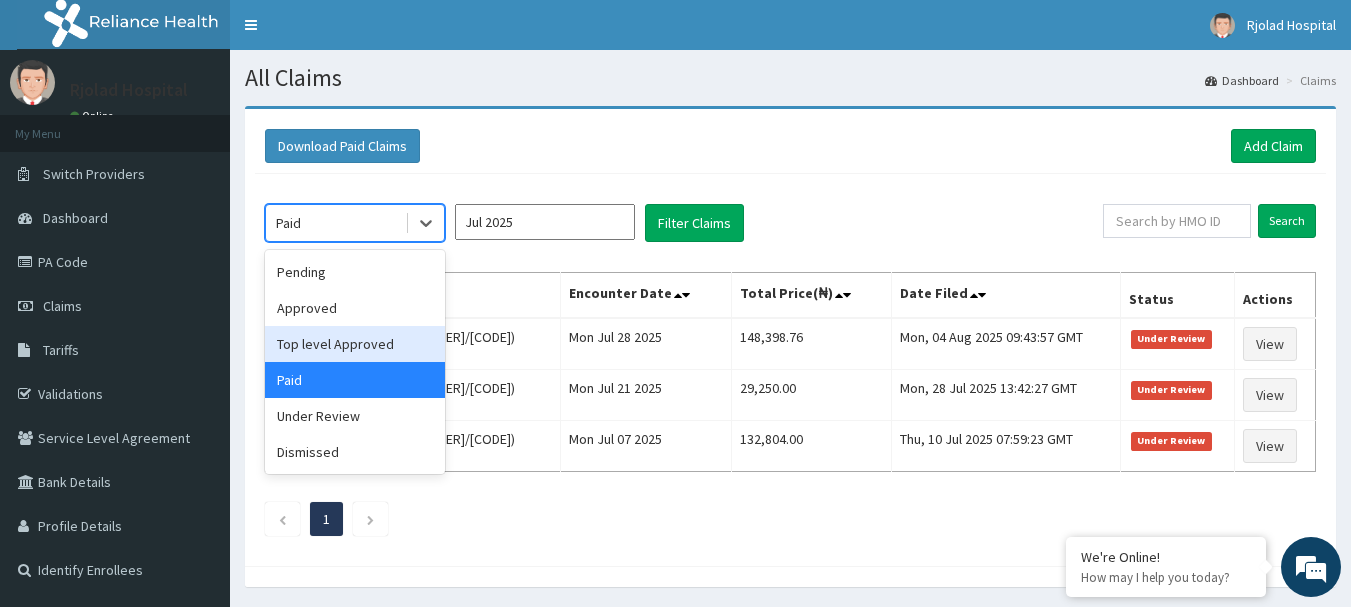 click on "Top level Approved" at bounding box center (355, 344) 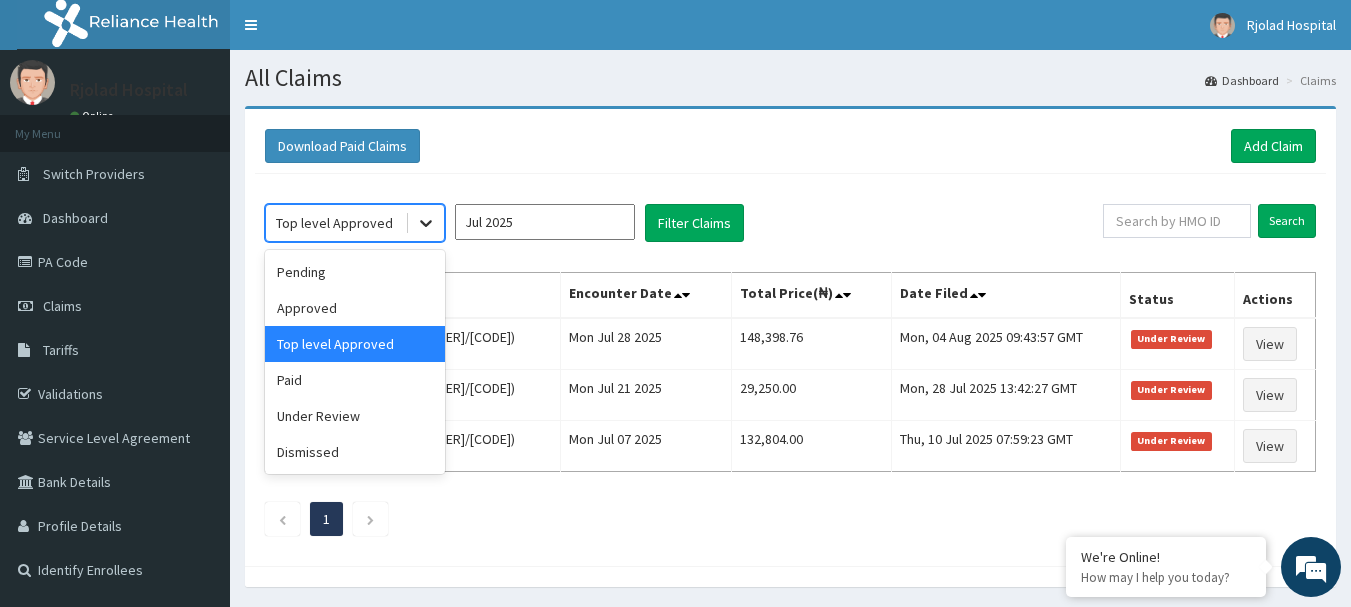click 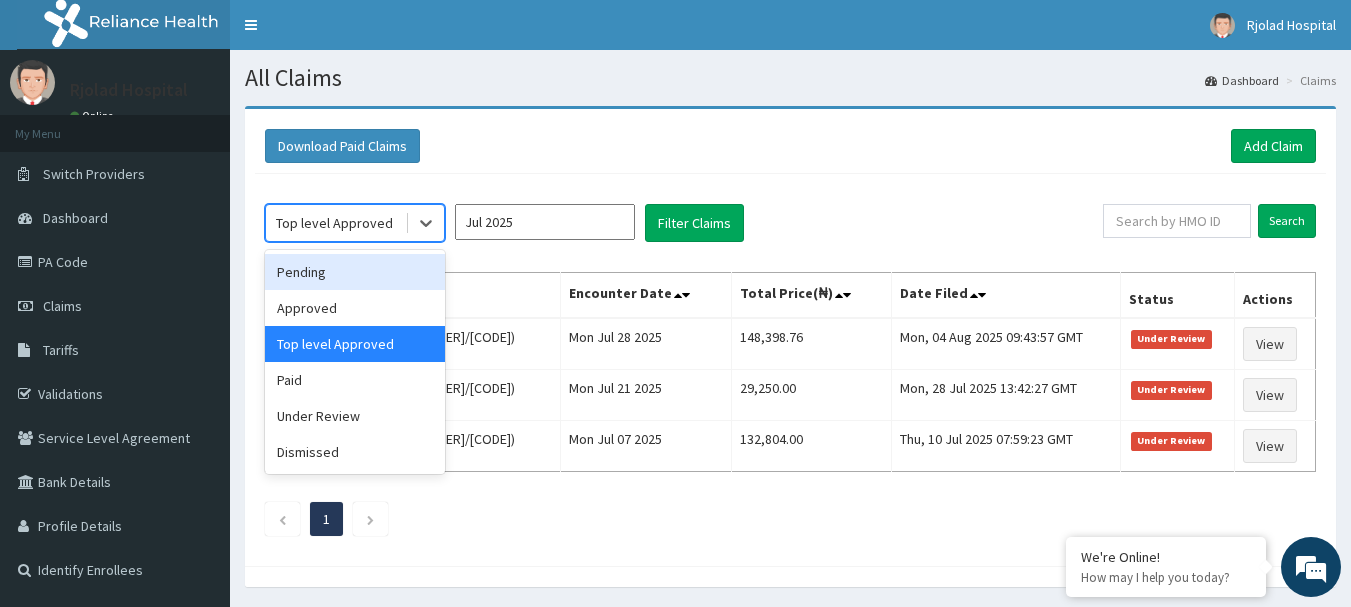 click on "Pending" at bounding box center [355, 272] 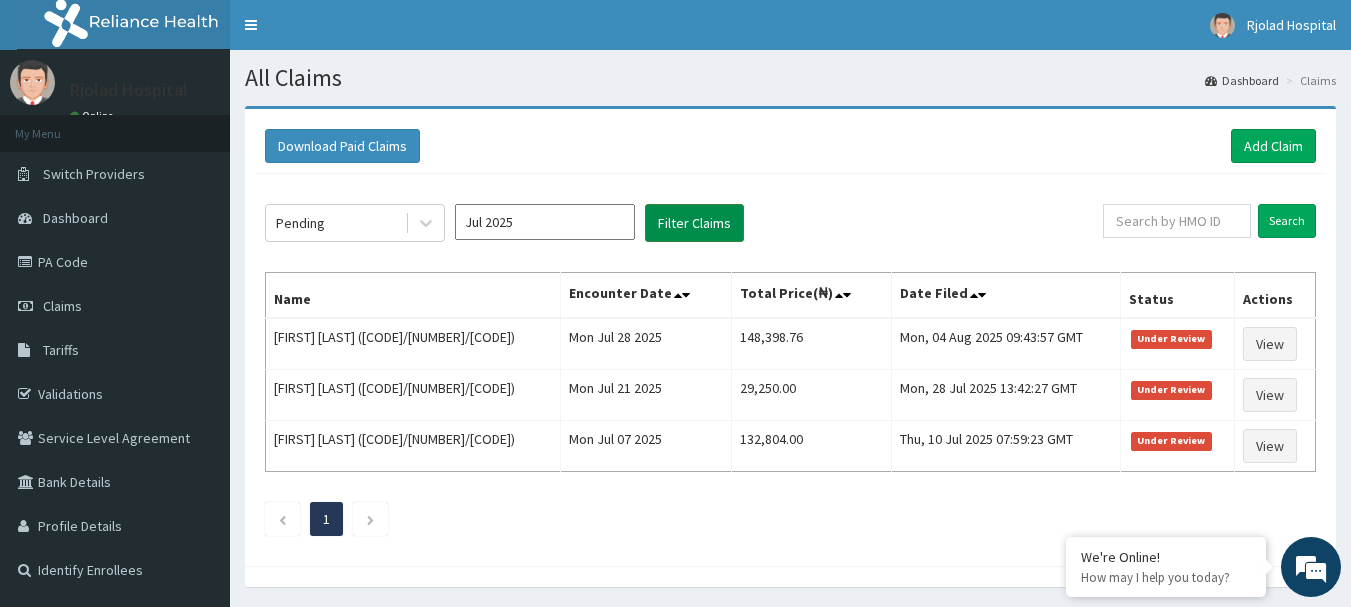 click on "Filter Claims" at bounding box center (694, 223) 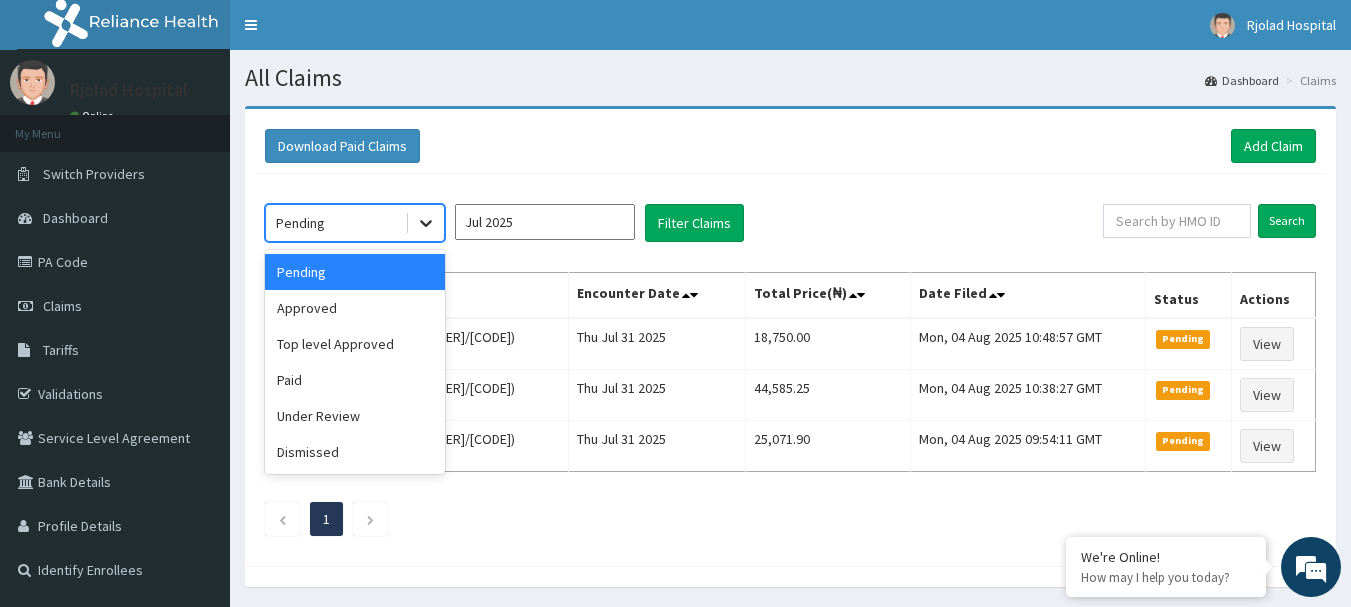 click 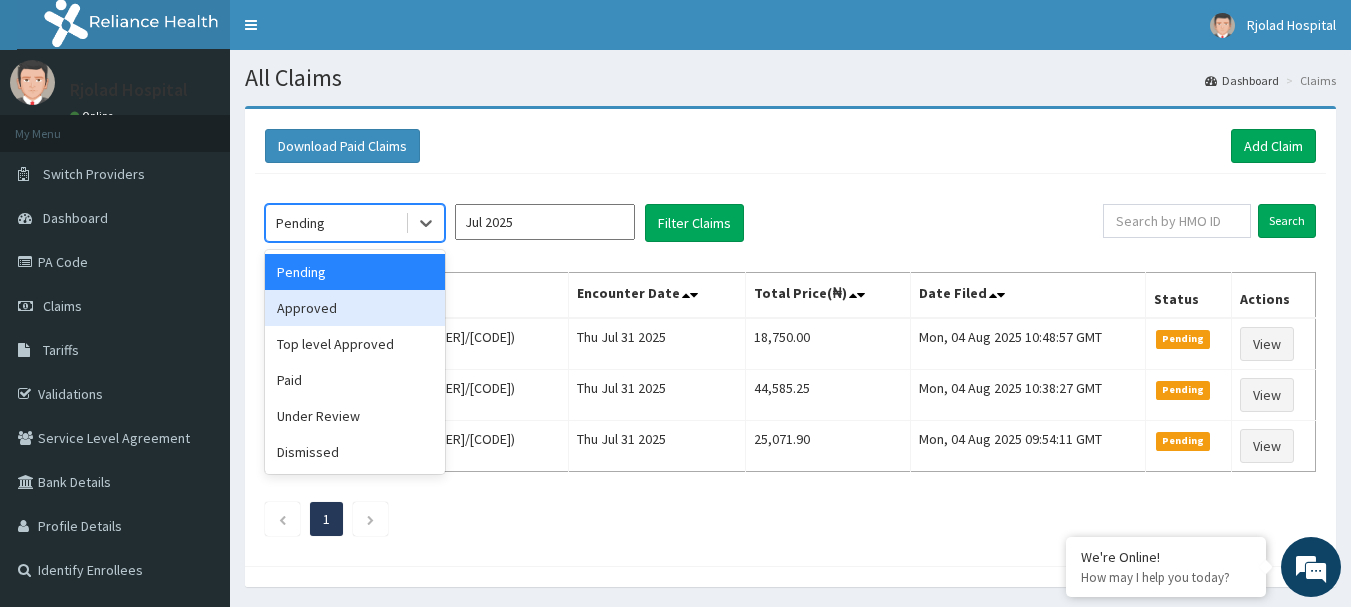 click on "Approved" at bounding box center [355, 308] 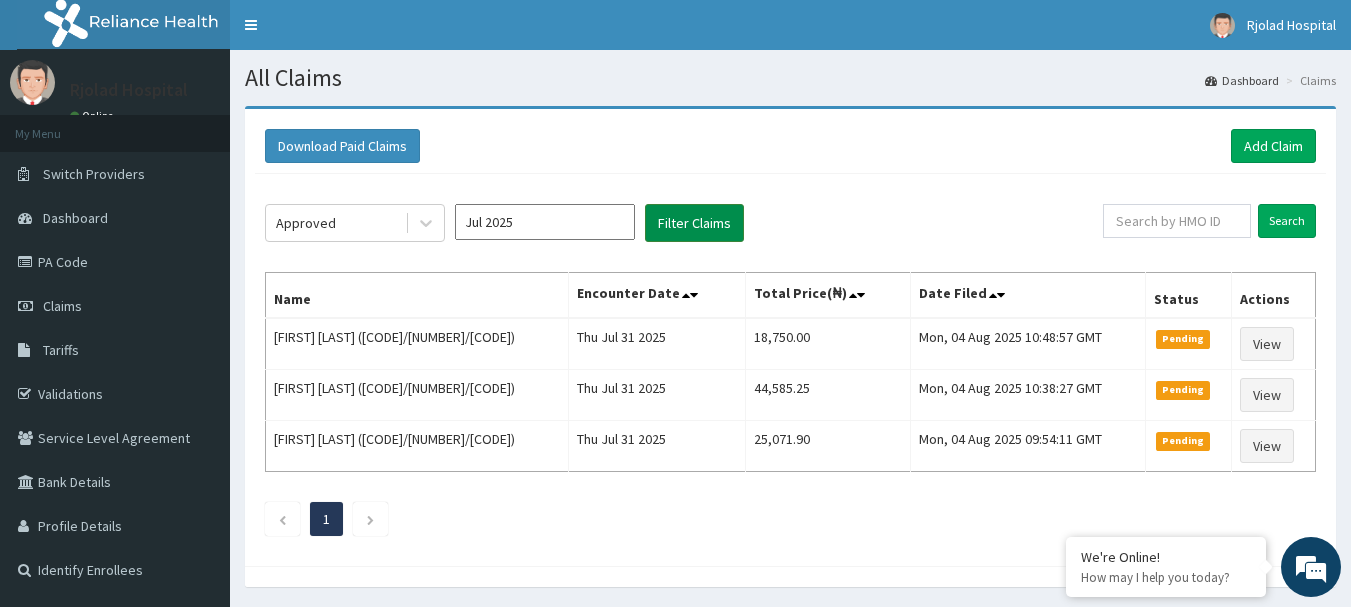 click on "Filter Claims" at bounding box center (694, 223) 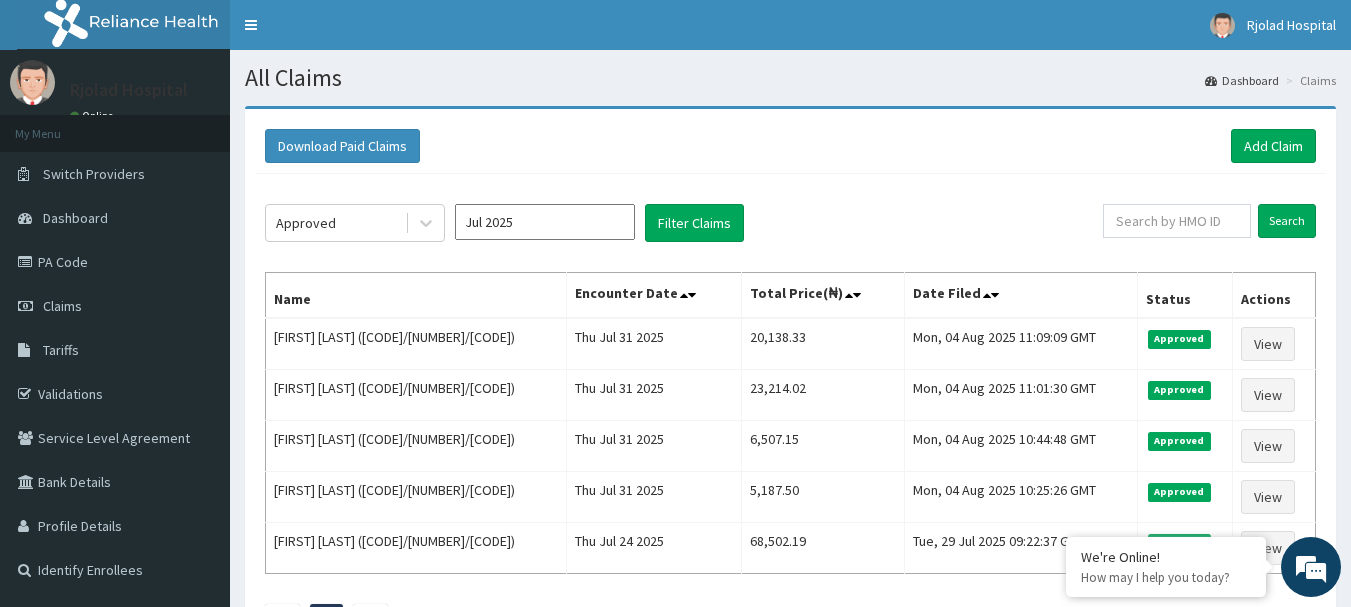 click on "Approved Jul 2025 Filter Claims Search Name Encounter Date Total Price(₦) Date Filed Status Actions Dorcas Oguche (SBG/10258/D) Thu Jul 31 2025 20,138.33 Mon, 04 Aug 2025 11:09:09 GMT Approved View GRIFFIN OLANREWAJU OLUWASEGUN (AIP/10403/A) Thu Jul 31 2025 23,214.02 Mon, 04 Aug 2025 11:01:30 GMT Approved View Bakare Victoral (CIR/10050/B) Thu Jul 31 2025 6,507.15 Mon, 04 Aug 2025 10:44:48 GMT Approved View Bakare Wajud (CIR/10050/D) Thu Jul 31 2025 5,187.50 Mon, 04 Aug 2025 10:25:26 GMT Approved View Muinat Folakemi Adaralegbe (NKK/10257/B) Thu Jul 24 2025 68,502.19 Tue, 29 Jul 2025 09:22:37 GMT Approved View 1" 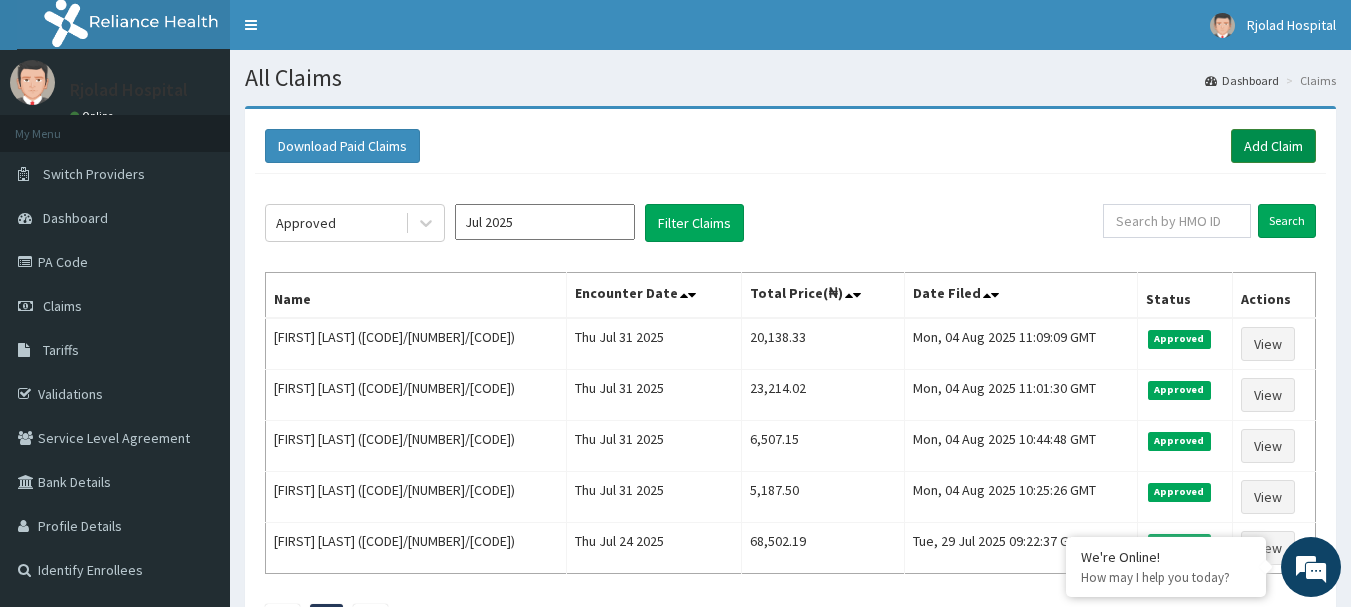 click on "Add Claim" at bounding box center [1273, 146] 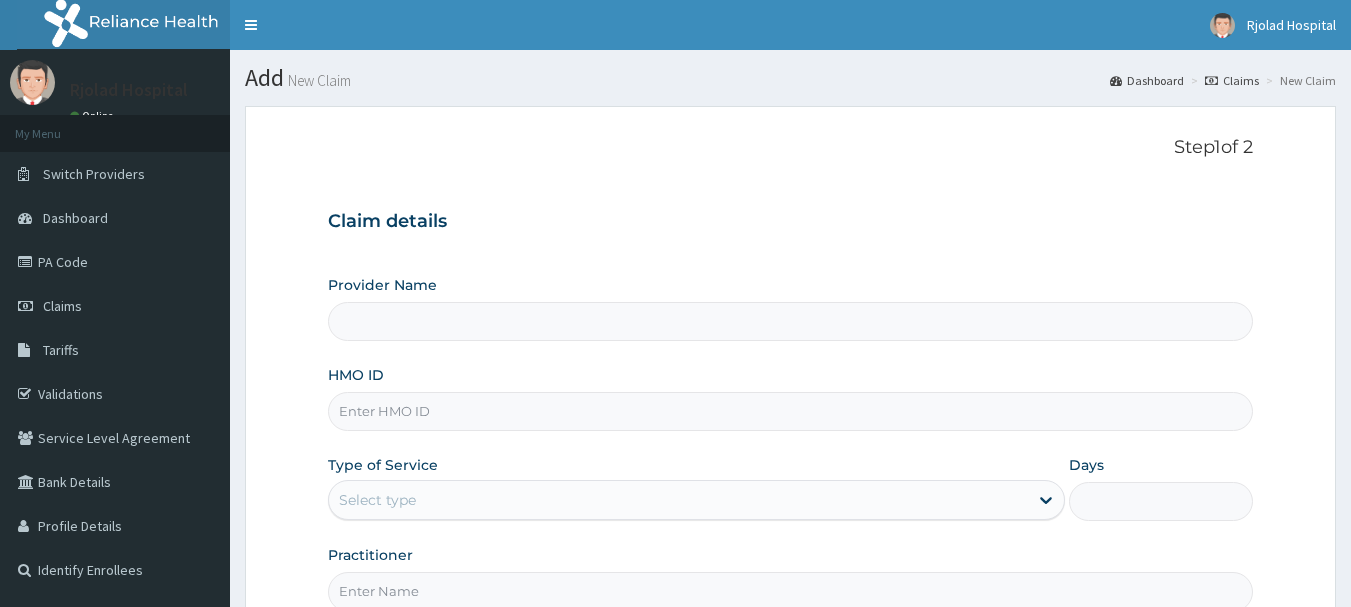 scroll, scrollTop: 0, scrollLeft: 0, axis: both 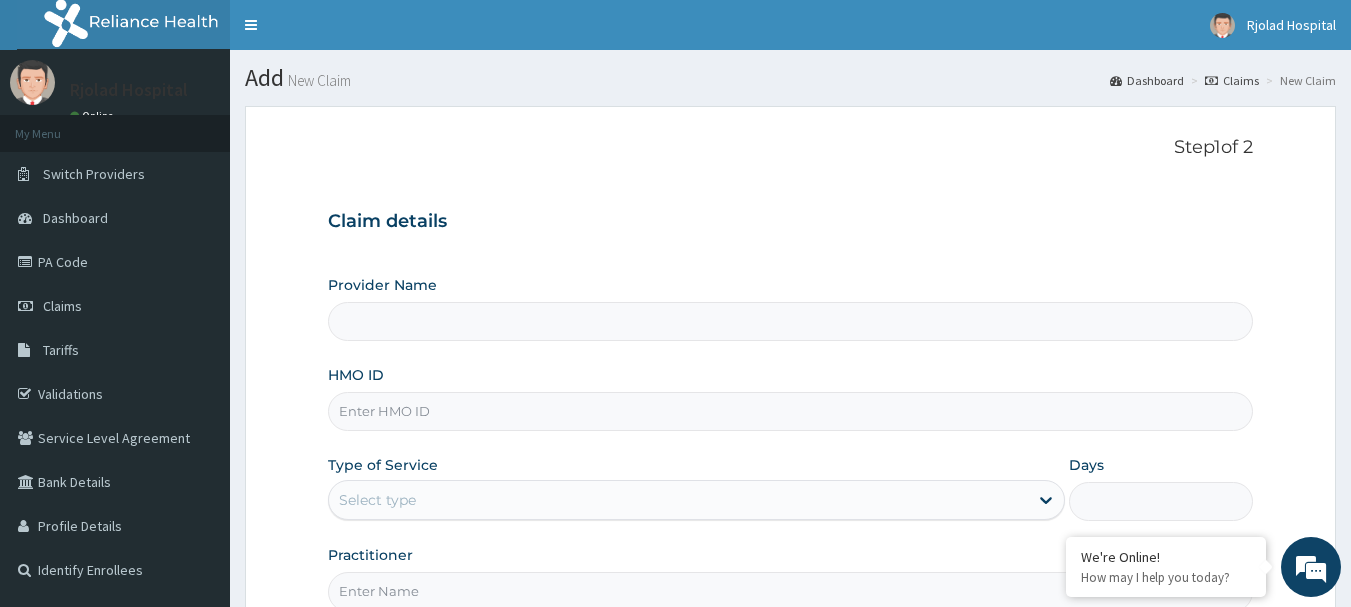 type on "R-Jolad Hospital, Agege [Salem House]" 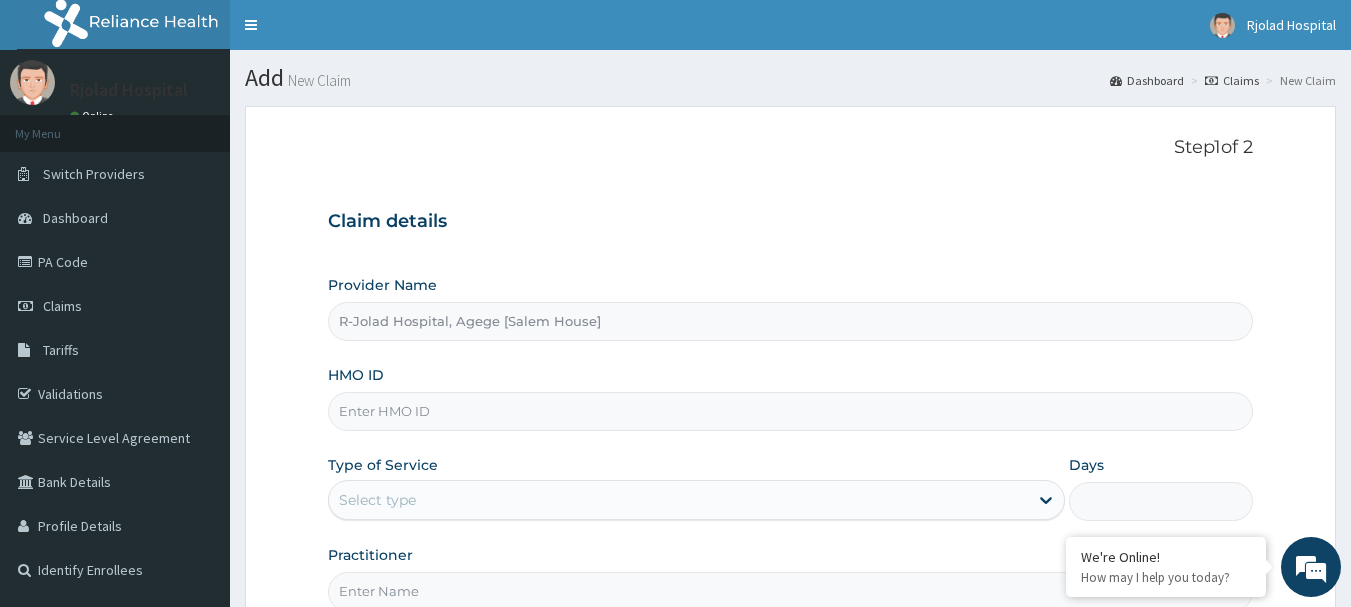 click on "HMO ID" at bounding box center [791, 411] 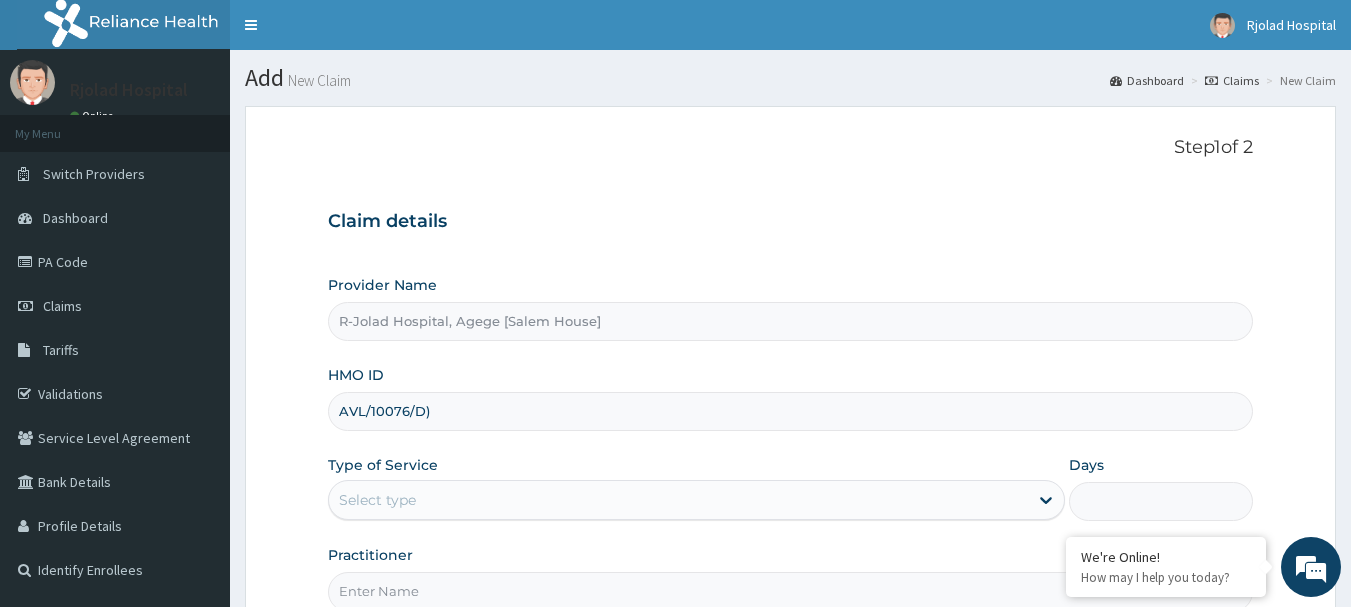 scroll, scrollTop: 0, scrollLeft: 0, axis: both 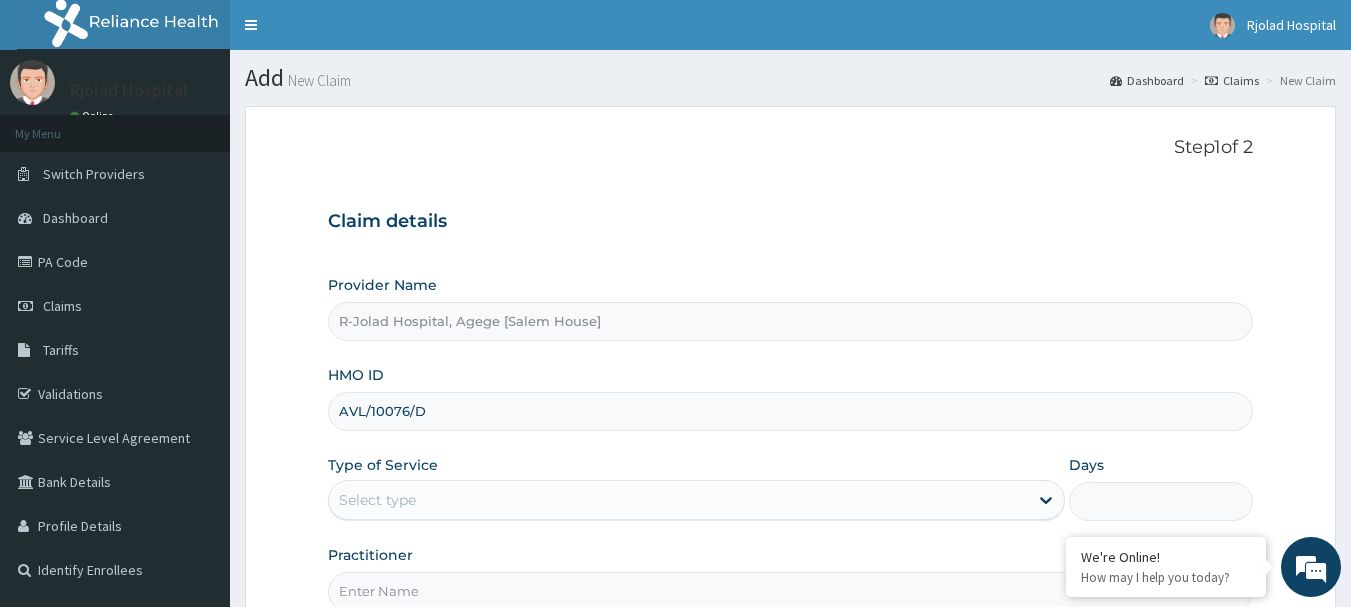 type on "AVL/10076/D" 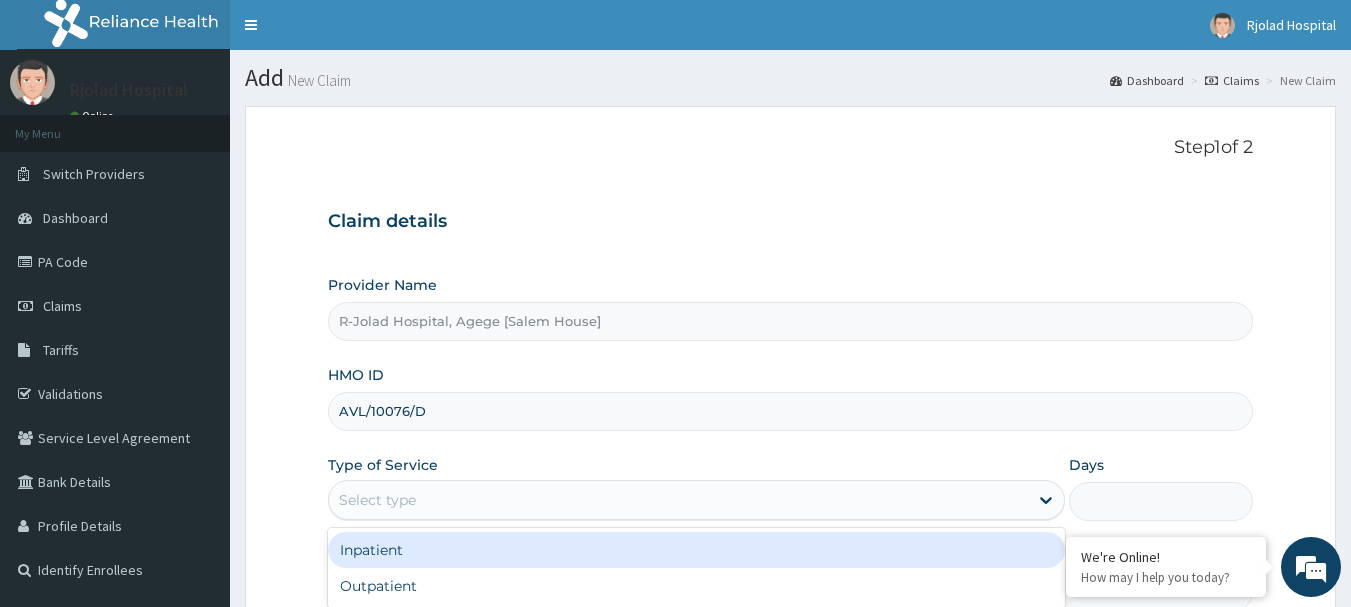 click on "Select type" at bounding box center (678, 500) 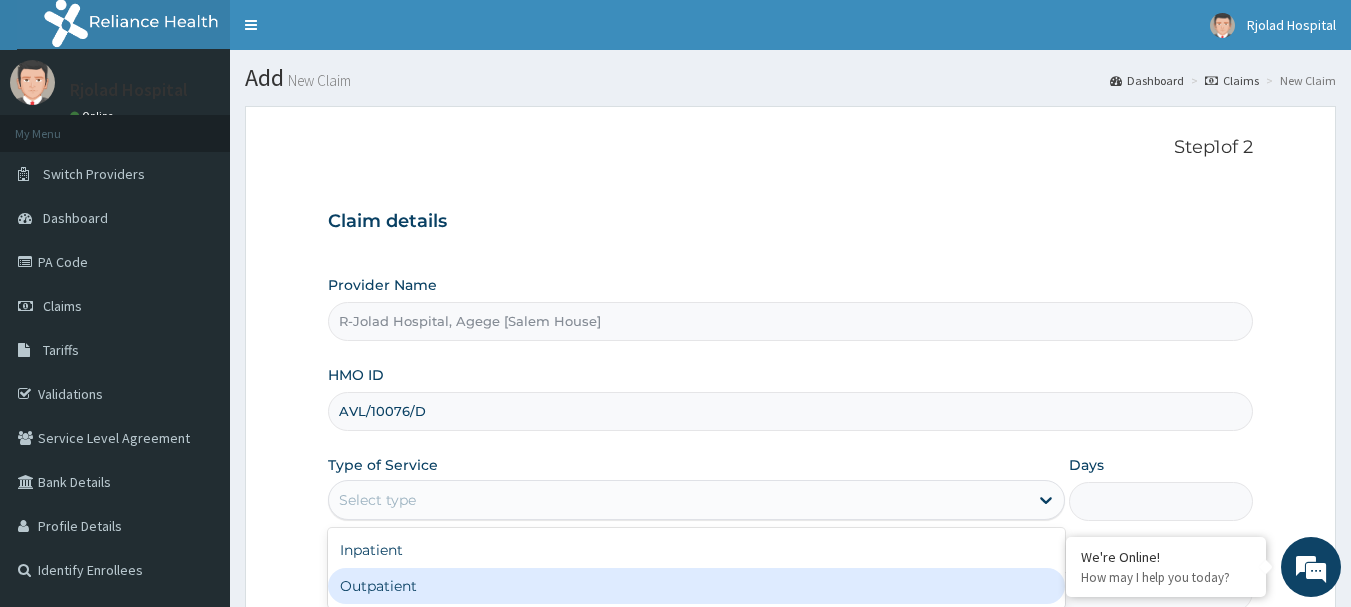 click on "Outpatient" at bounding box center [696, 586] 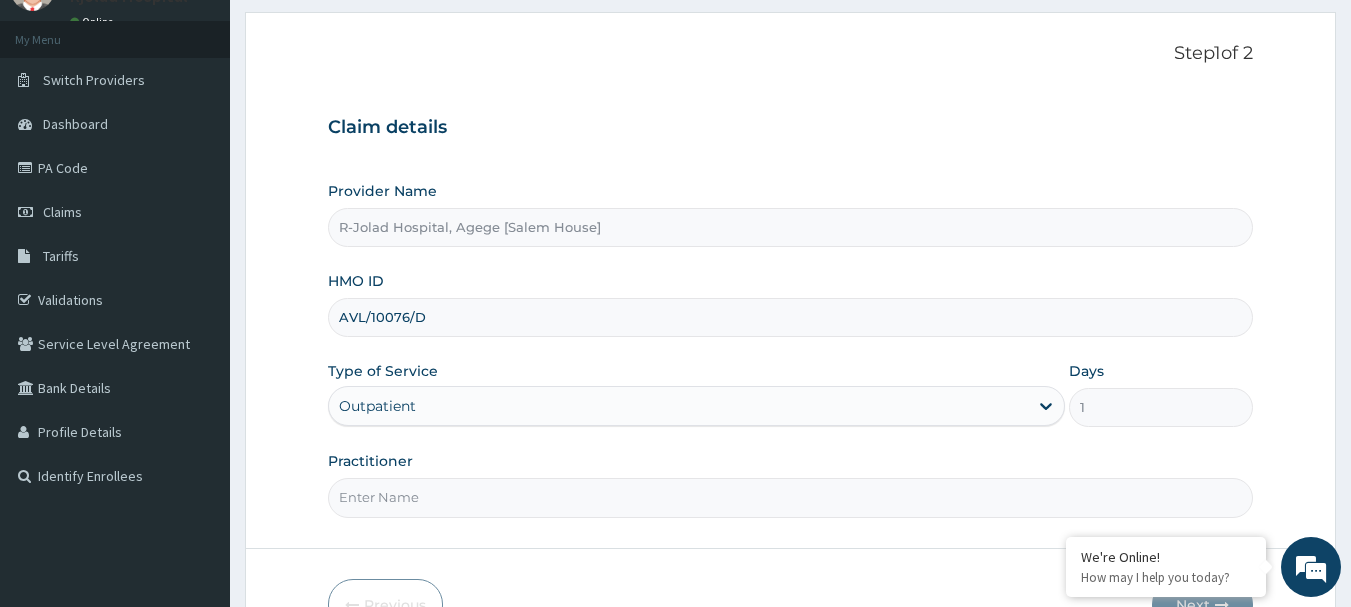 scroll, scrollTop: 113, scrollLeft: 0, axis: vertical 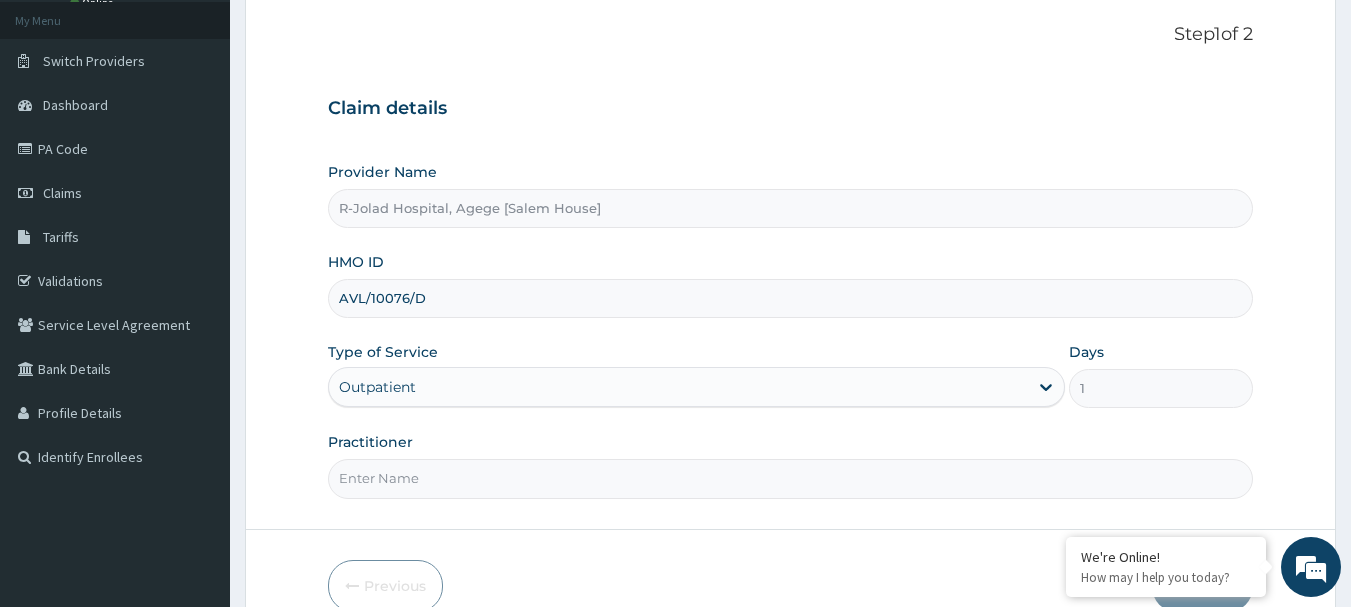 click on "Practitioner" at bounding box center (791, 478) 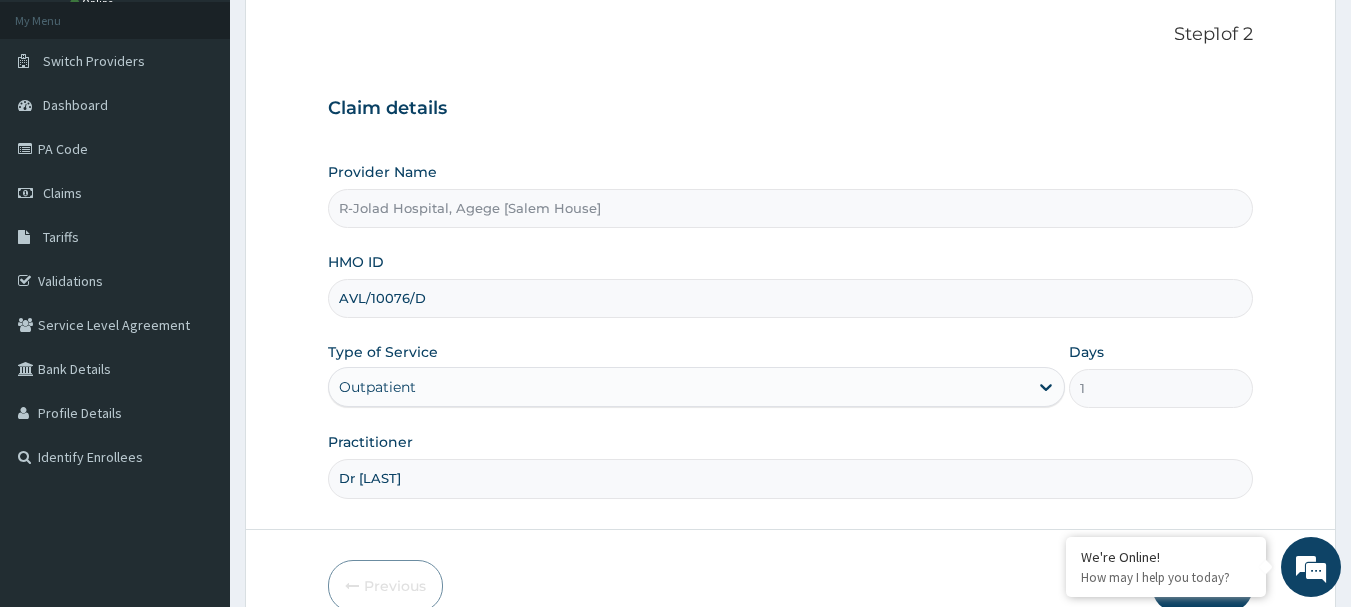 type on "Dr [LAST]" 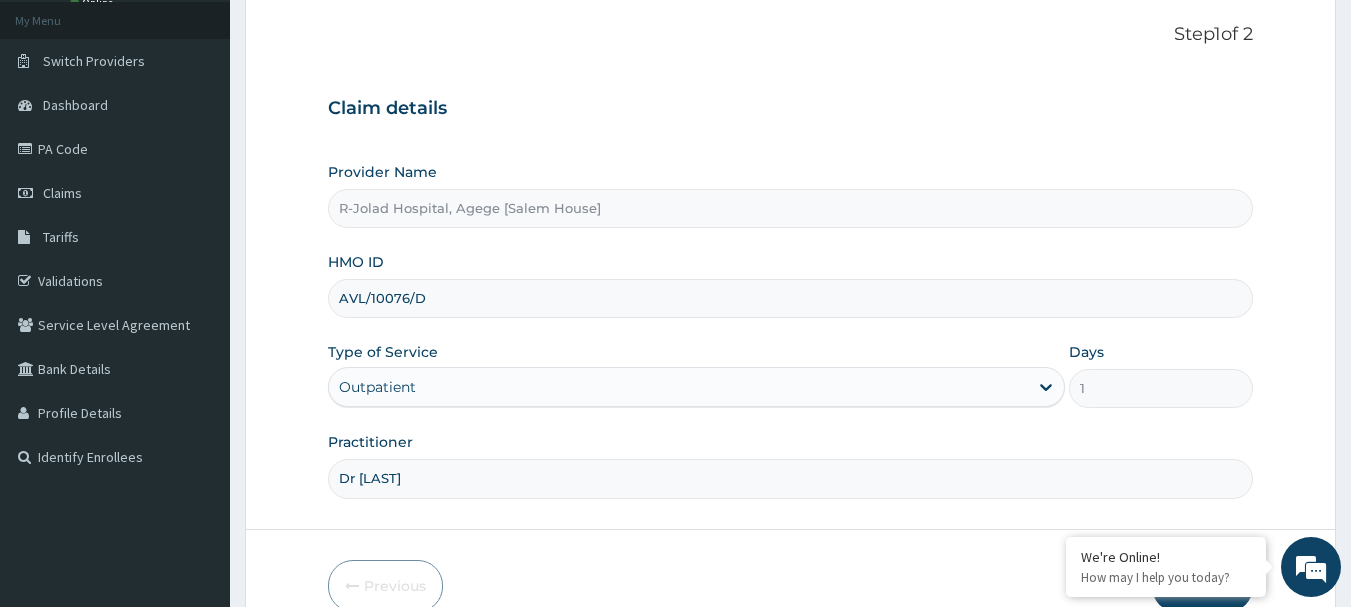 scroll, scrollTop: 180, scrollLeft: 0, axis: vertical 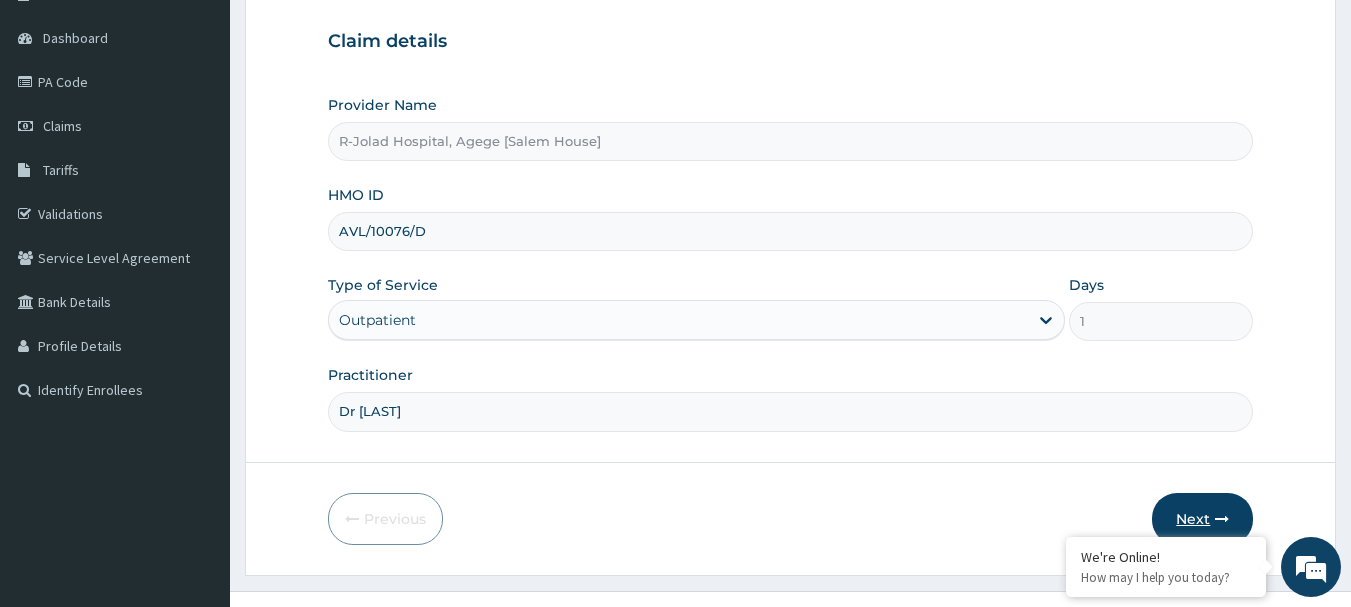 click on "Next" at bounding box center [1202, 519] 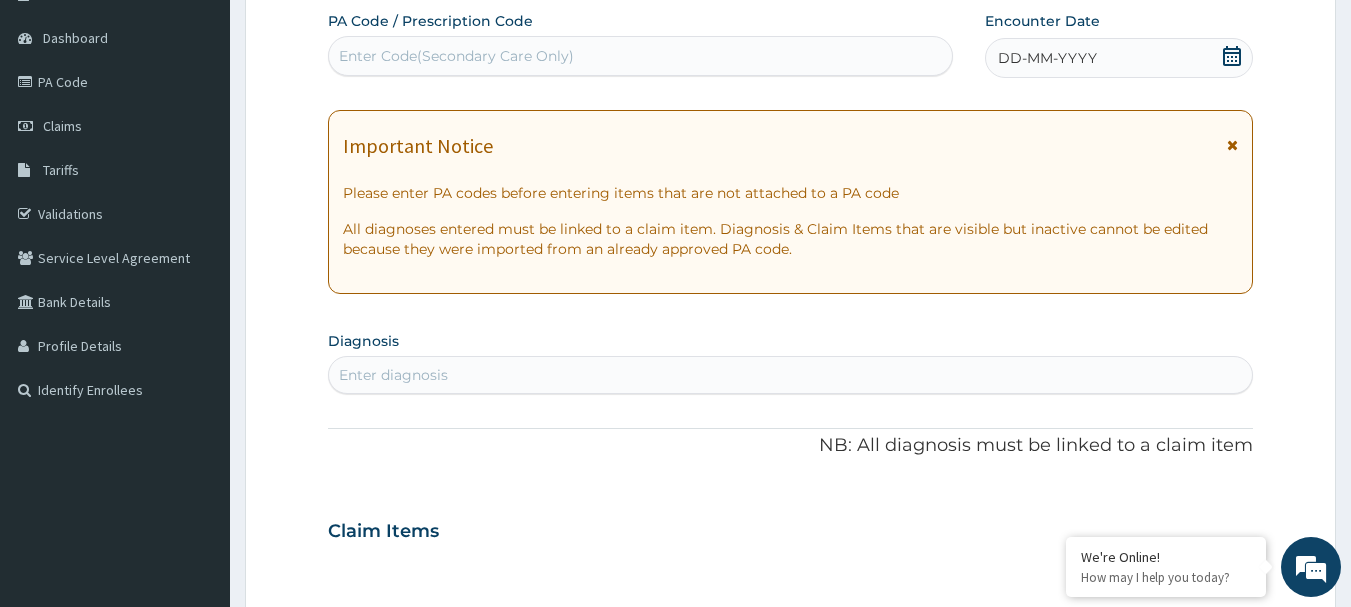 click on "Enter diagnosis" at bounding box center (791, 375) 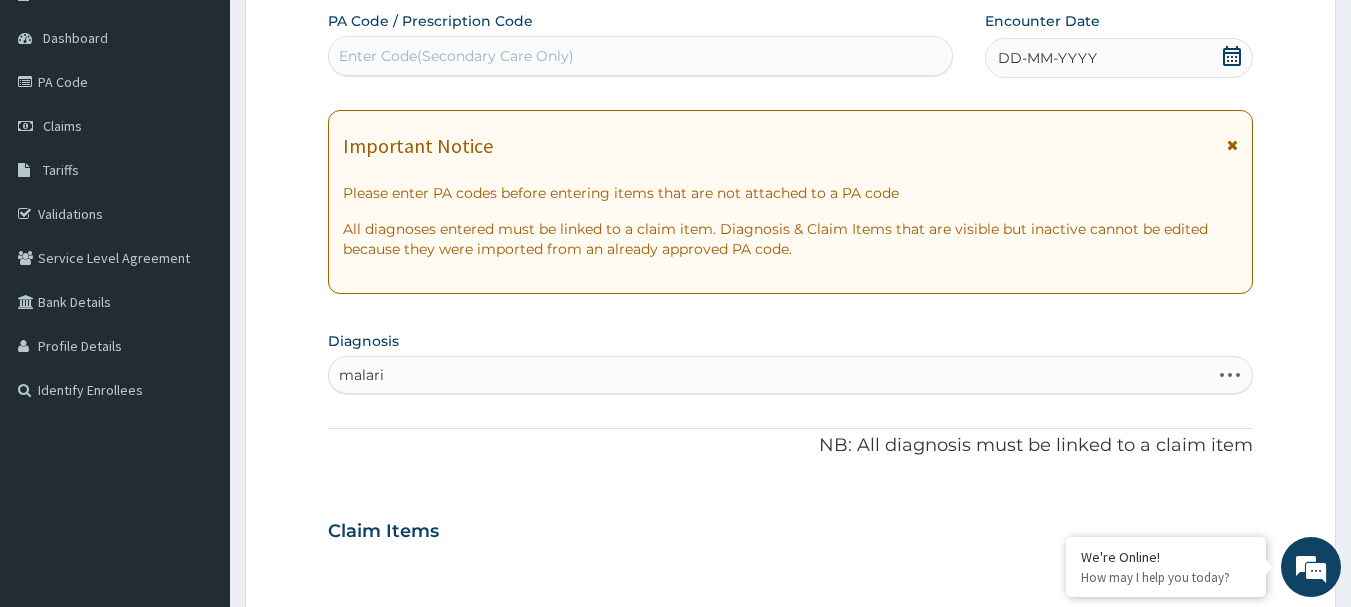 type on "malaria" 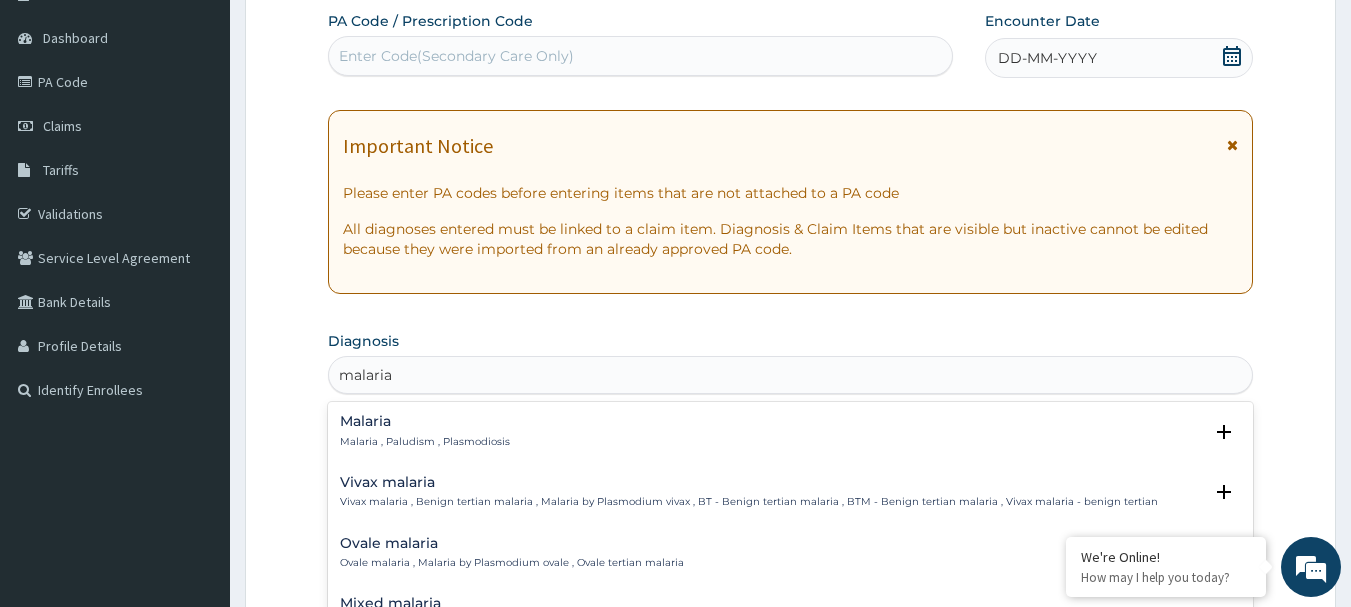 click on "Malaria Malaria , Paludism , Plasmodiosis" at bounding box center (791, 431) 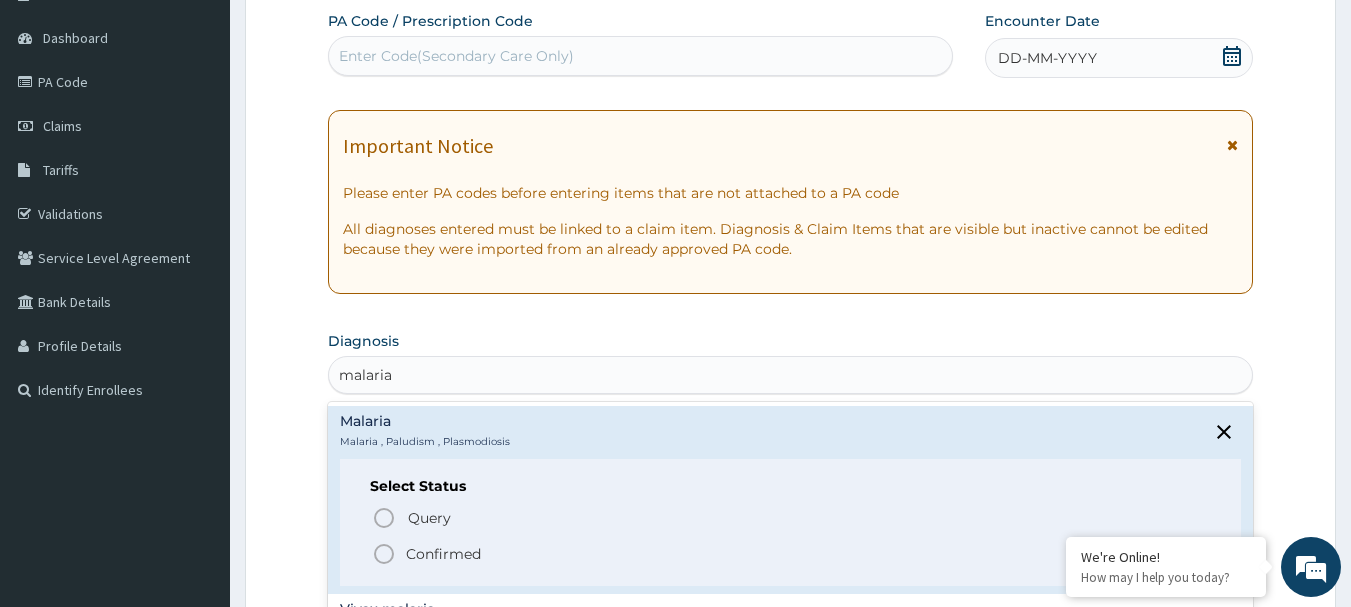 click on "Confirmed" at bounding box center [443, 554] 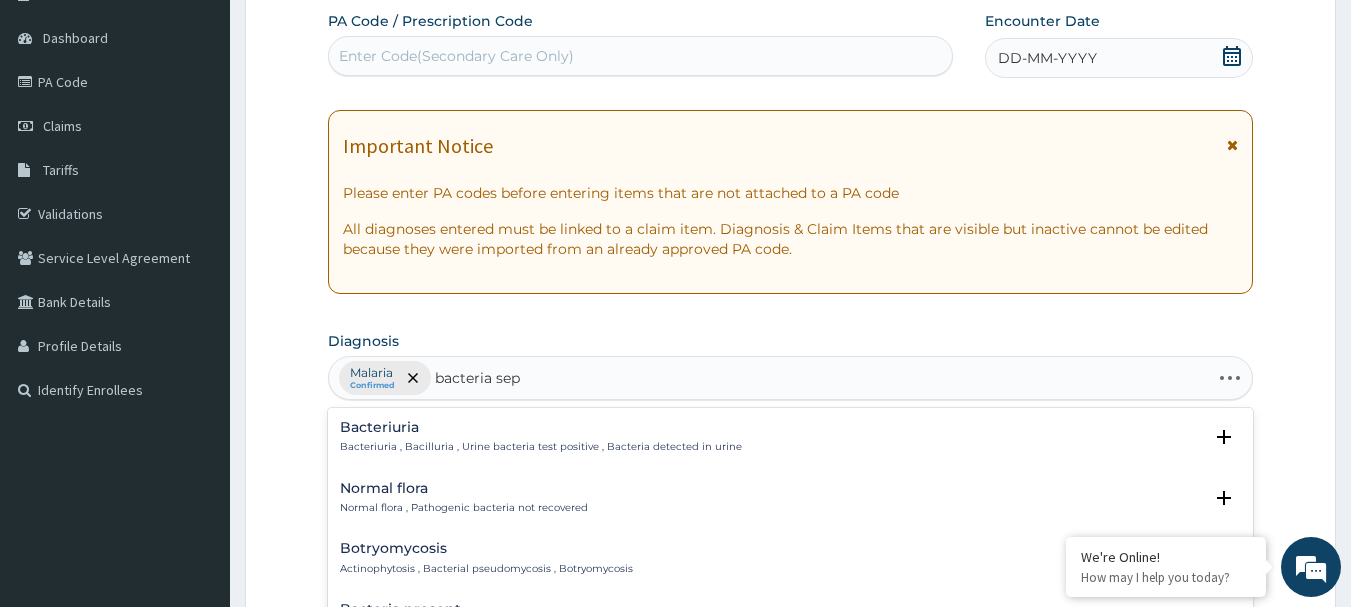 type on "bacteria seps" 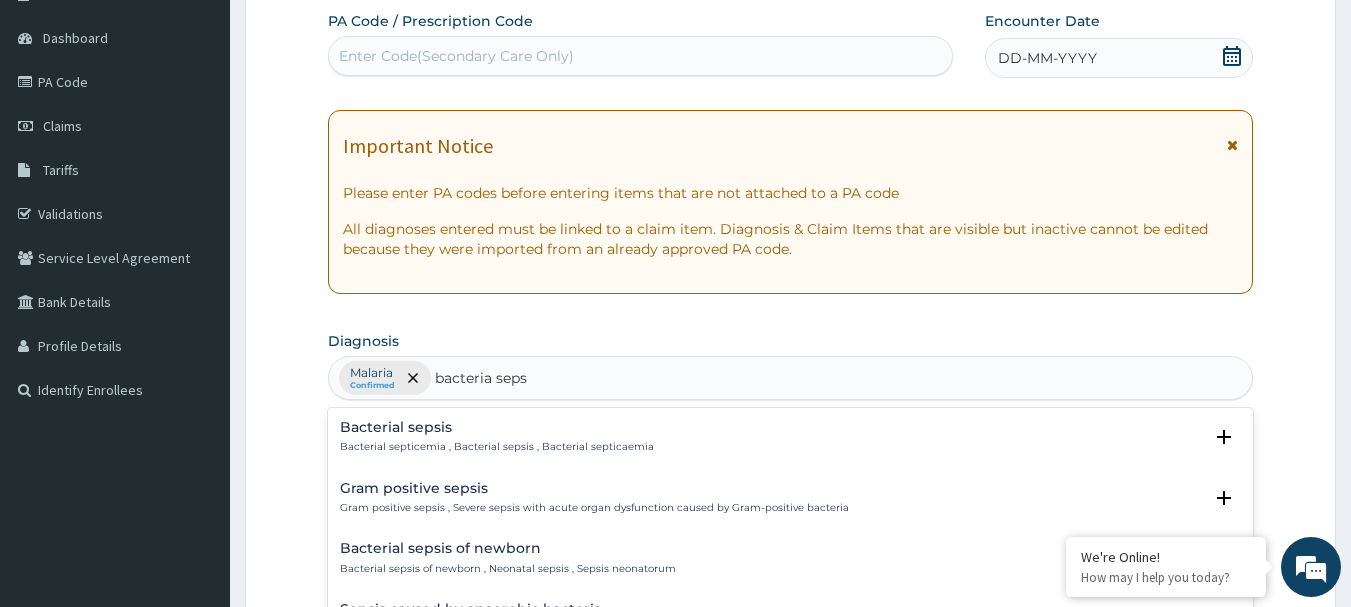 click on "Bacterial septicemia , Bacterial sepsis , Bacterial septicaemia" at bounding box center [497, 447] 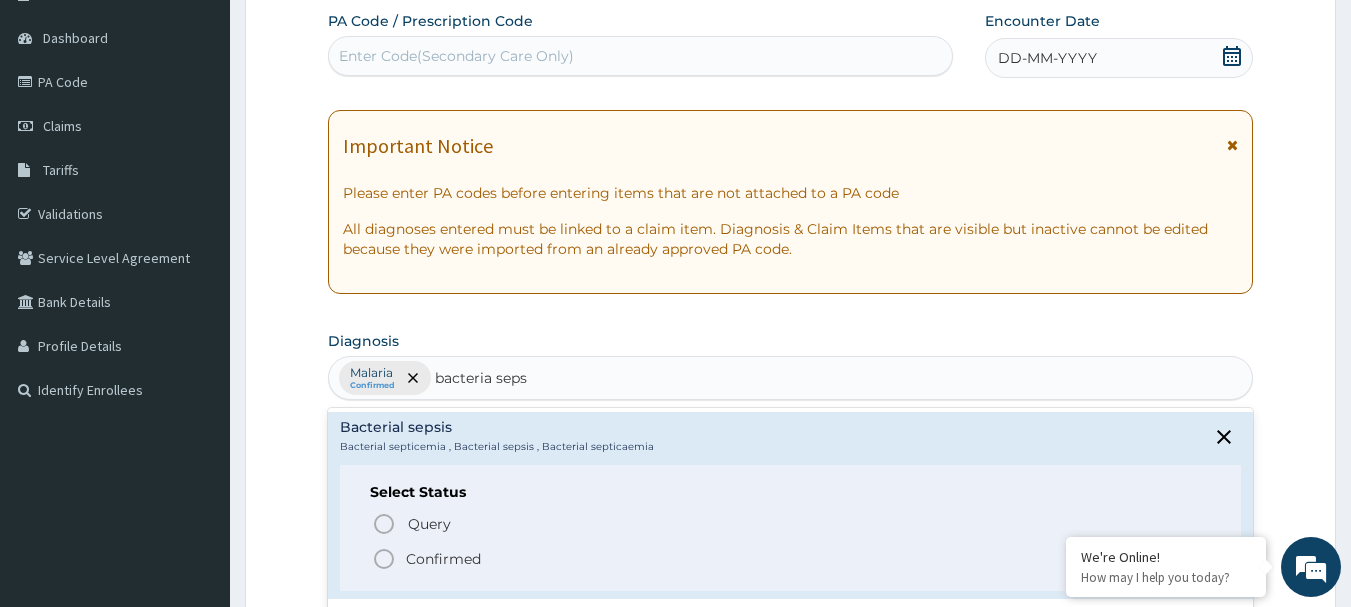 click on "Confirmed" at bounding box center [792, 559] 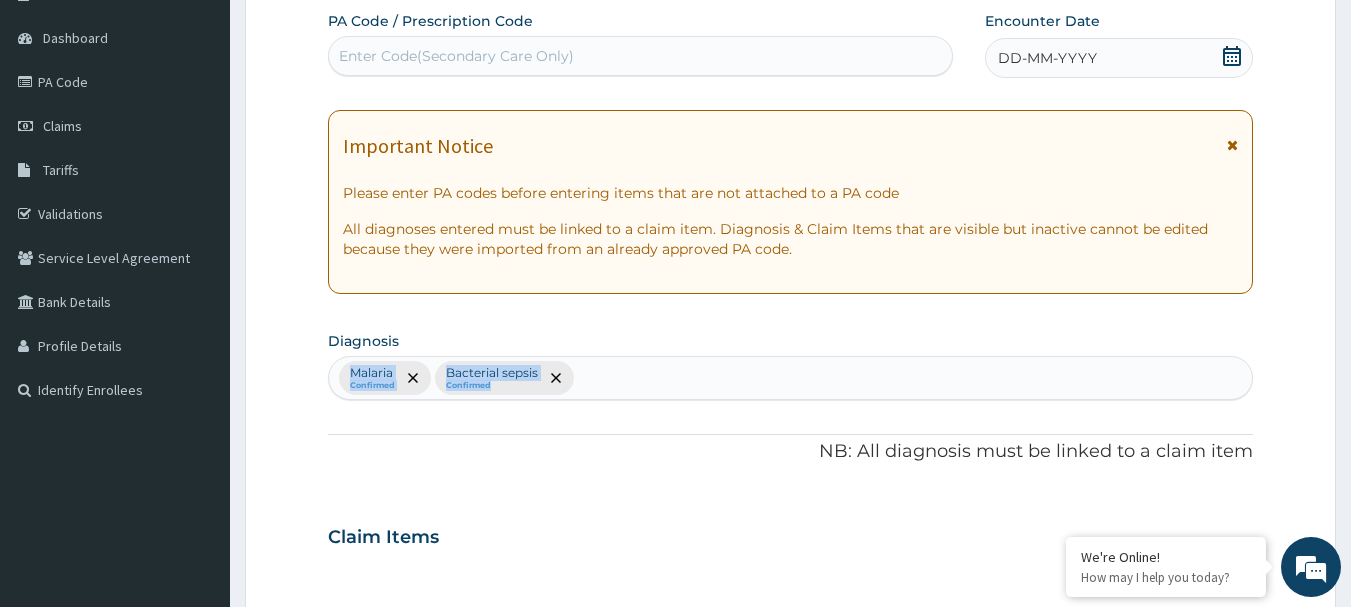 drag, startPoint x: 1346, startPoint y: 363, endPoint x: 1343, endPoint y: 378, distance: 15.297058 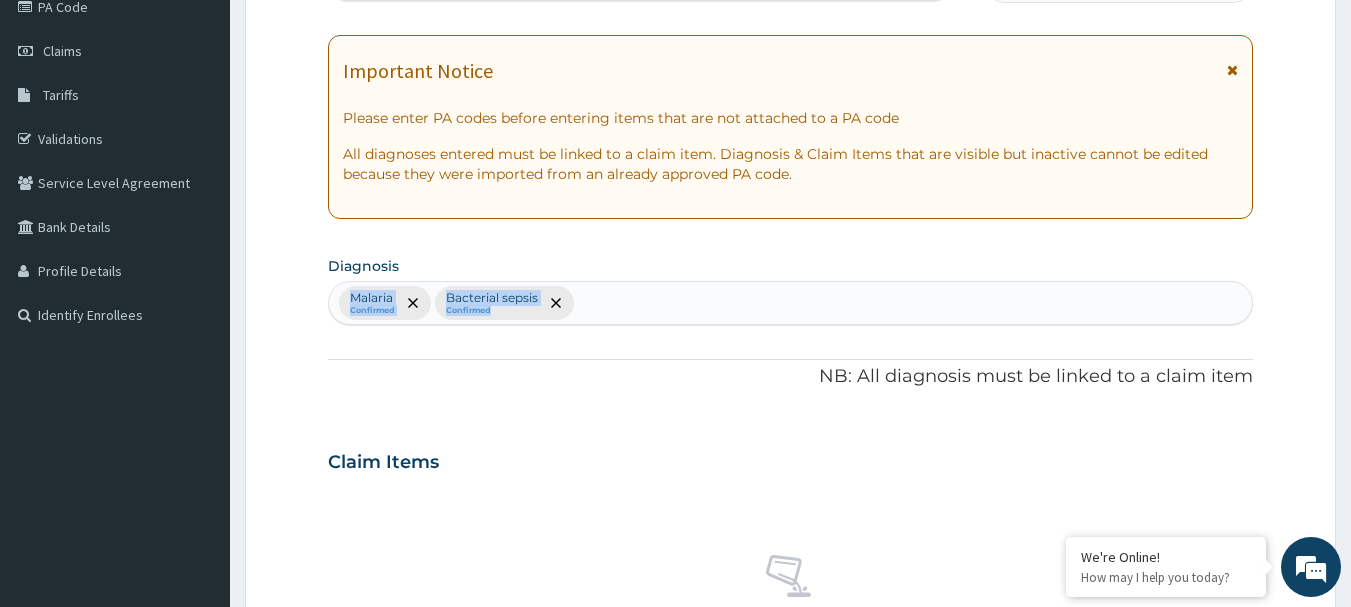 scroll, scrollTop: 0, scrollLeft: 0, axis: both 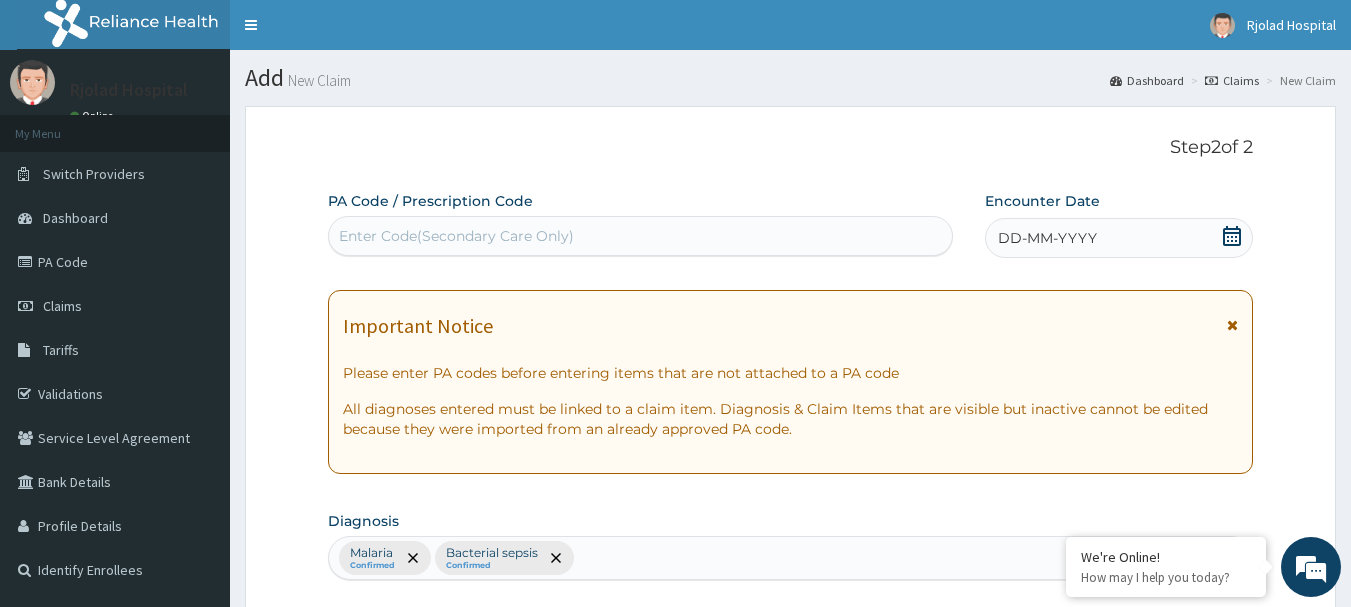 click 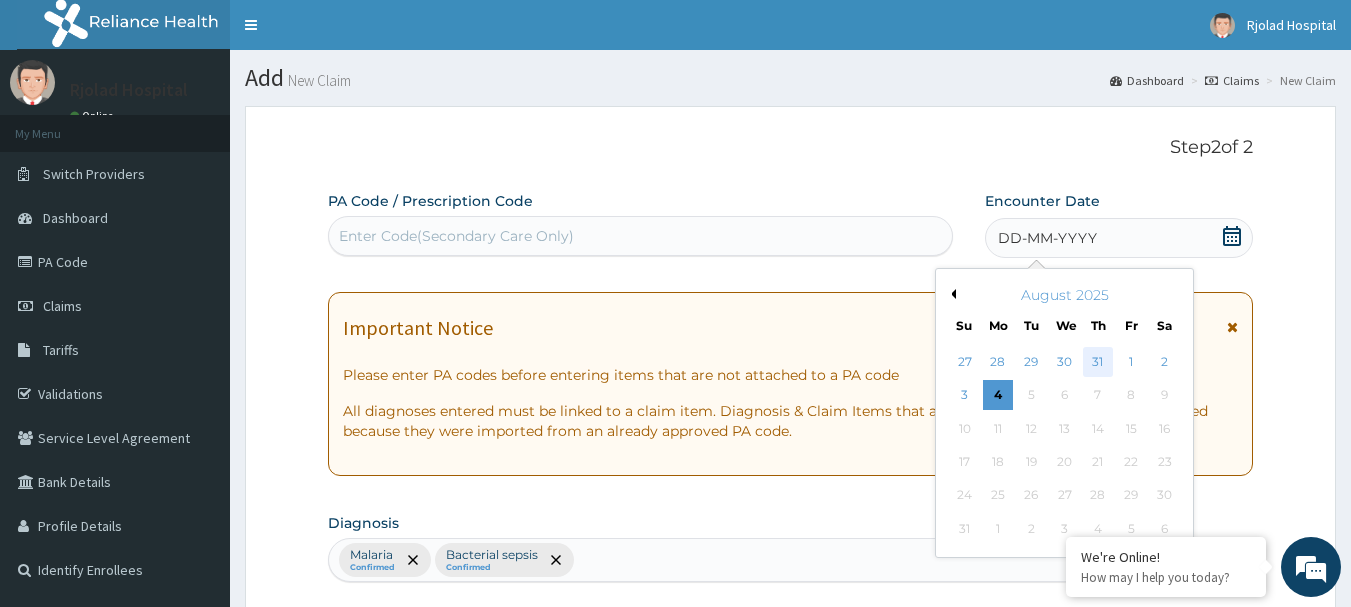 click on "31" at bounding box center [1098, 362] 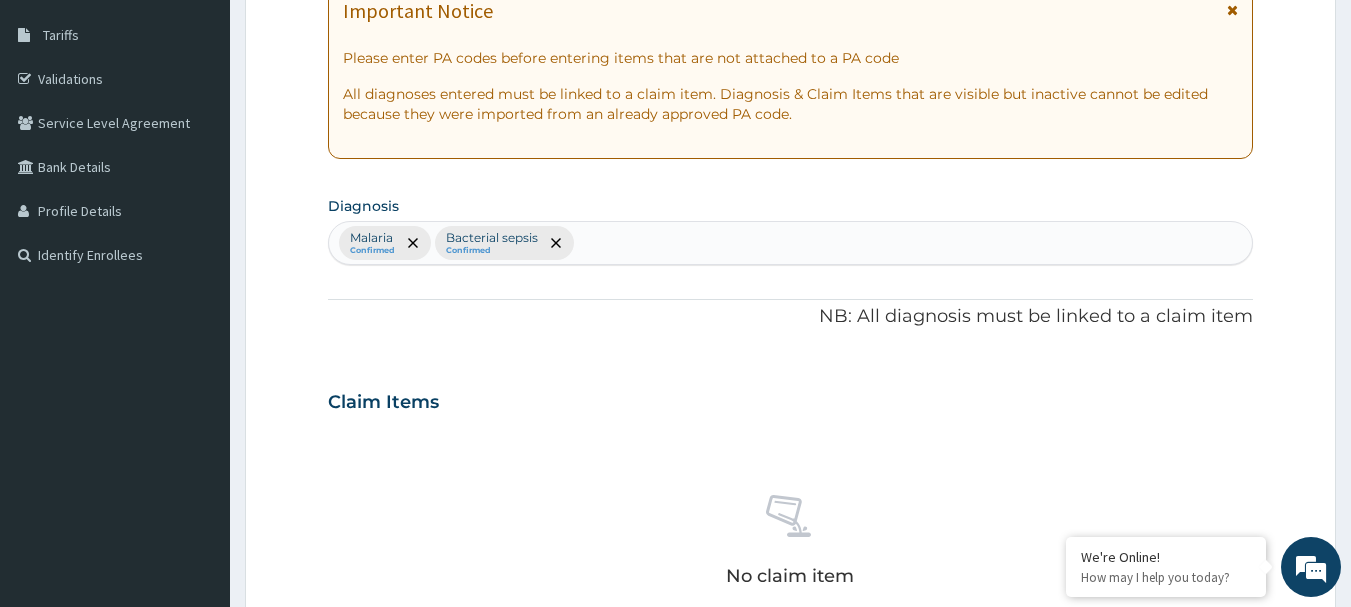 scroll, scrollTop: 409, scrollLeft: 0, axis: vertical 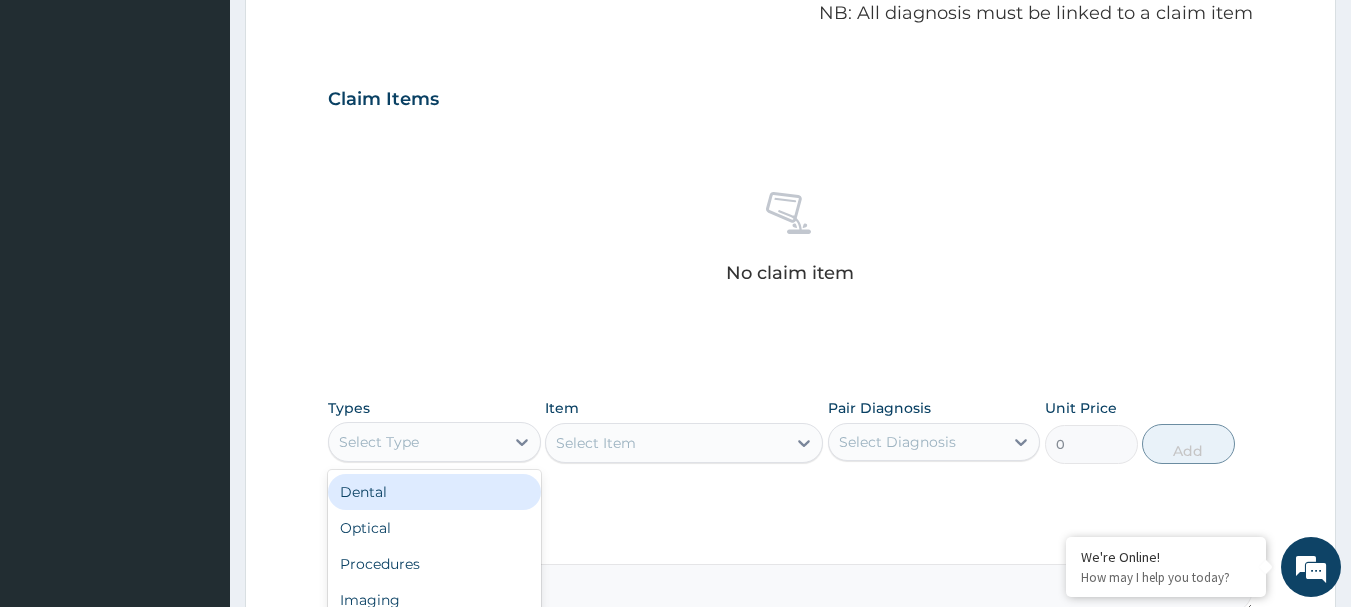 click on "Select Type" at bounding box center (379, 442) 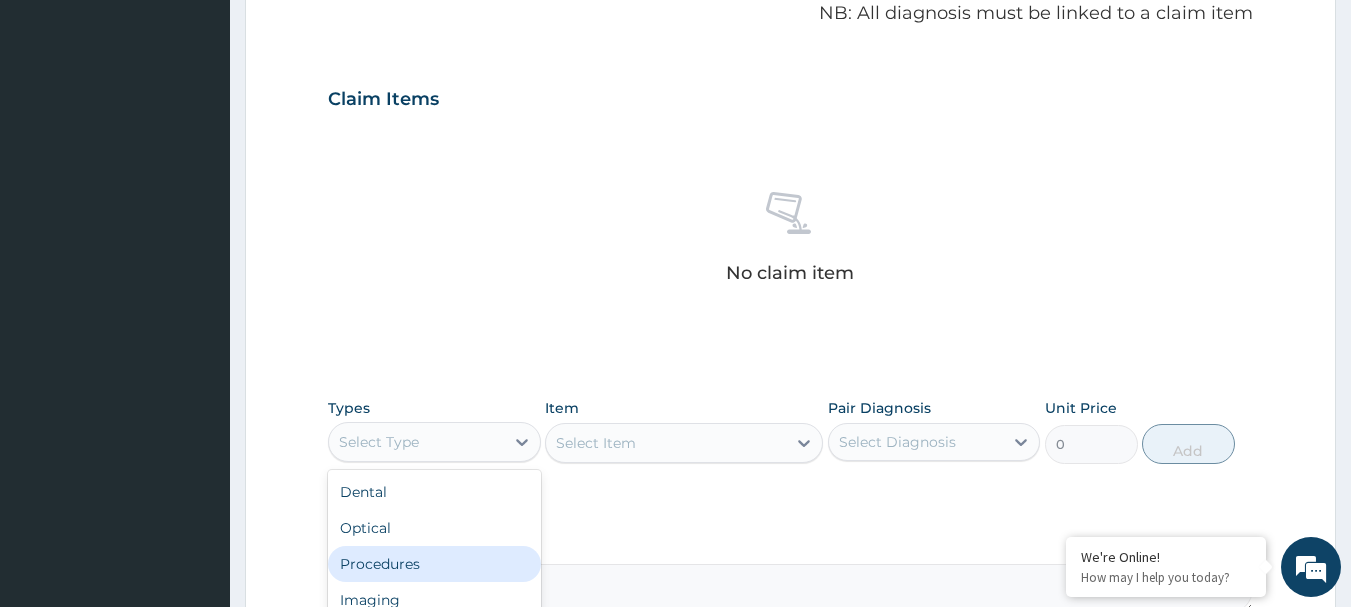 click on "Procedures" at bounding box center (434, 564) 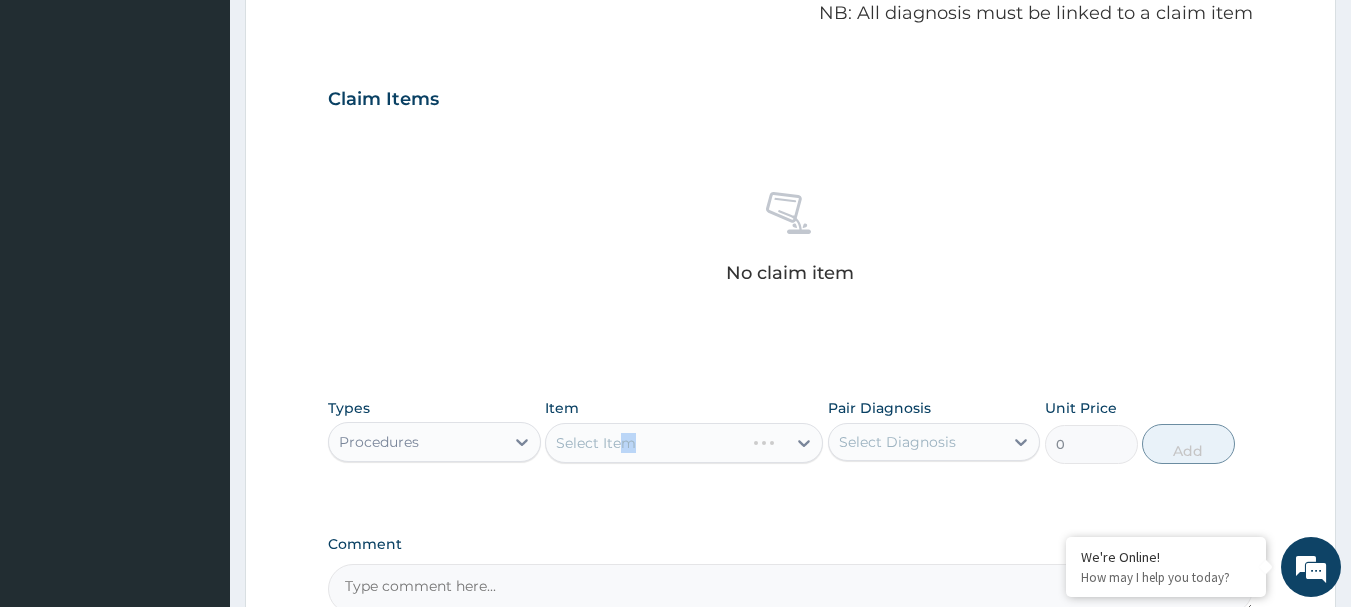 drag, startPoint x: 623, startPoint y: 476, endPoint x: 647, endPoint y: 440, distance: 43.266617 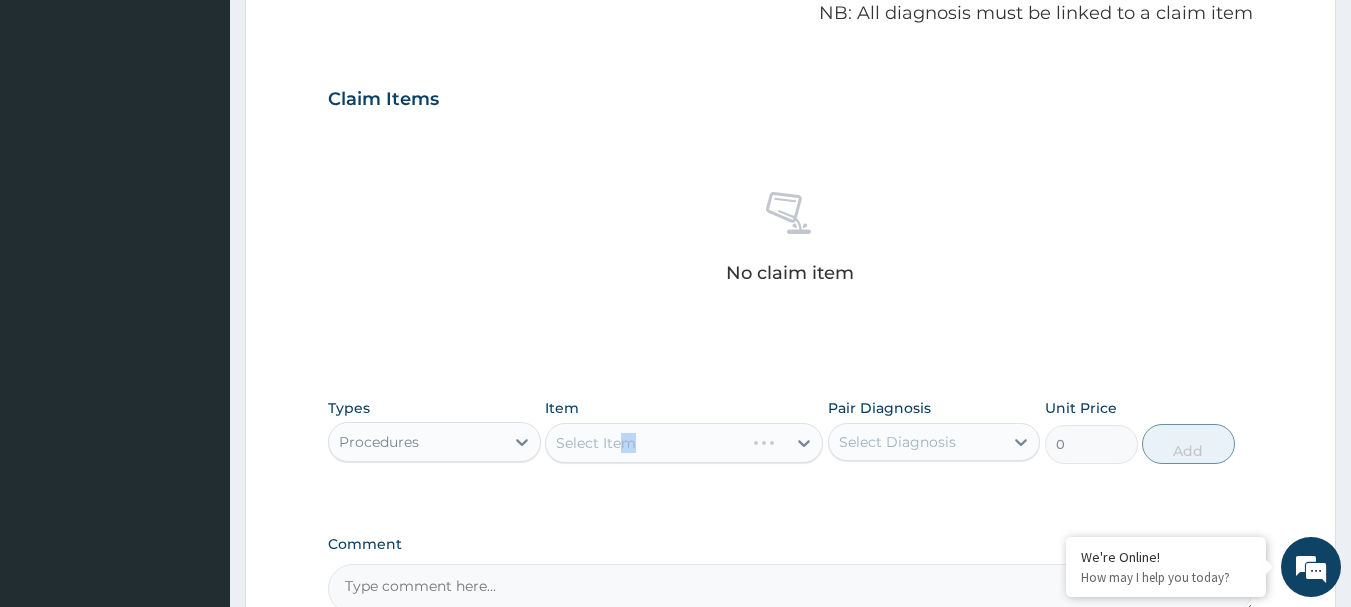click on "Select Item" at bounding box center (684, 443) 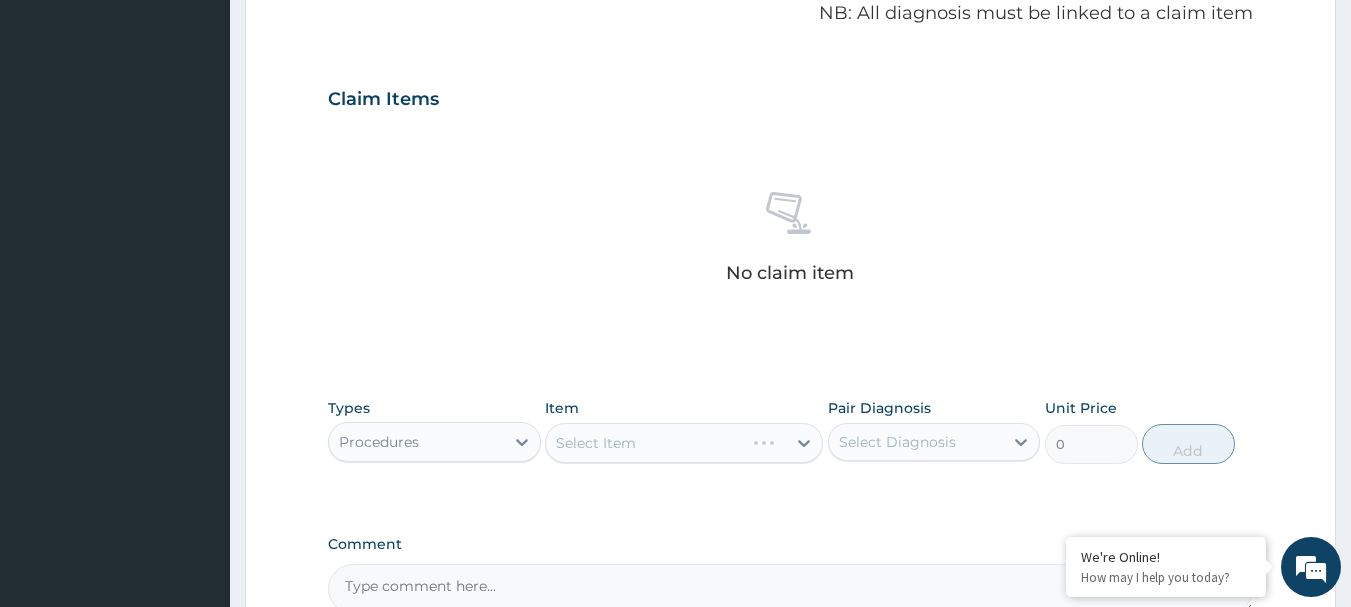 click on "Select Item" at bounding box center (684, 443) 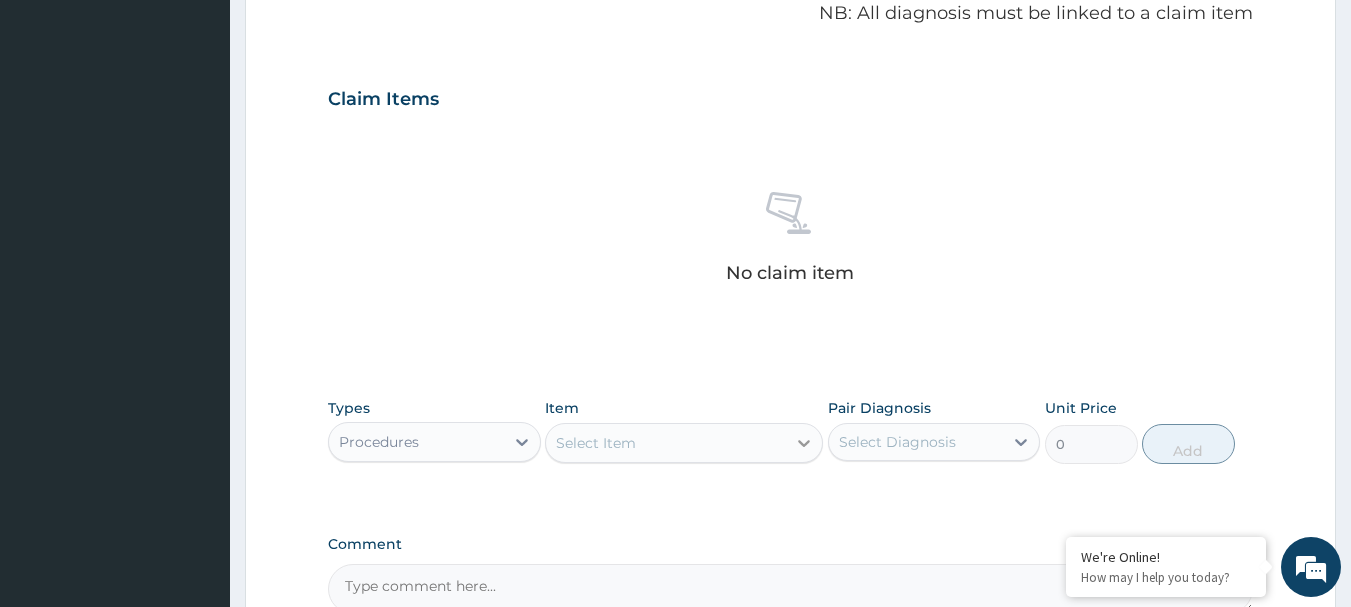 drag, startPoint x: 824, startPoint y: 444, endPoint x: 797, endPoint y: 441, distance: 27.166155 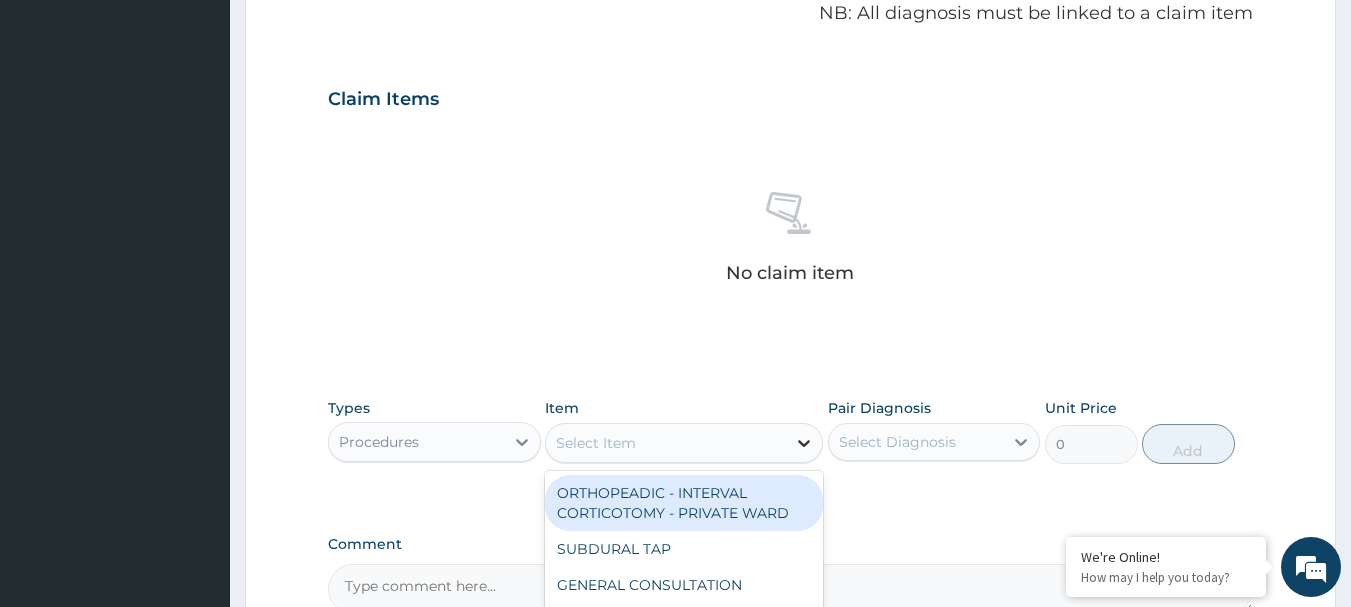 click 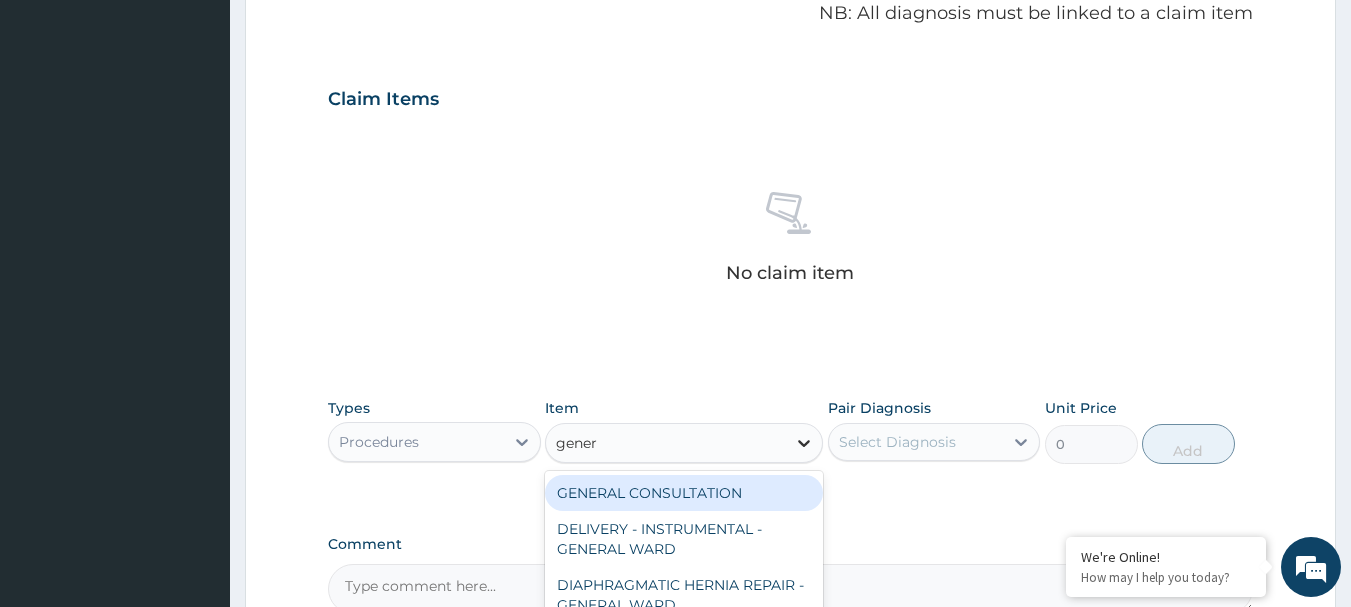 type on "genera" 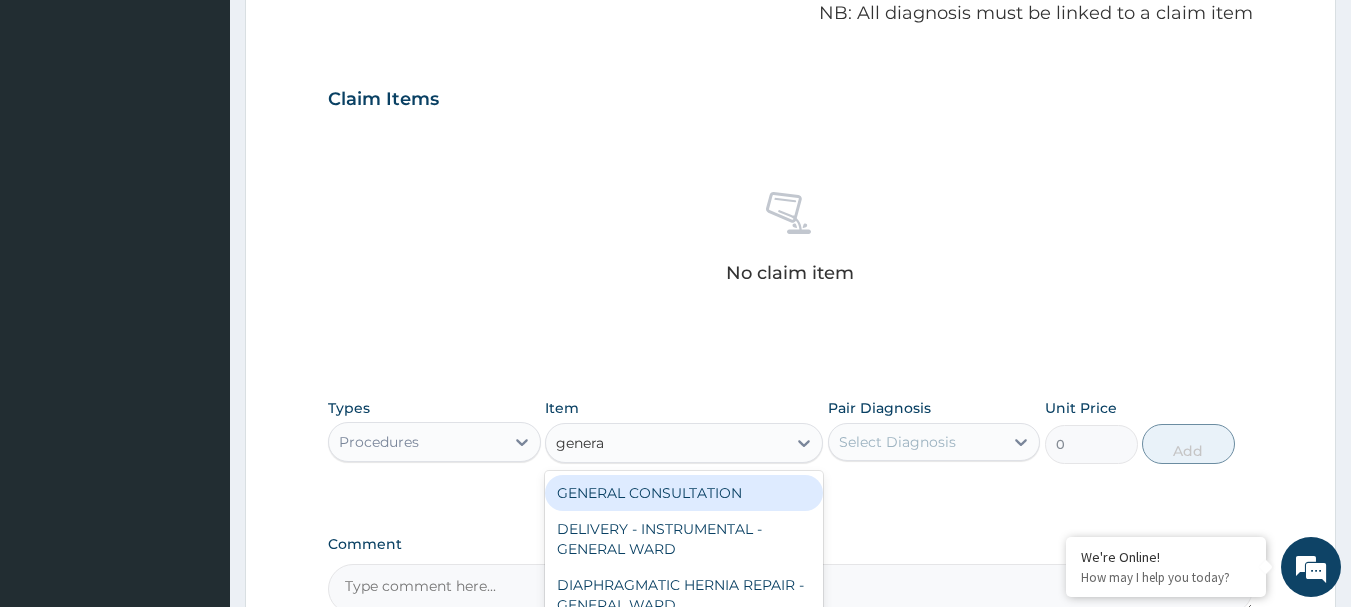 click on "GENERAL CONSULTATION" at bounding box center [684, 493] 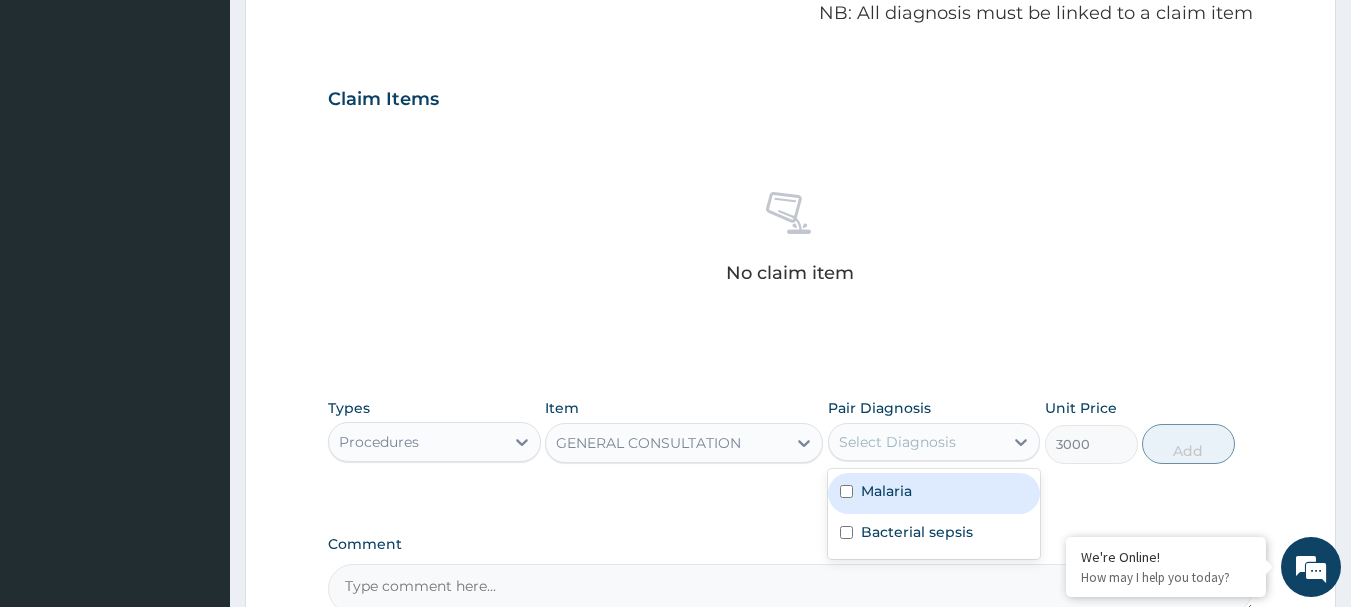 click on "Select Diagnosis" at bounding box center (897, 442) 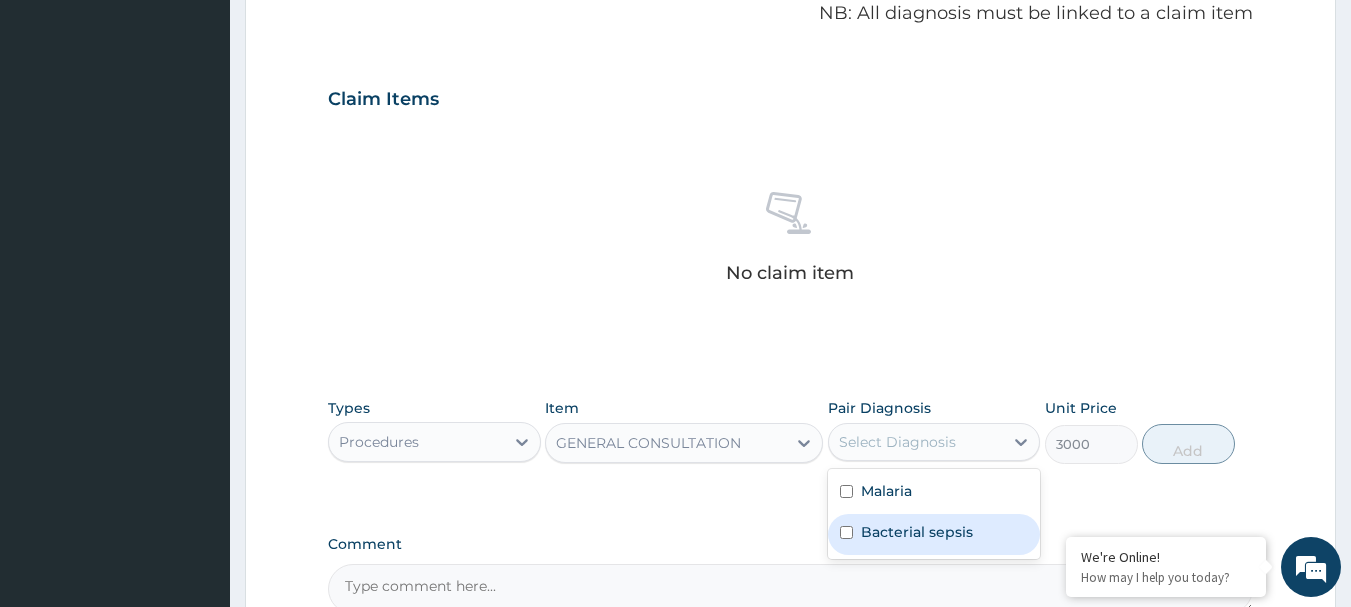 drag, startPoint x: 867, startPoint y: 496, endPoint x: 868, endPoint y: 537, distance: 41.01219 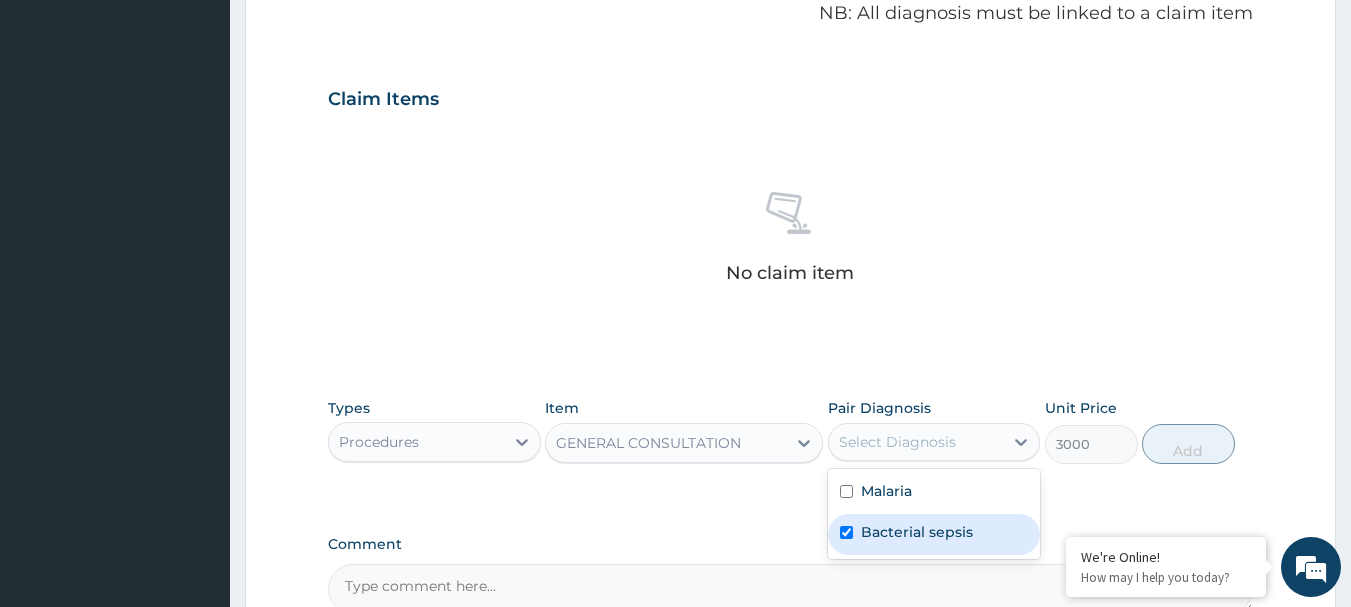 checkbox on "true" 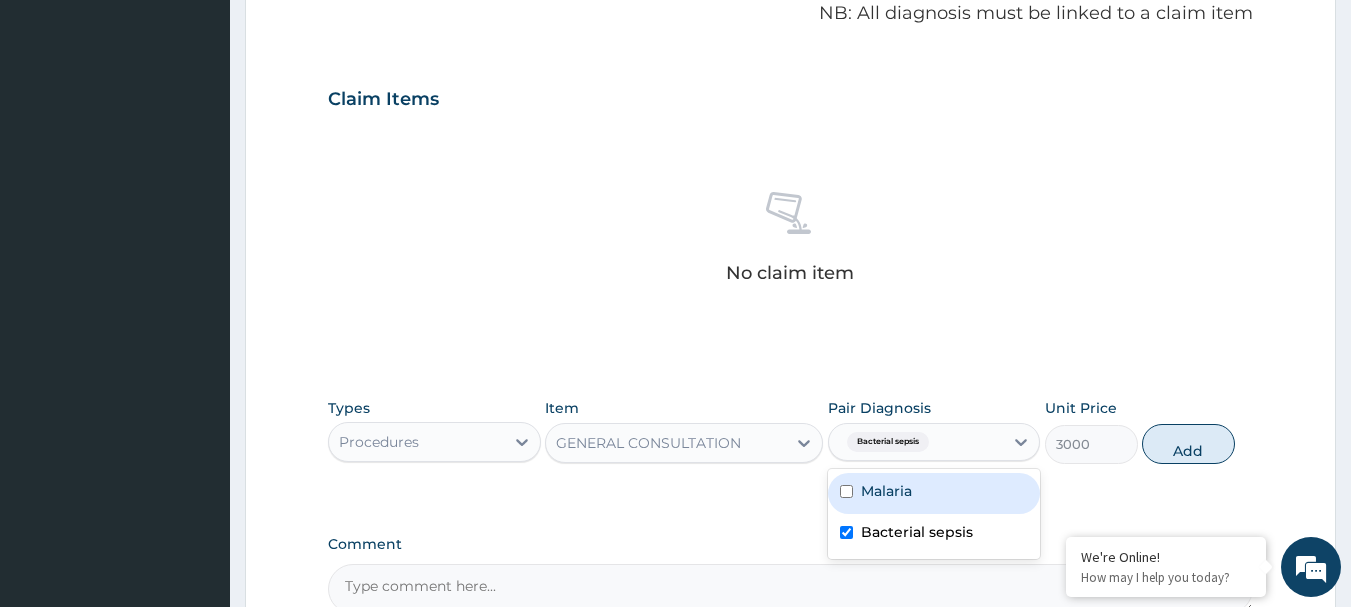 click on "Malaria" at bounding box center [934, 493] 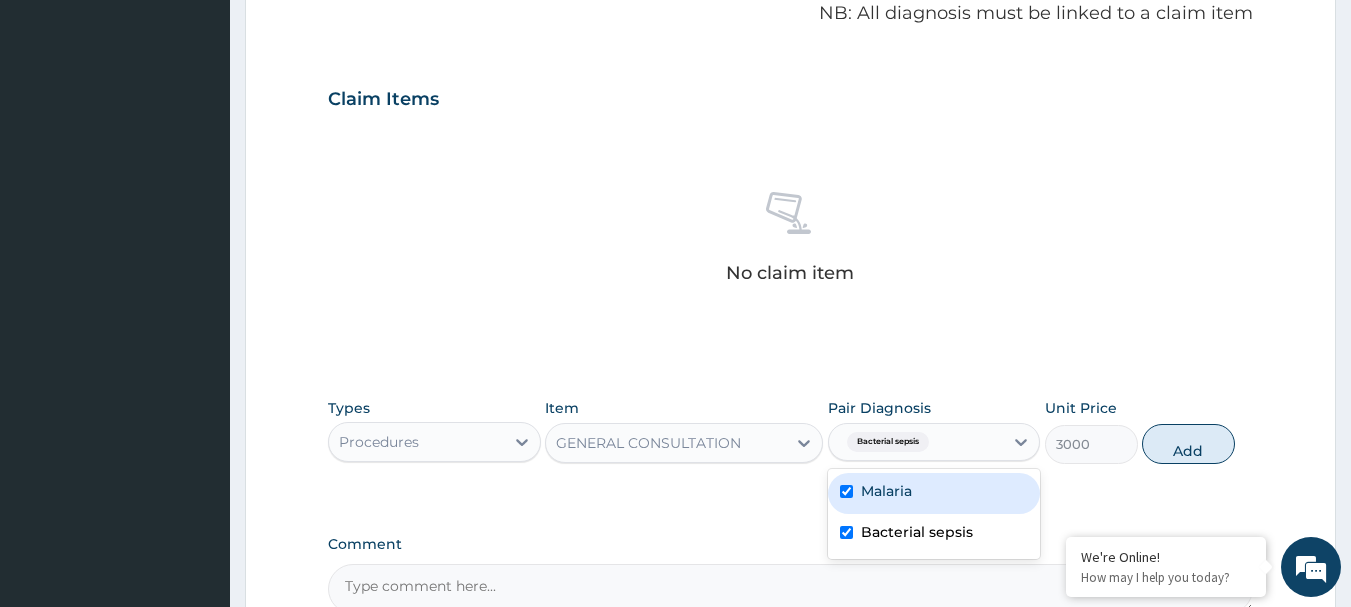 checkbox on "true" 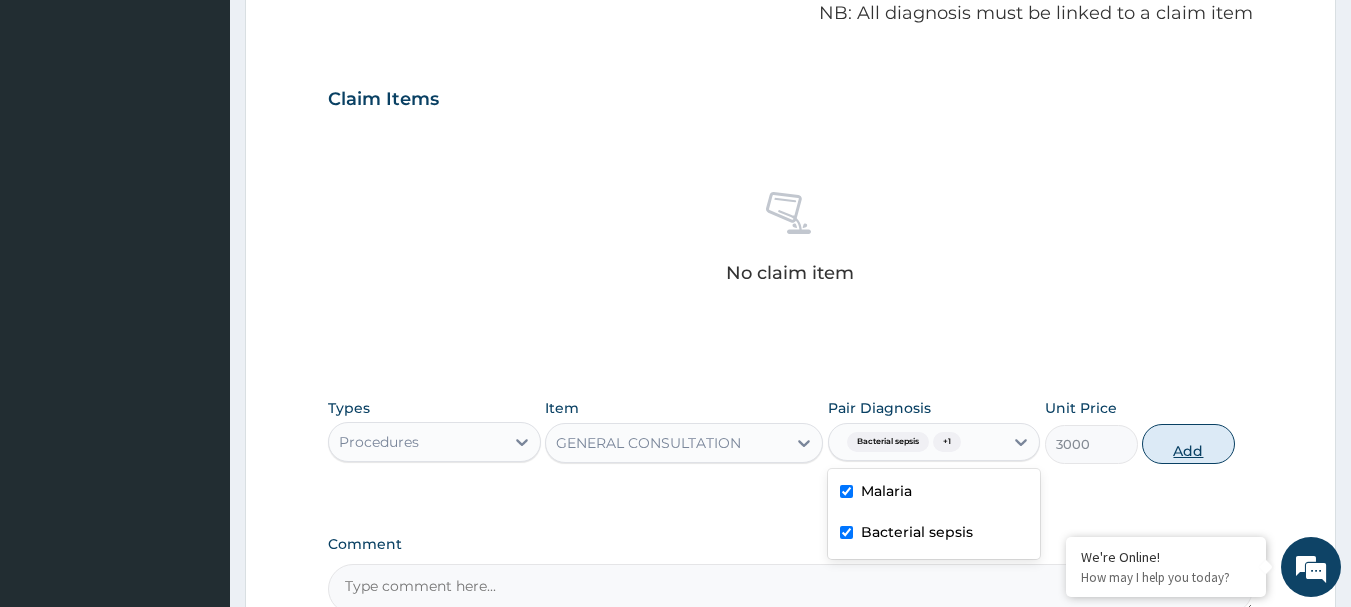 click on "Add" at bounding box center [1188, 444] 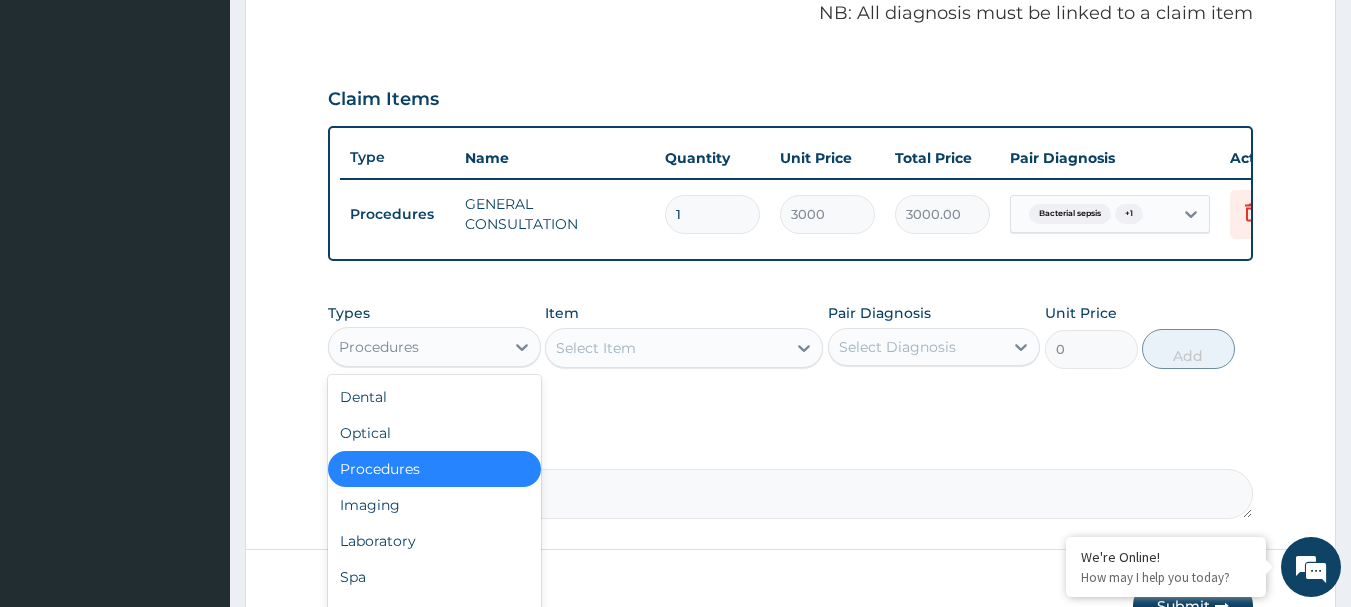 click on "Procedures" at bounding box center (416, 347) 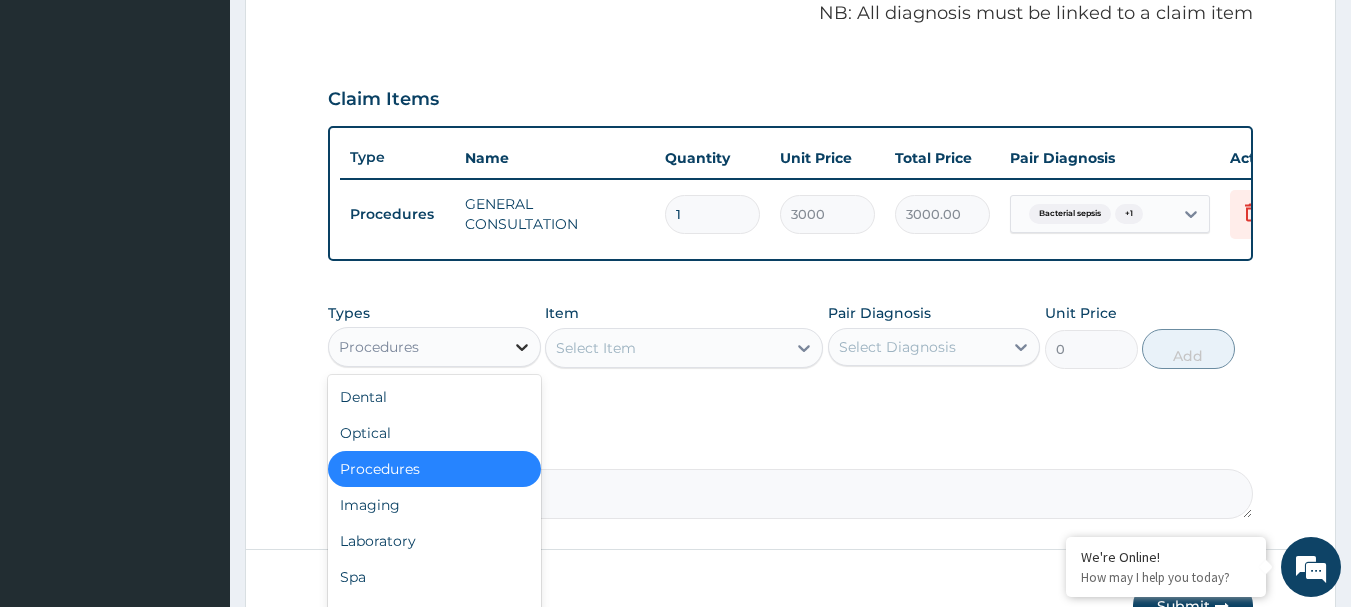 click 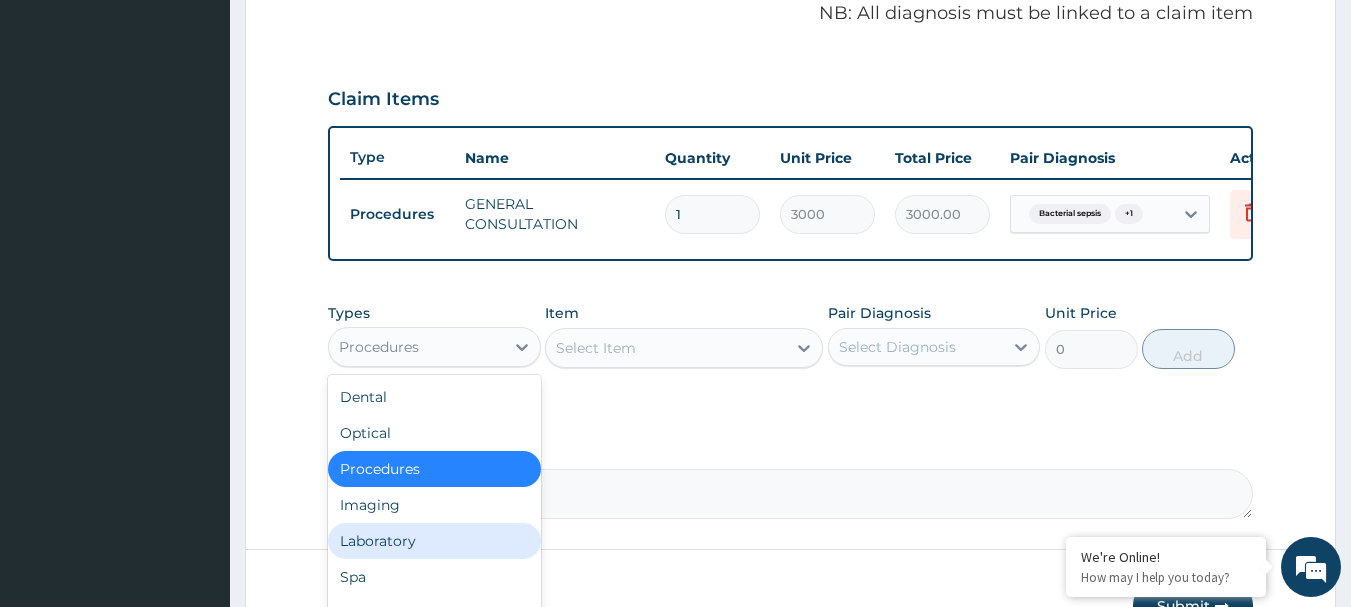 click on "Laboratory" at bounding box center [434, 541] 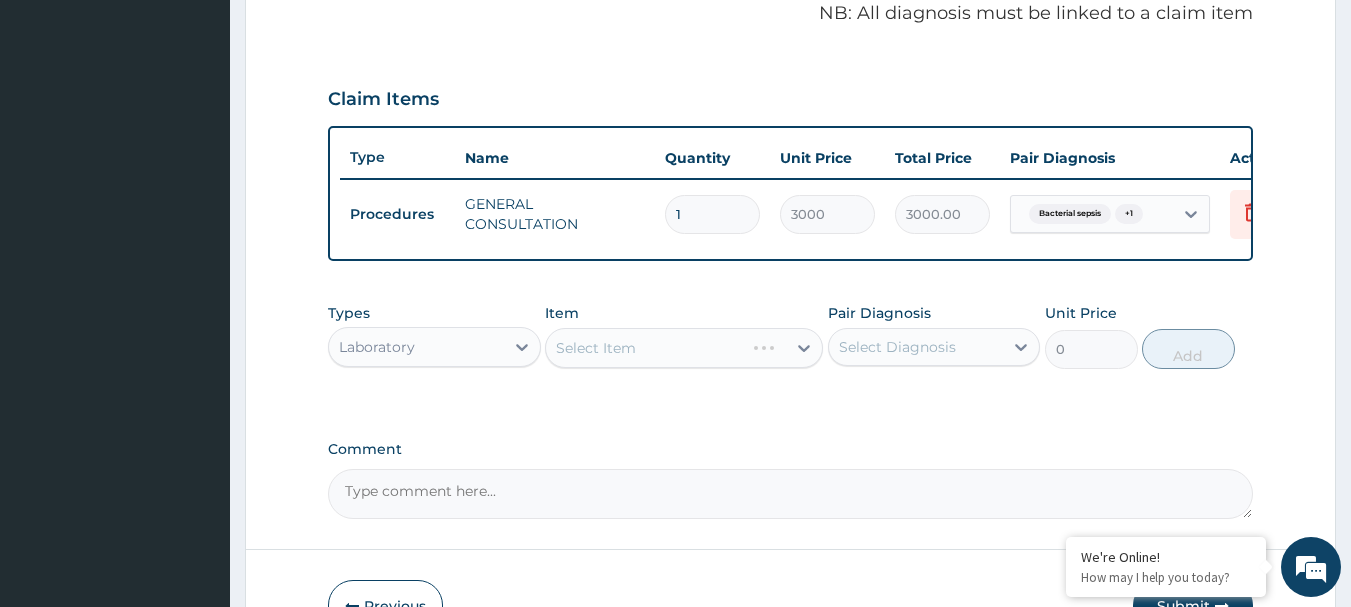 click on "Select Item" at bounding box center [684, 348] 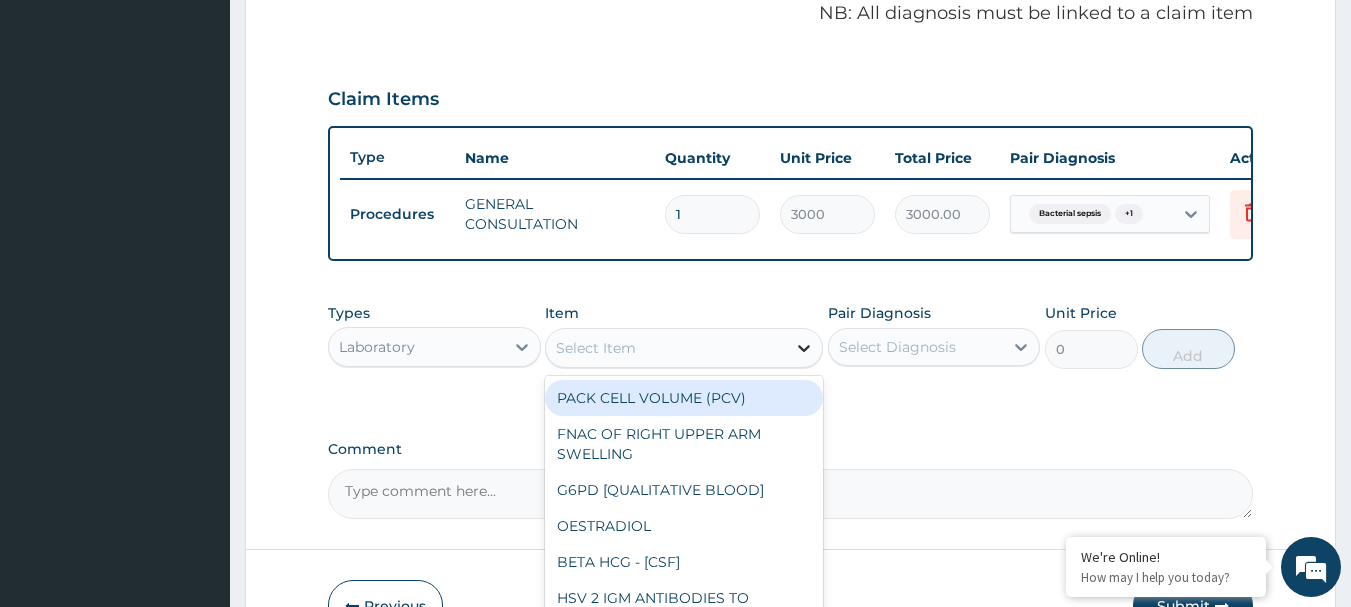 click 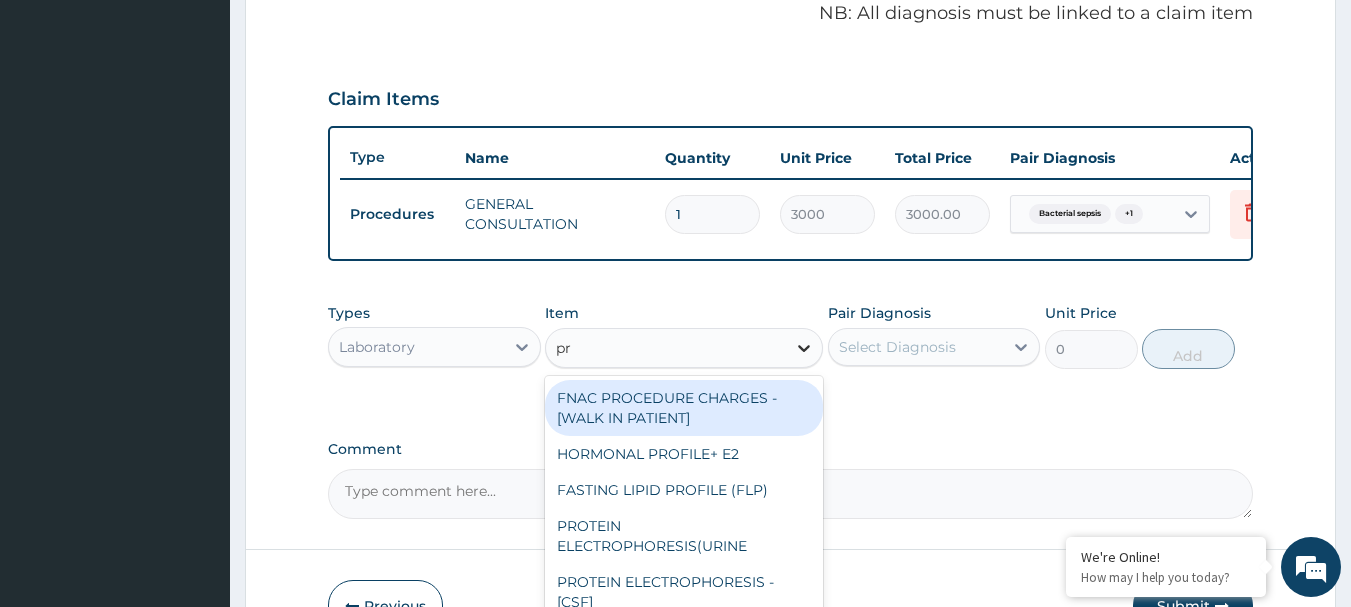 type on "p" 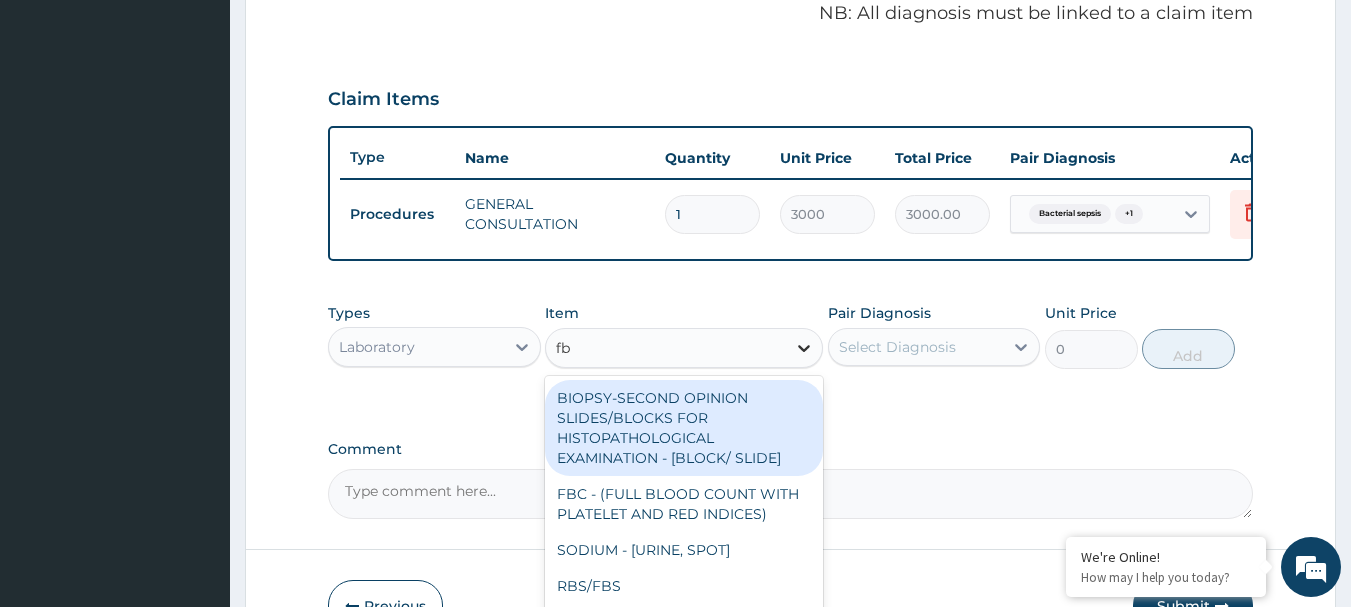 type on "fbc" 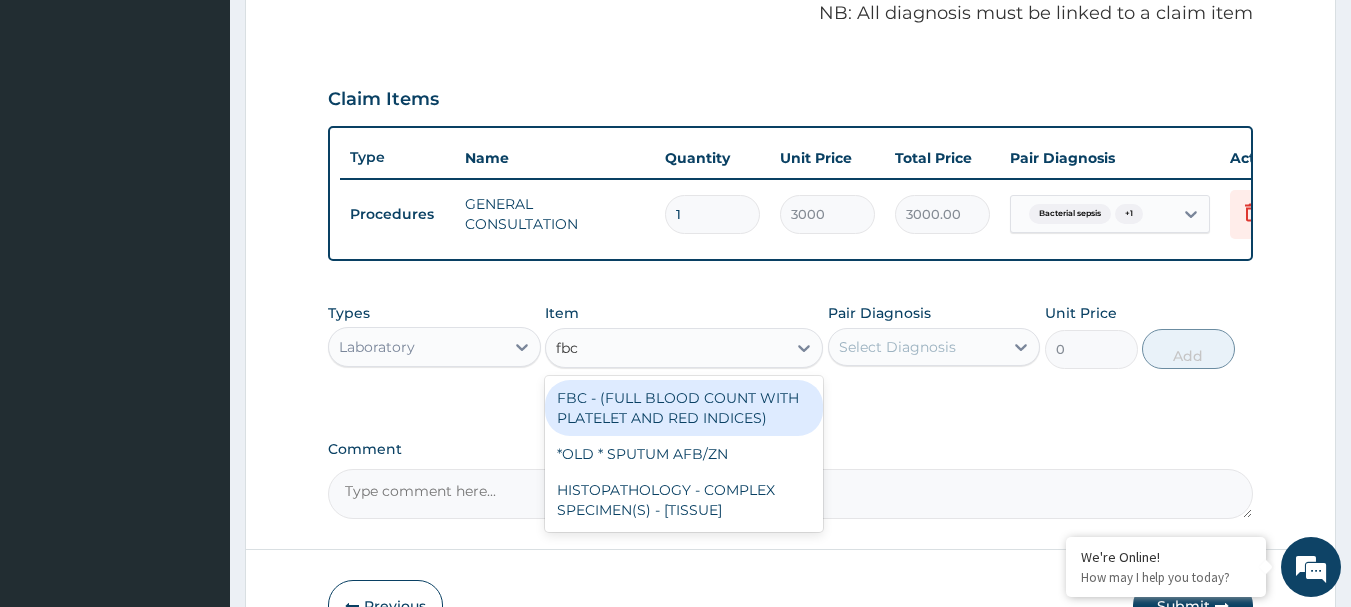 click on "FBC - (FULL BLOOD COUNT WITH PLATELET AND RED INDICES)" at bounding box center (684, 408) 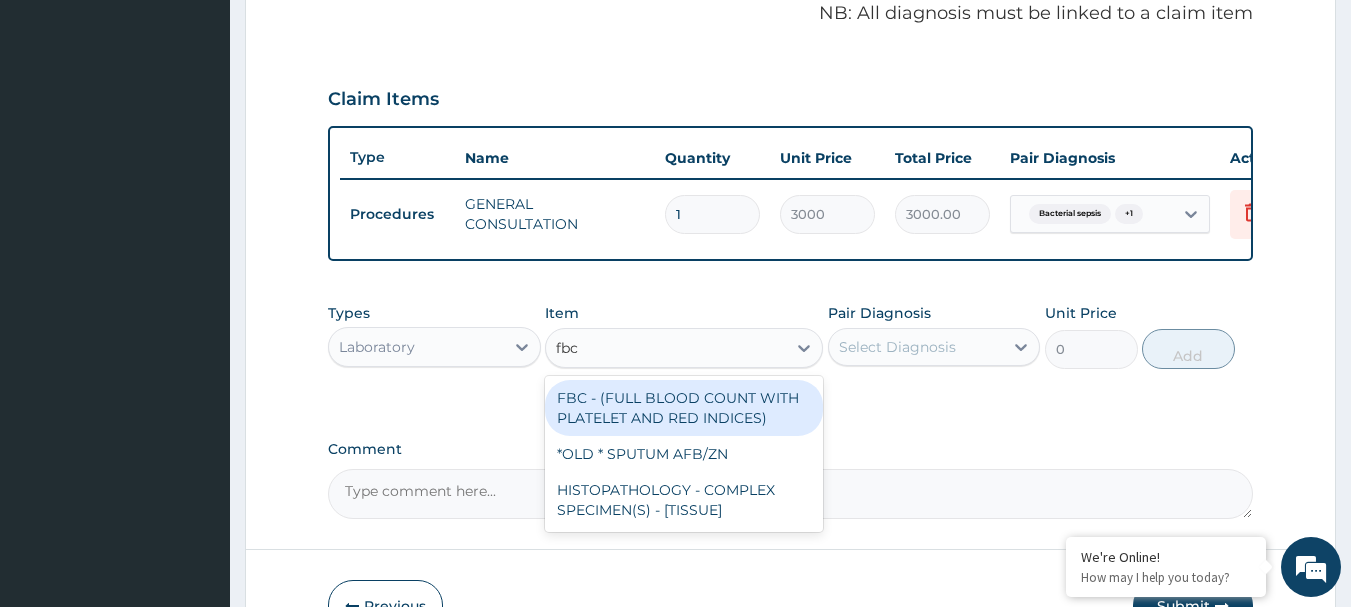 type 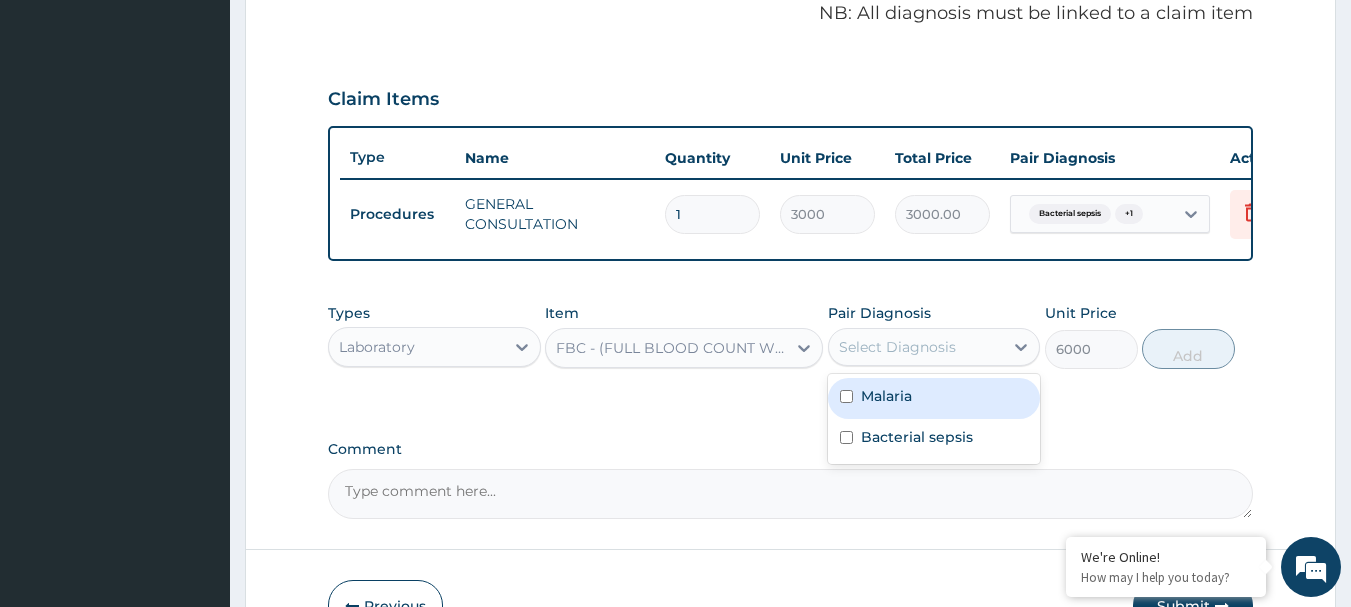 click on "Select Diagnosis" at bounding box center (897, 347) 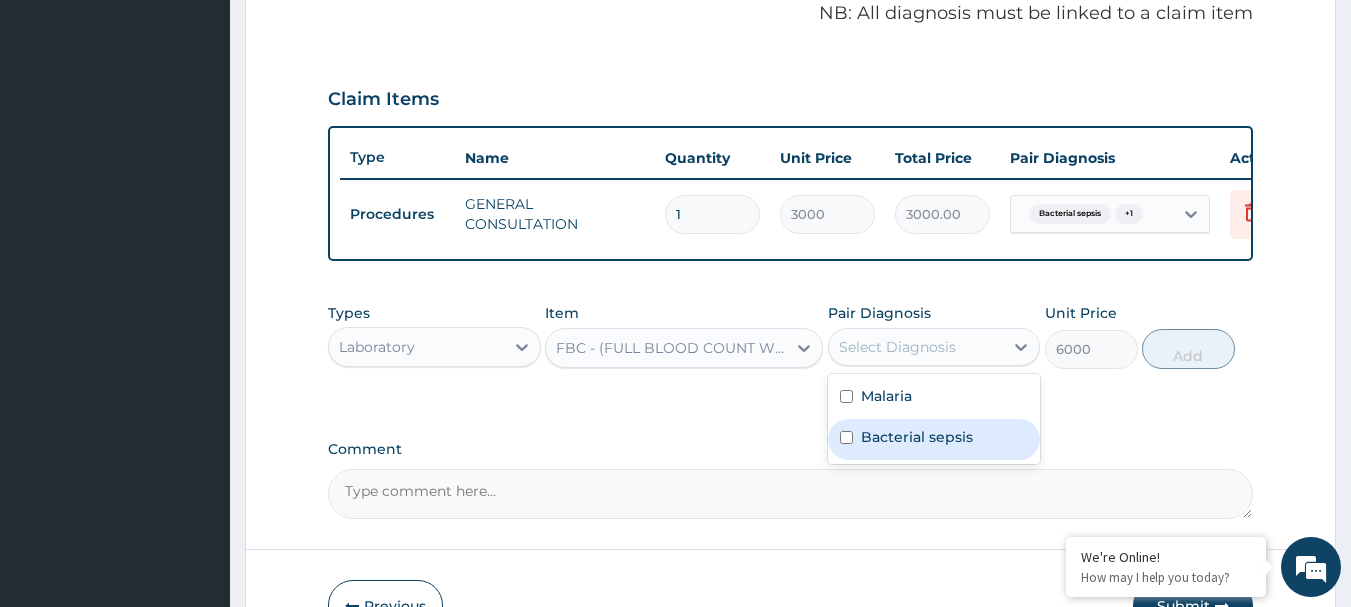 drag, startPoint x: 873, startPoint y: 418, endPoint x: 864, endPoint y: 450, distance: 33.24154 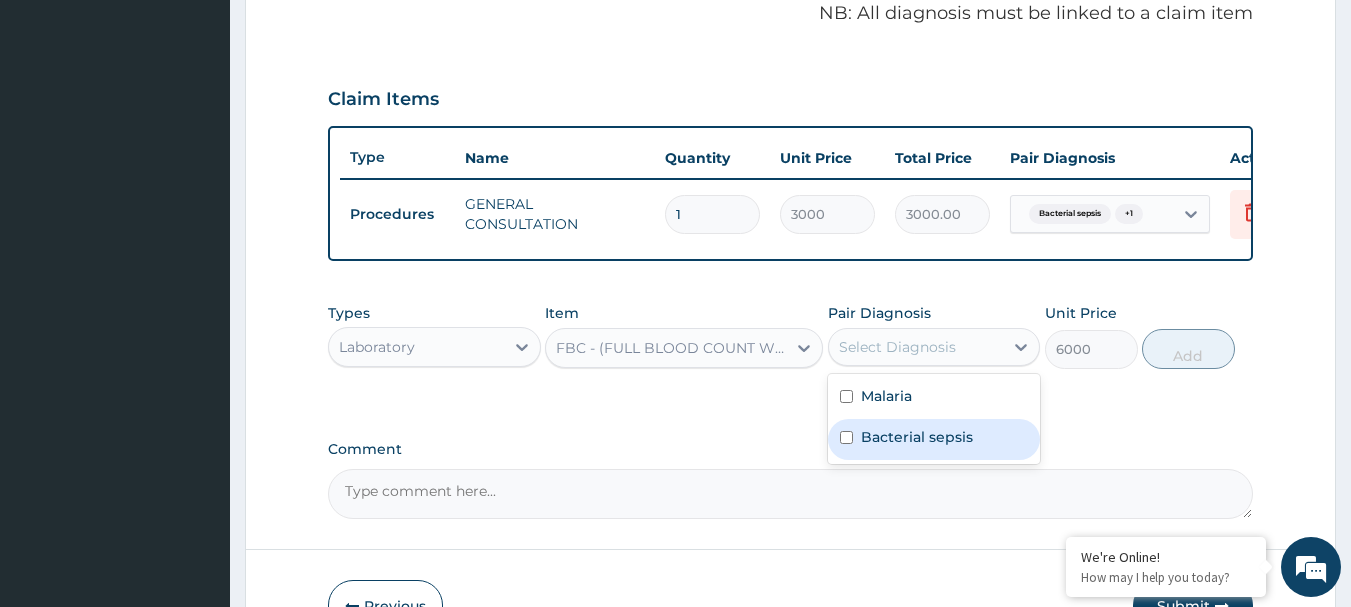 click on "Malaria Bacterial sepsis" at bounding box center [934, 419] 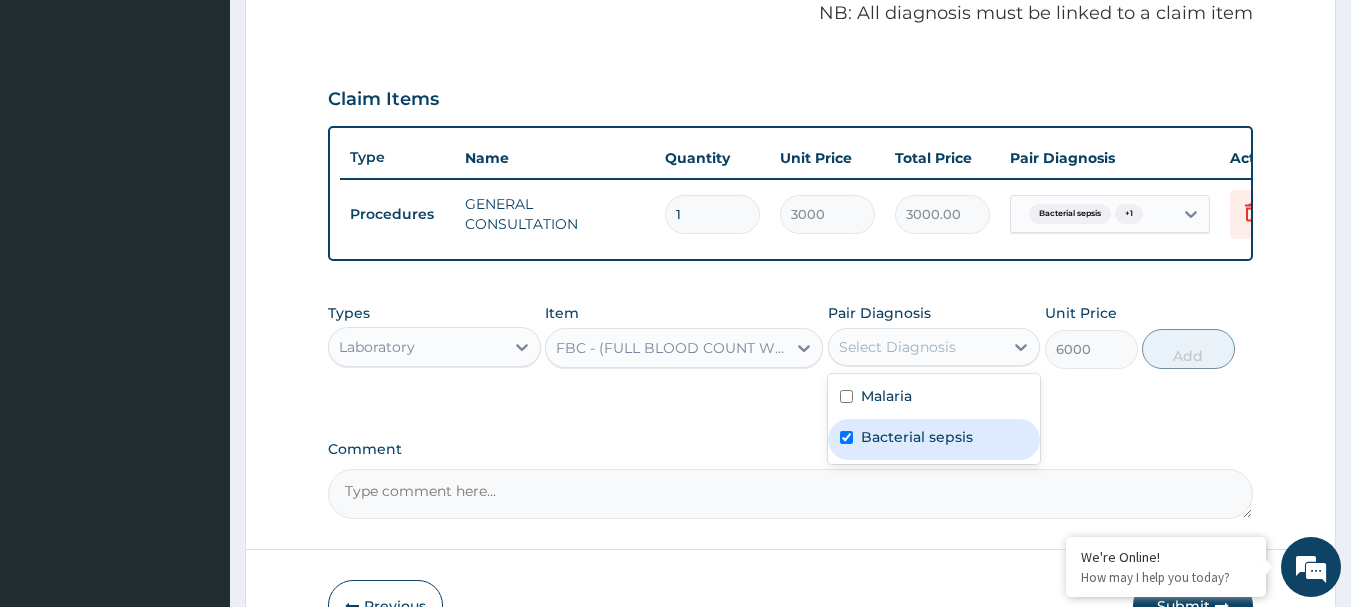 checkbox on "true" 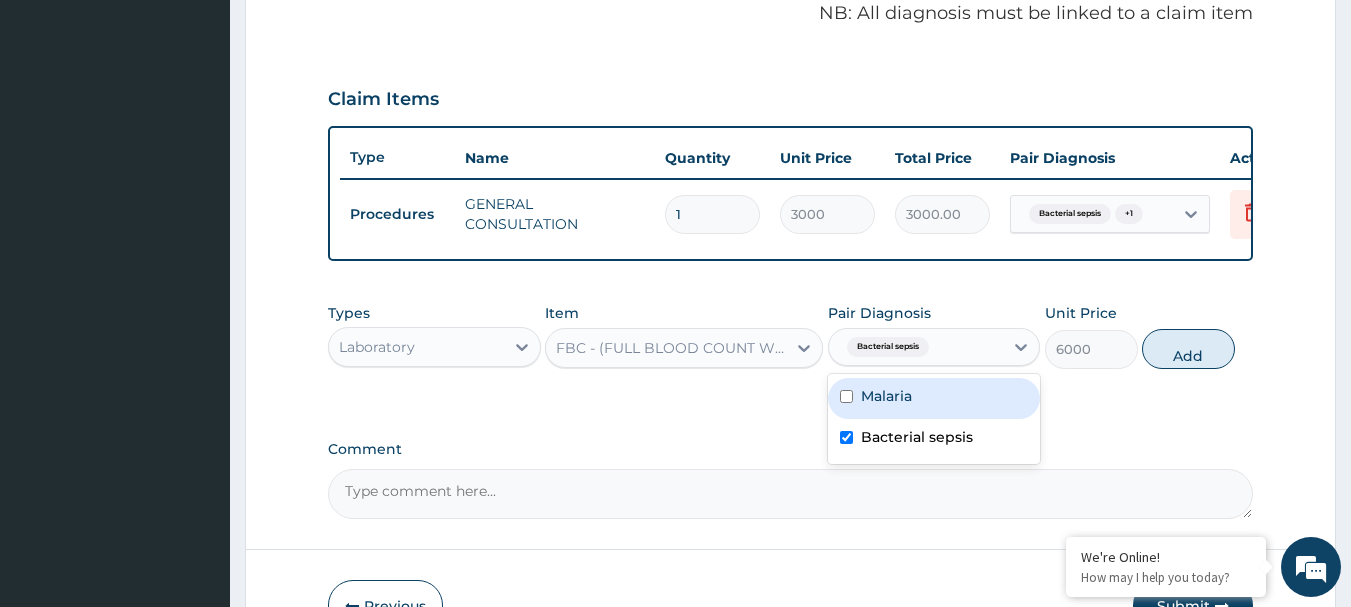 click on "Malaria" at bounding box center (934, 398) 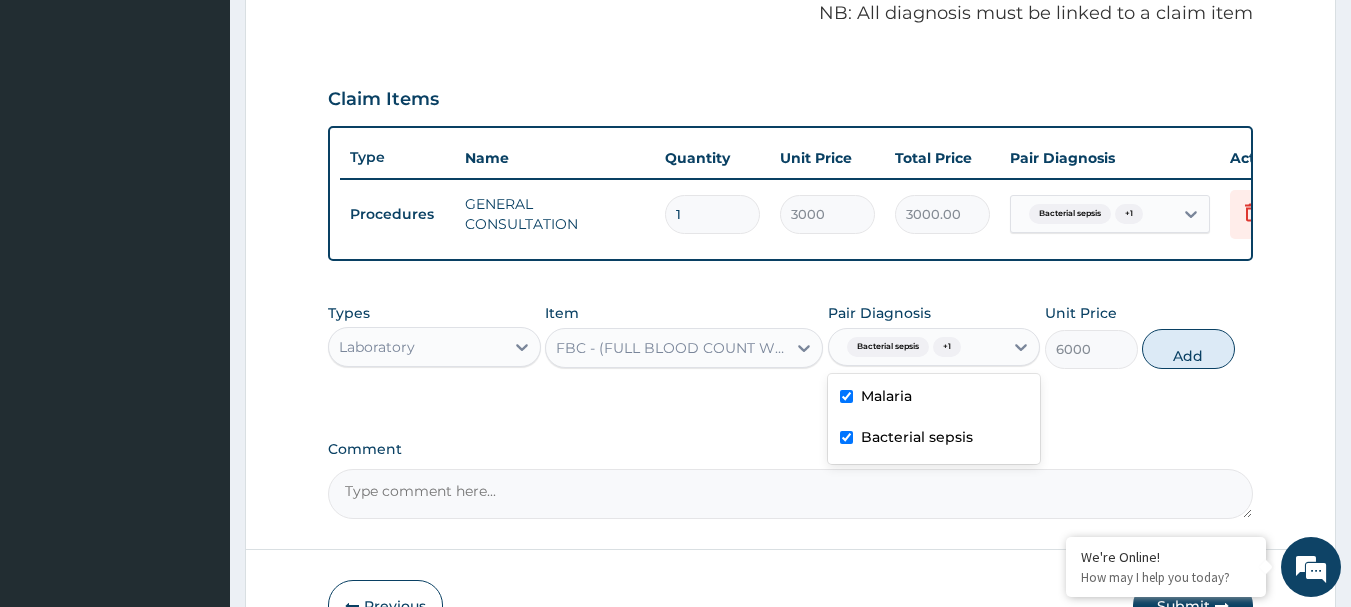 checkbox on "true" 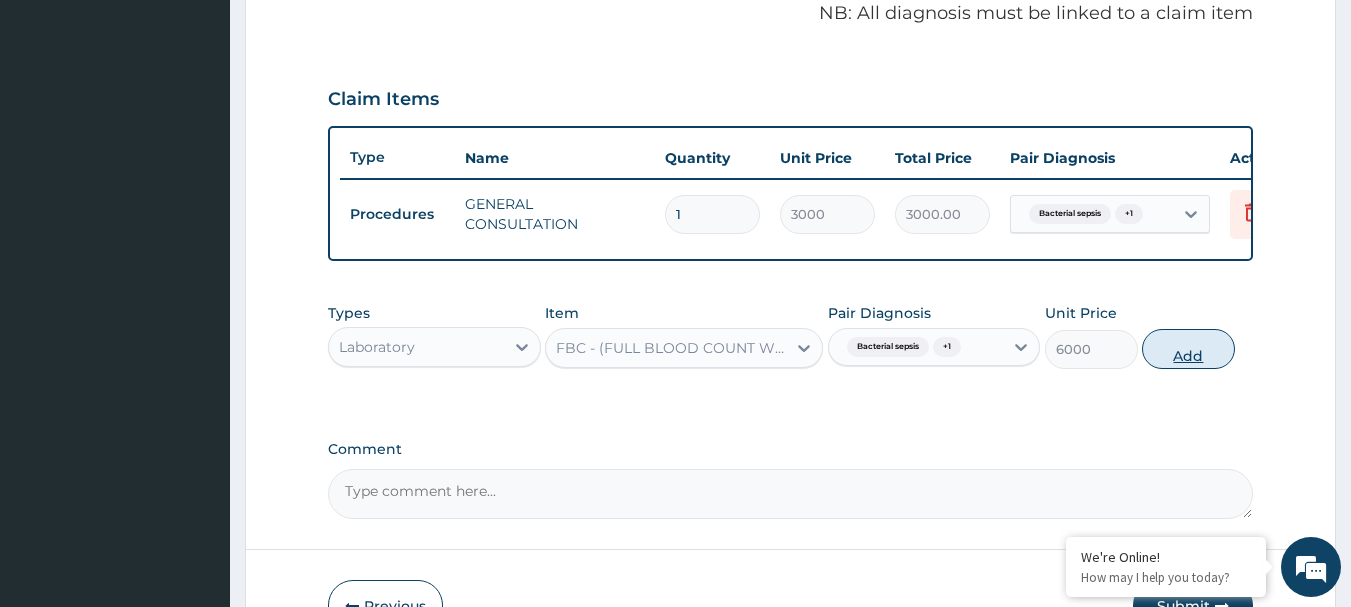 click on "Add" at bounding box center (1188, 349) 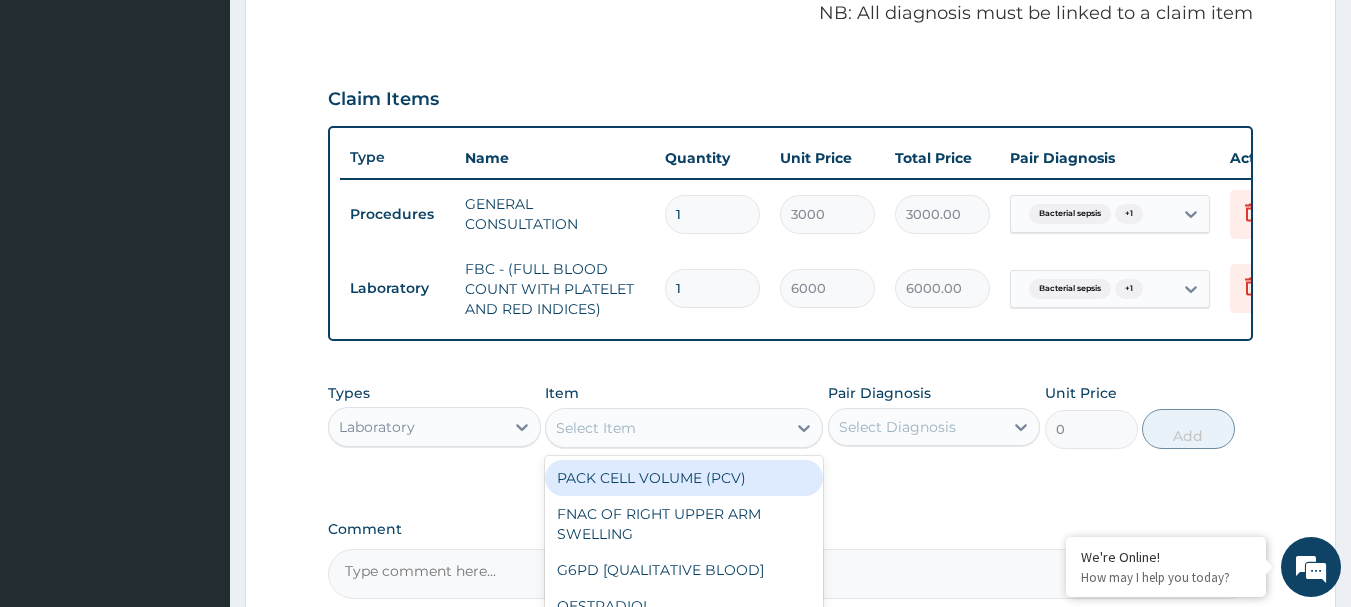click on "Select Item" at bounding box center (596, 428) 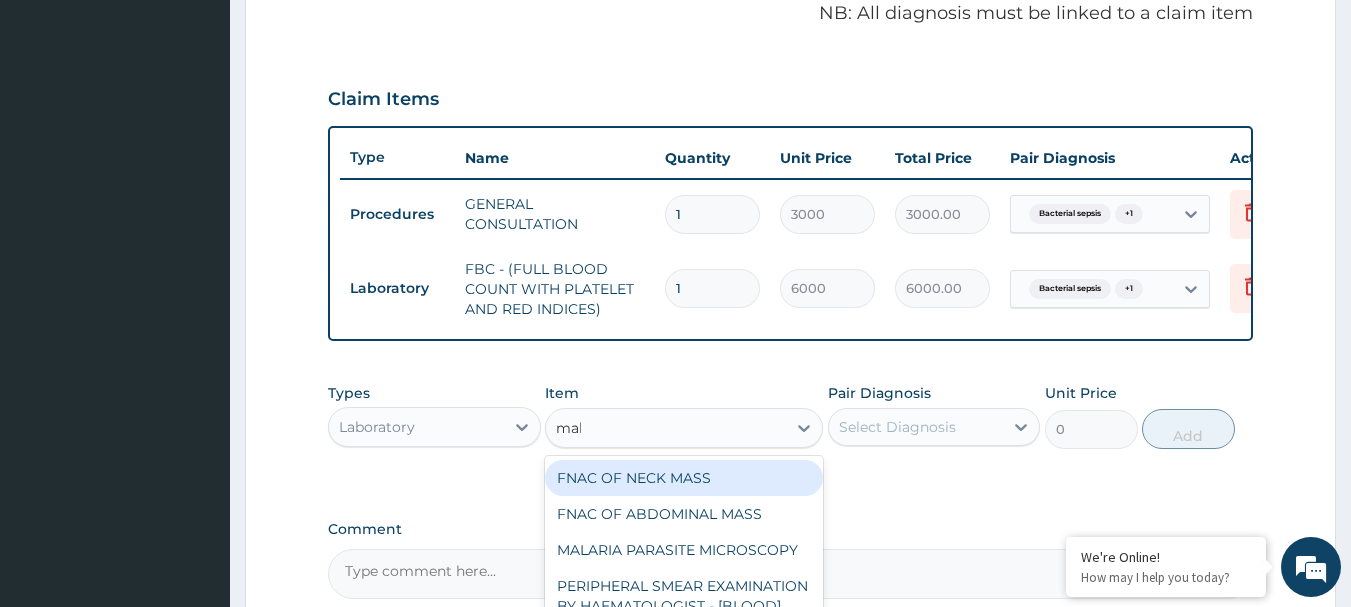 type on "mala" 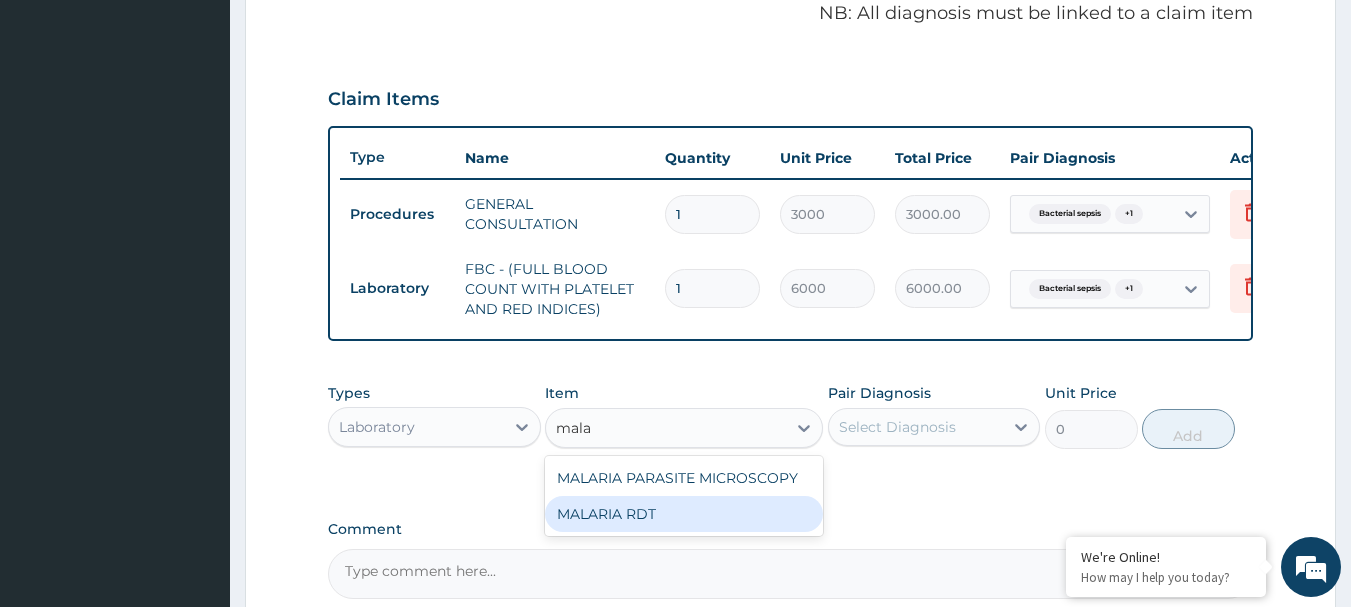 click on "MALARIA RDT" at bounding box center (684, 514) 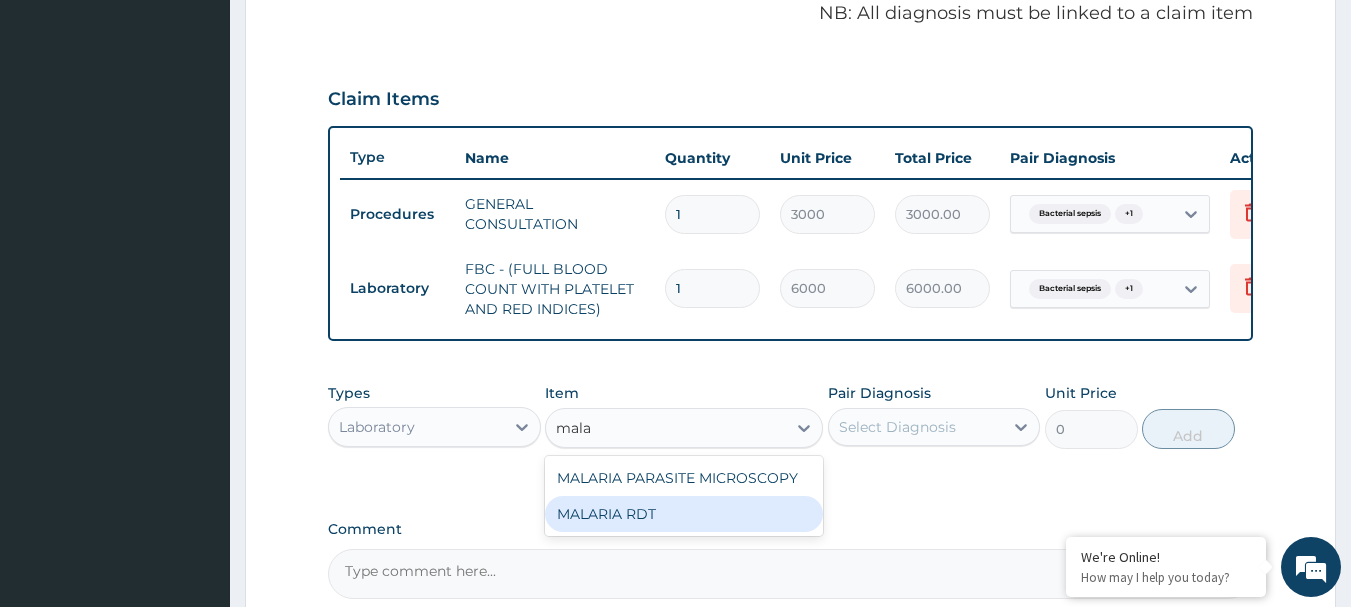 type 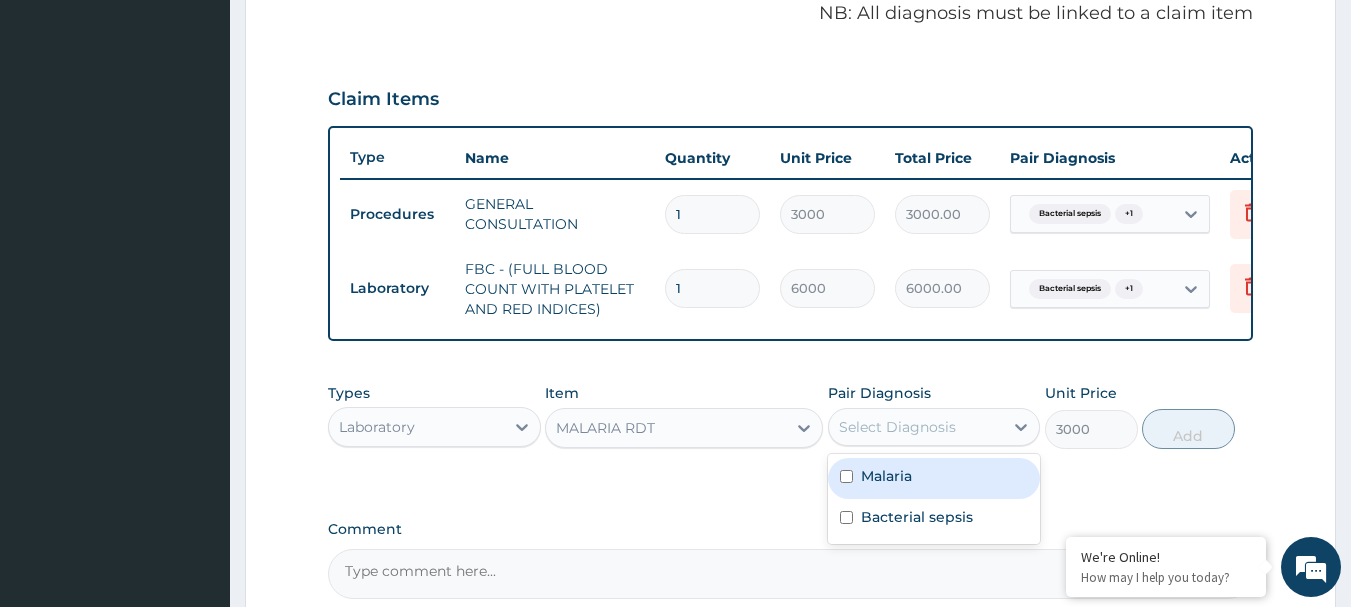click on "Select Diagnosis" at bounding box center (916, 427) 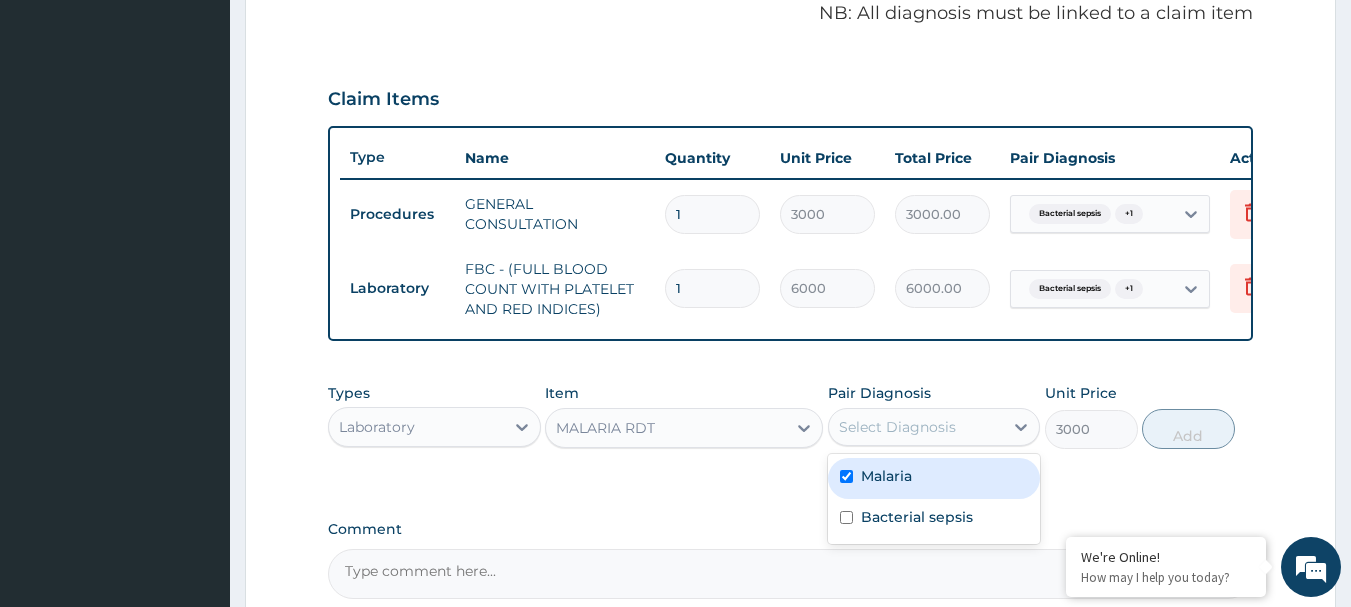 checkbox on "true" 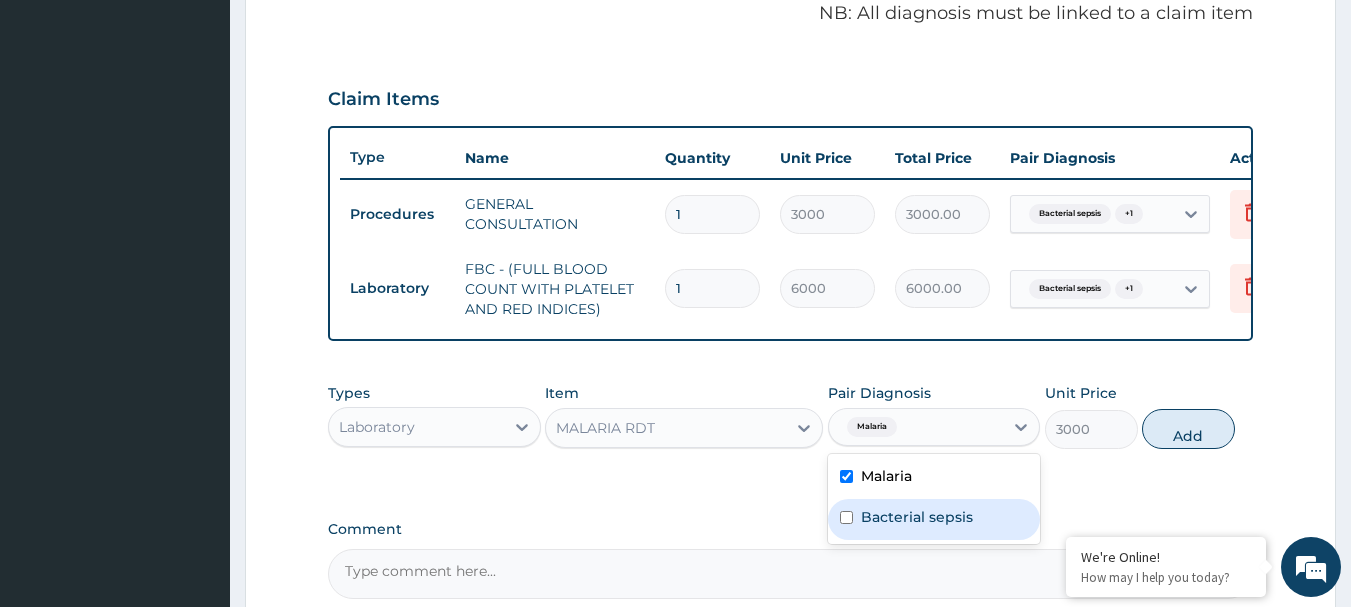 click on "Bacterial sepsis" at bounding box center (917, 517) 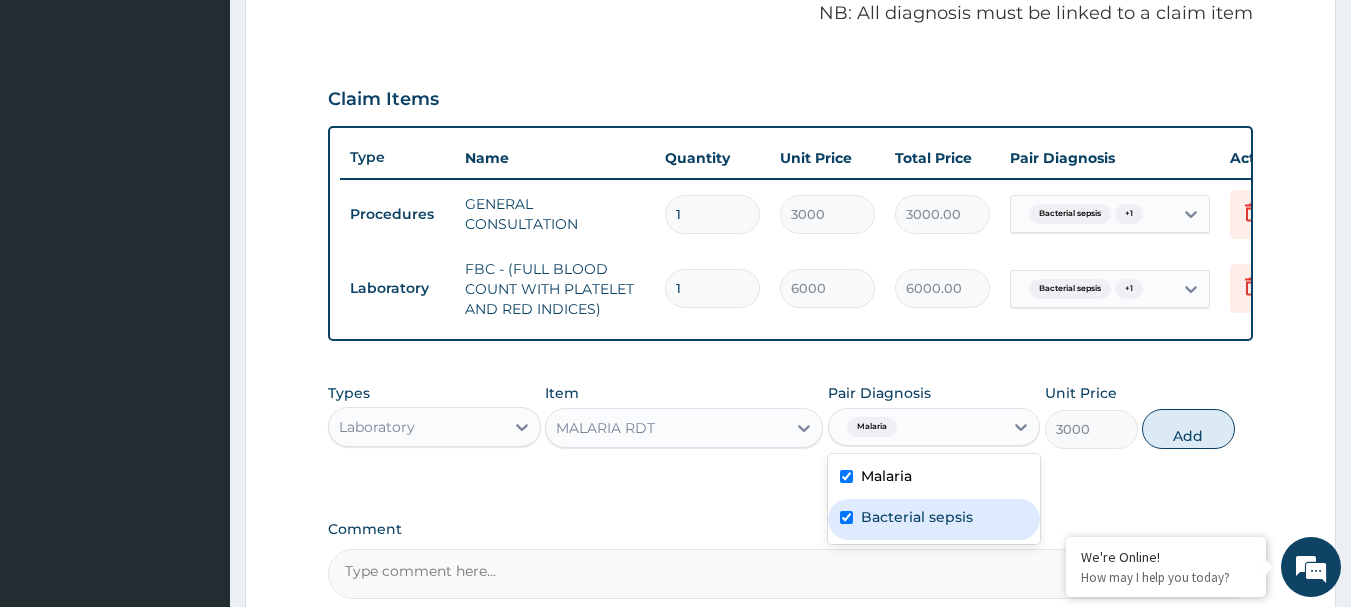 checkbox on "true" 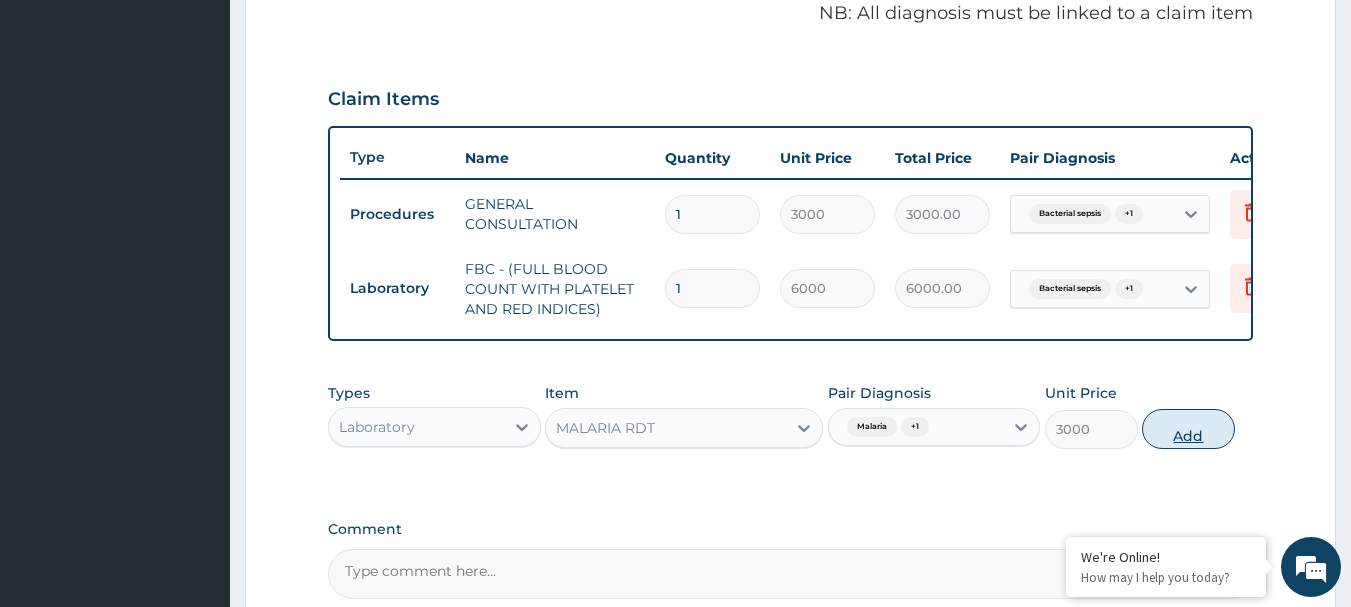 click on "Add" at bounding box center [1188, 429] 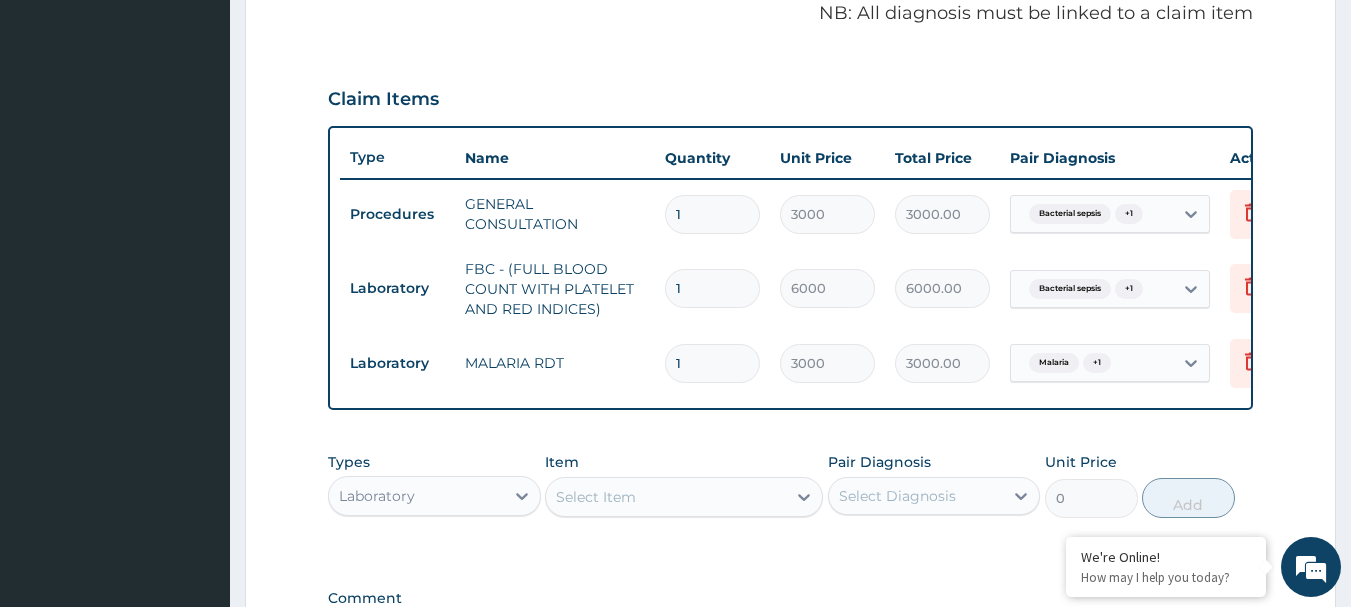 click on "Types Laboratory" at bounding box center (434, 485) 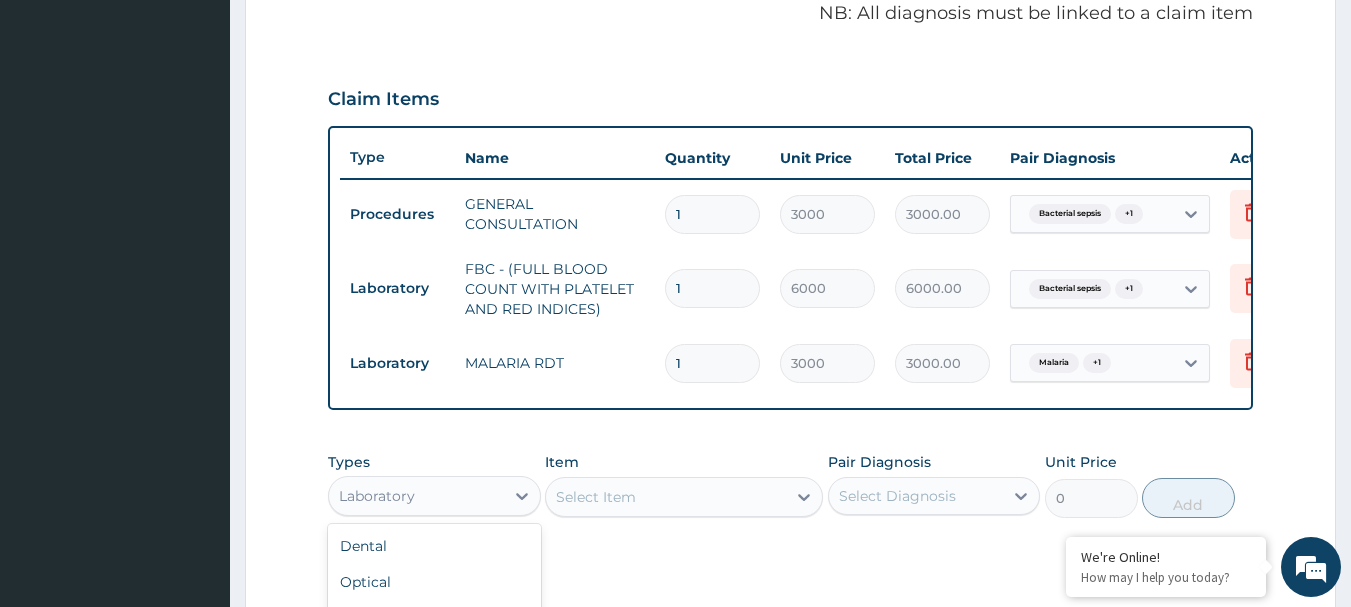 click on "Laboratory" at bounding box center [416, 496] 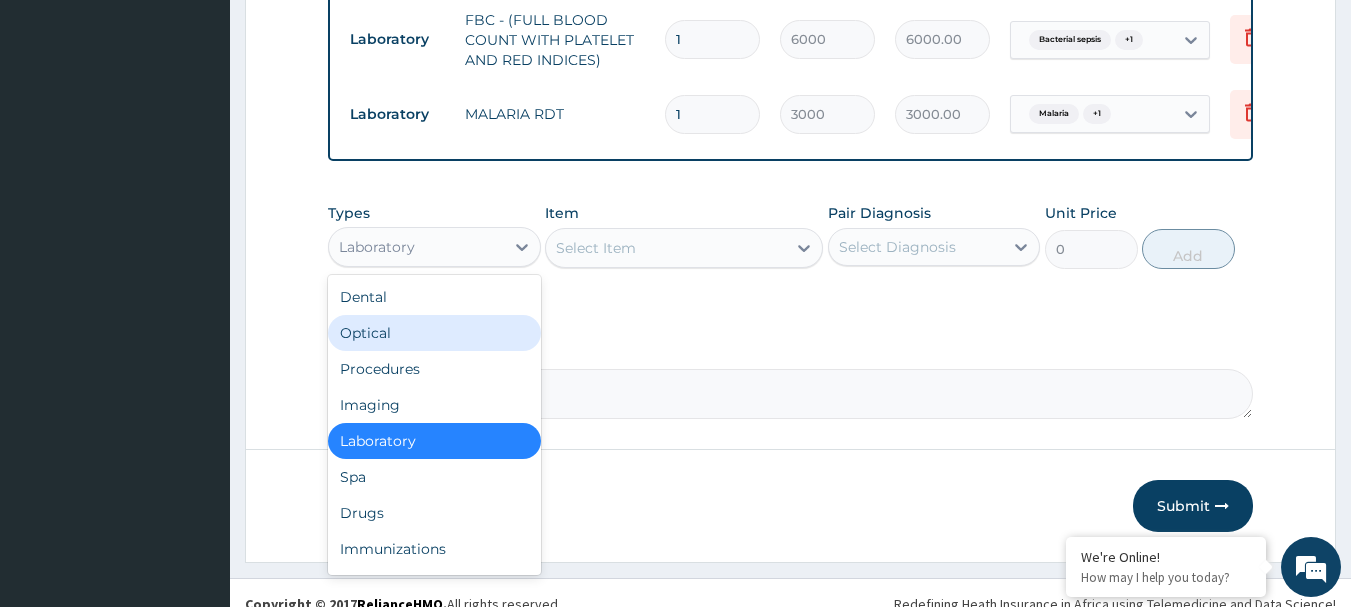 scroll, scrollTop: 898, scrollLeft: 0, axis: vertical 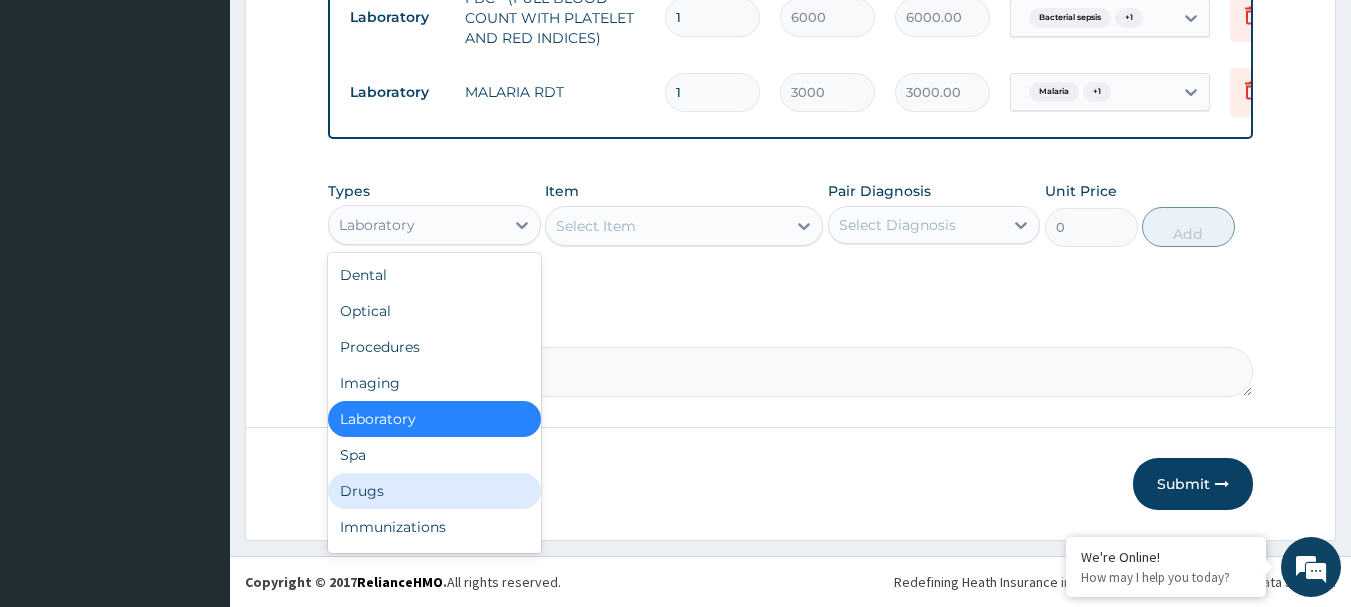 click on "Drugs" at bounding box center (434, 491) 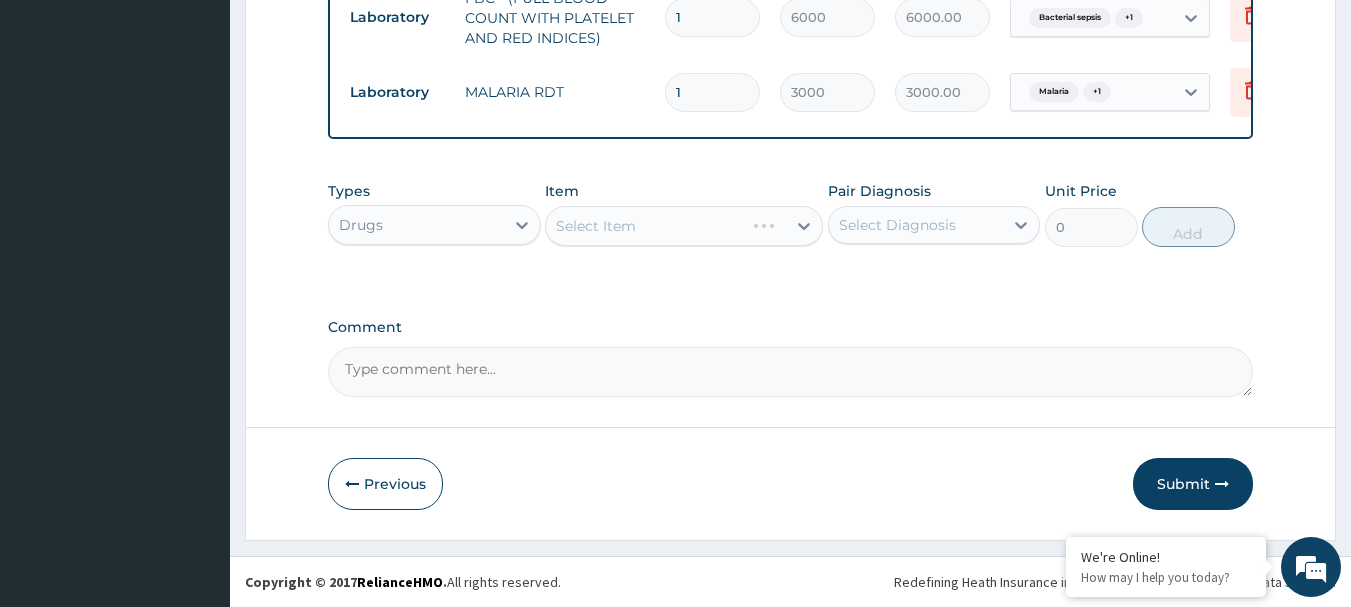 click on "Select Item" at bounding box center (684, 226) 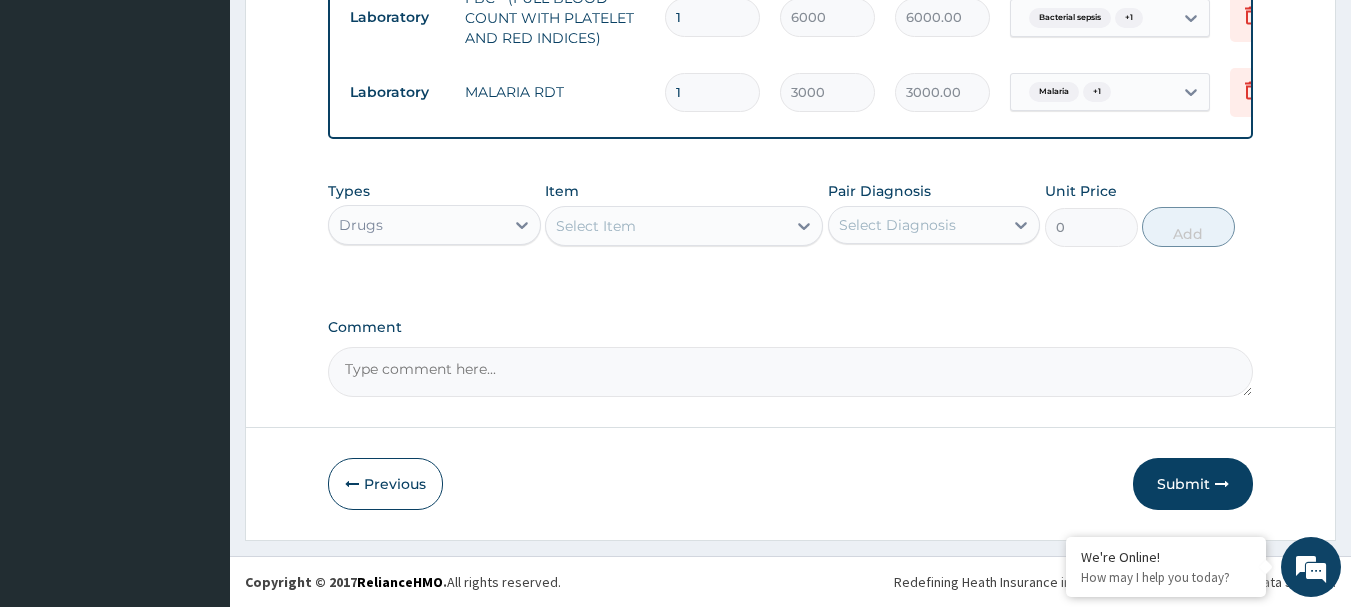 click 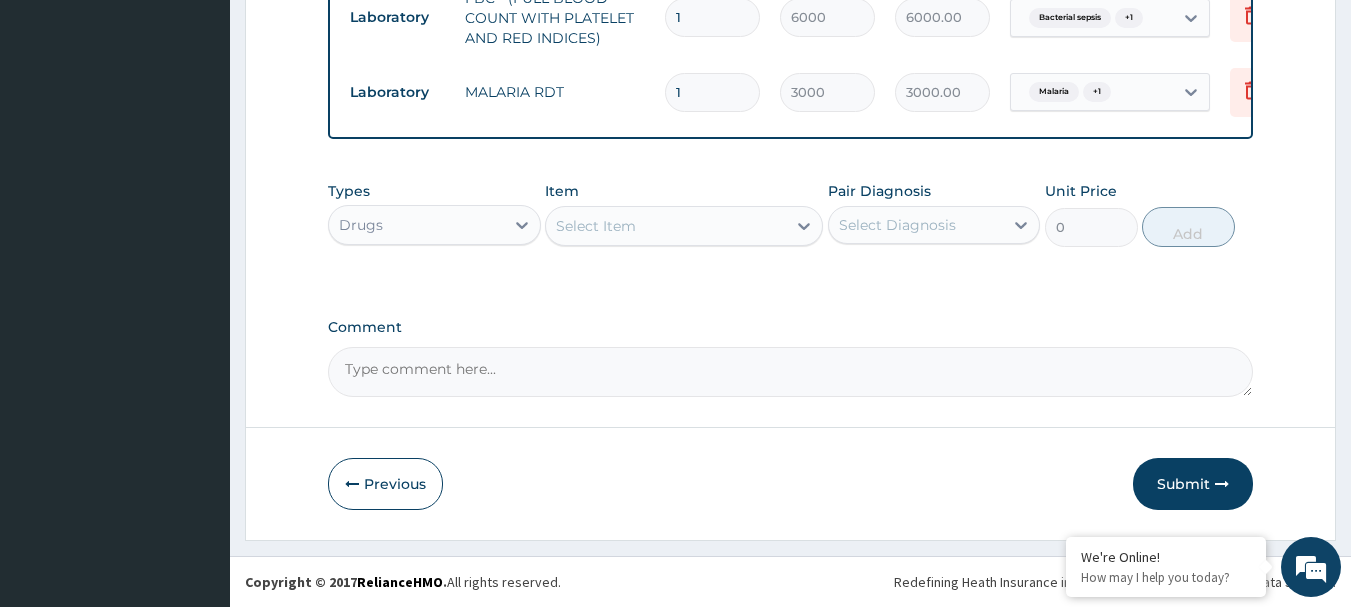 click on "Select Item" at bounding box center [666, 226] 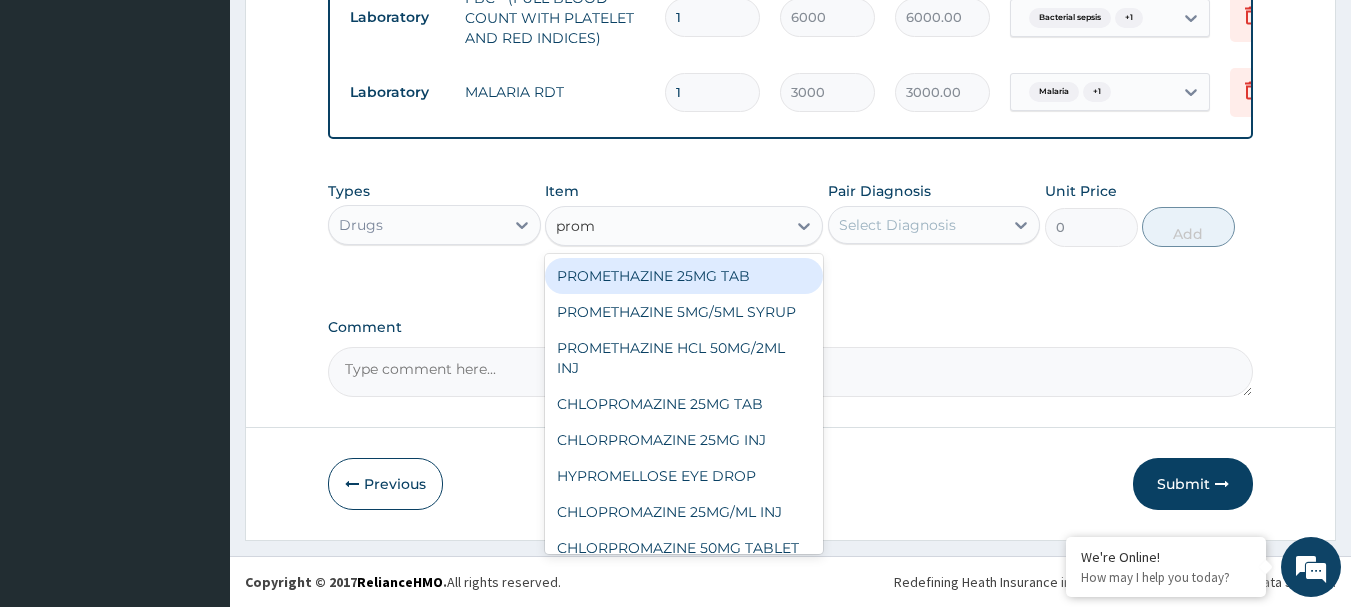 type on "prome" 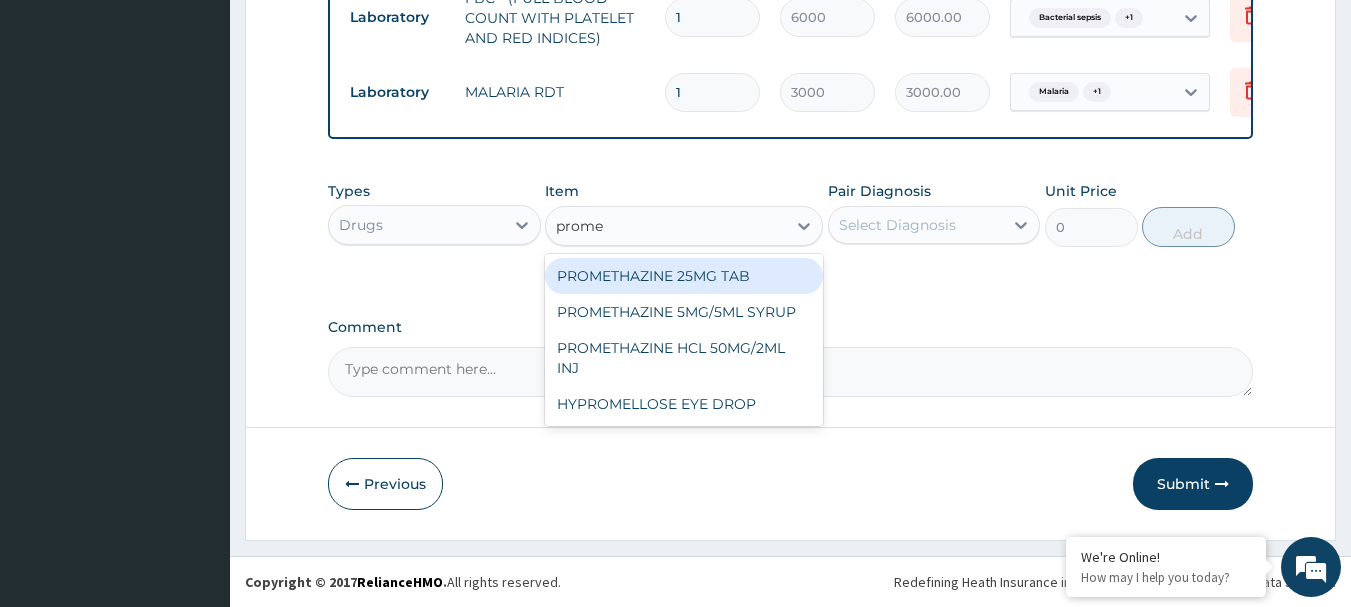 click on "PROMETHAZINE 25MG TAB" at bounding box center (684, 276) 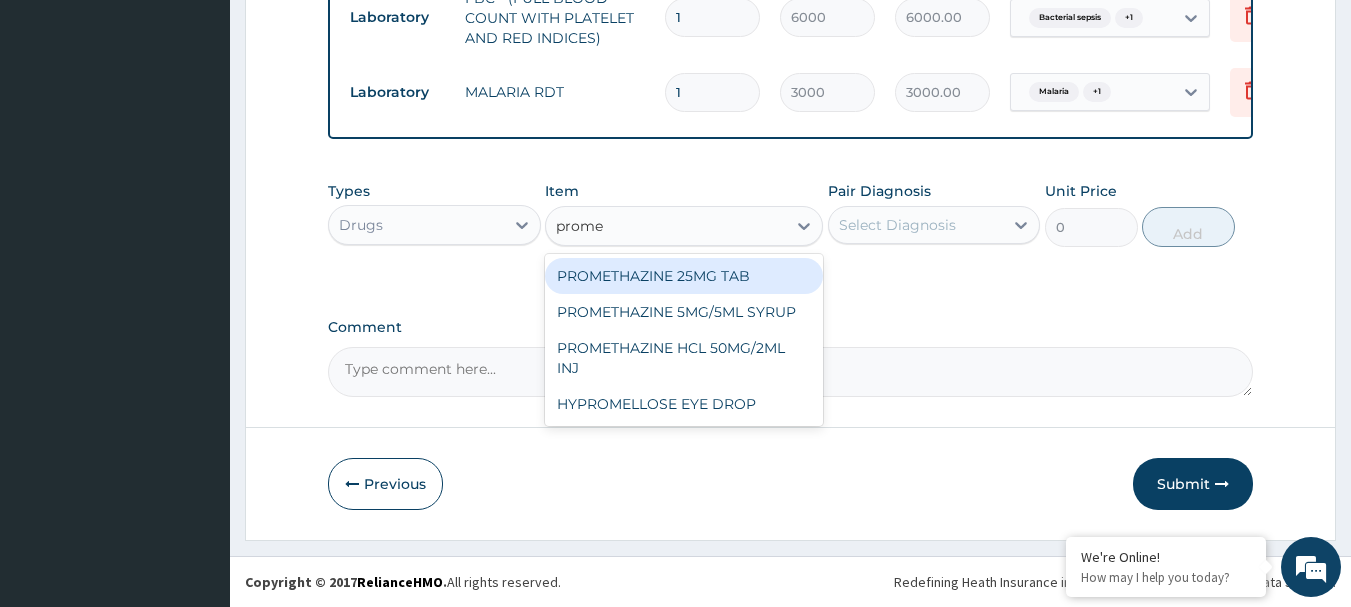 type 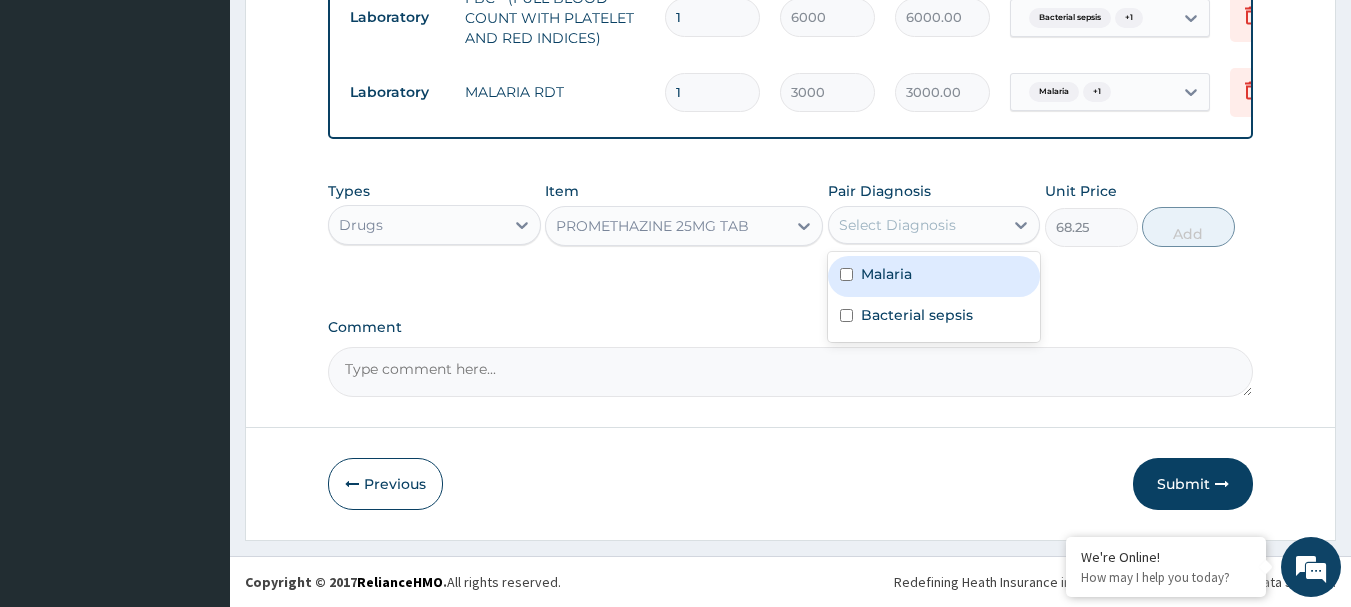 click on "Select Diagnosis" at bounding box center (897, 225) 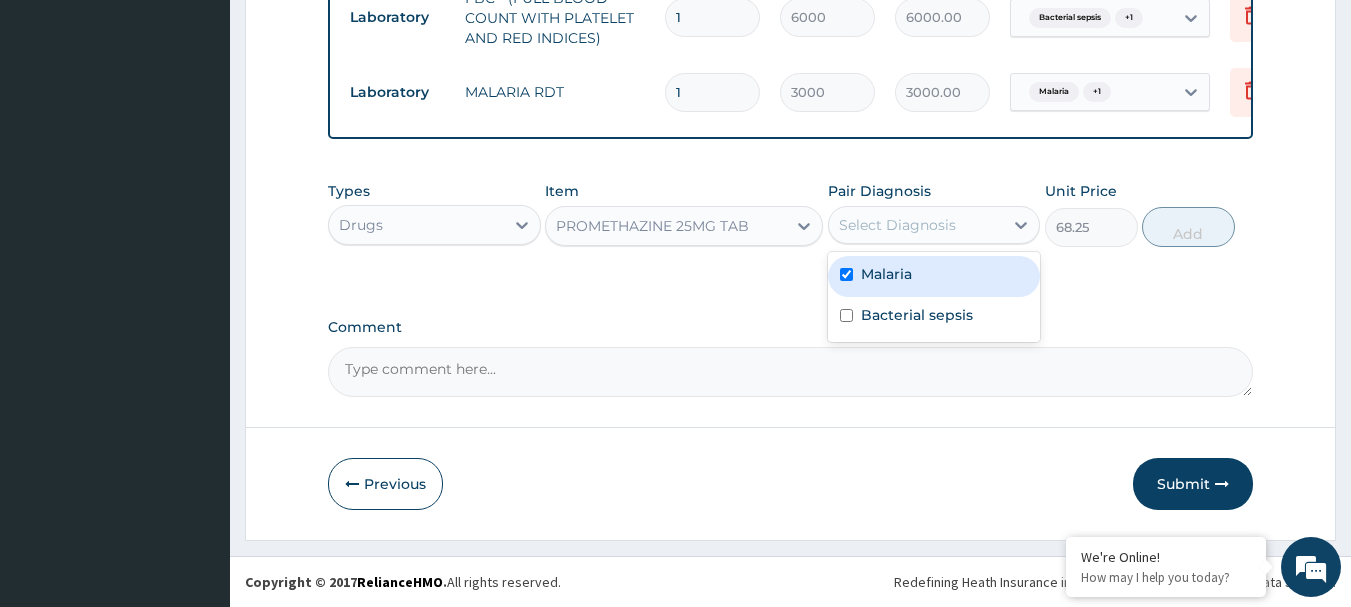 checkbox on "true" 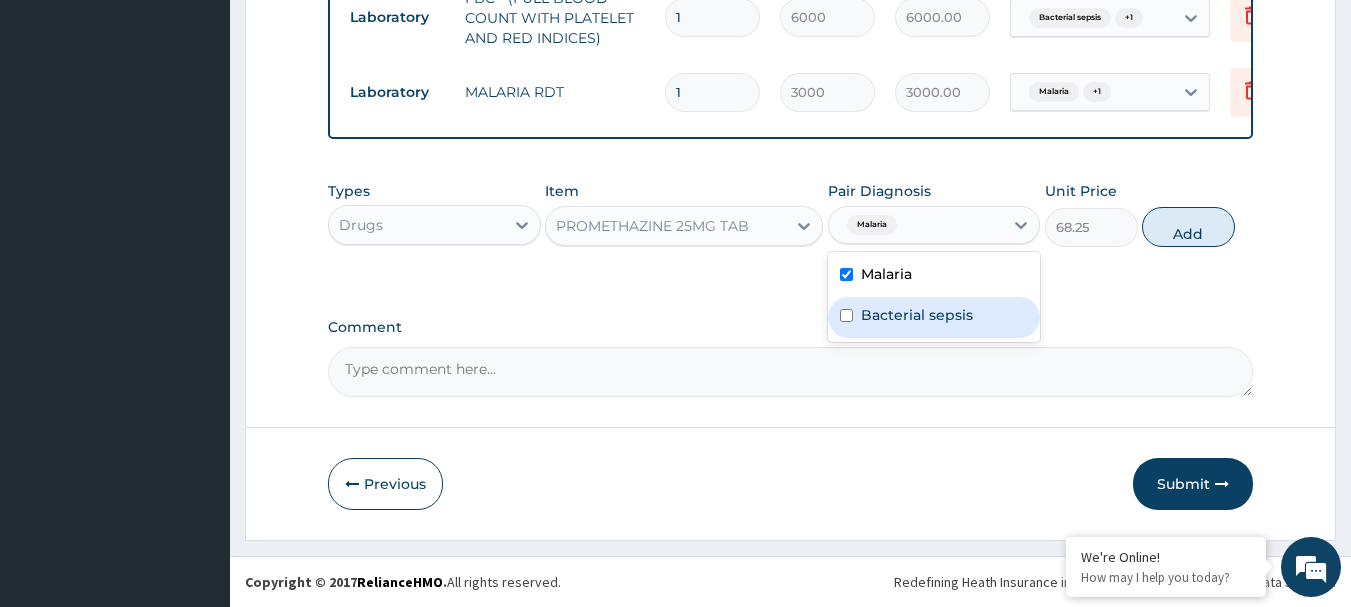 click on "Bacterial sepsis" at bounding box center [917, 315] 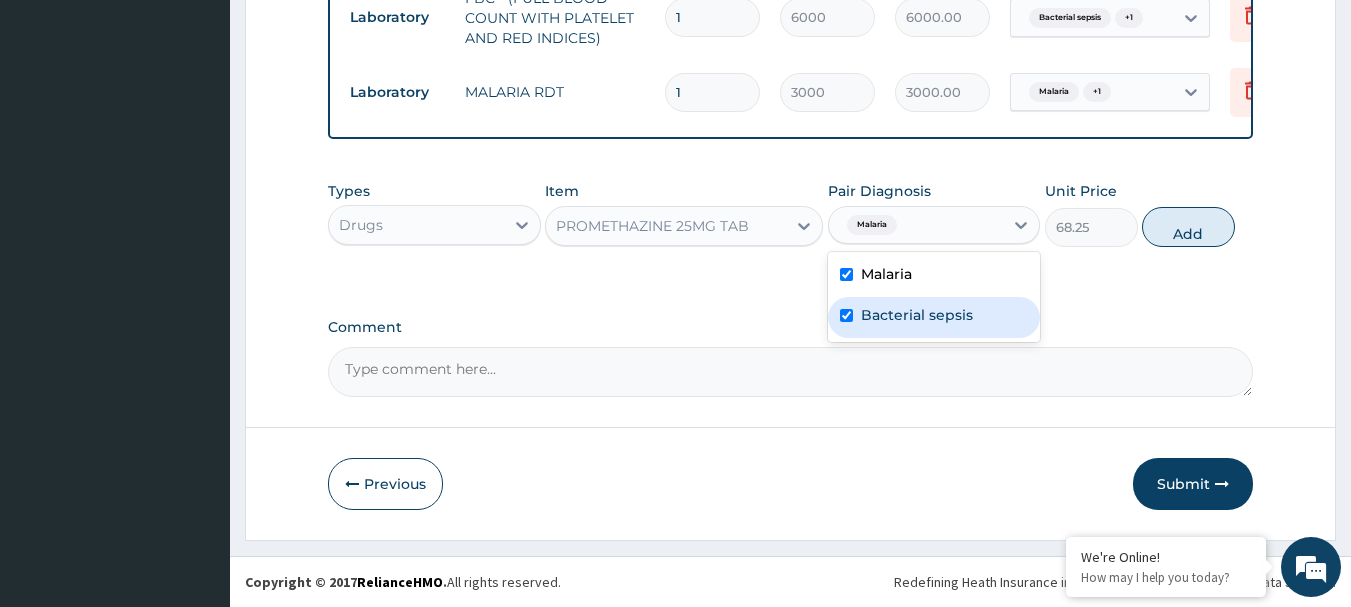 checkbox on "true" 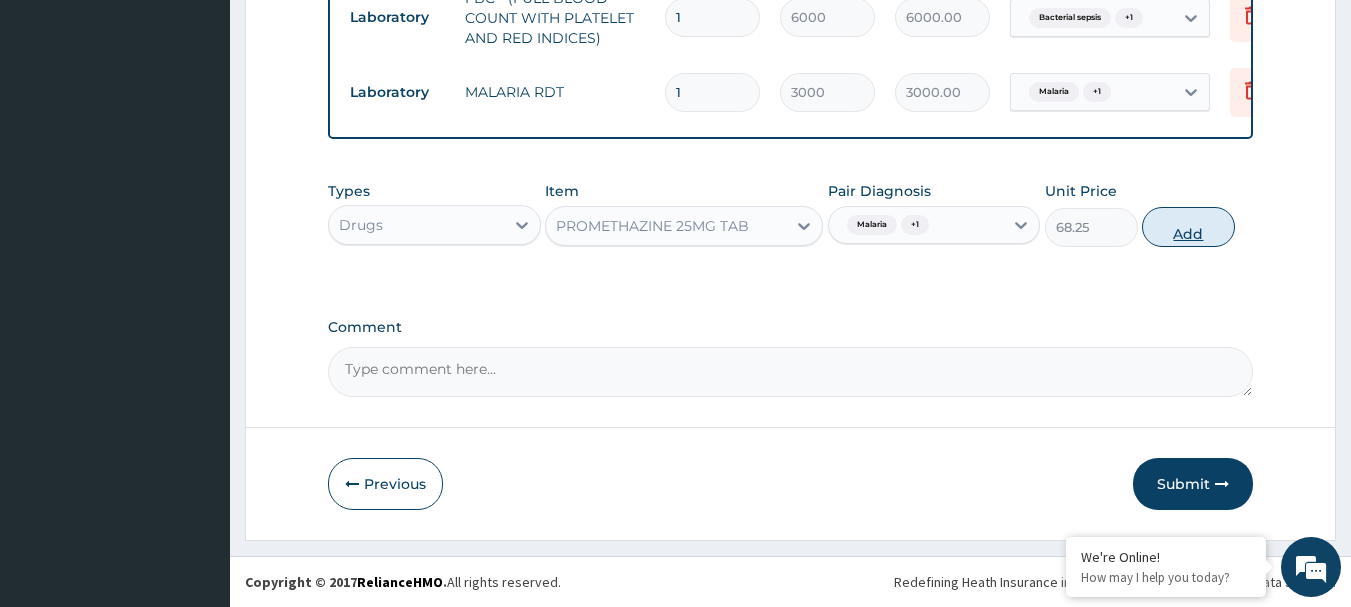 click on "Add" at bounding box center [1188, 227] 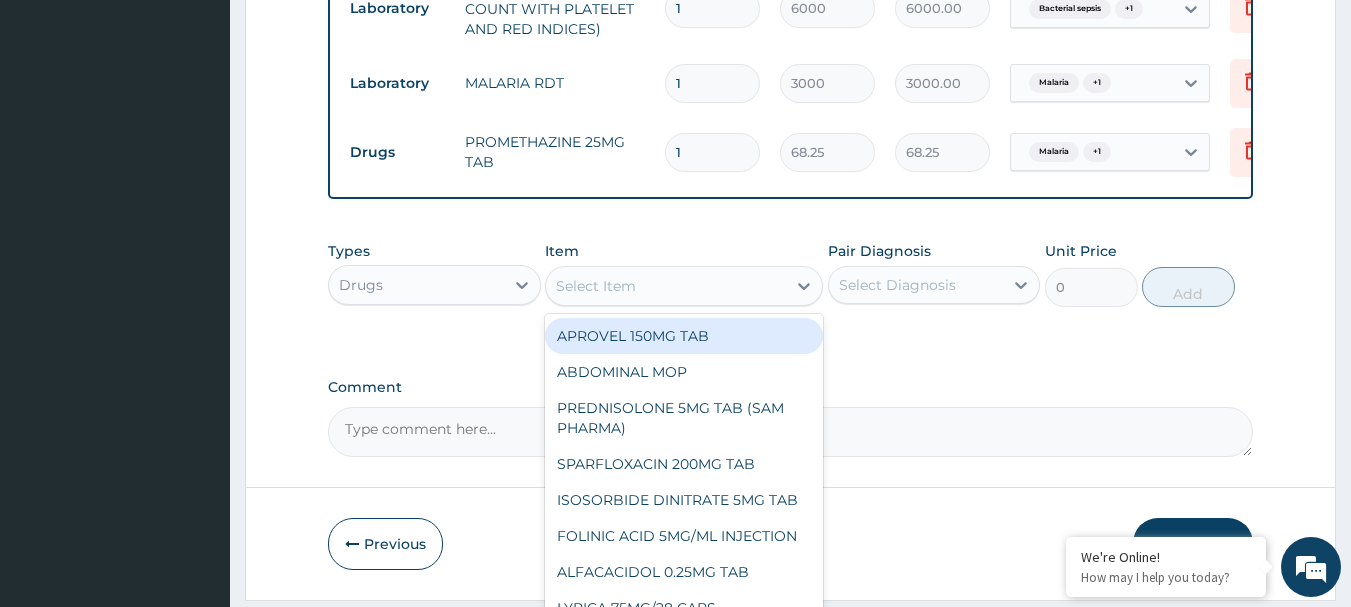 click on "Select Item" at bounding box center [666, 286] 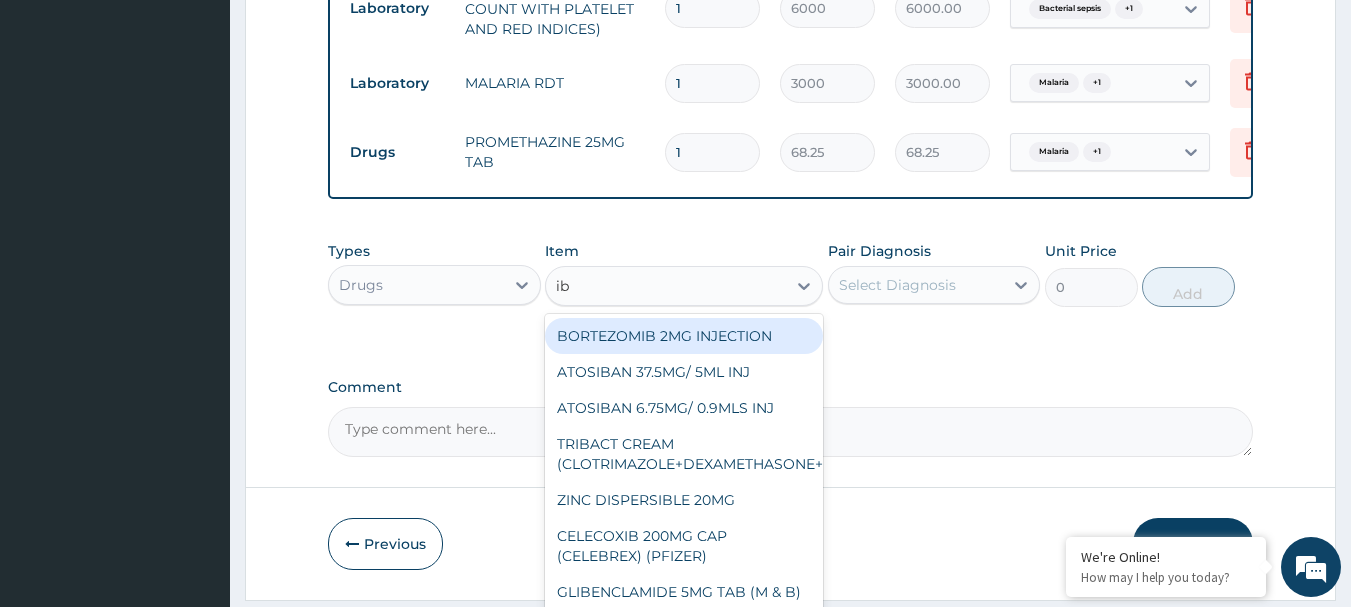 type on "ibu" 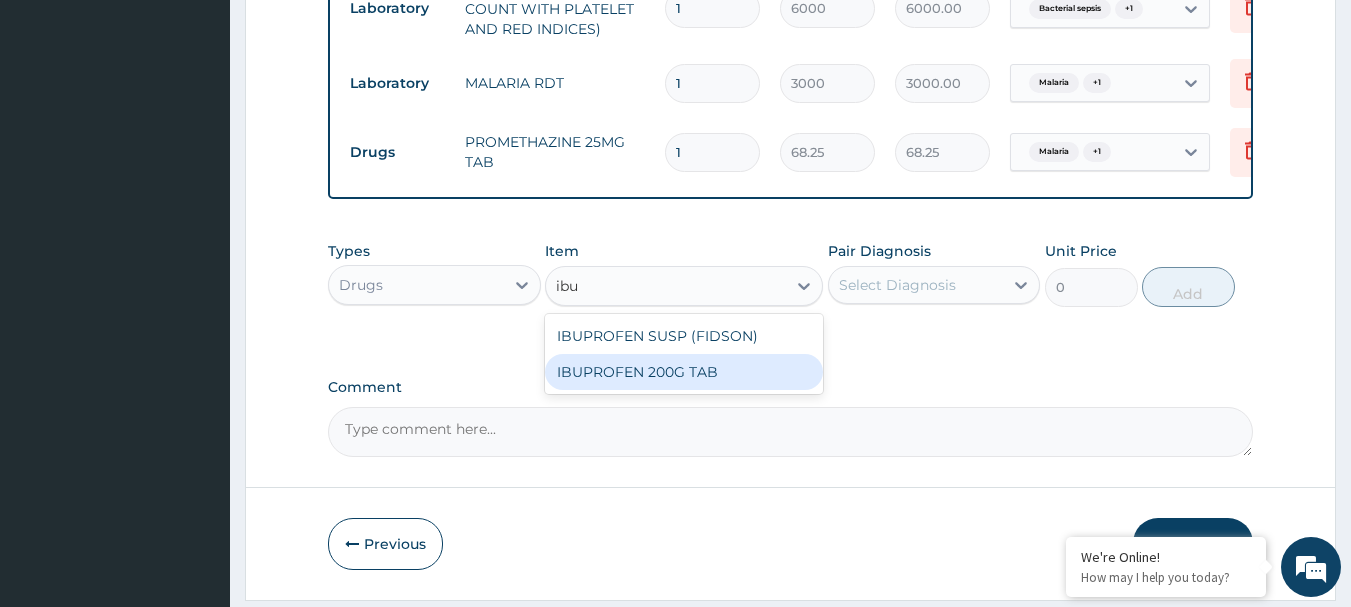 click on "IBUPROFEN 200G TAB" at bounding box center (684, 372) 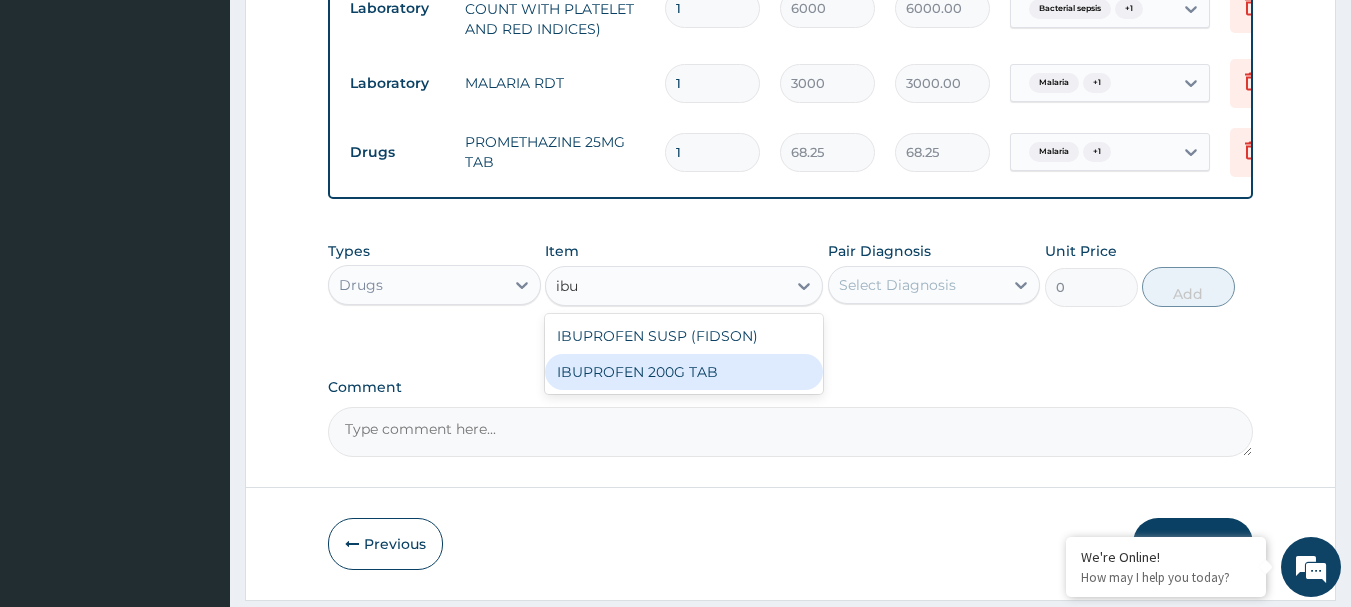 type 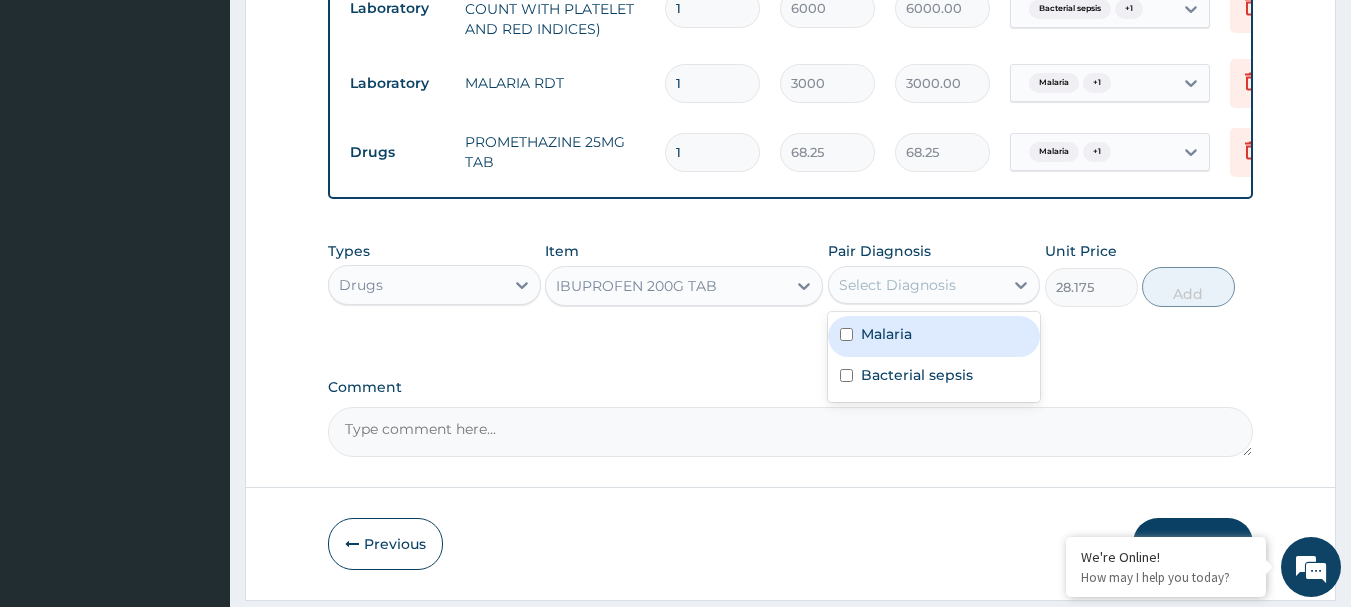 click on "Select Diagnosis" at bounding box center (916, 285) 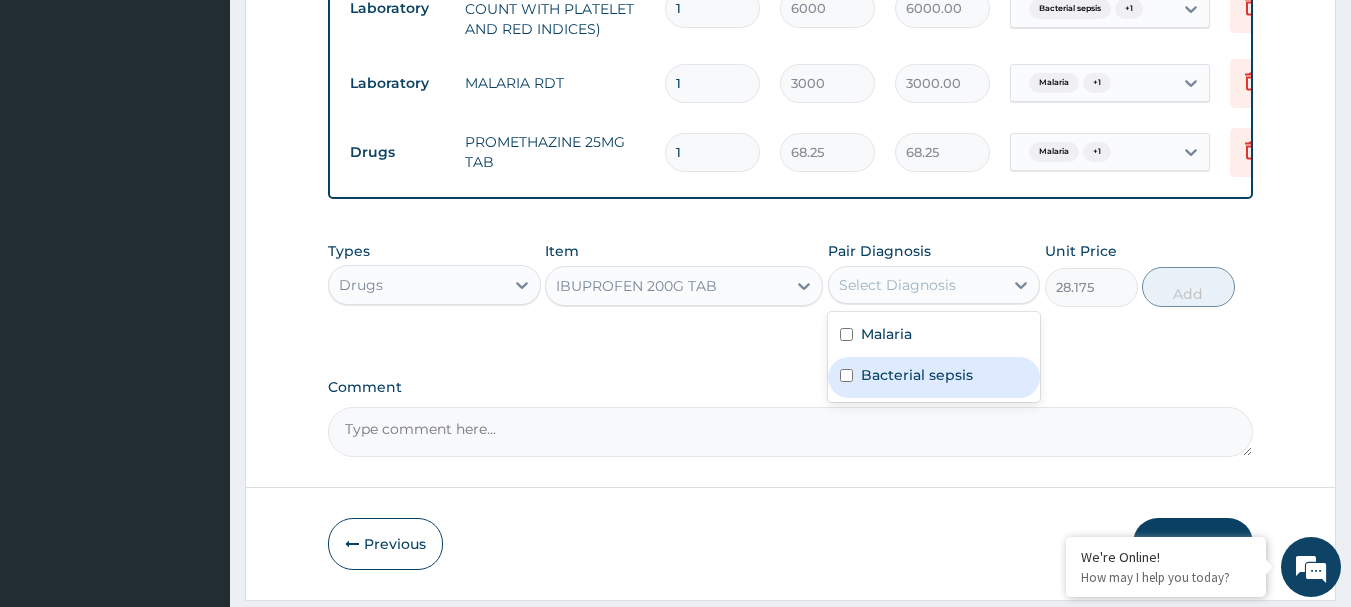 drag, startPoint x: 937, startPoint y: 351, endPoint x: 926, endPoint y: 396, distance: 46.32494 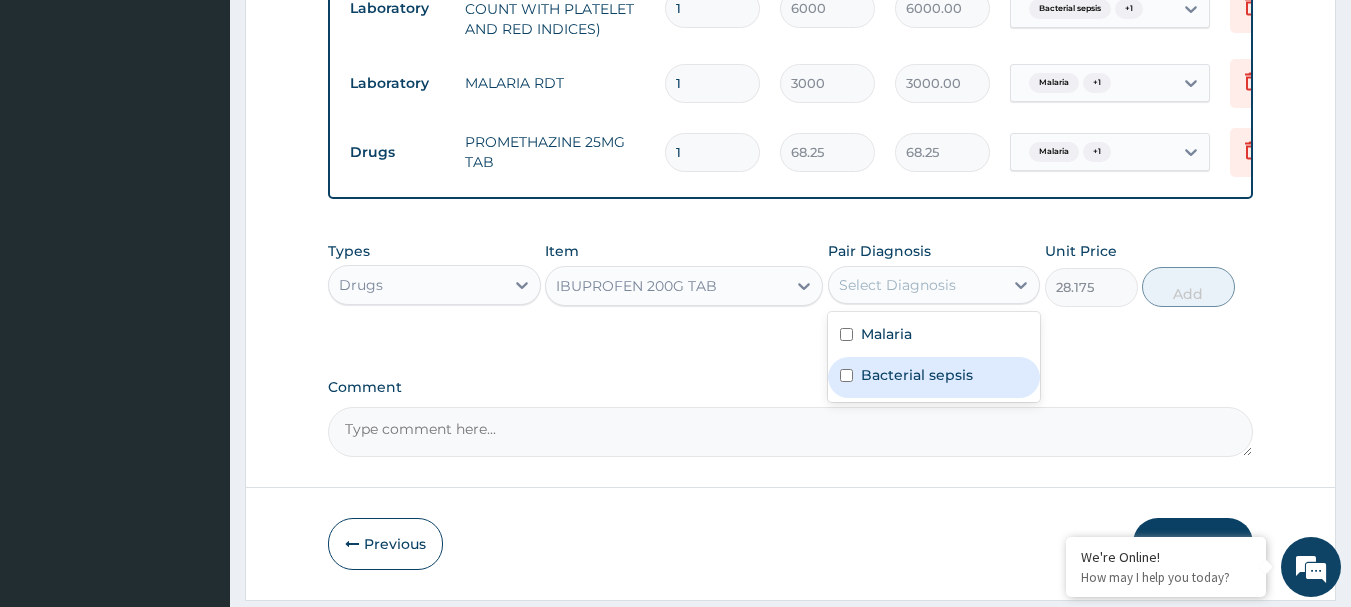 click on "Malaria Bacterial sepsis" at bounding box center (934, 357) 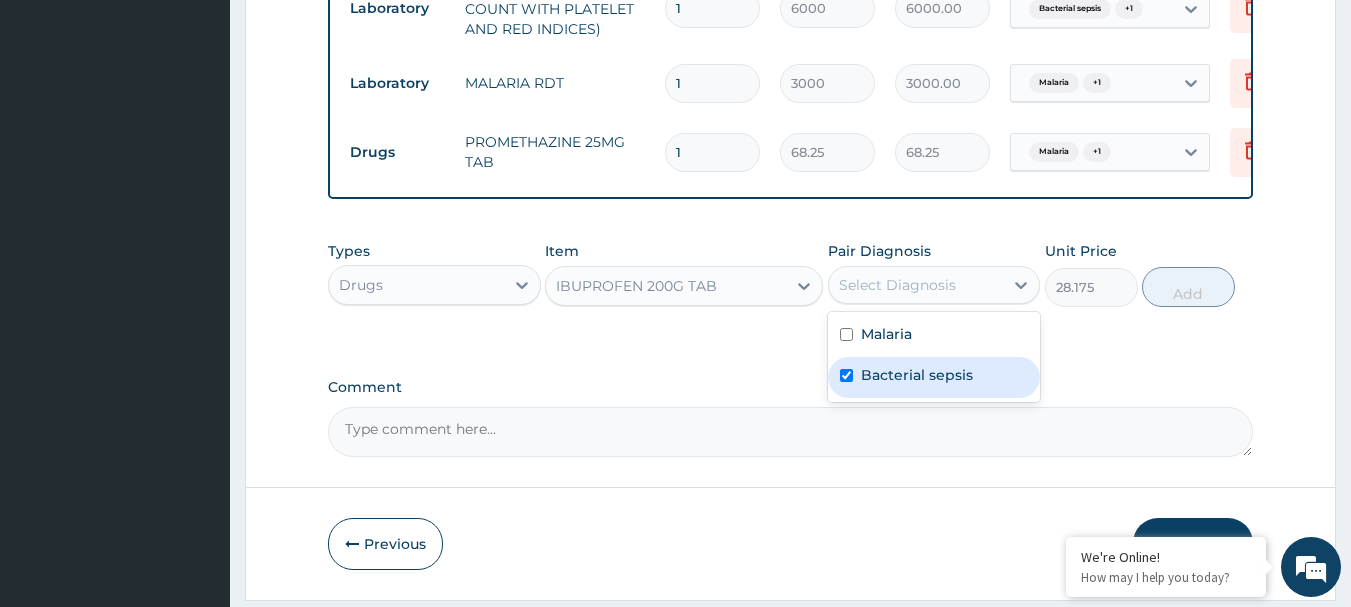 checkbox on "true" 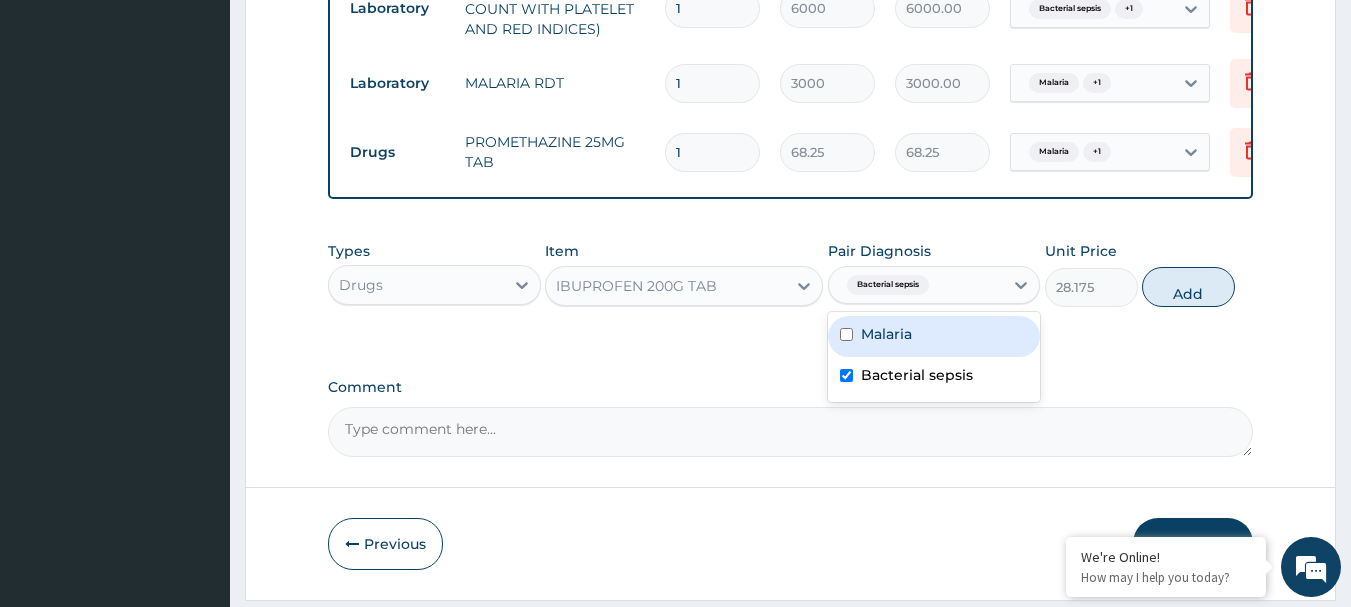 click on "Malaria" at bounding box center (934, 336) 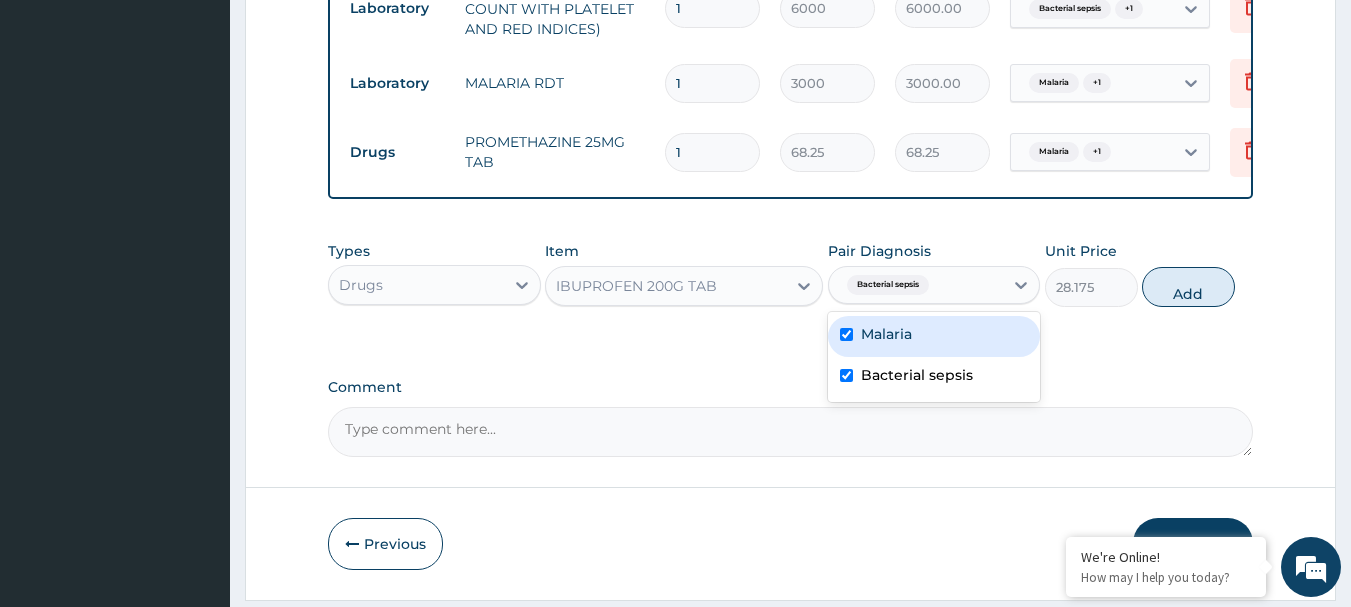 checkbox on "true" 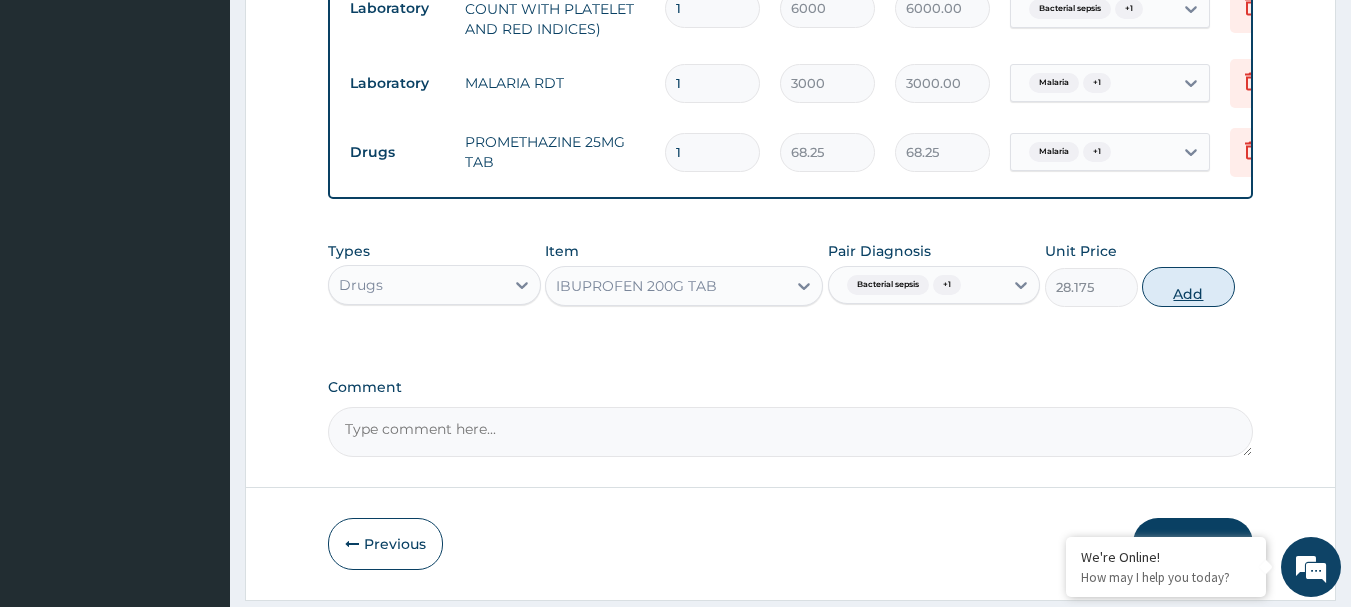 click on "Add" at bounding box center (1188, 287) 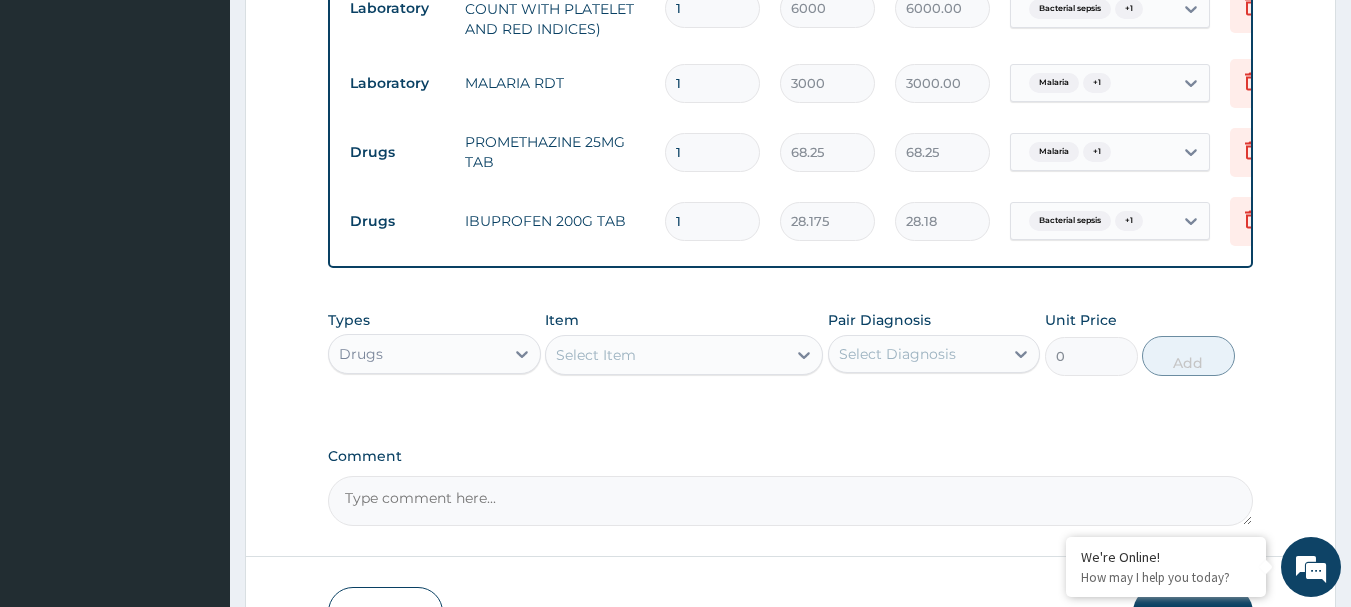 type 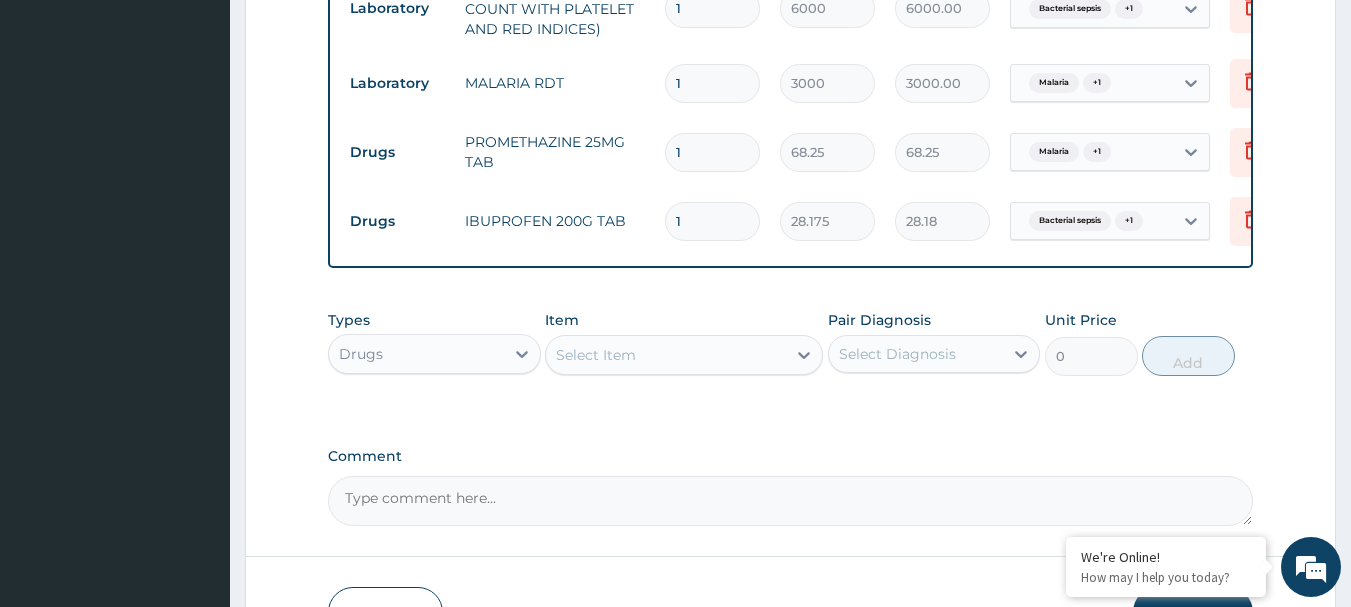 type on "0.00" 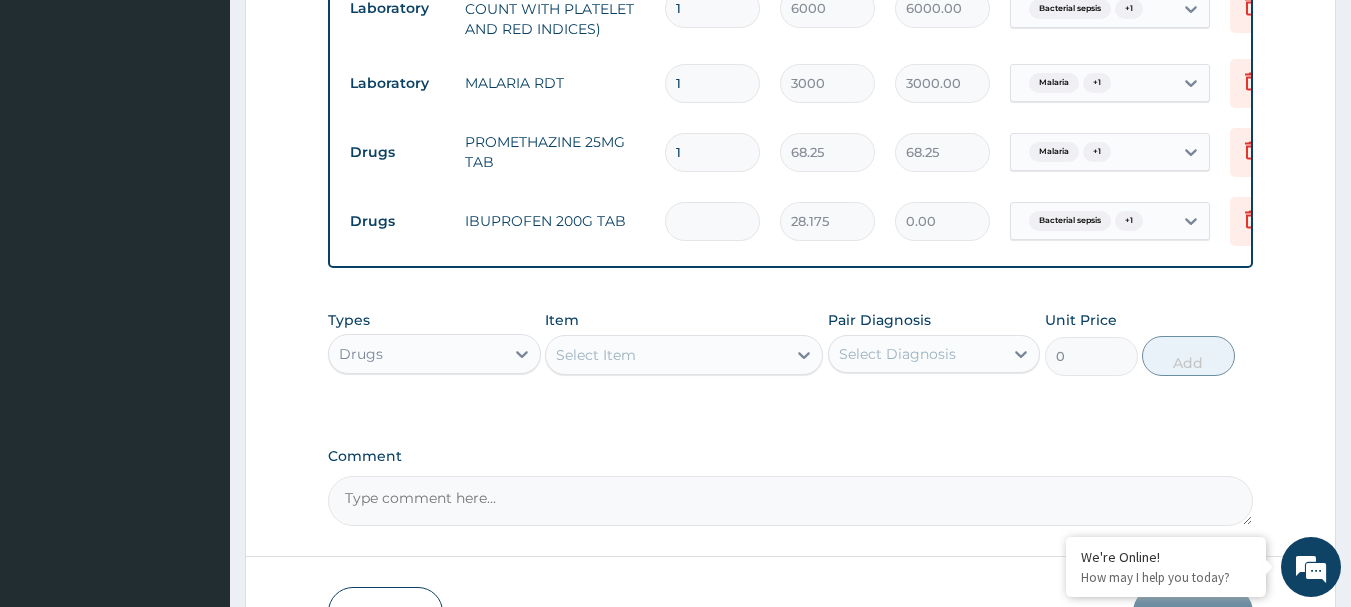 type on "9" 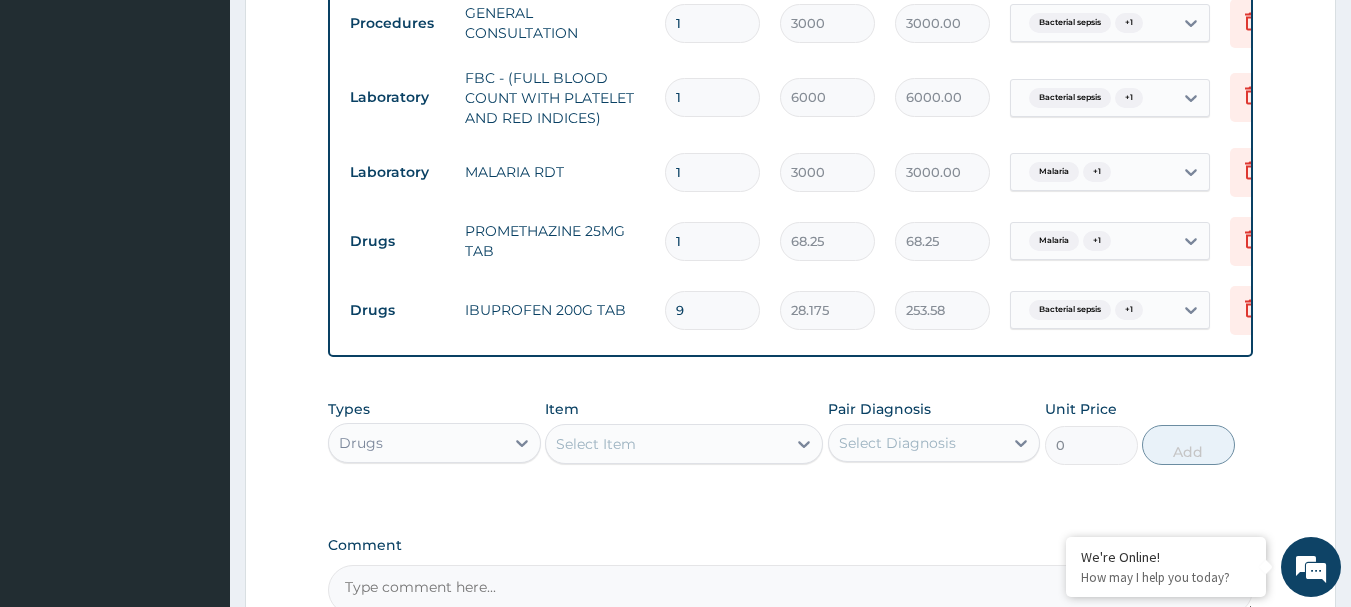 scroll, scrollTop: 794, scrollLeft: 0, axis: vertical 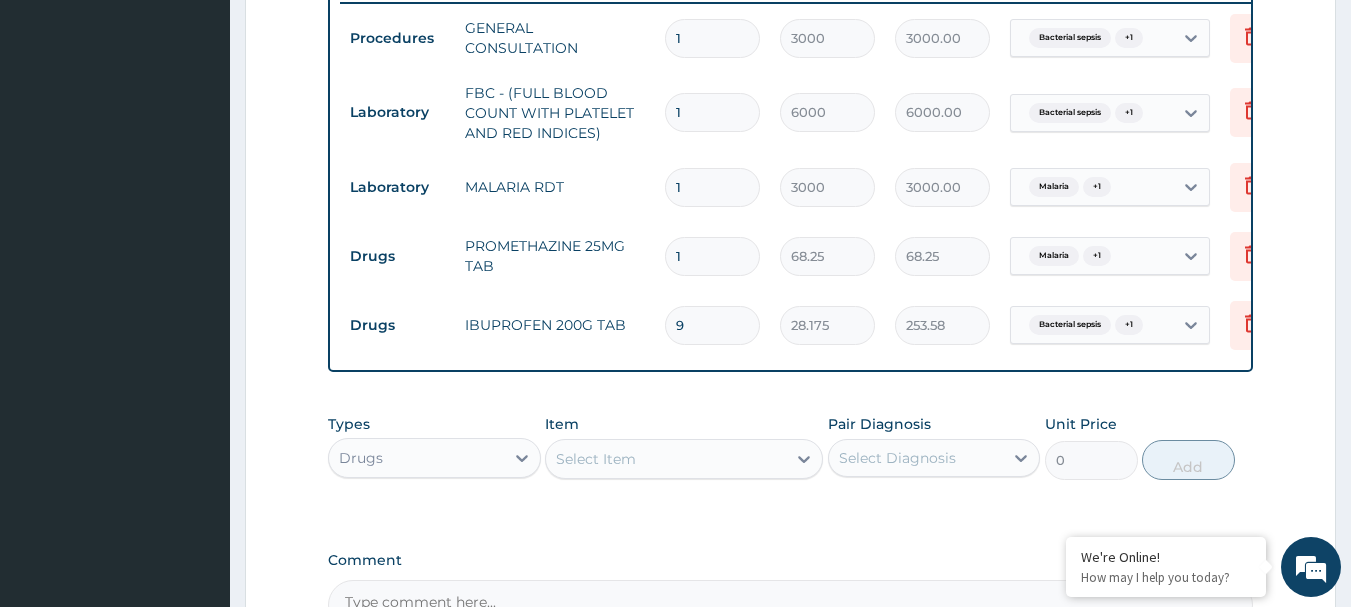 type on "9" 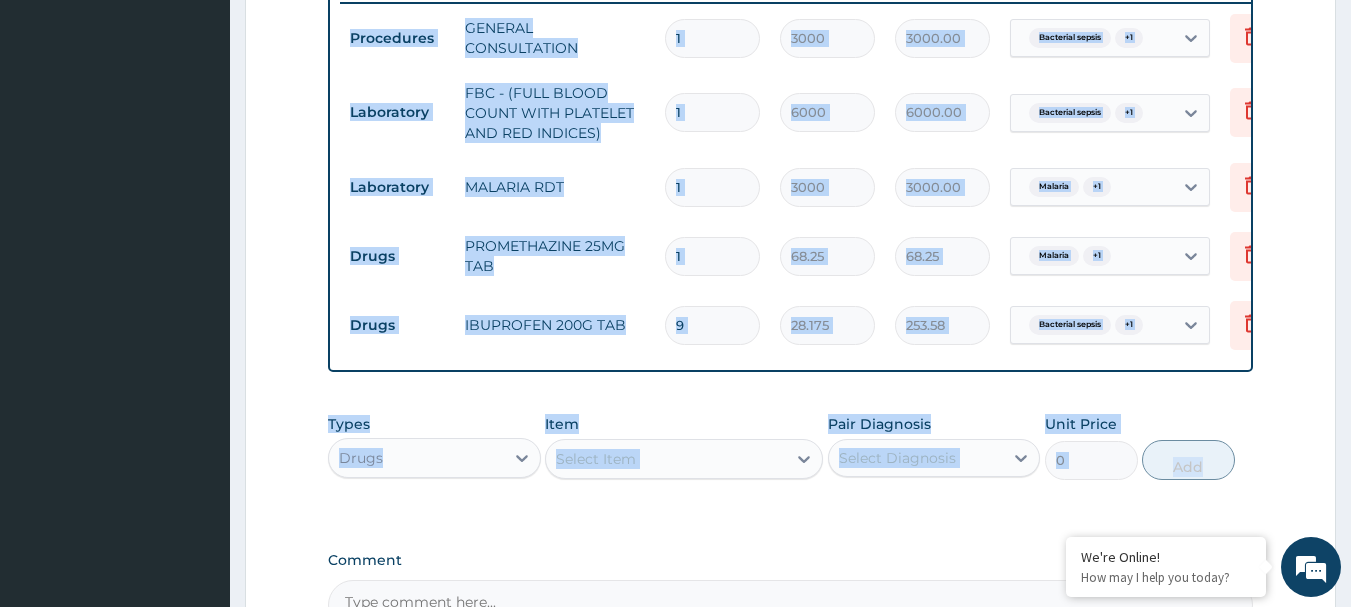 drag, startPoint x: 1347, startPoint y: 388, endPoint x: 1360, endPoint y: 427, distance: 41.109608 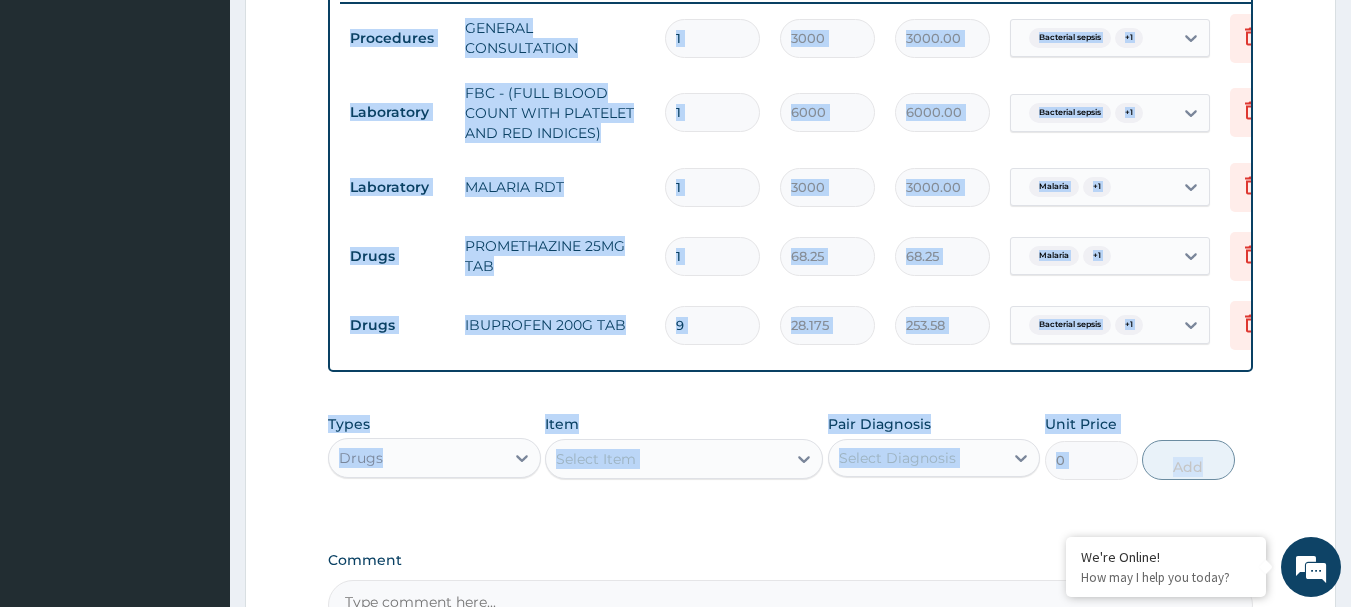 click on "R EL
Toggle navigation
Rjolad Hospital Rjolad Hospital - billingdept@rjolad.com Member since  August 1, 2022 at 2:02:34 PM   Profile Sign out" at bounding box center [675, 23] 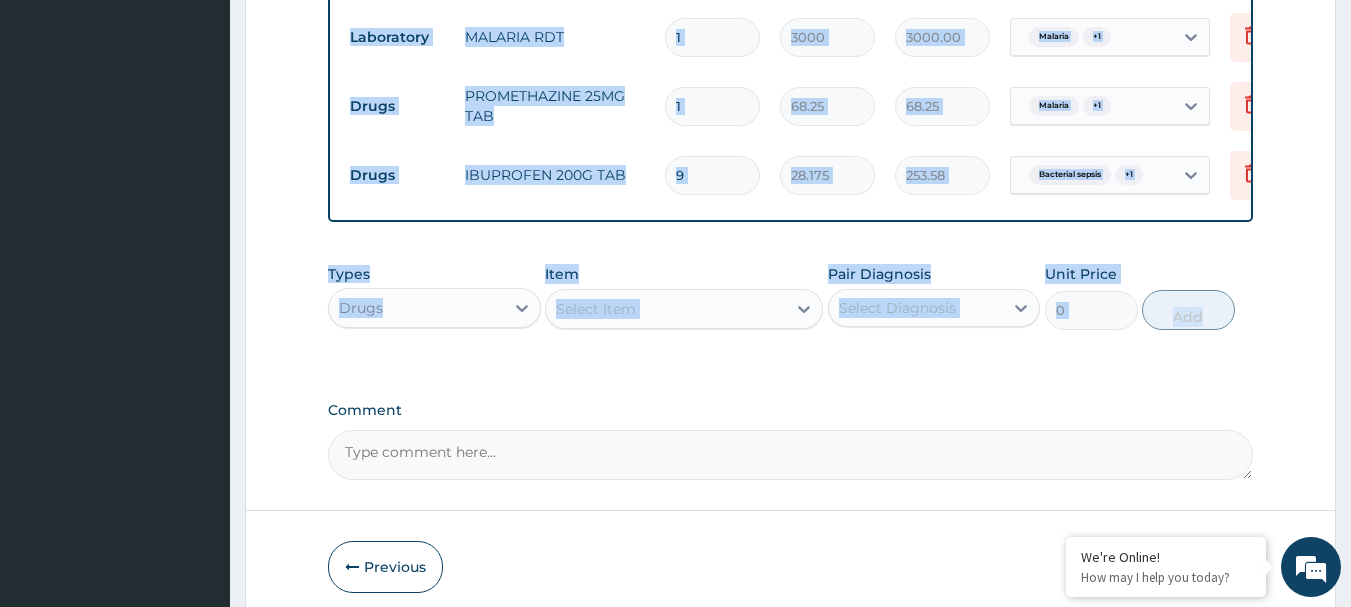 scroll, scrollTop: 979, scrollLeft: 0, axis: vertical 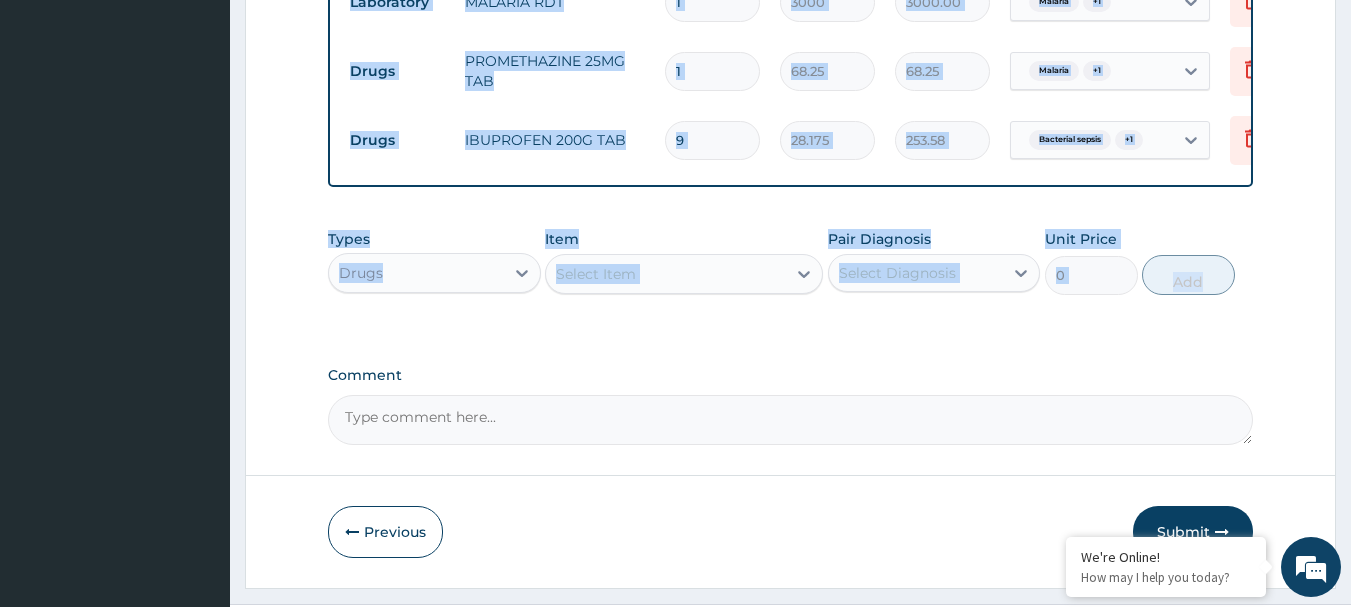 click on "Submit" at bounding box center [1193, 532] 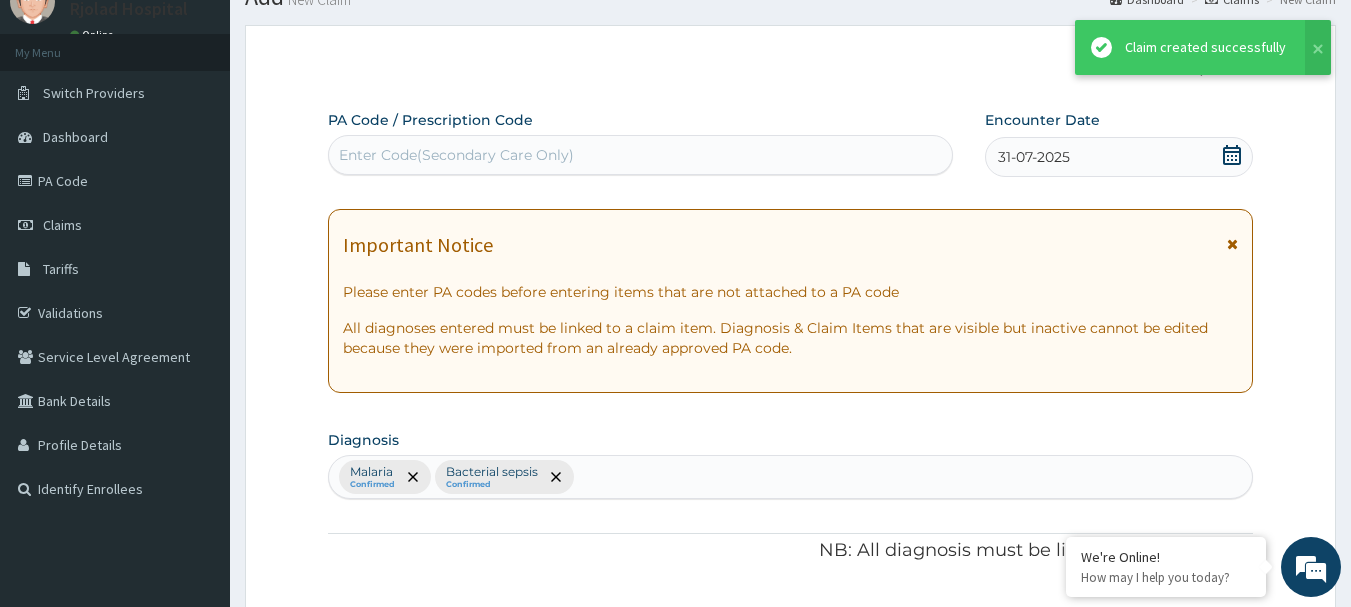 scroll, scrollTop: 979, scrollLeft: 0, axis: vertical 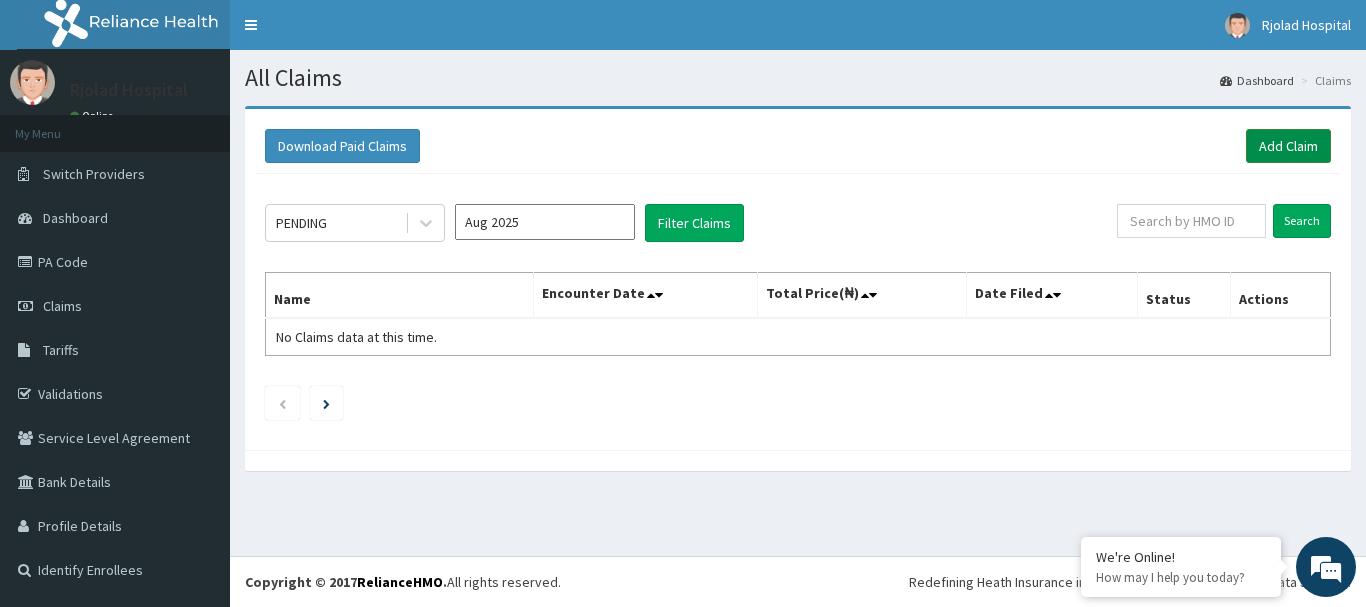 click on "Add Claim" at bounding box center (1288, 146) 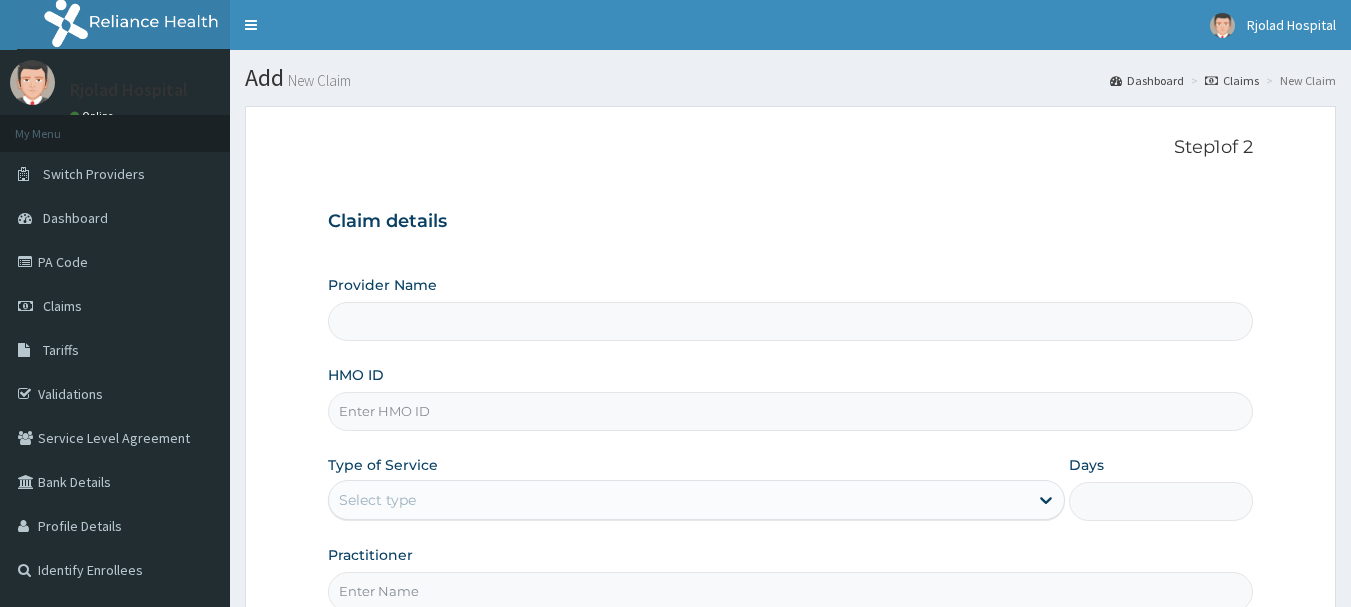 scroll, scrollTop: 0, scrollLeft: 0, axis: both 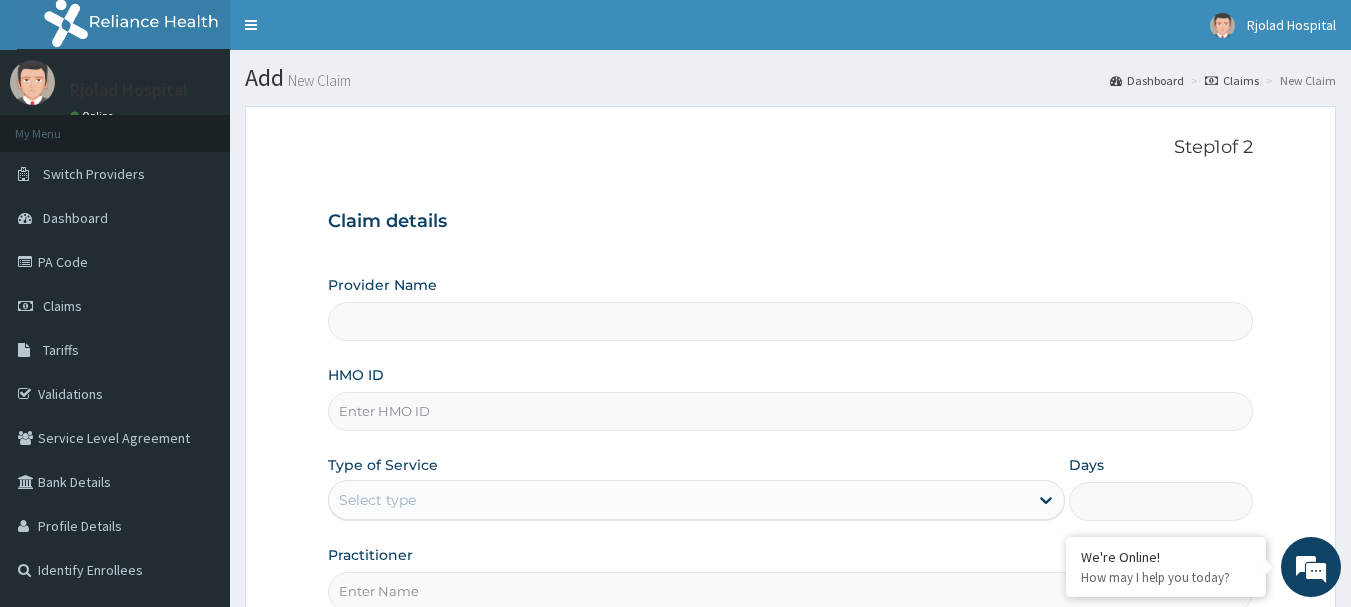 type on "R-Jolad Hospital, Agege [Salem House]" 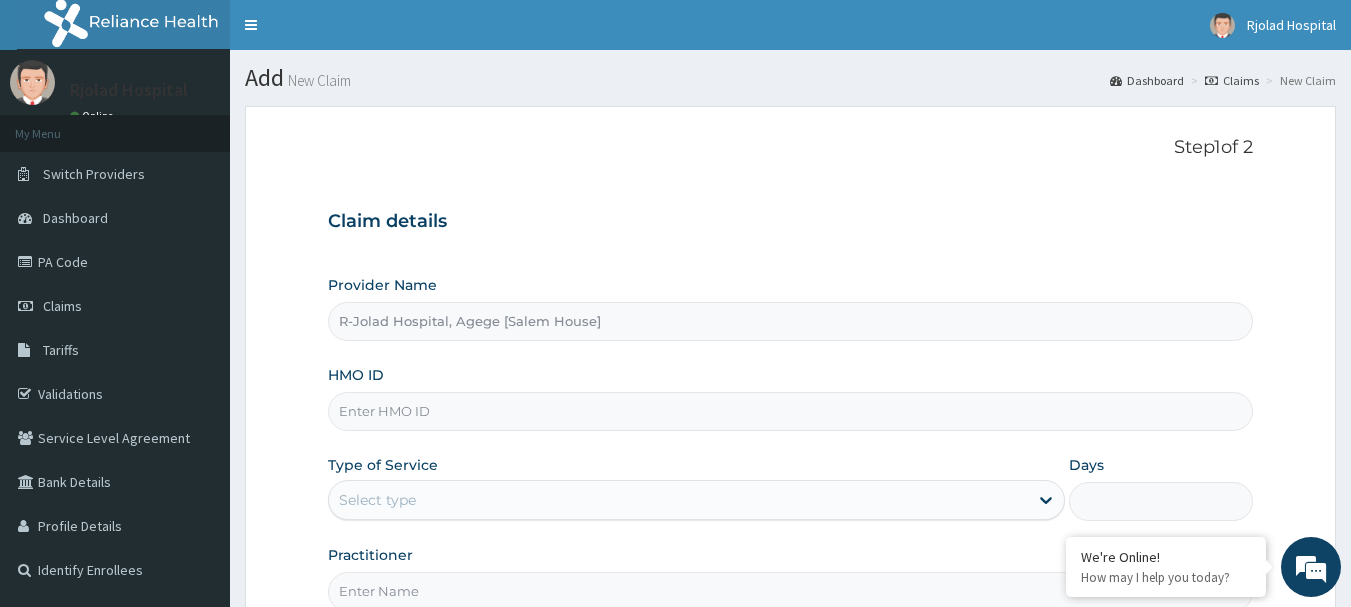 scroll, scrollTop: 0, scrollLeft: 0, axis: both 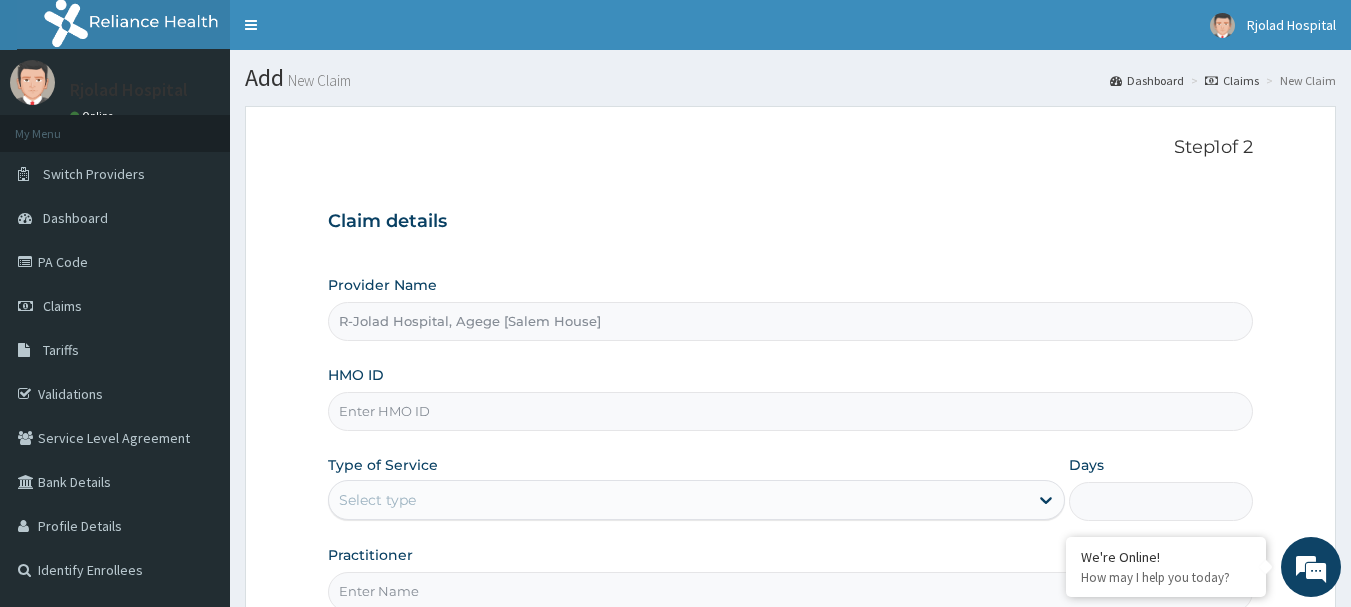 click on "HMO ID" at bounding box center [791, 411] 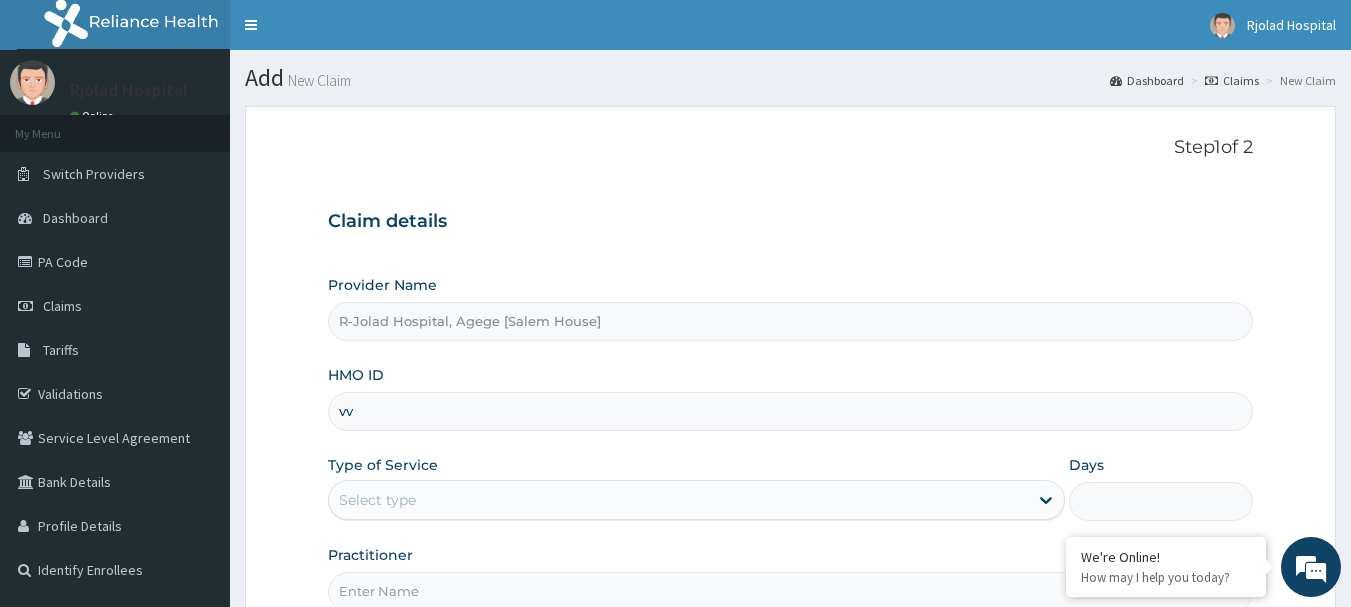 type on "v" 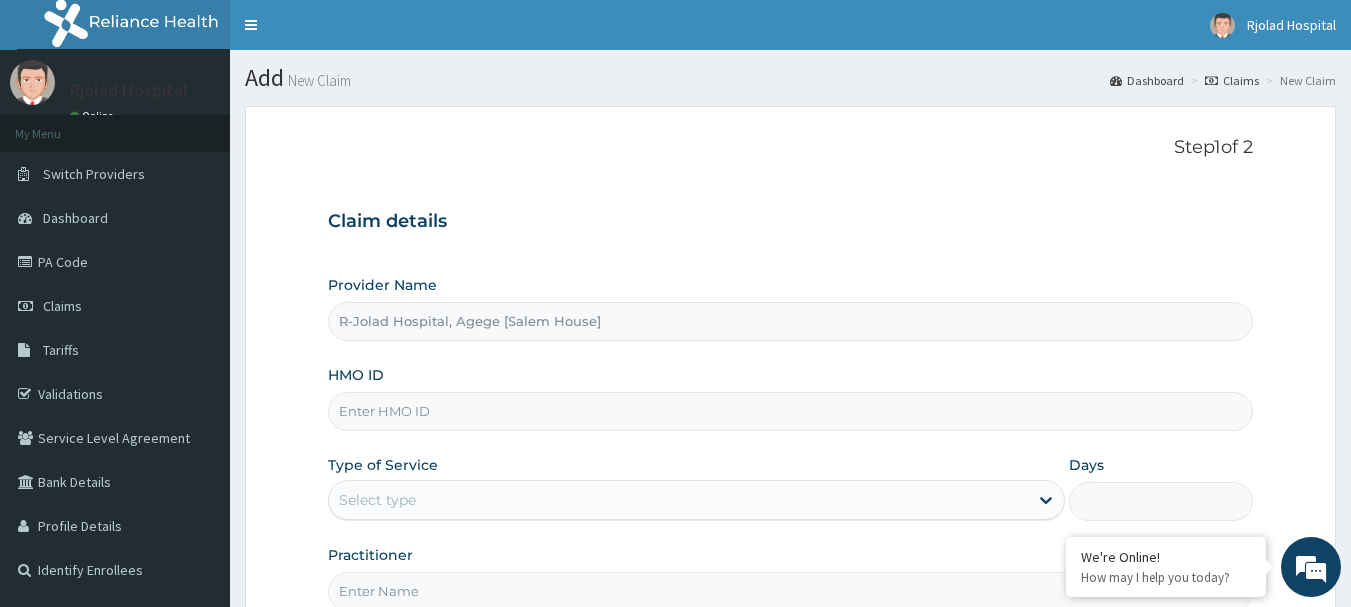 paste on "(VTE/10042/A)" 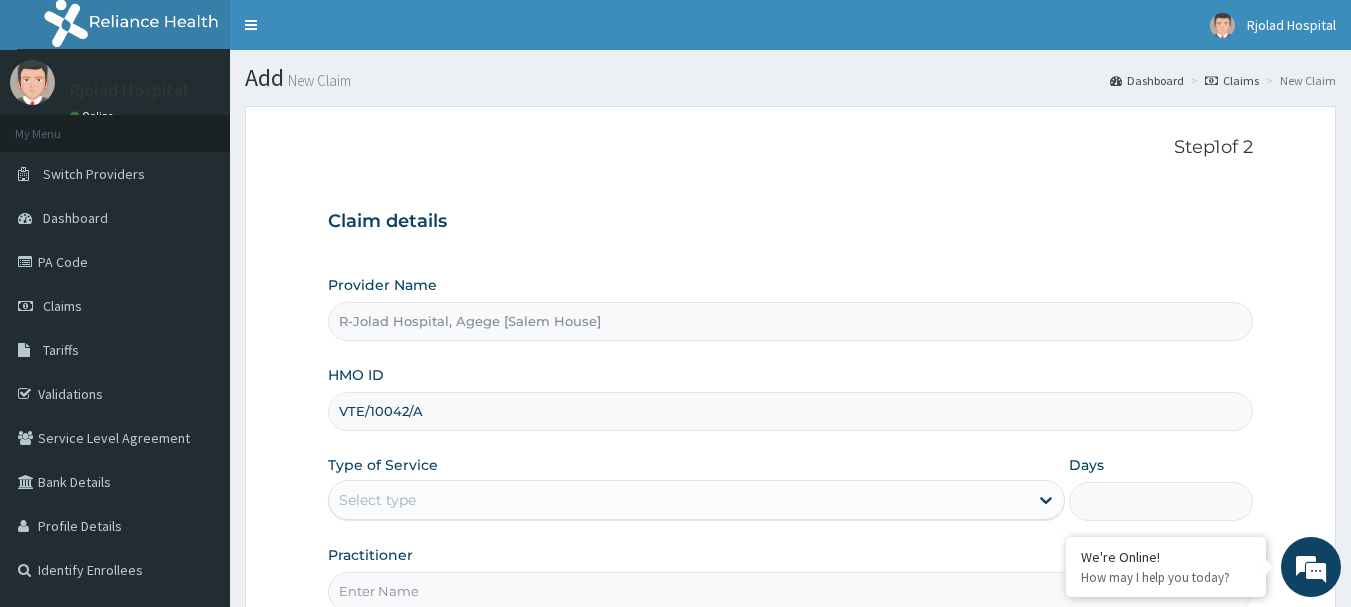 type on "VTE/10042/A" 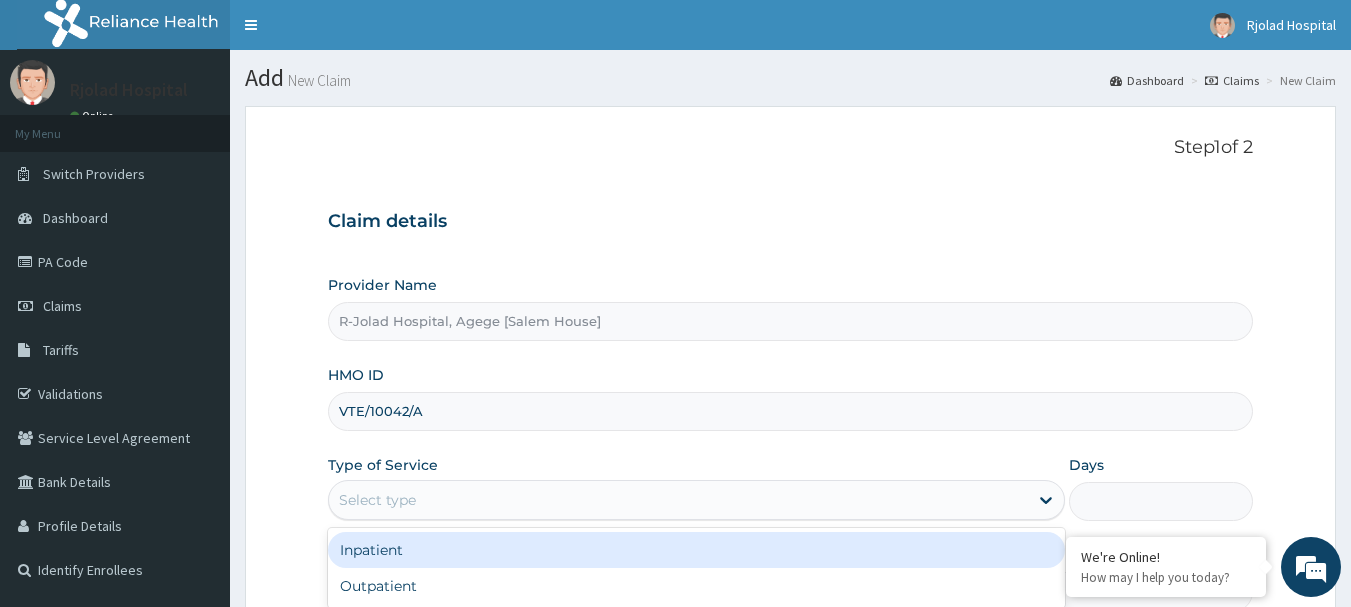 click on "Select type" at bounding box center [678, 500] 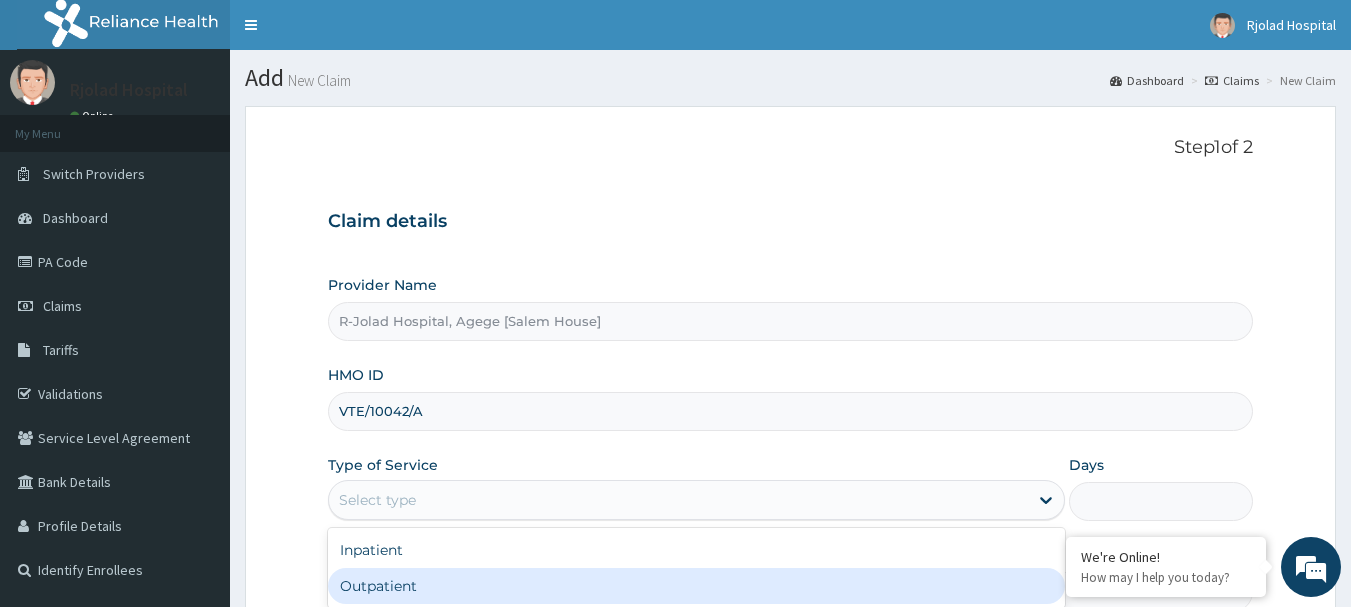 click on "Outpatient" at bounding box center (696, 586) 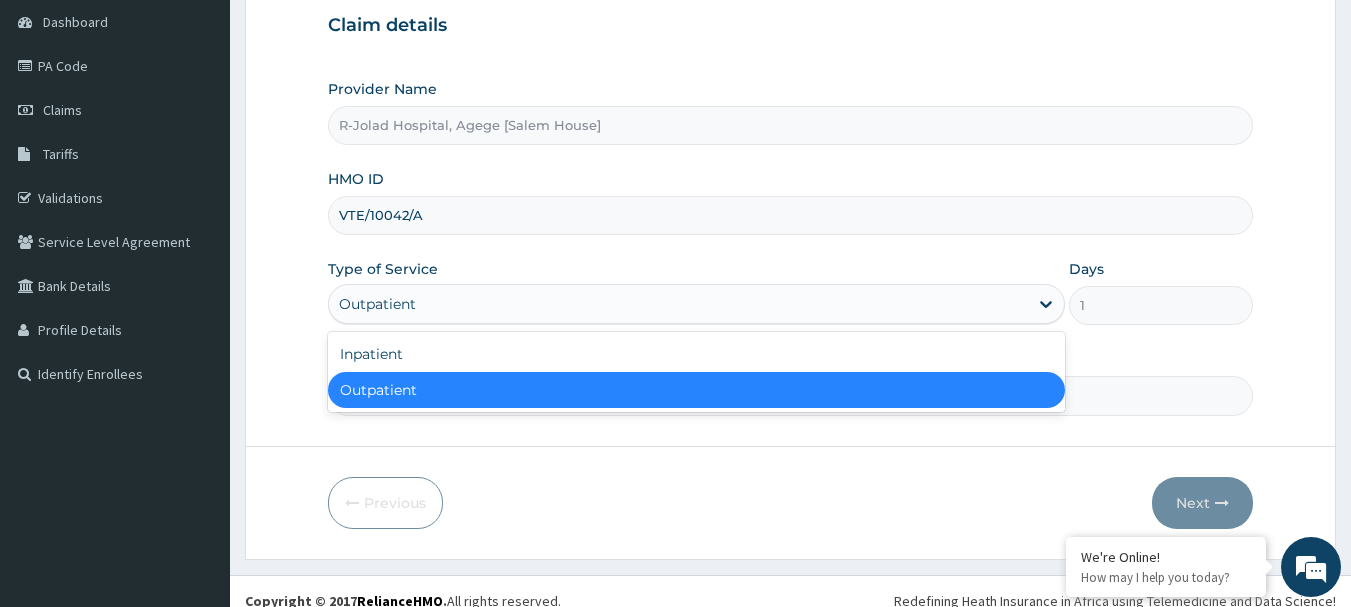 scroll, scrollTop: 215, scrollLeft: 0, axis: vertical 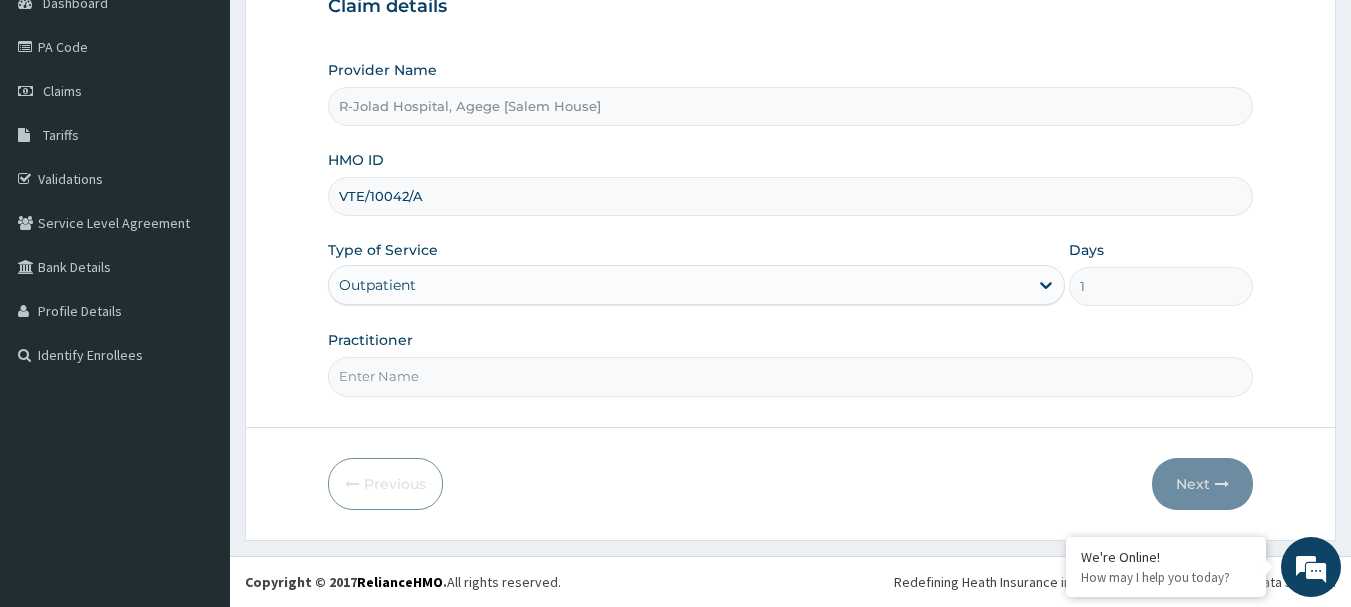 click on "Step  1  of 2 Claim details Provider Name R-Jolad Hospital, Agege [ADDRESS] [HMO] Type of Service Outpatient Days 1 Practitioner     Previous   Next" at bounding box center [790, 215] 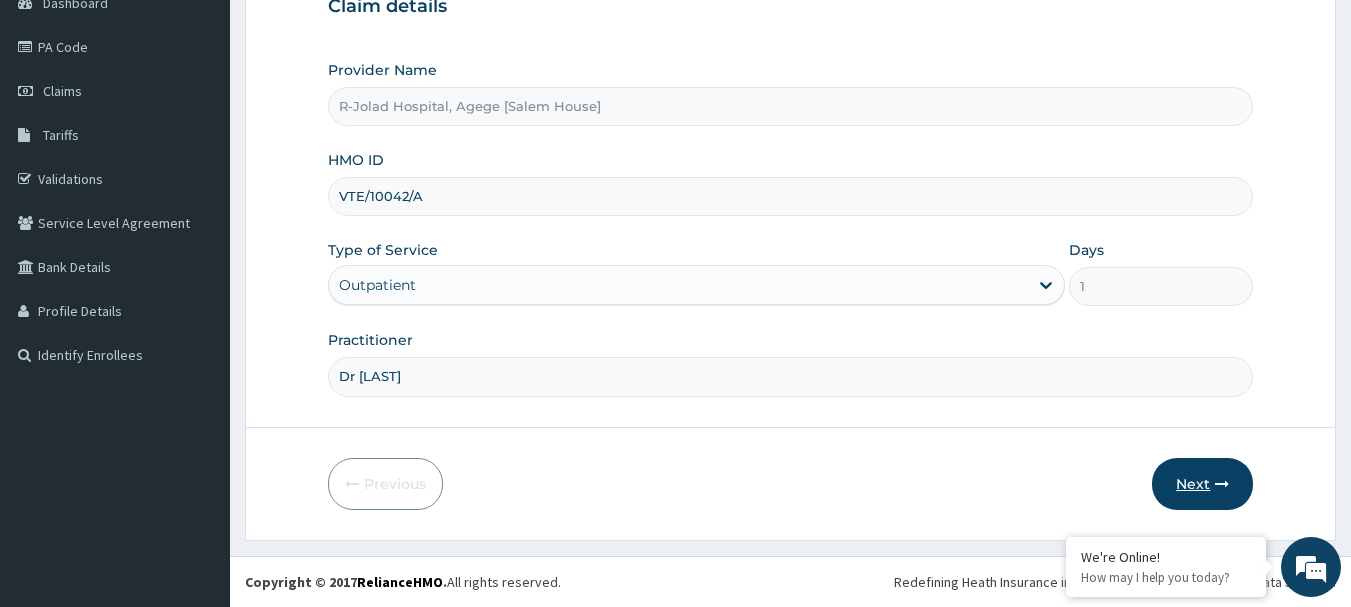 type on "Dr [LAST]" 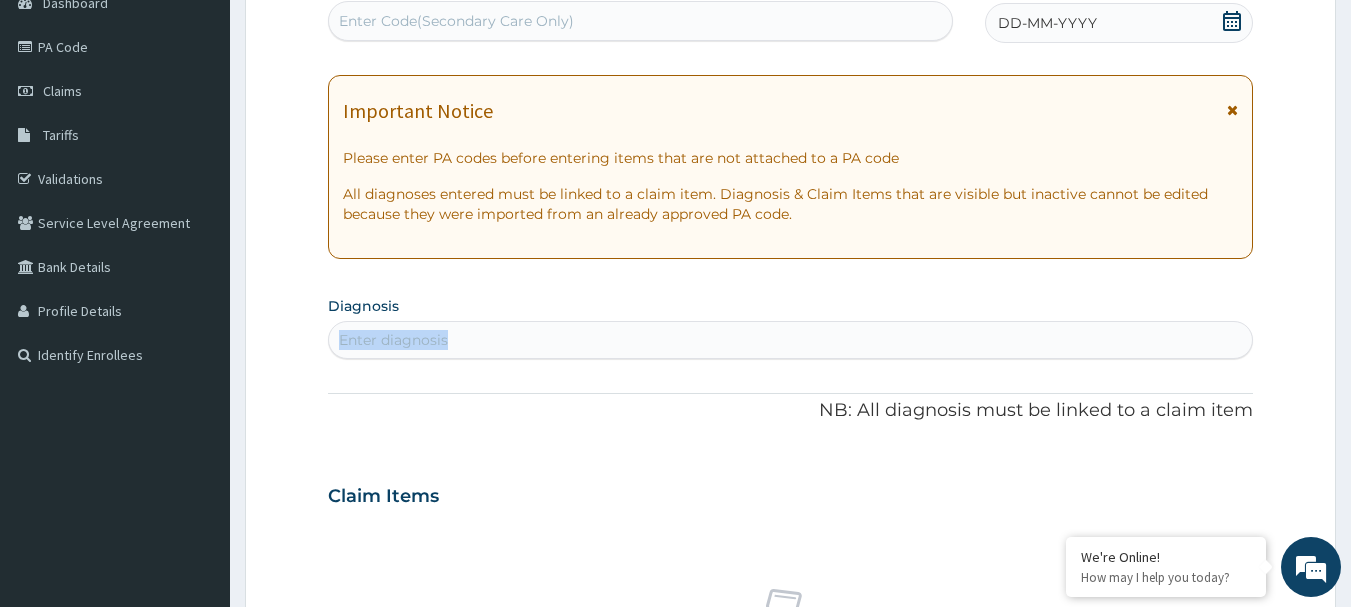 drag, startPoint x: 626, startPoint y: 319, endPoint x: 624, endPoint y: 332, distance: 13.152946 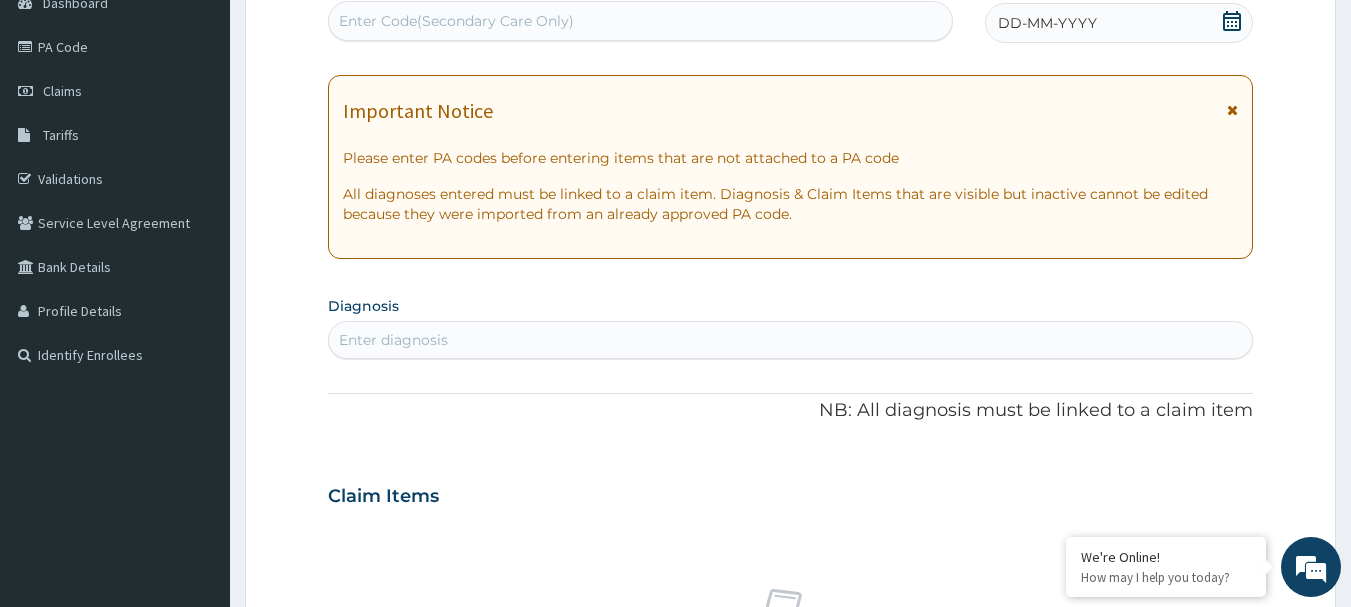 click on "Enter diagnosis" at bounding box center (791, 340) 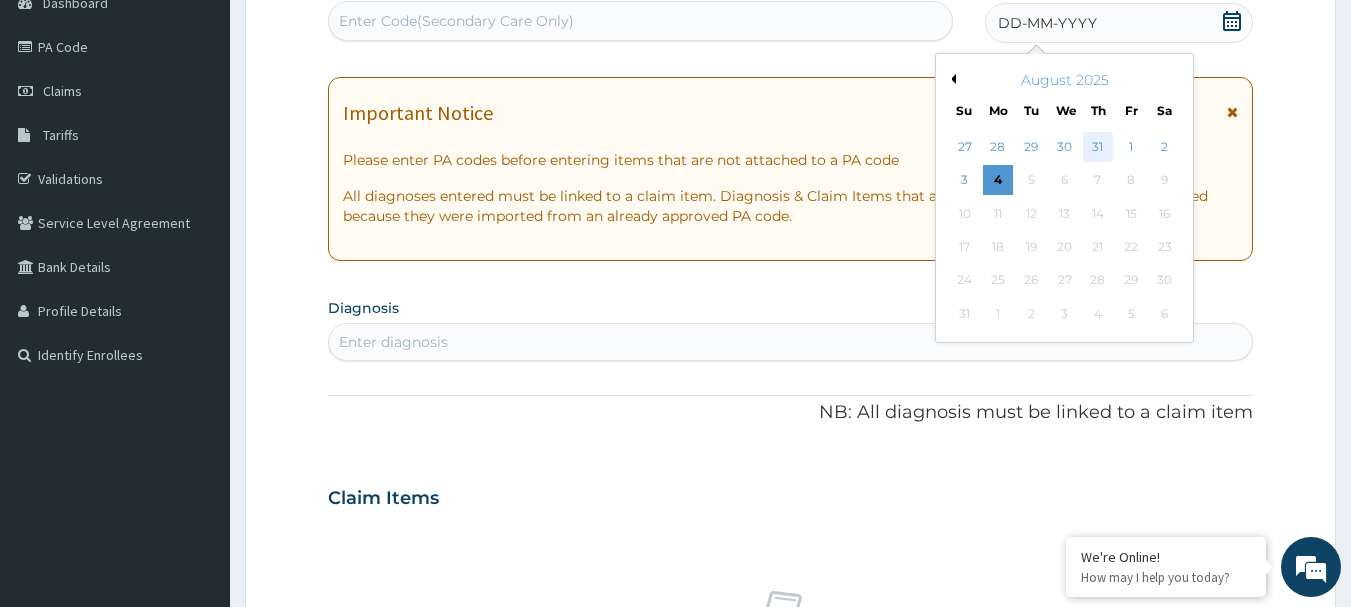 click on "31" at bounding box center (1098, 147) 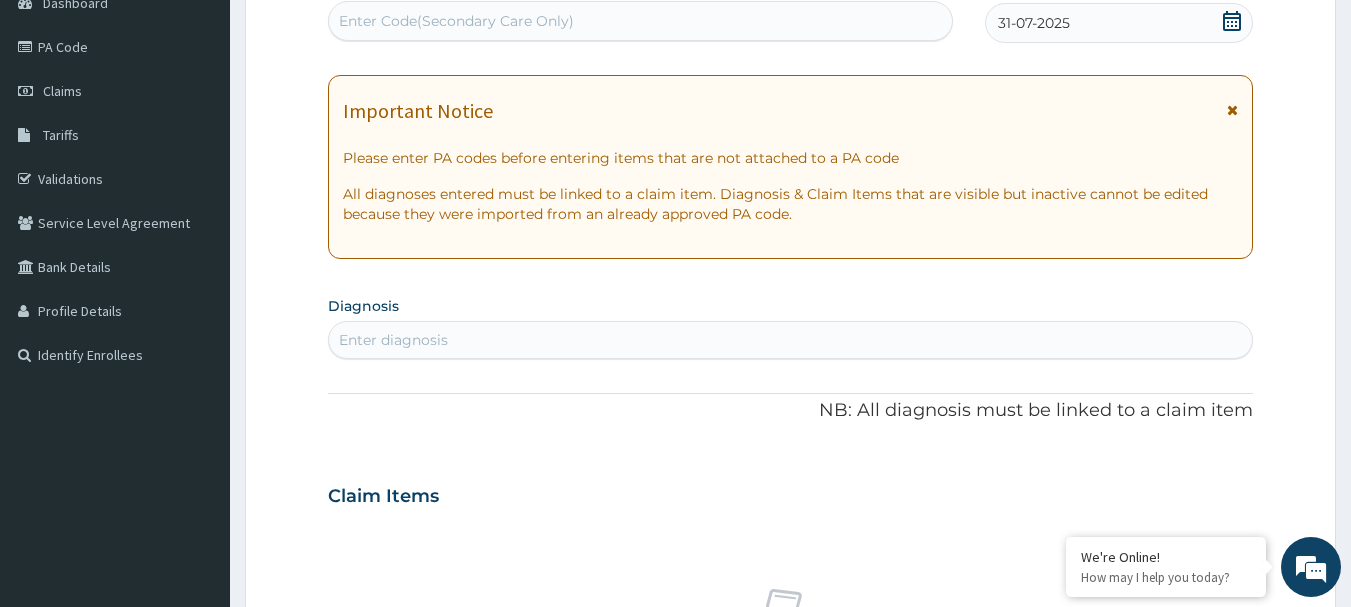 click on "Enter diagnosis" at bounding box center [791, 340] 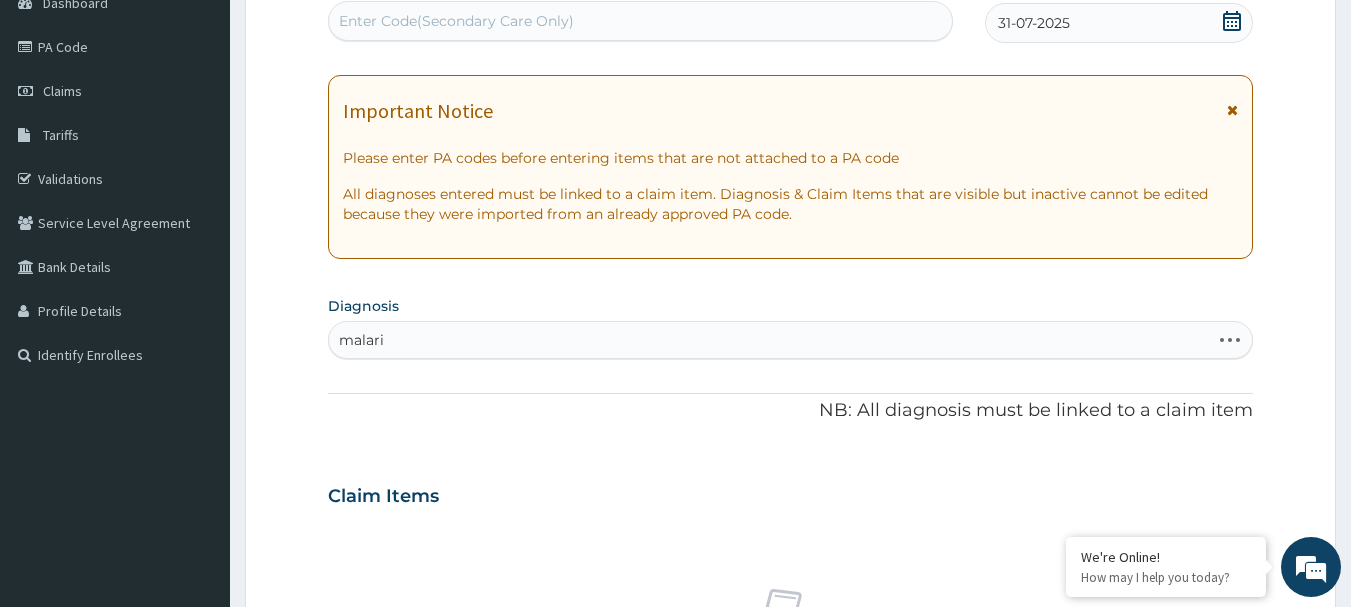type on "malaria" 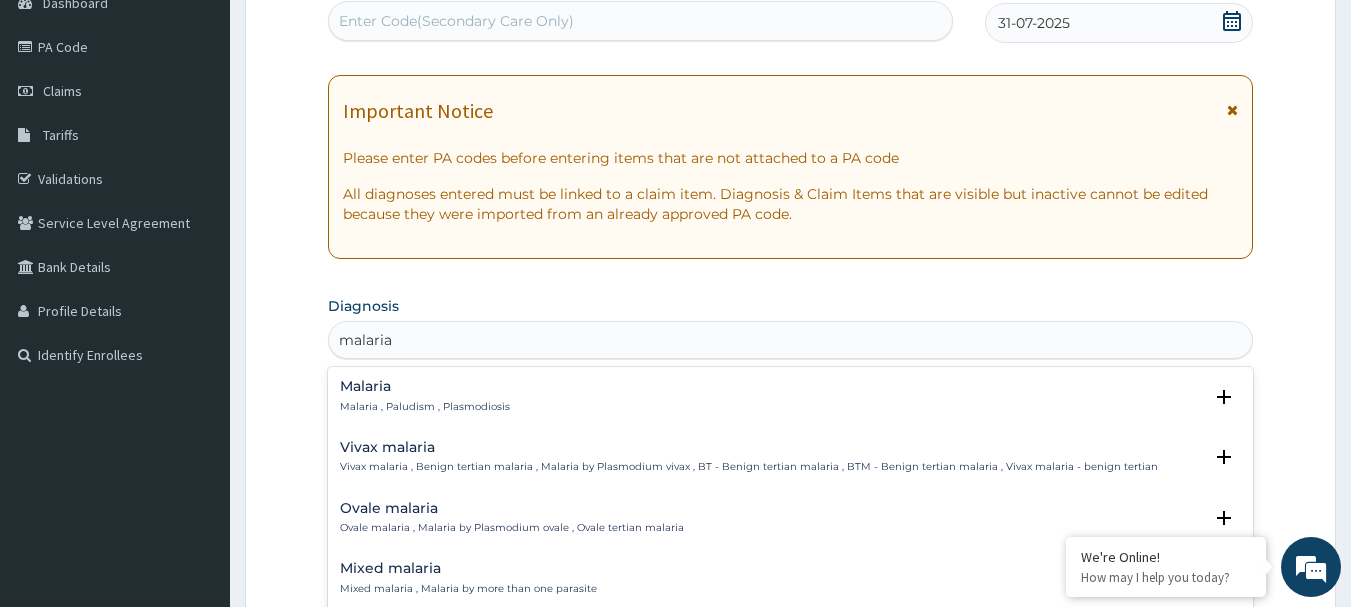 click on "Malaria Malaria , Paludism , Plasmodiosis" at bounding box center (791, 396) 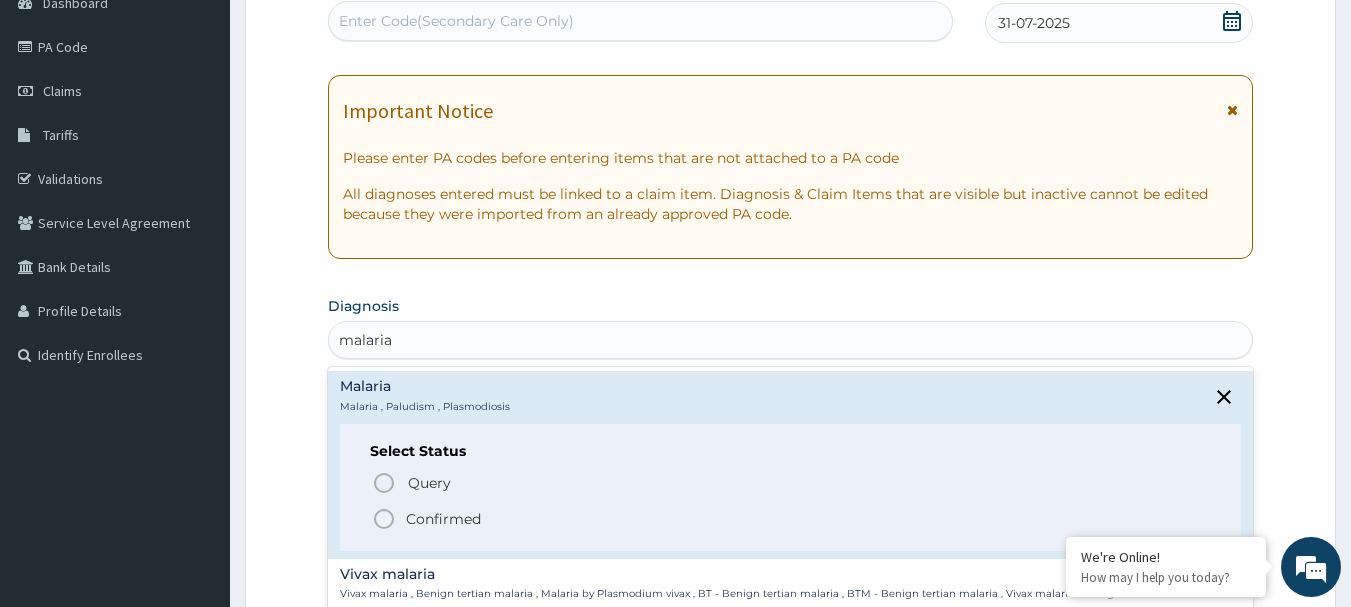click on "Confirmed" at bounding box center (443, 519) 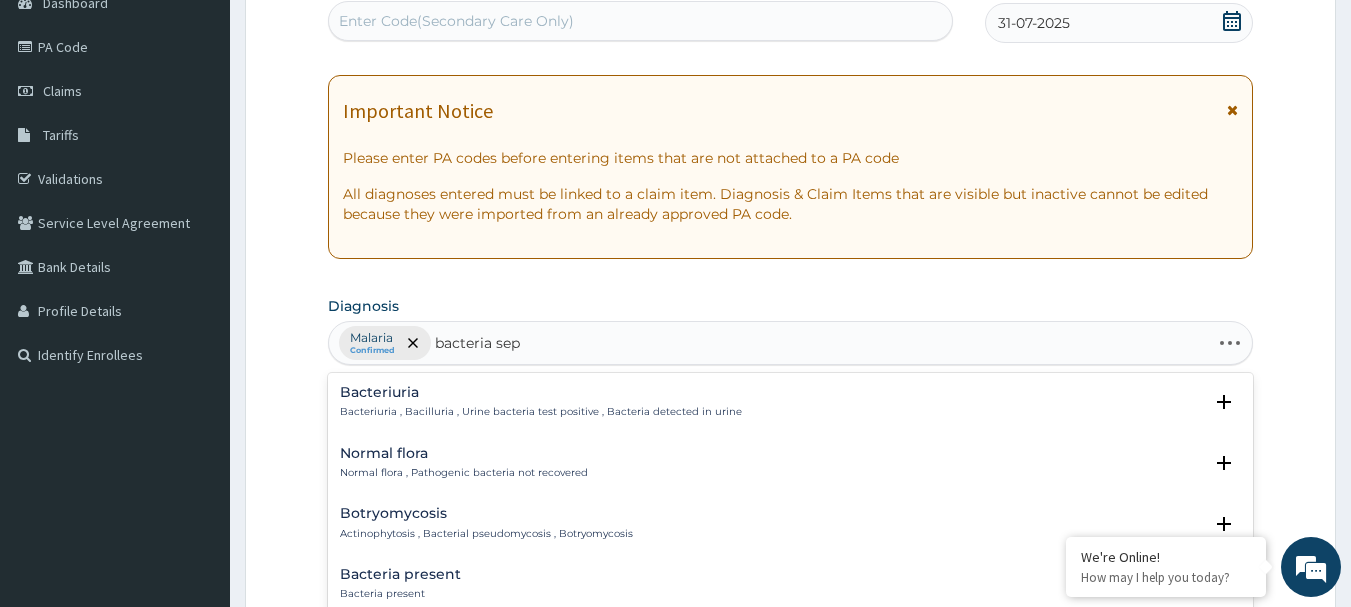 type on "bacteria seps" 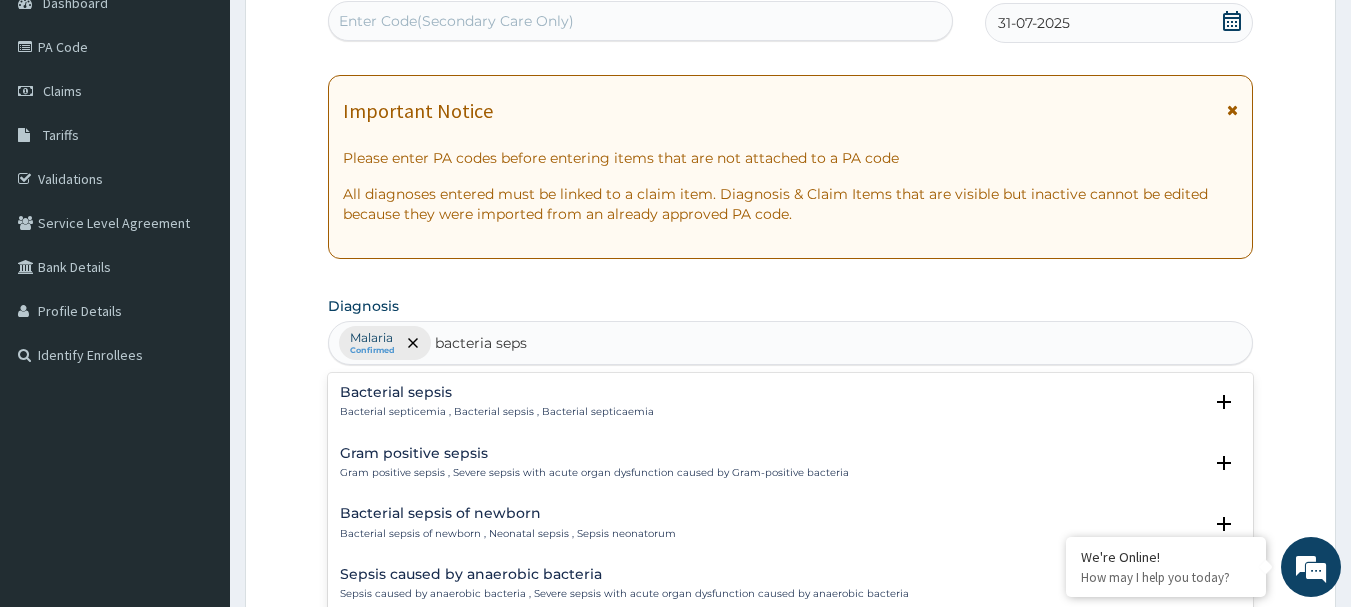 click on "Bacterial septicemia , Bacterial sepsis , Bacterial septicaemia" at bounding box center [497, 412] 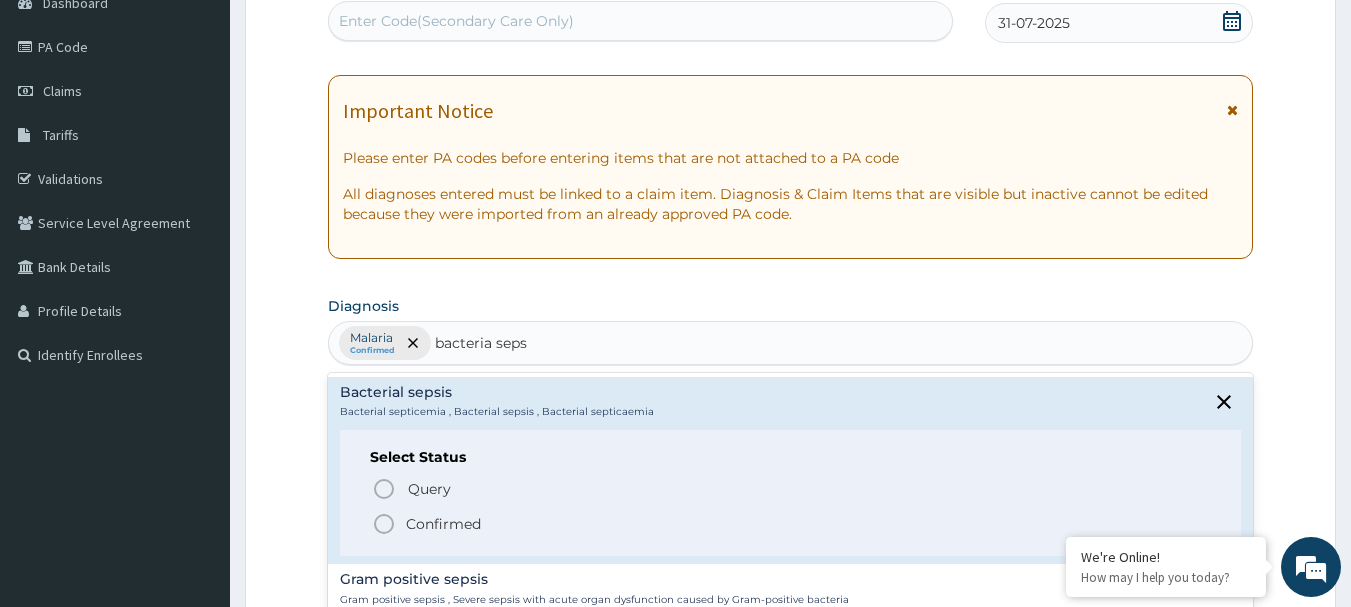 click on "Confirmed" at bounding box center [443, 524] 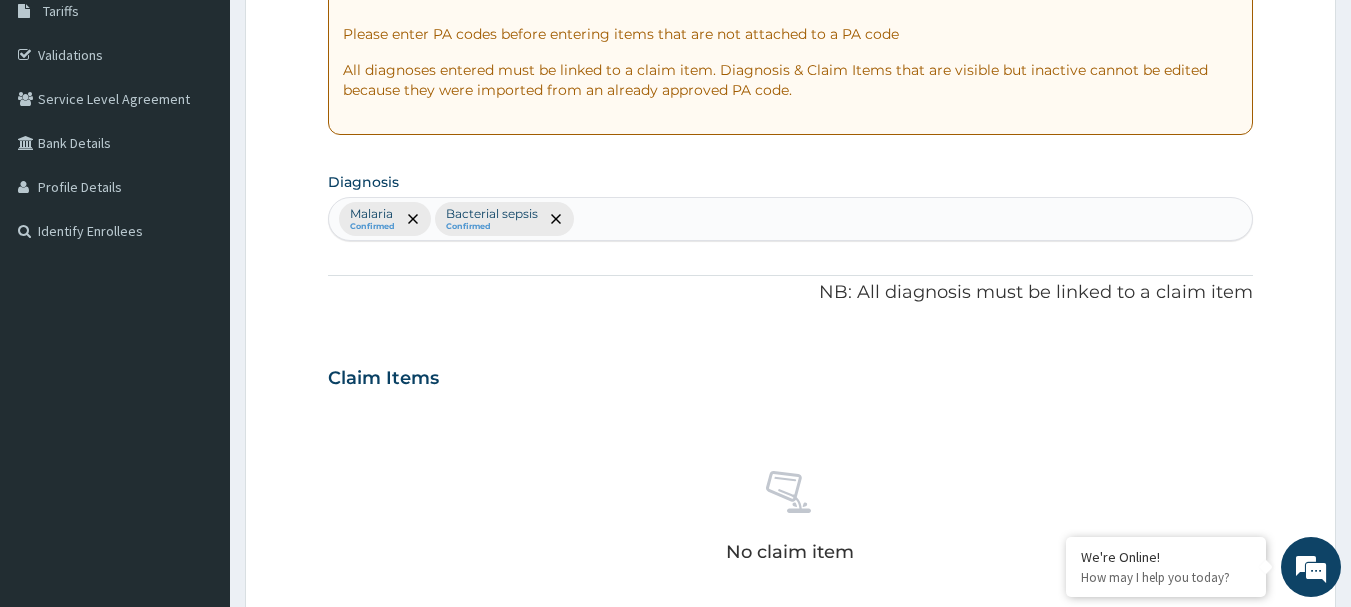scroll, scrollTop: 414, scrollLeft: 0, axis: vertical 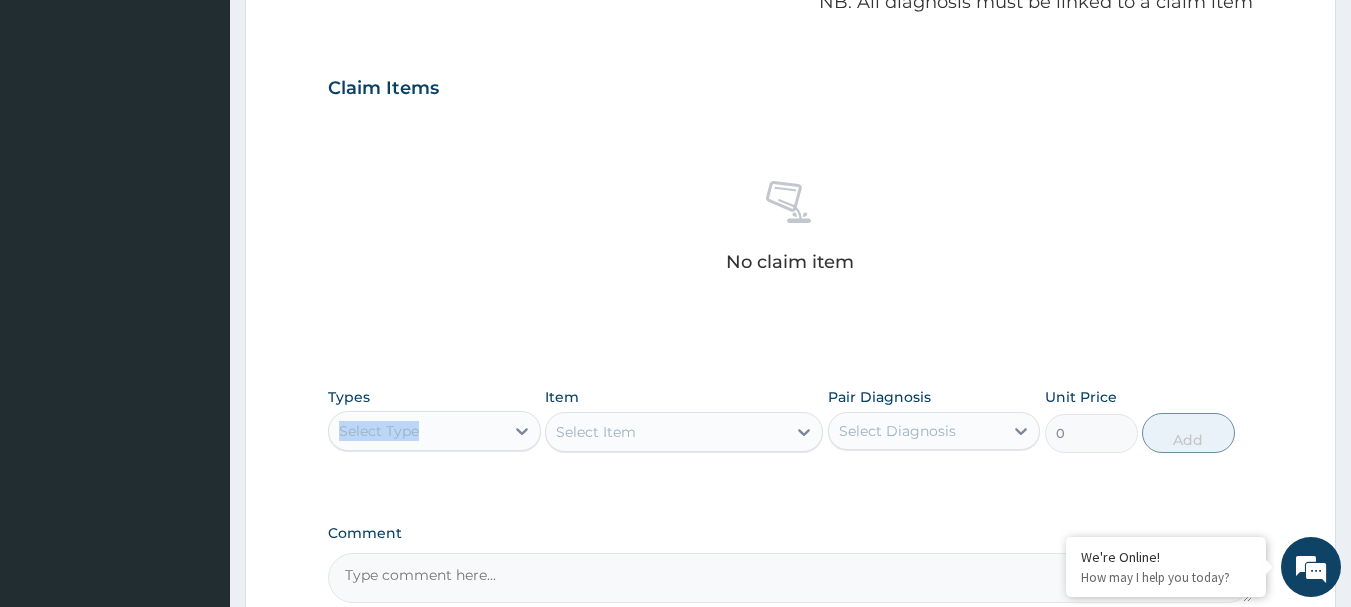 click on "Types Select Type" at bounding box center (434, 420) 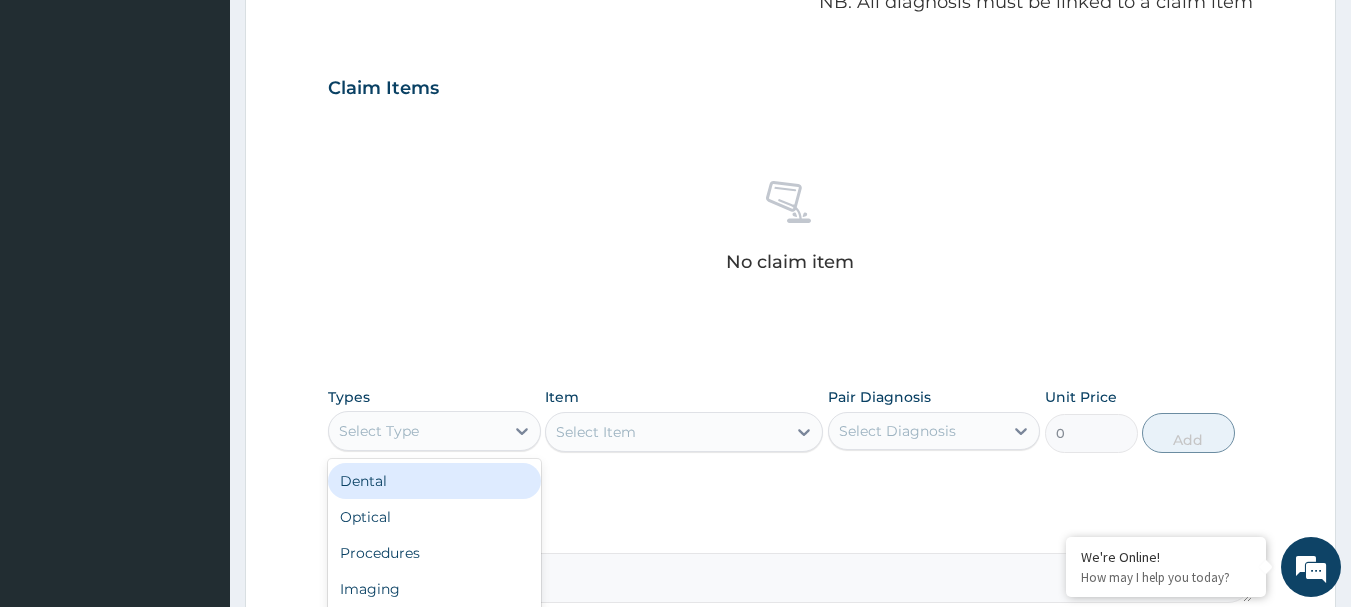 click on "Select Type" at bounding box center [416, 431] 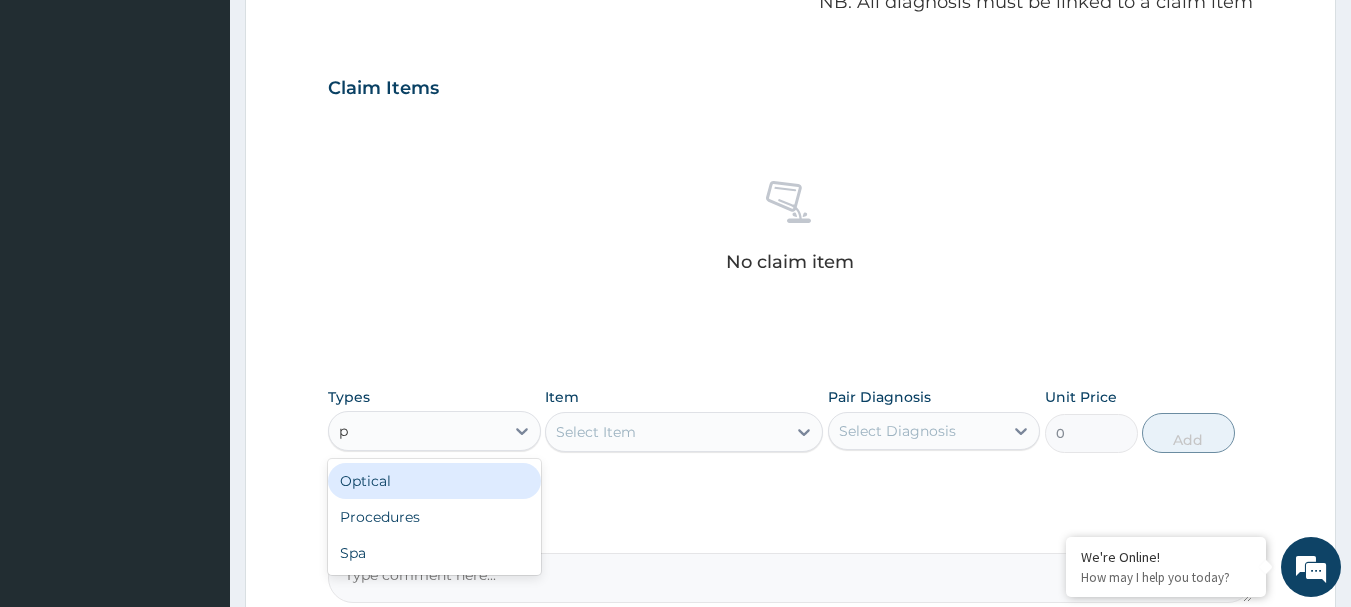 type on "pr" 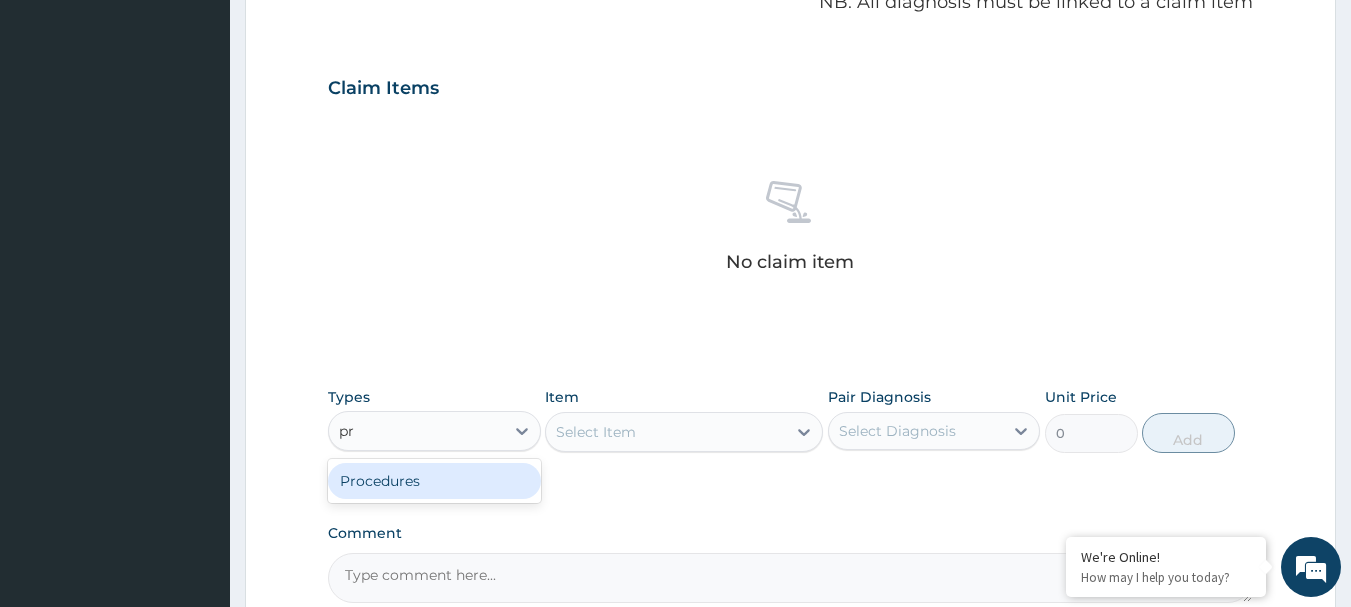click on "Procedures" at bounding box center (434, 481) 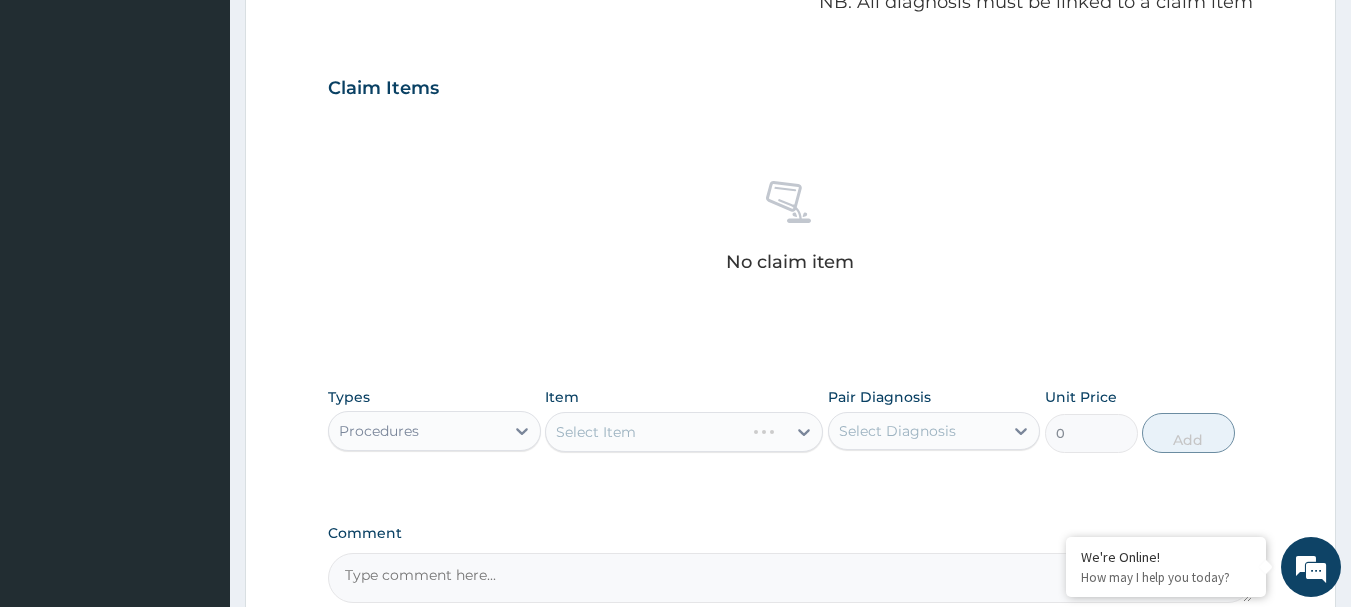 scroll, scrollTop: 835, scrollLeft: 0, axis: vertical 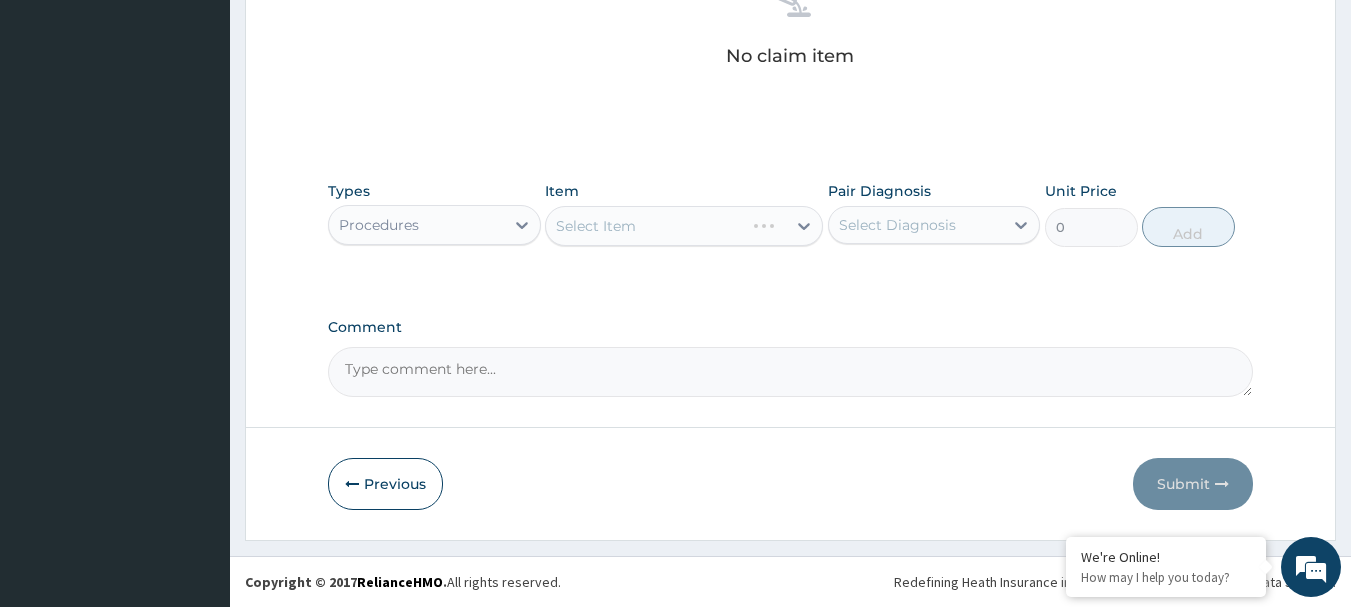 click on "Select Item" at bounding box center (684, 226) 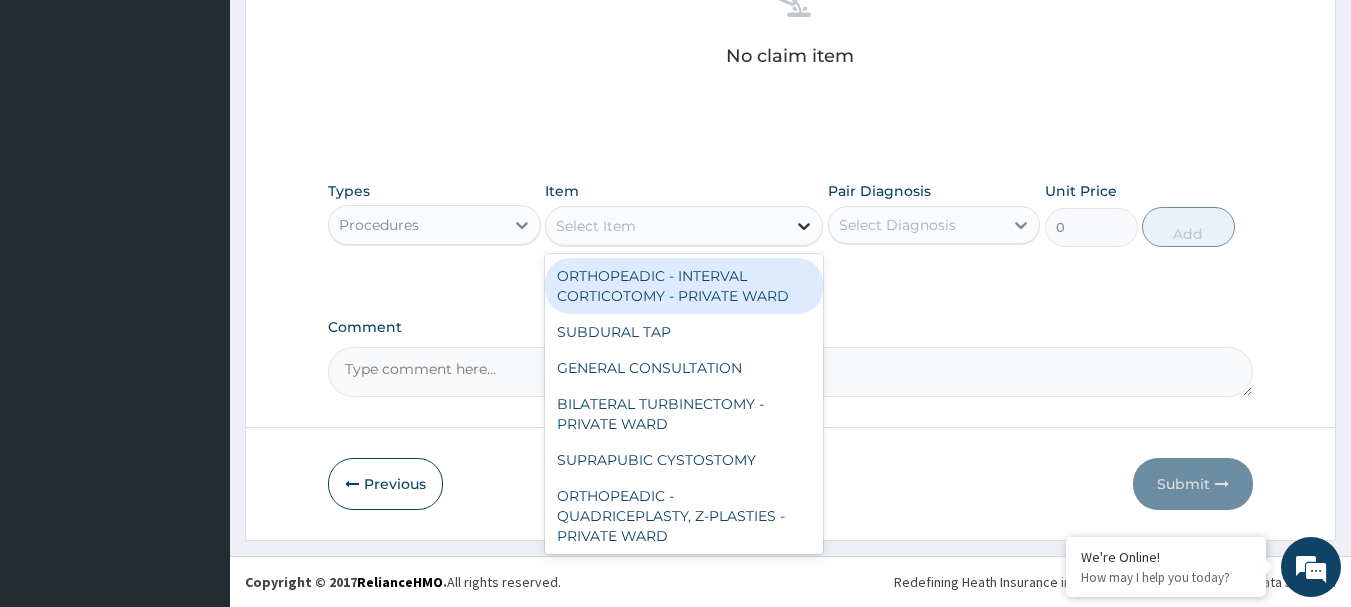 click 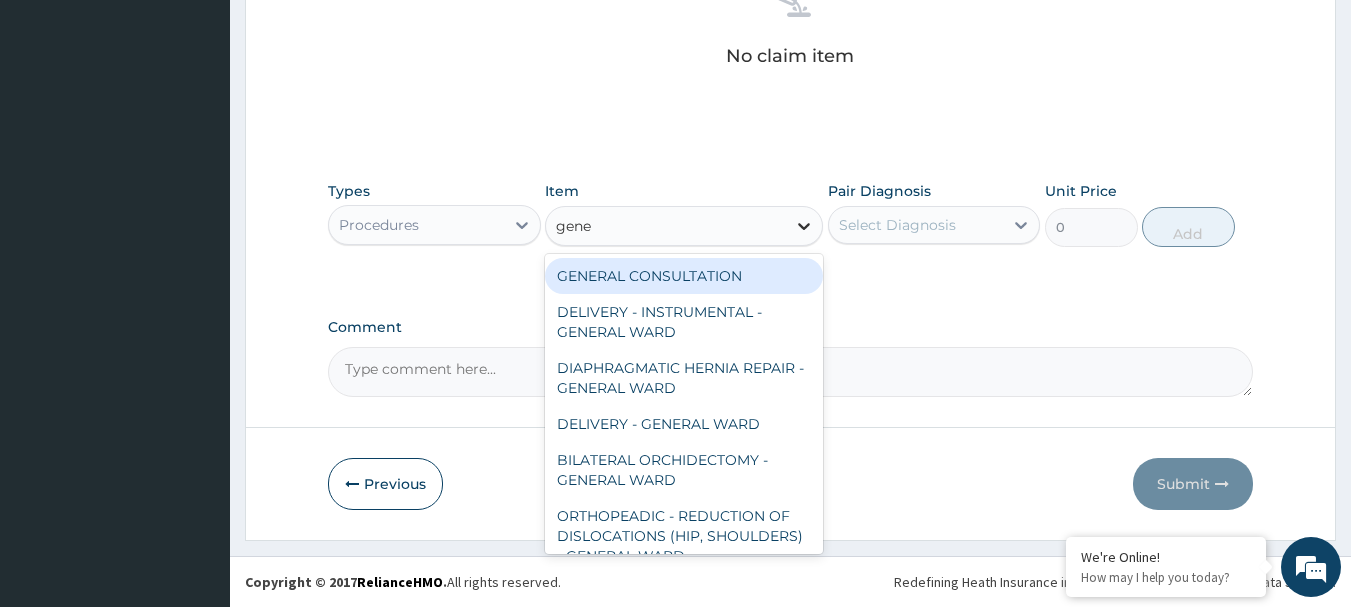 type on "gener" 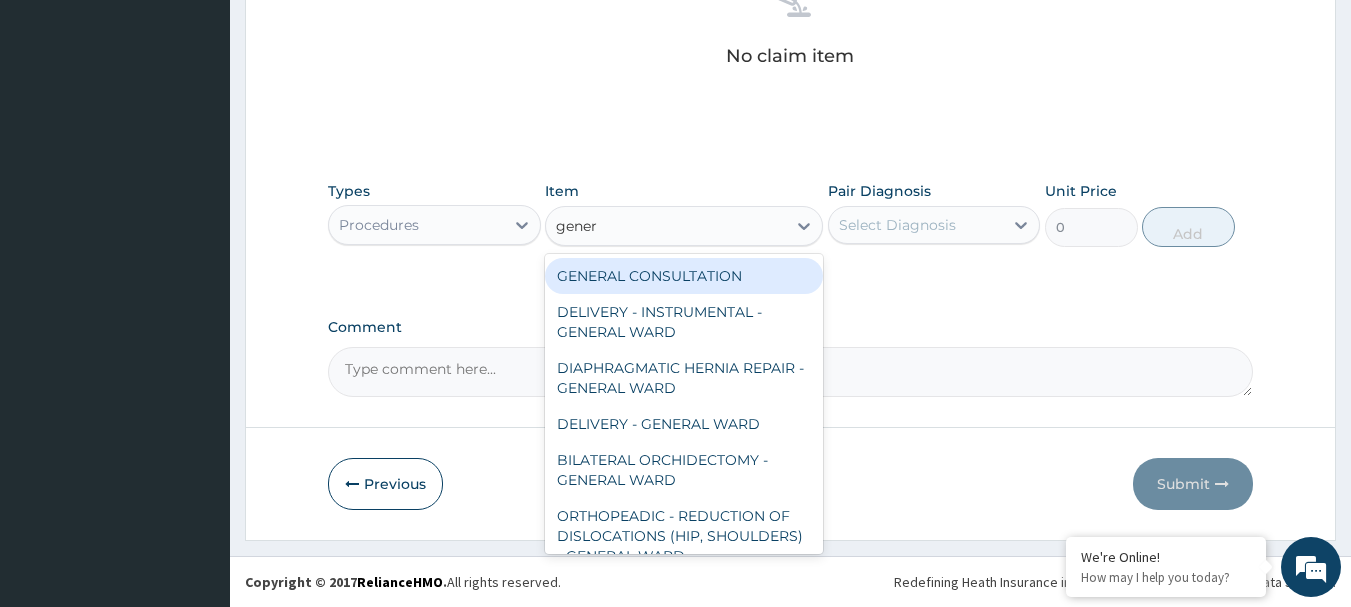 click on "GENERAL CONSULTATION" at bounding box center (684, 276) 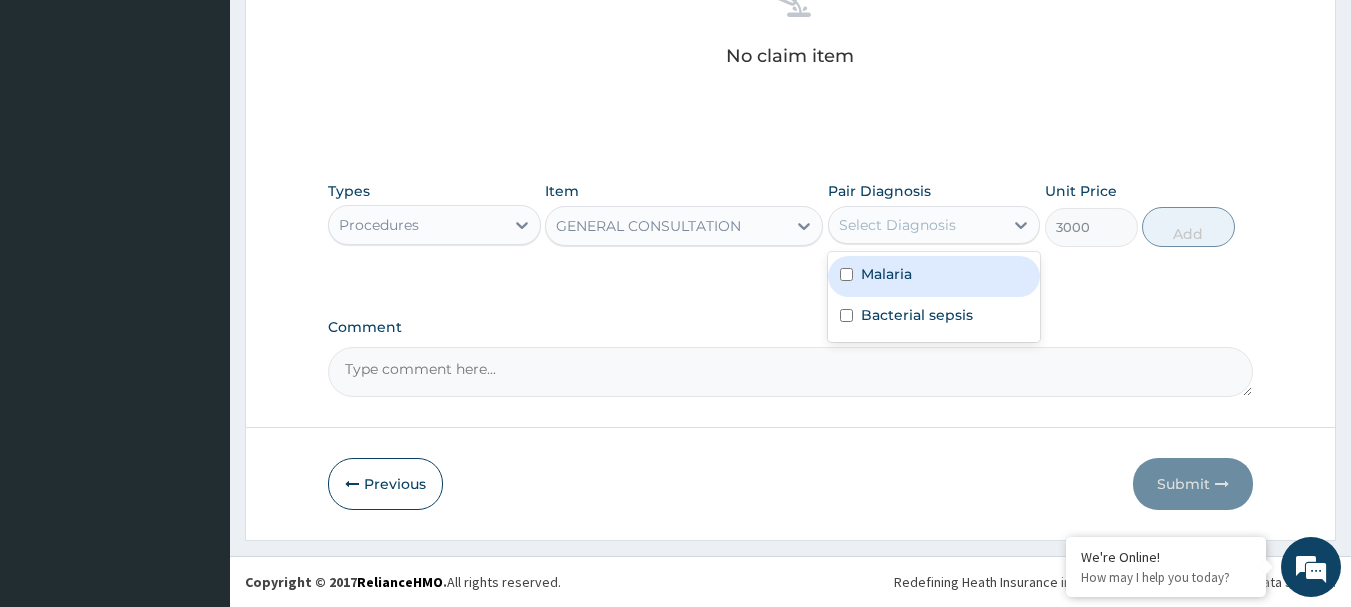 click on "Select Diagnosis" at bounding box center (897, 225) 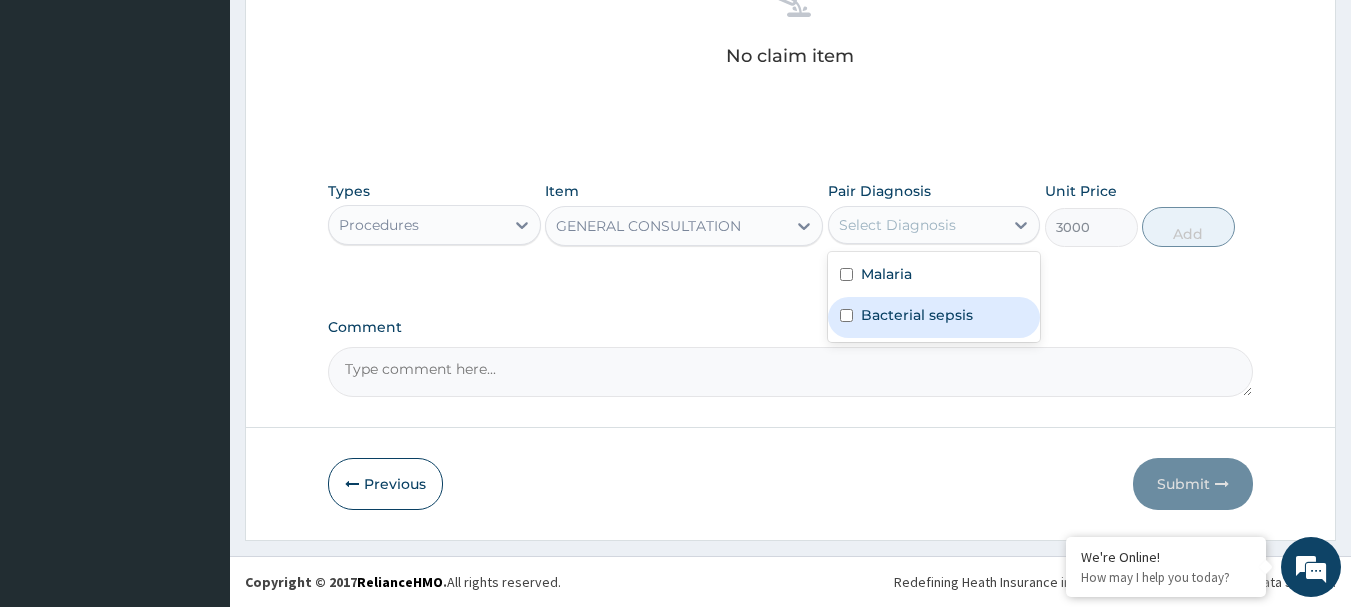 click on "Bacterial sepsis" at bounding box center [934, 317] 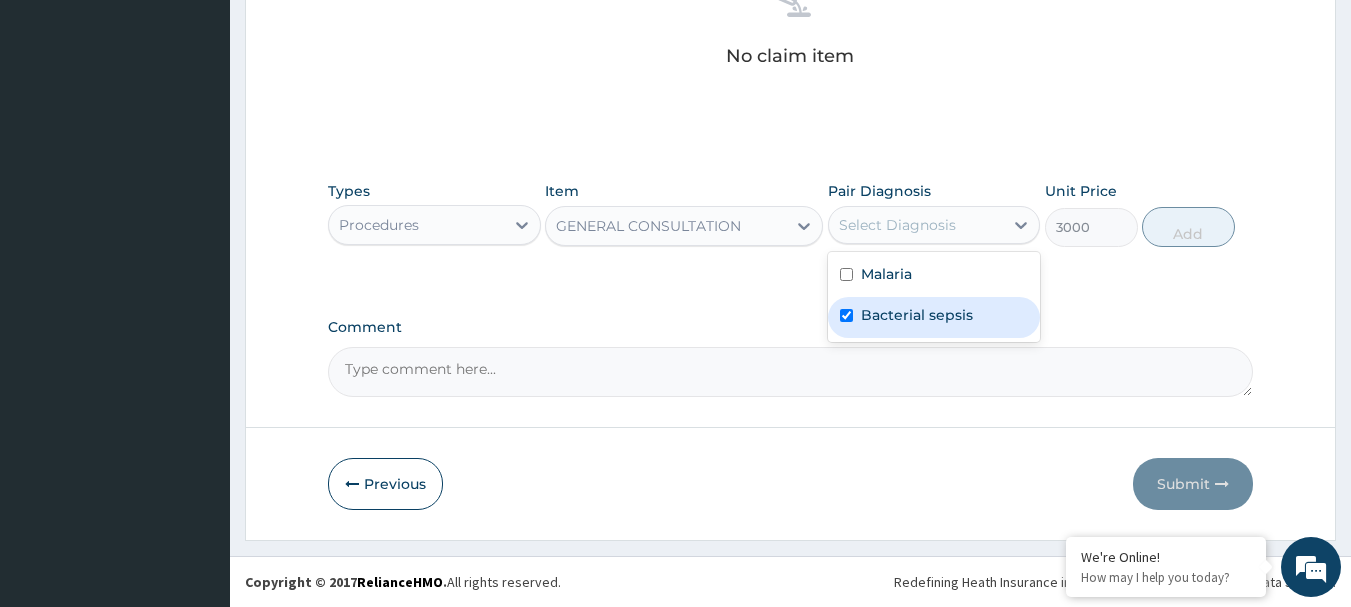 checkbox on "true" 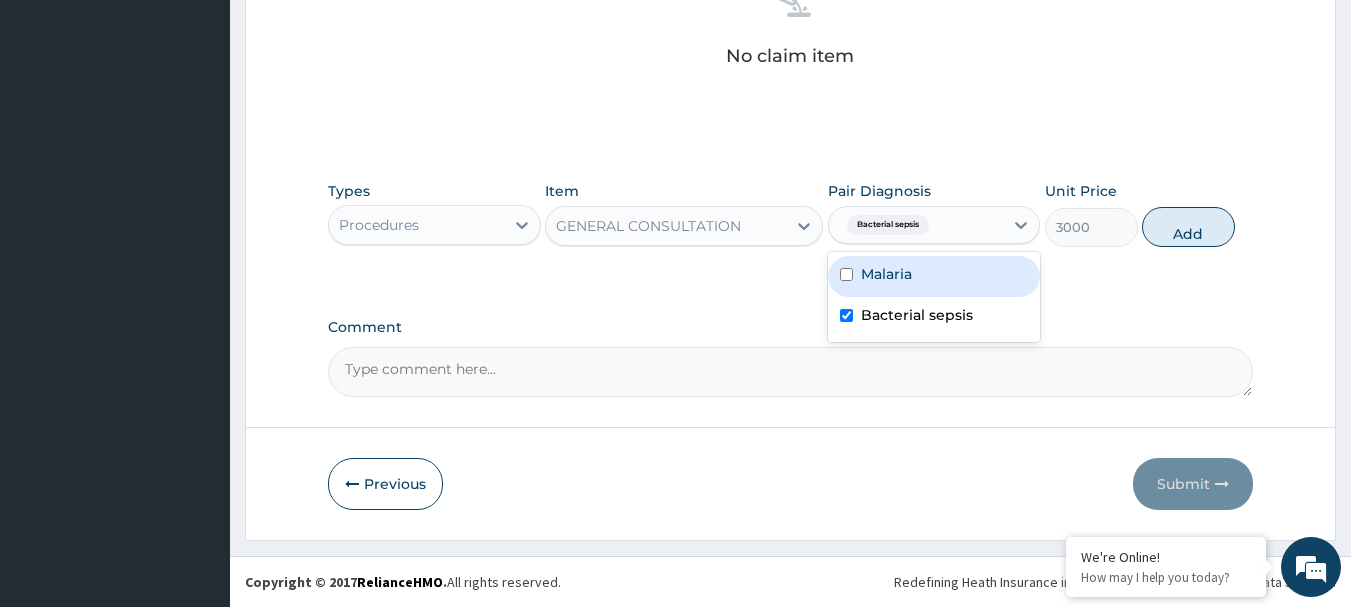 click on "Malaria" at bounding box center (934, 276) 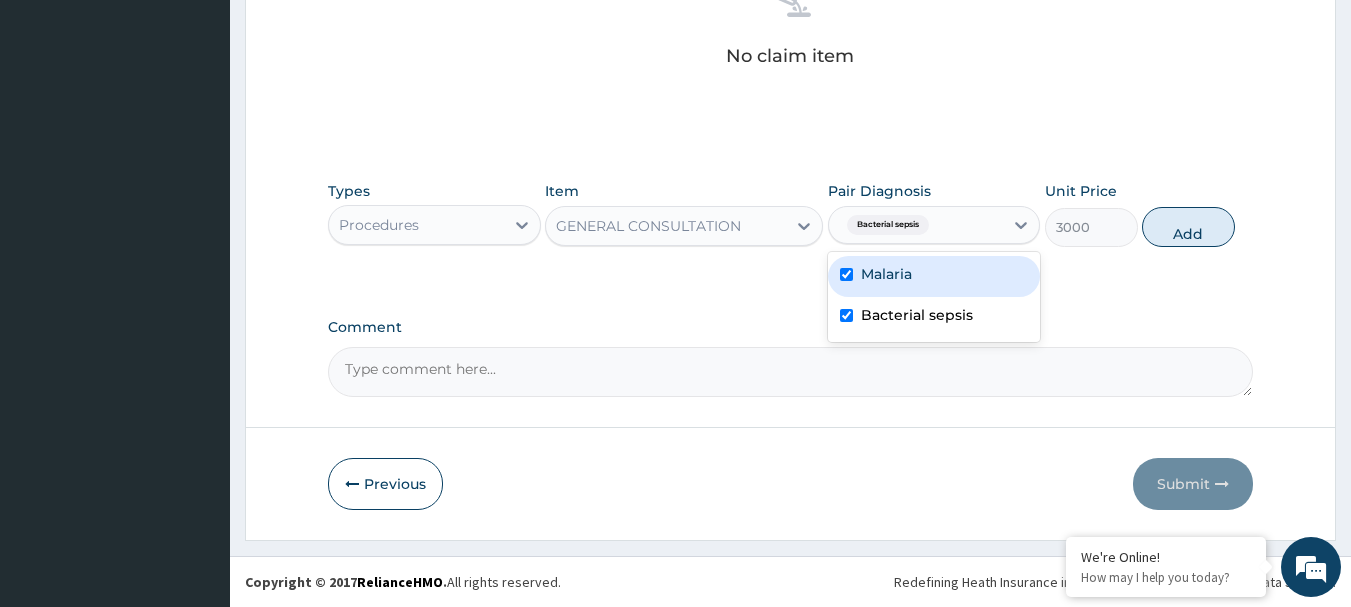 checkbox on "true" 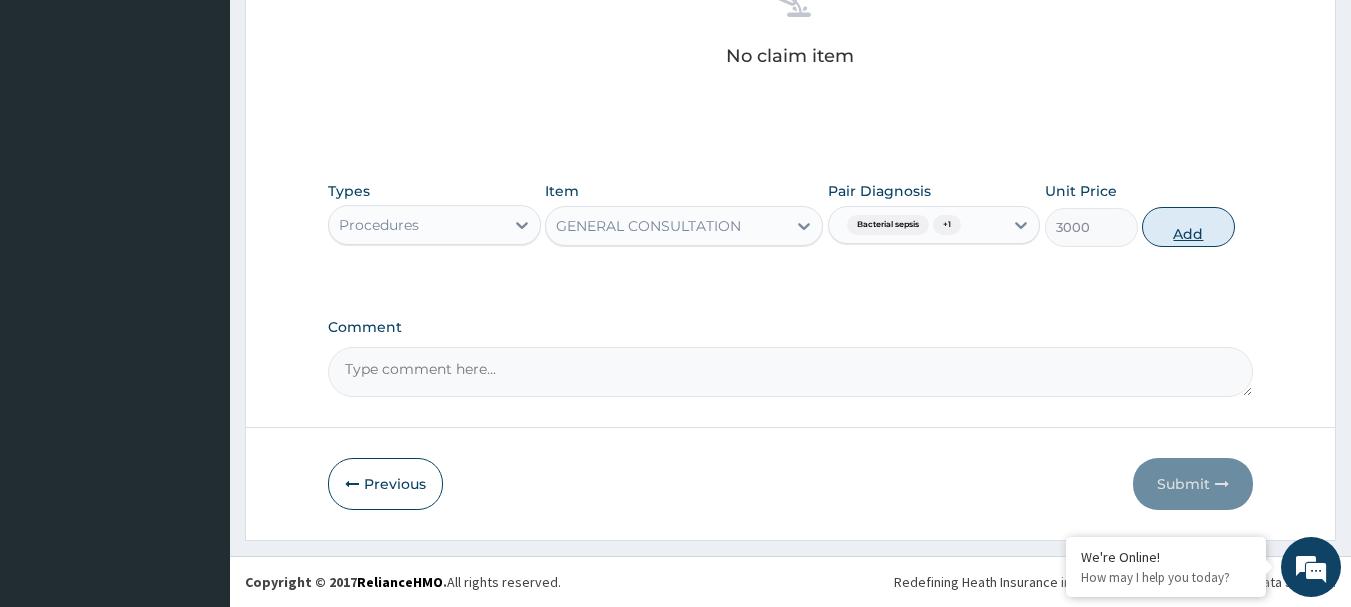 click on "Add" at bounding box center (1188, 227) 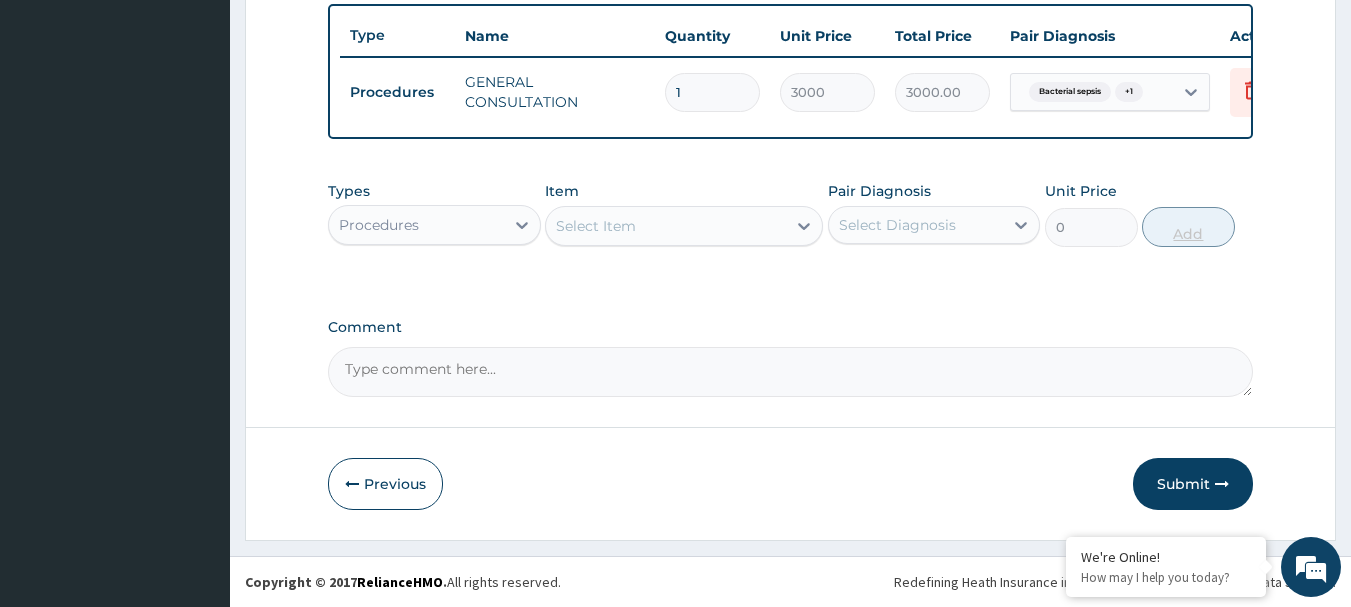 scroll, scrollTop: 755, scrollLeft: 0, axis: vertical 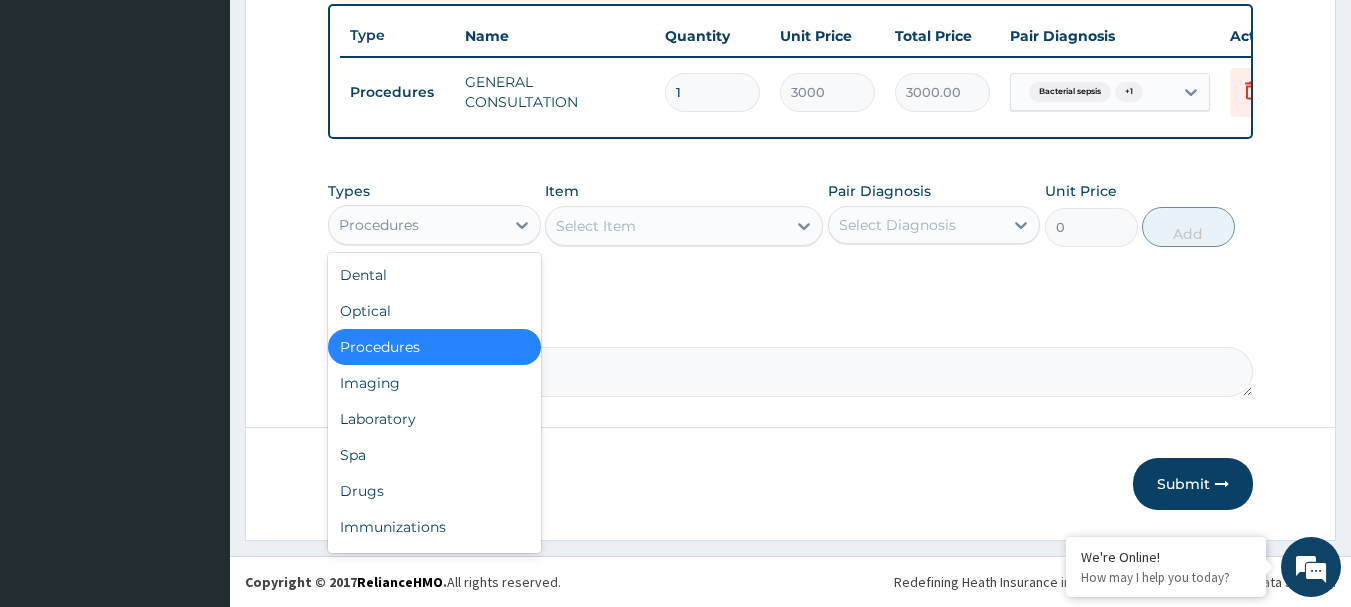 click on "Procedures" at bounding box center (434, 225) 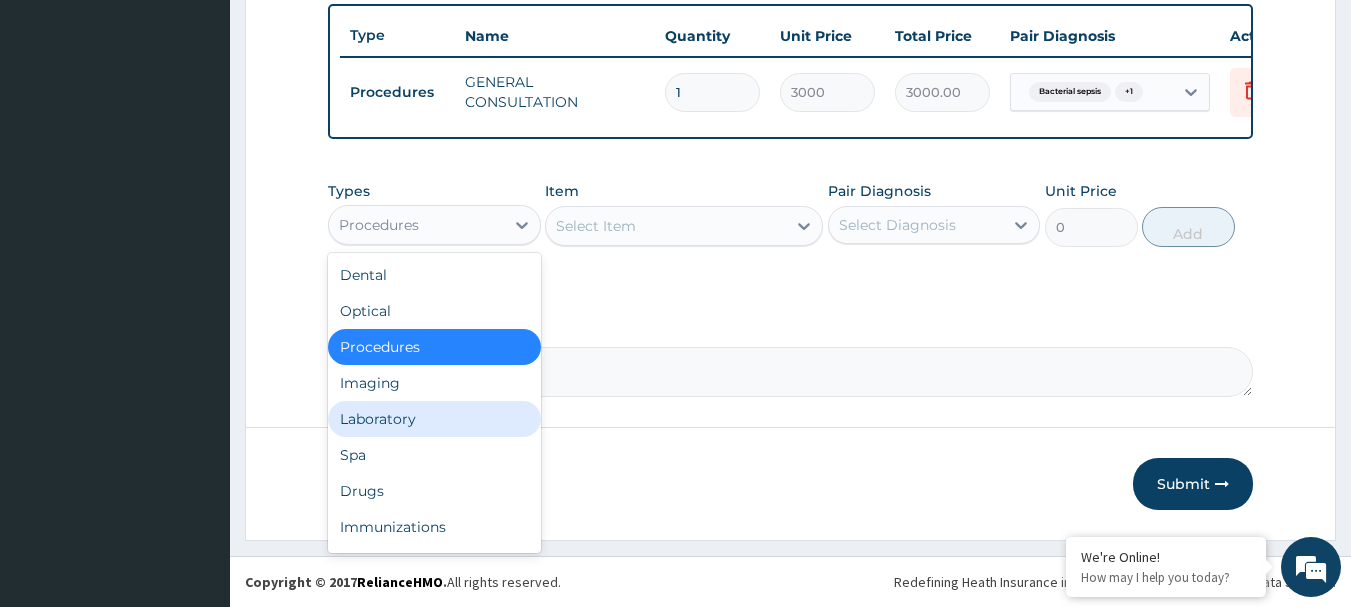 click on "Laboratory" at bounding box center [434, 419] 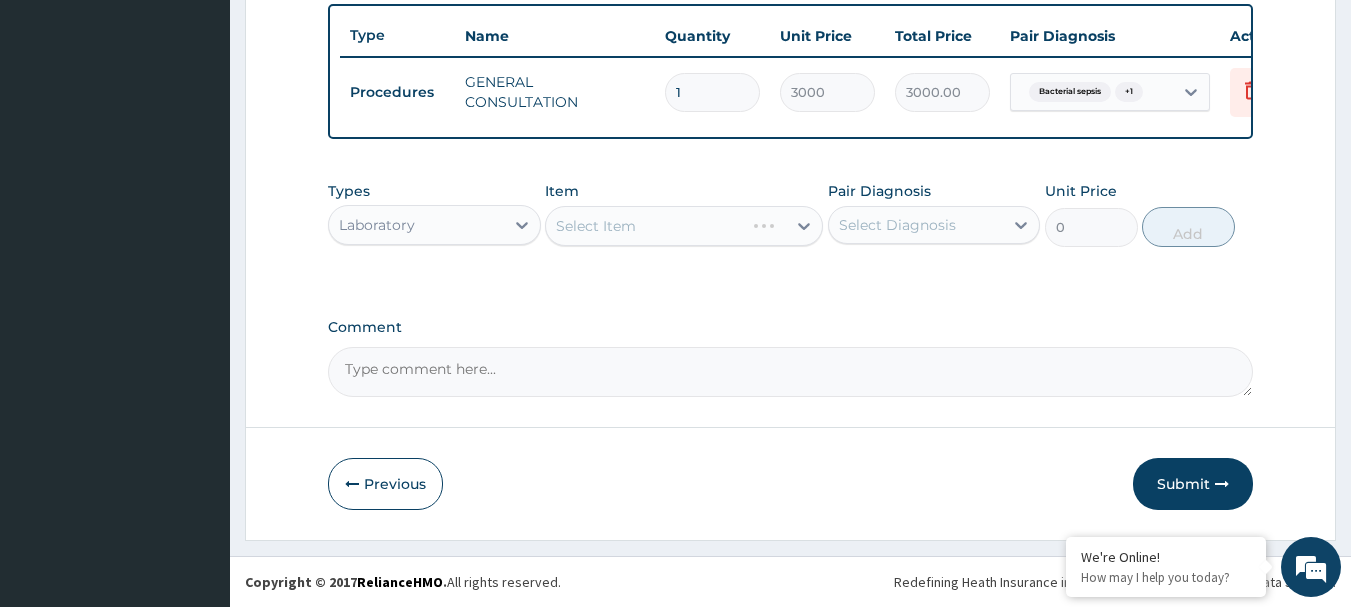 click on "Select Item" at bounding box center (684, 226) 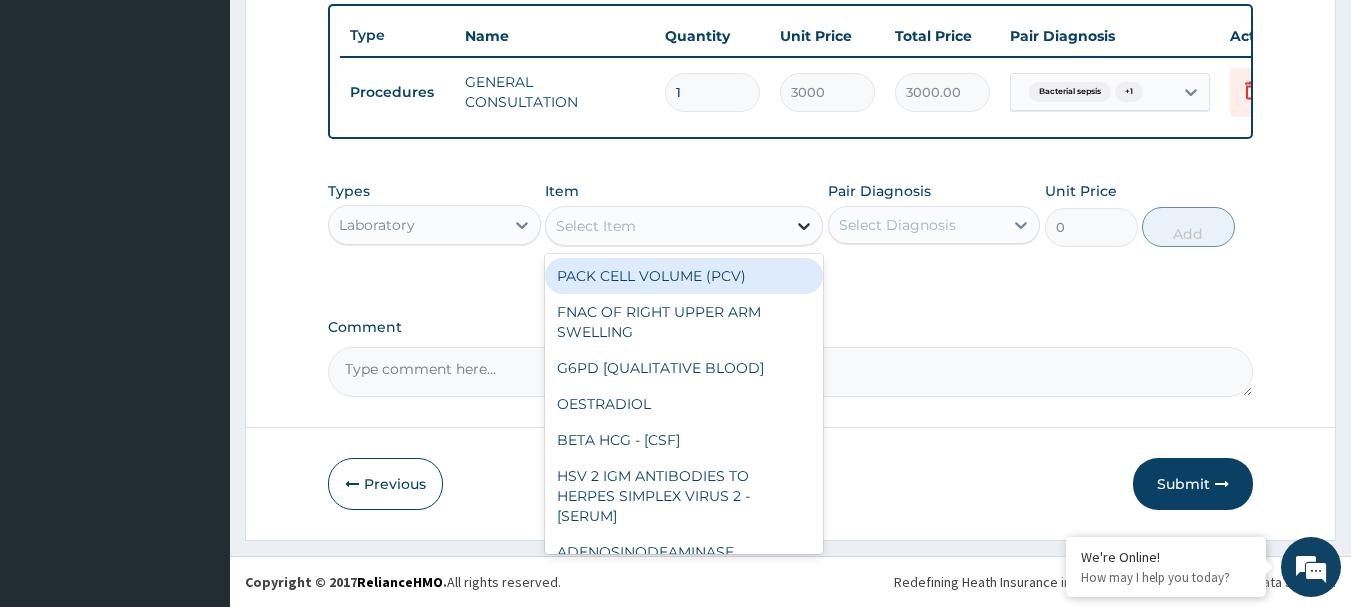 click 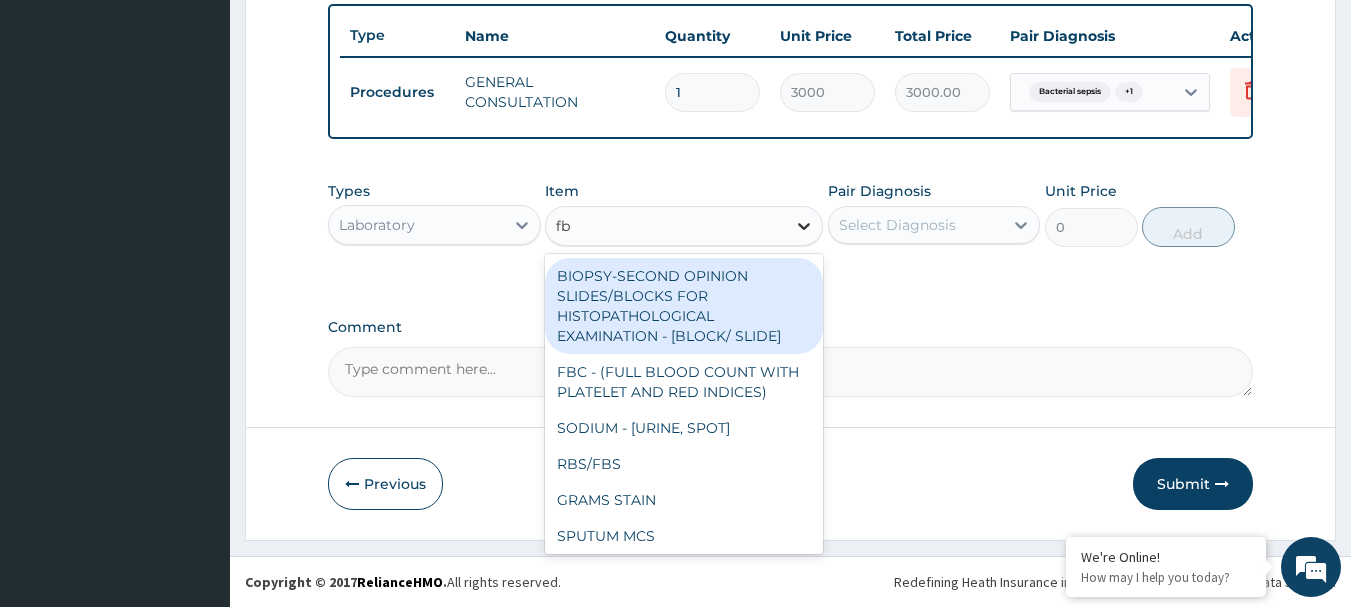 type on "fbc" 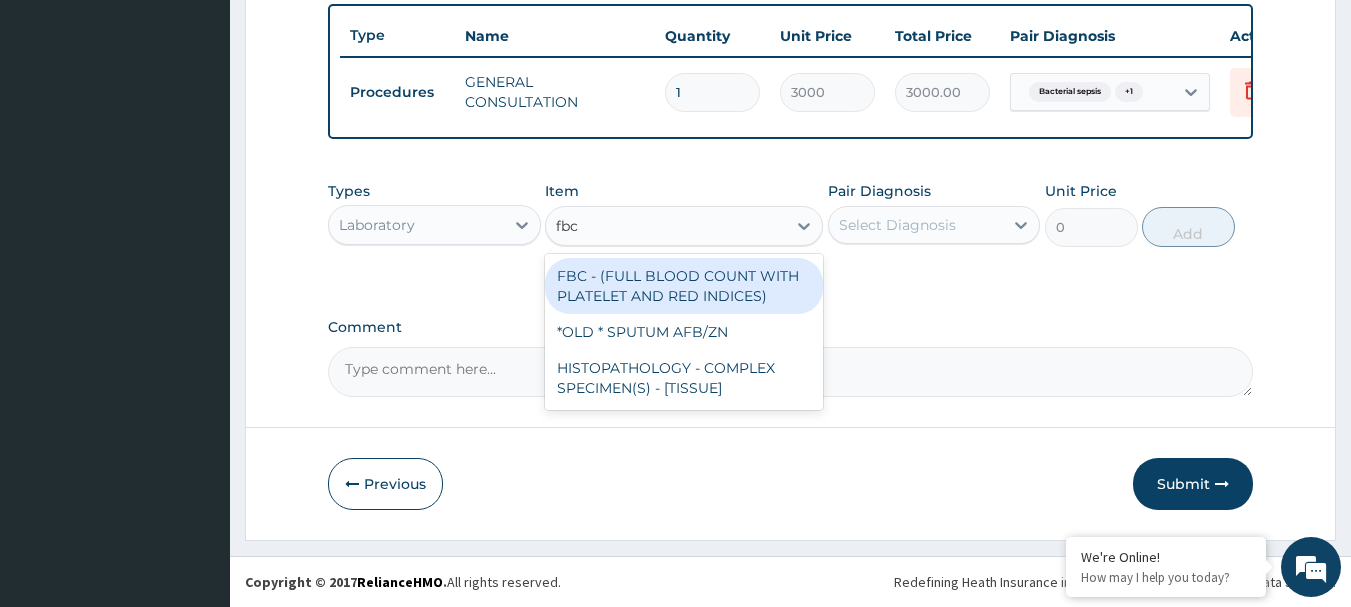 click on "FBC - (FULL BLOOD COUNT WITH PLATELET AND RED INDICES)" at bounding box center (684, 286) 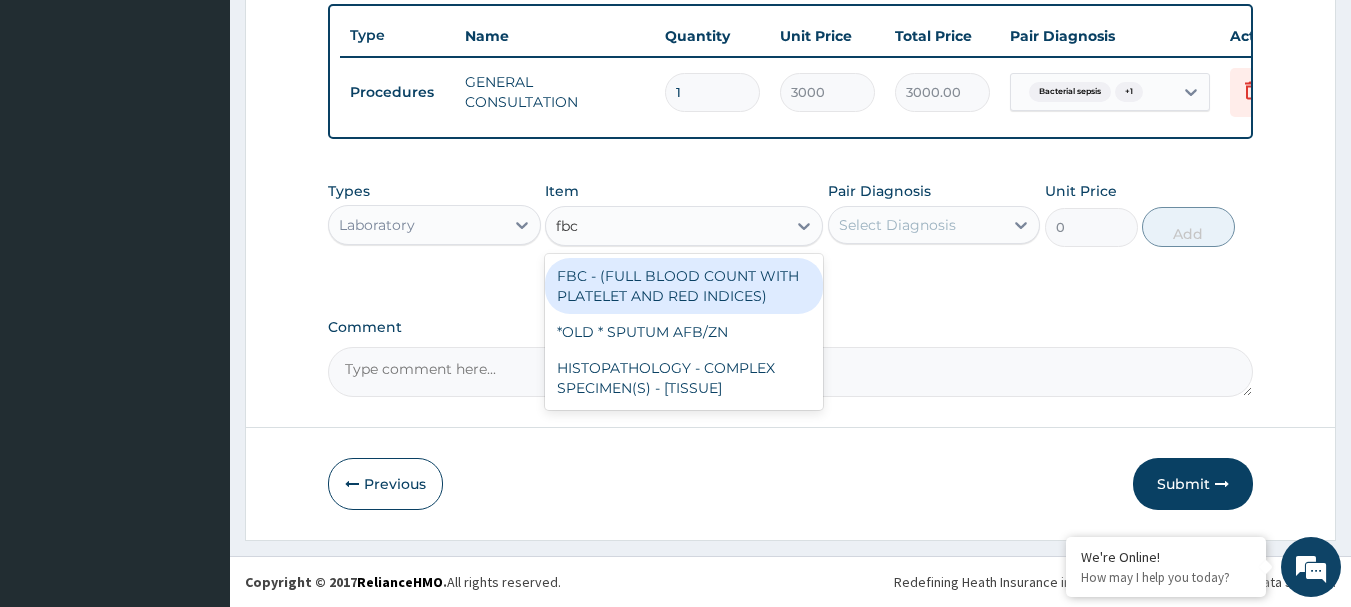 type 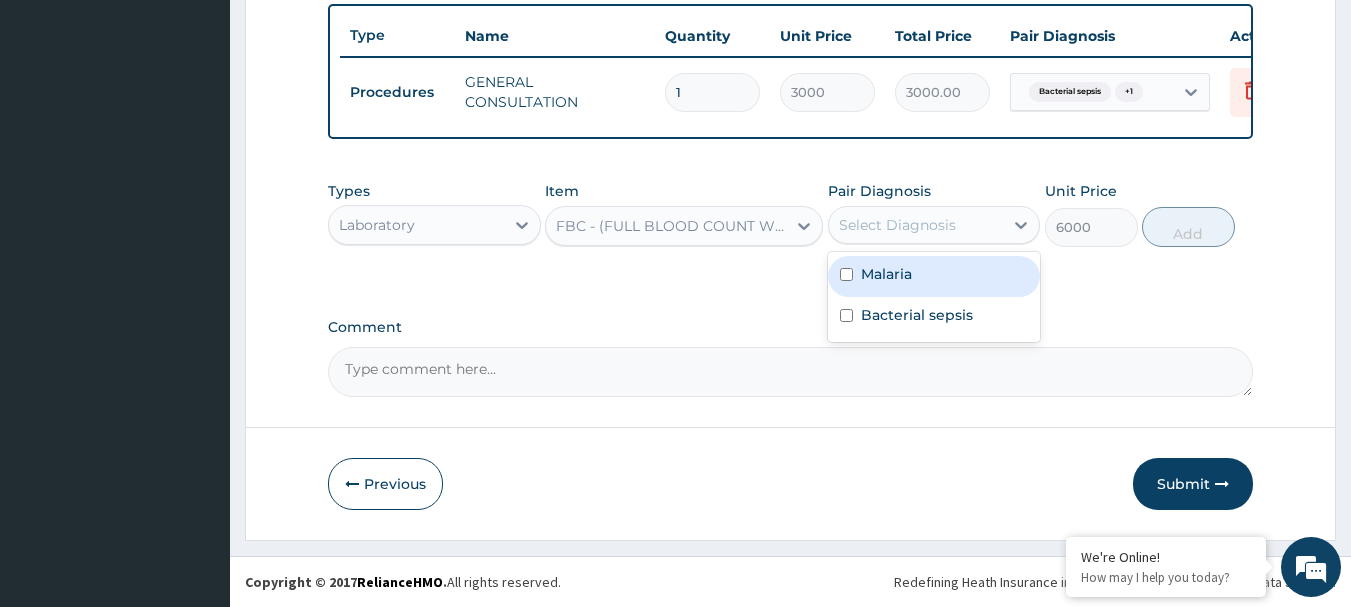 drag, startPoint x: 976, startPoint y: 224, endPoint x: 945, endPoint y: 300, distance: 82.07923 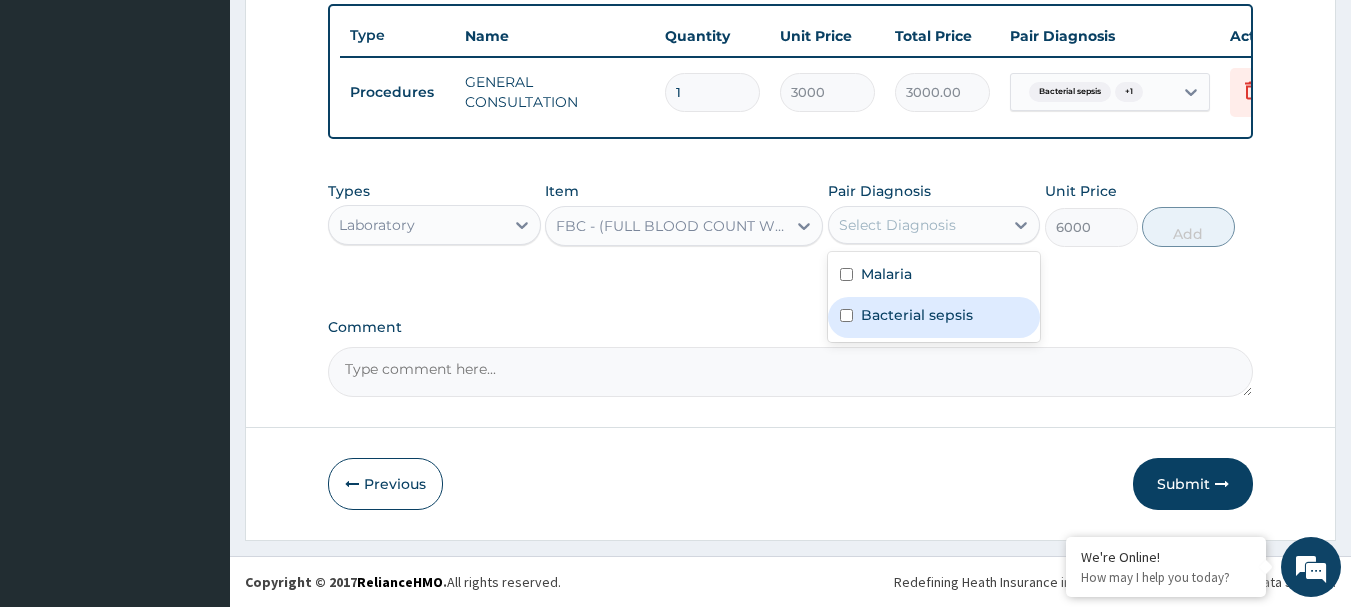 click on "Bacterial sepsis" at bounding box center (934, 317) 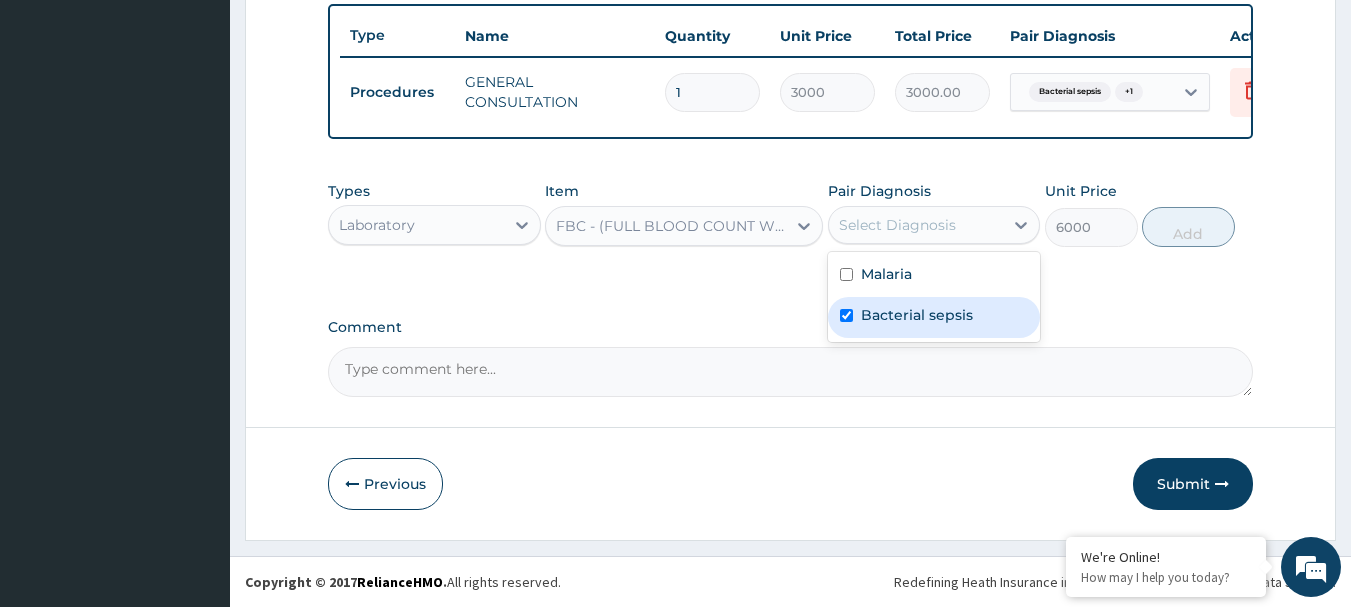 checkbox on "true" 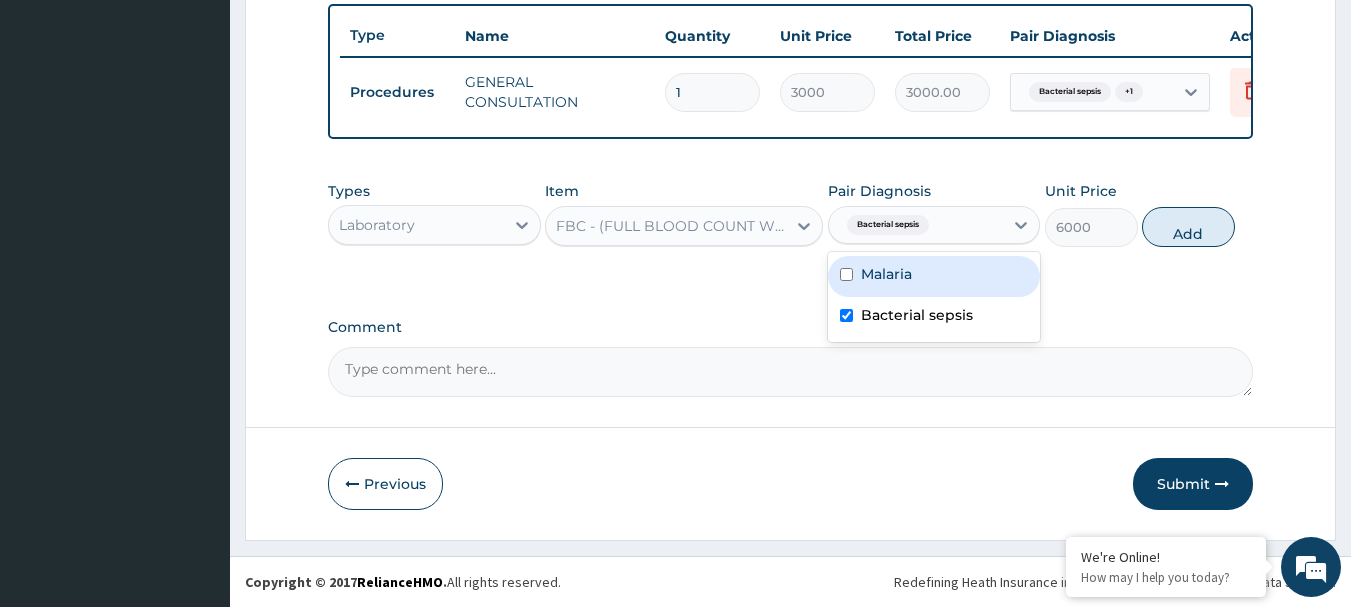 click on "Malaria" at bounding box center [934, 276] 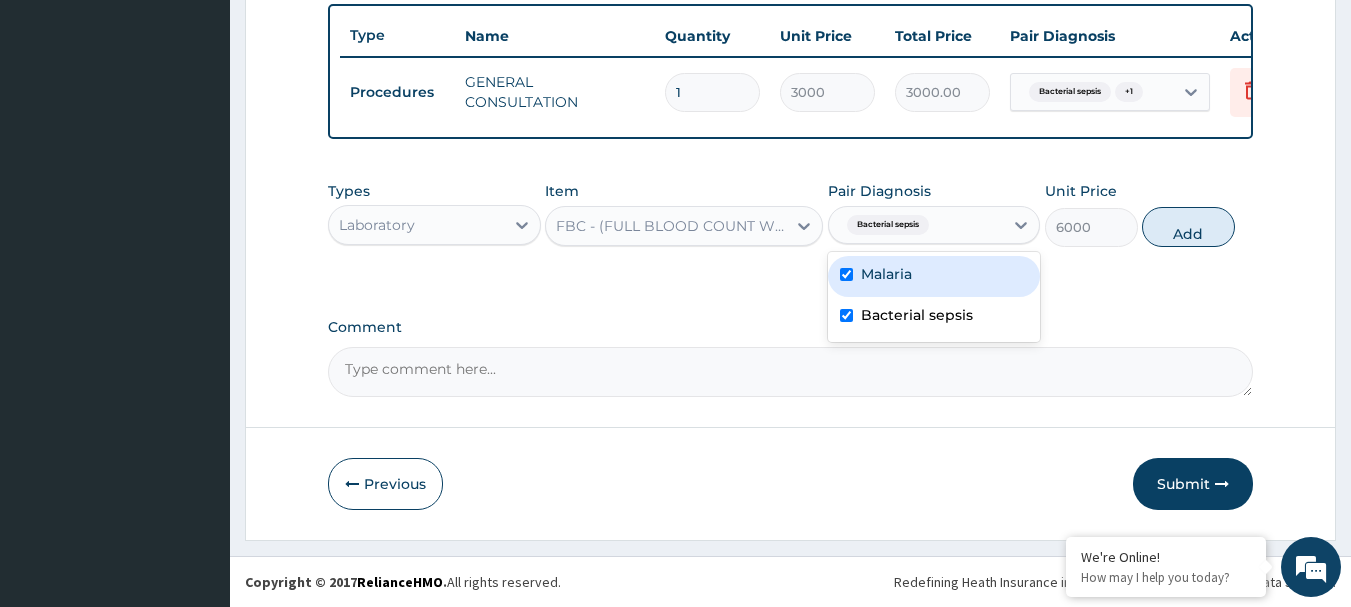 checkbox on "true" 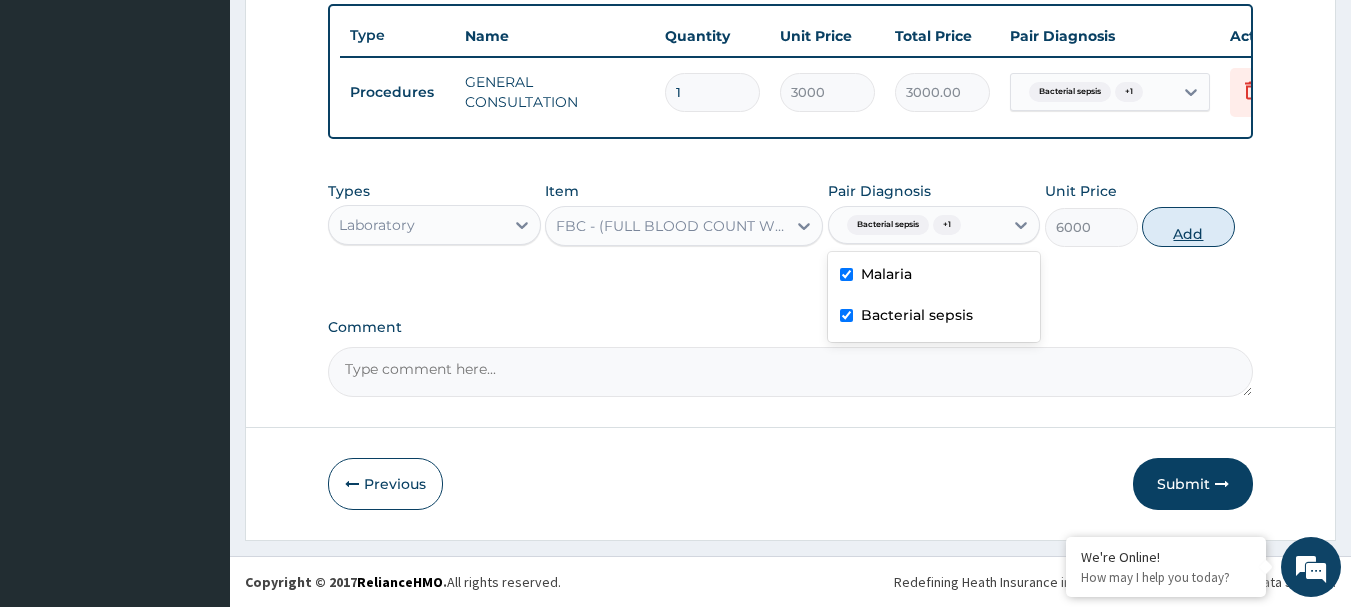 click on "Add" at bounding box center [1188, 227] 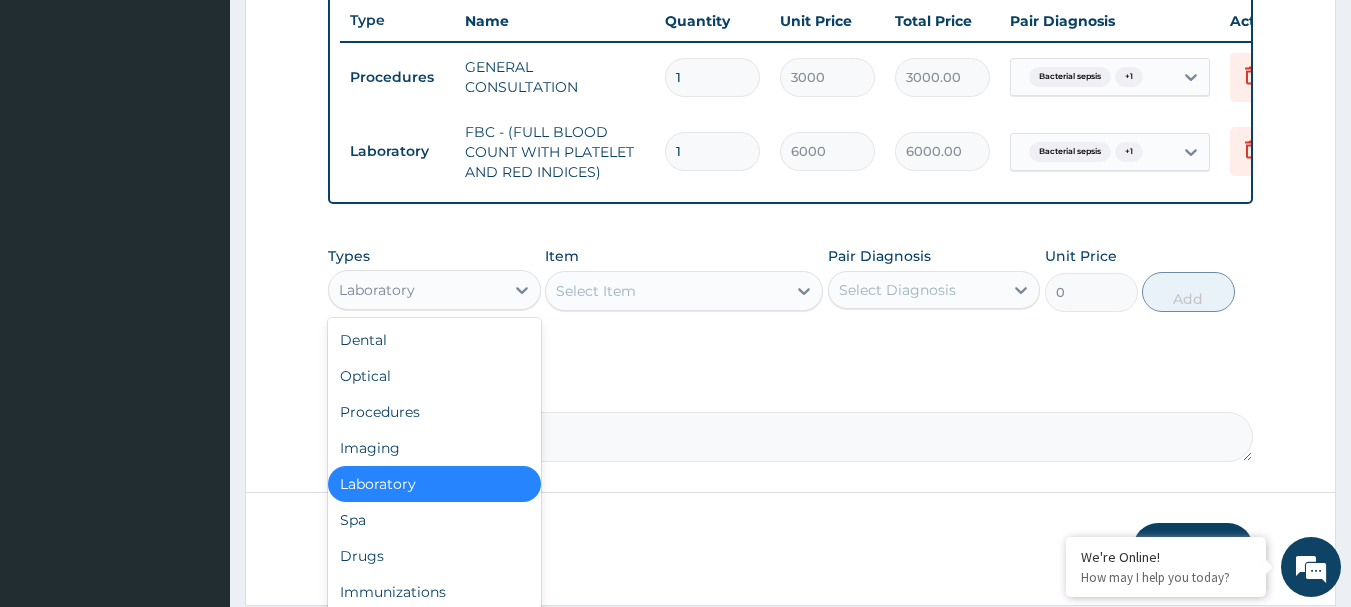 click on "Laboratory" at bounding box center [377, 290] 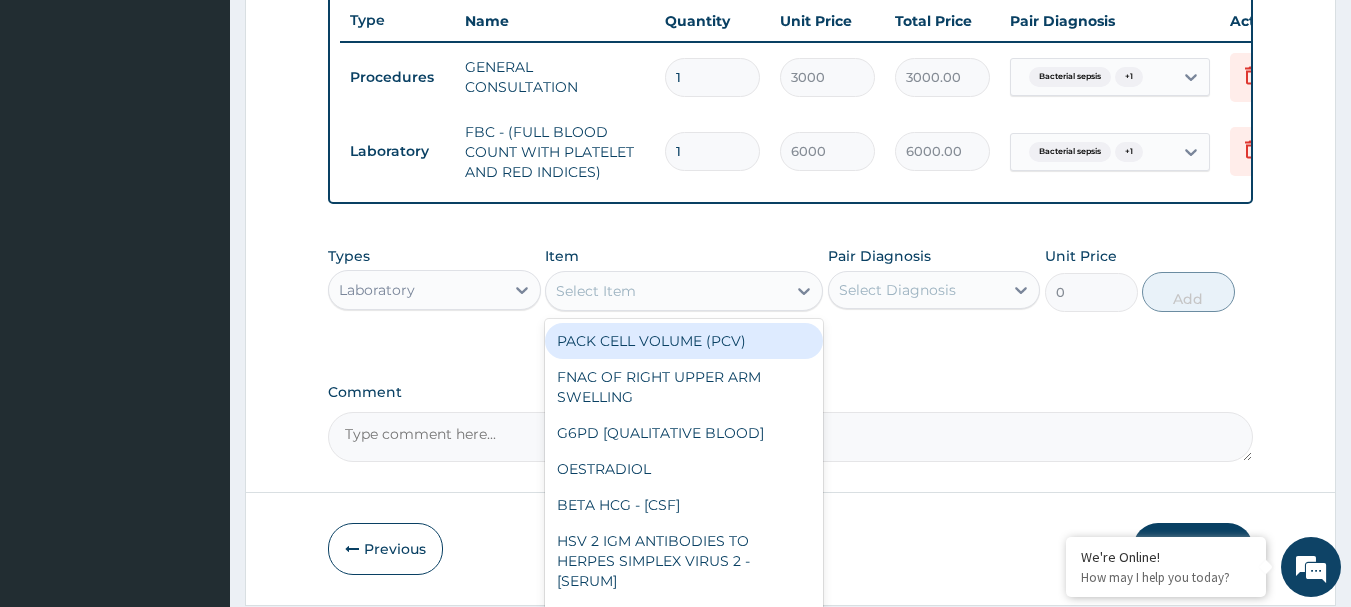 click on "Select Item" at bounding box center [666, 291] 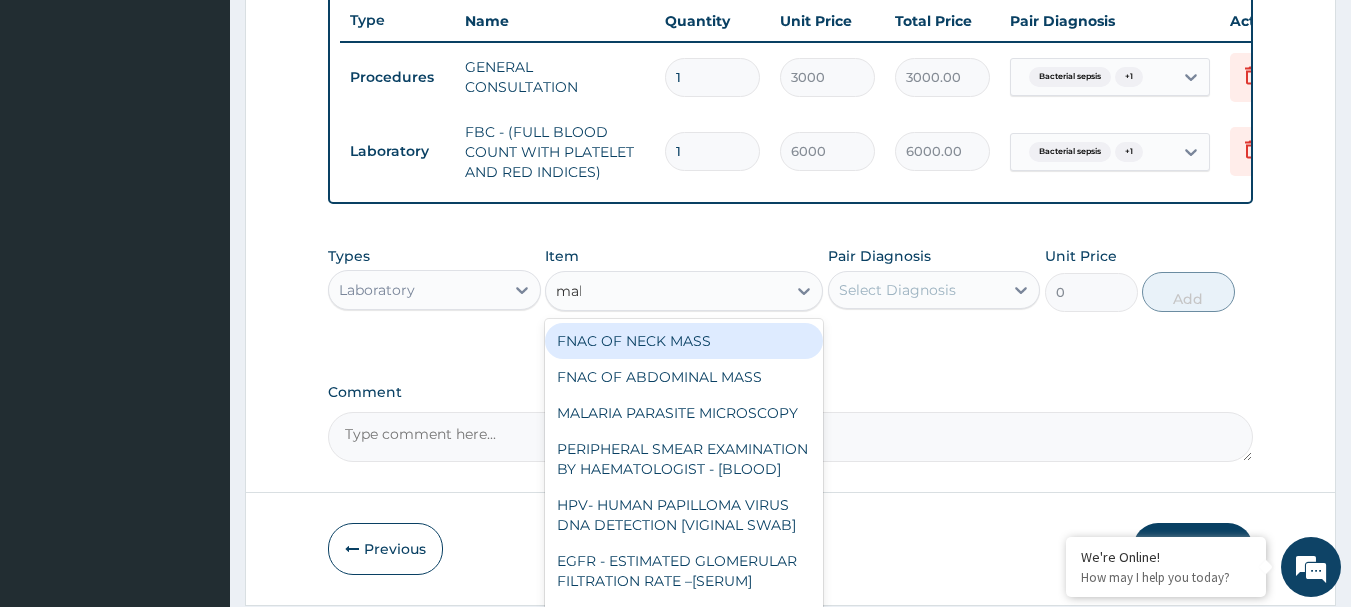 type on "mala" 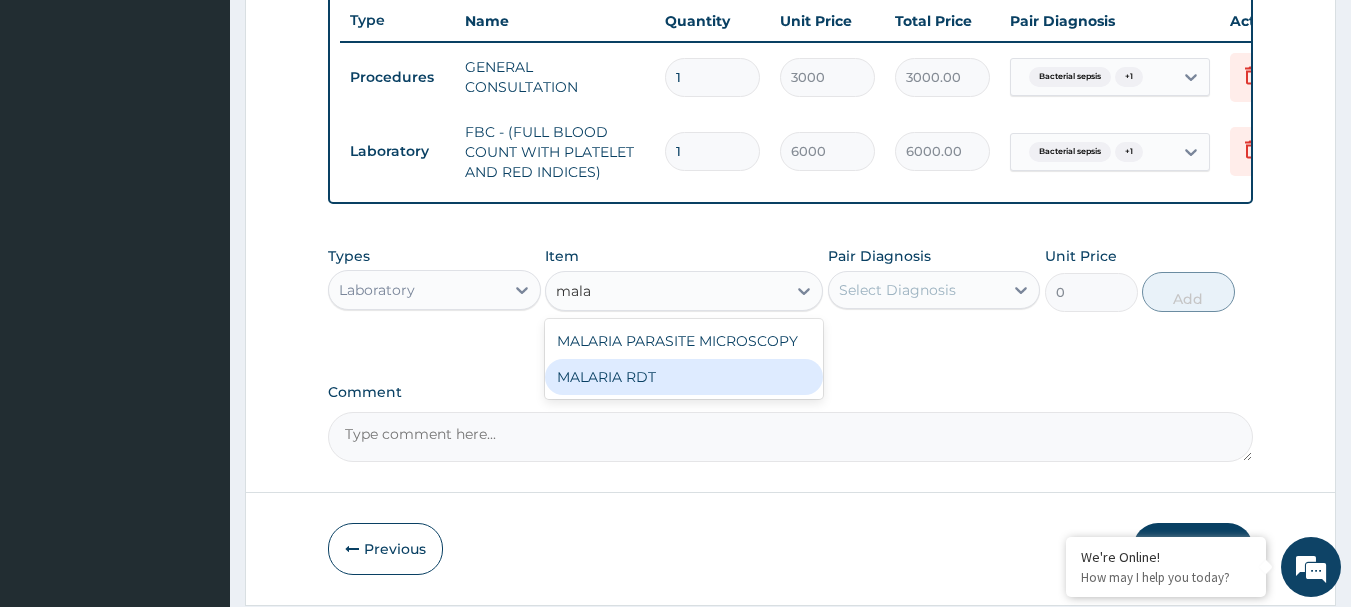 click on "MALARIA RDT" at bounding box center [684, 377] 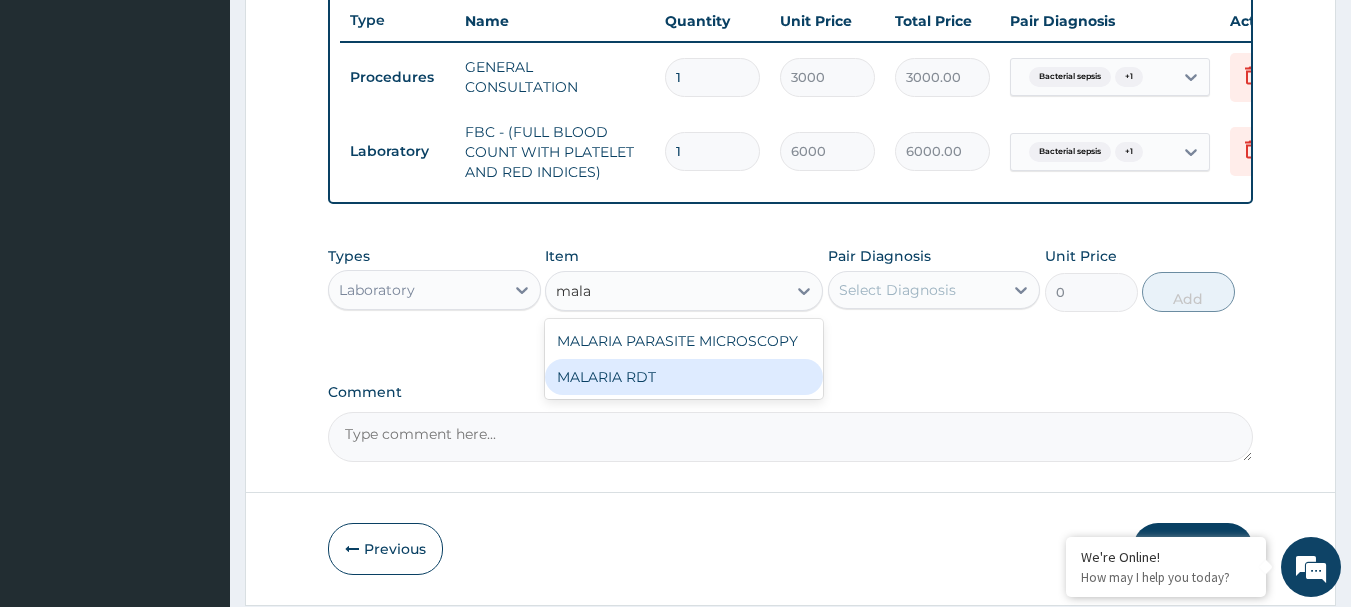 type 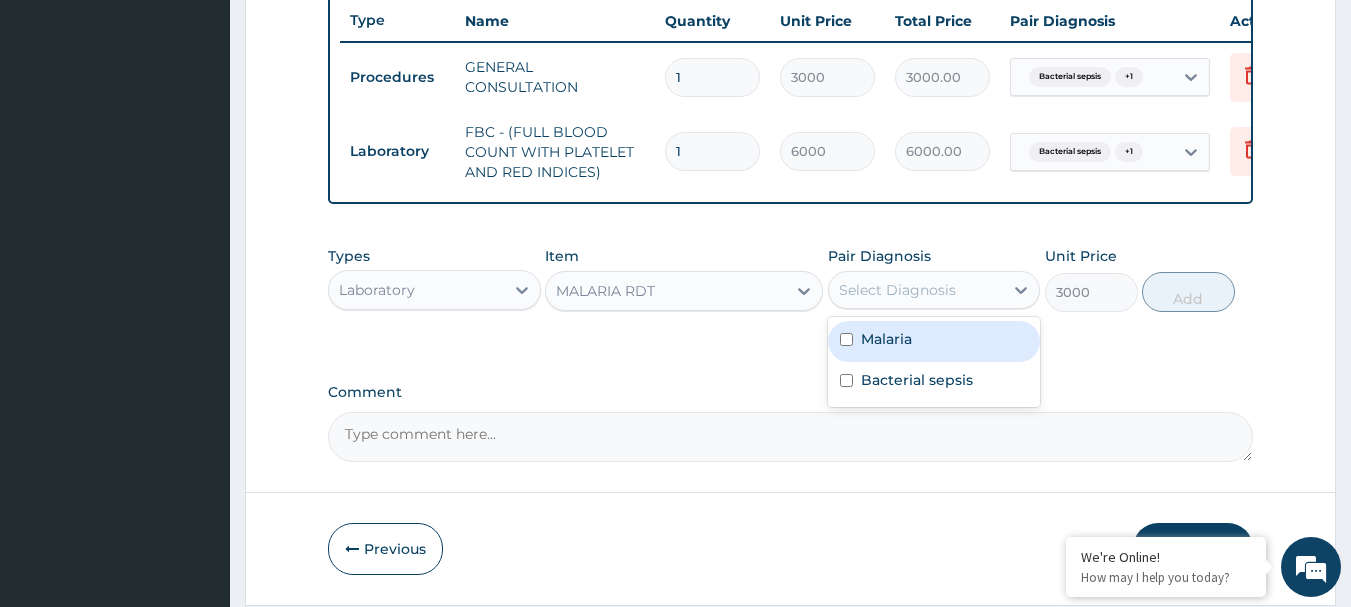 click on "Select Diagnosis" at bounding box center (897, 290) 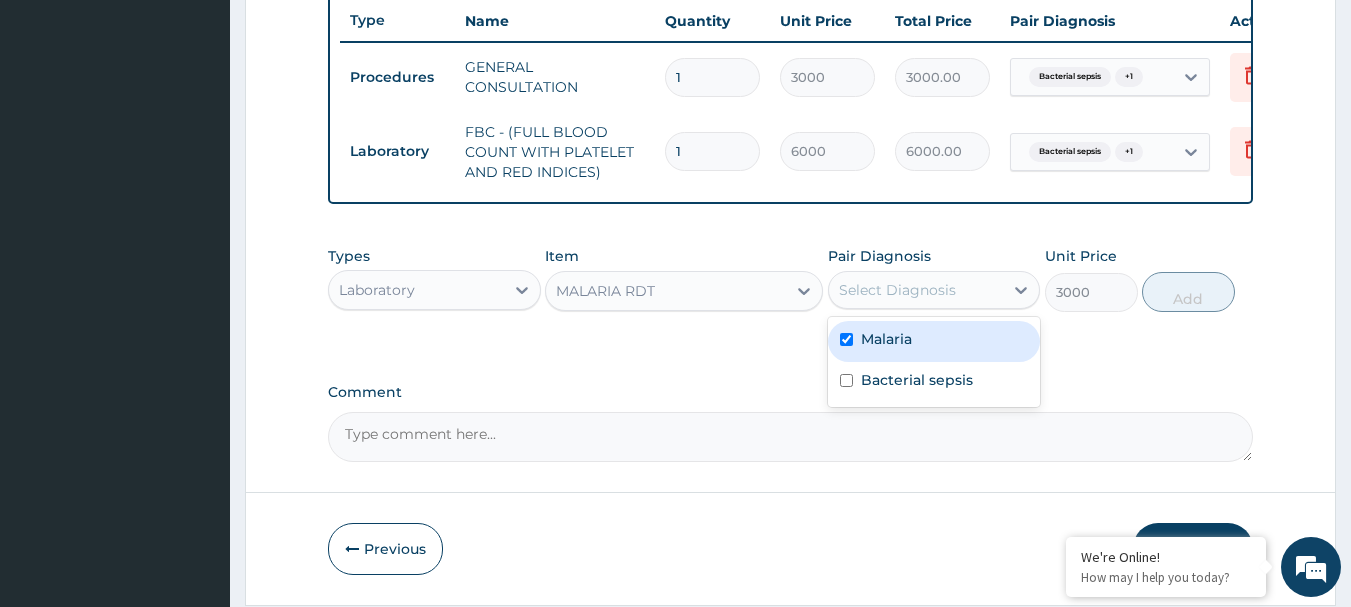 checkbox on "true" 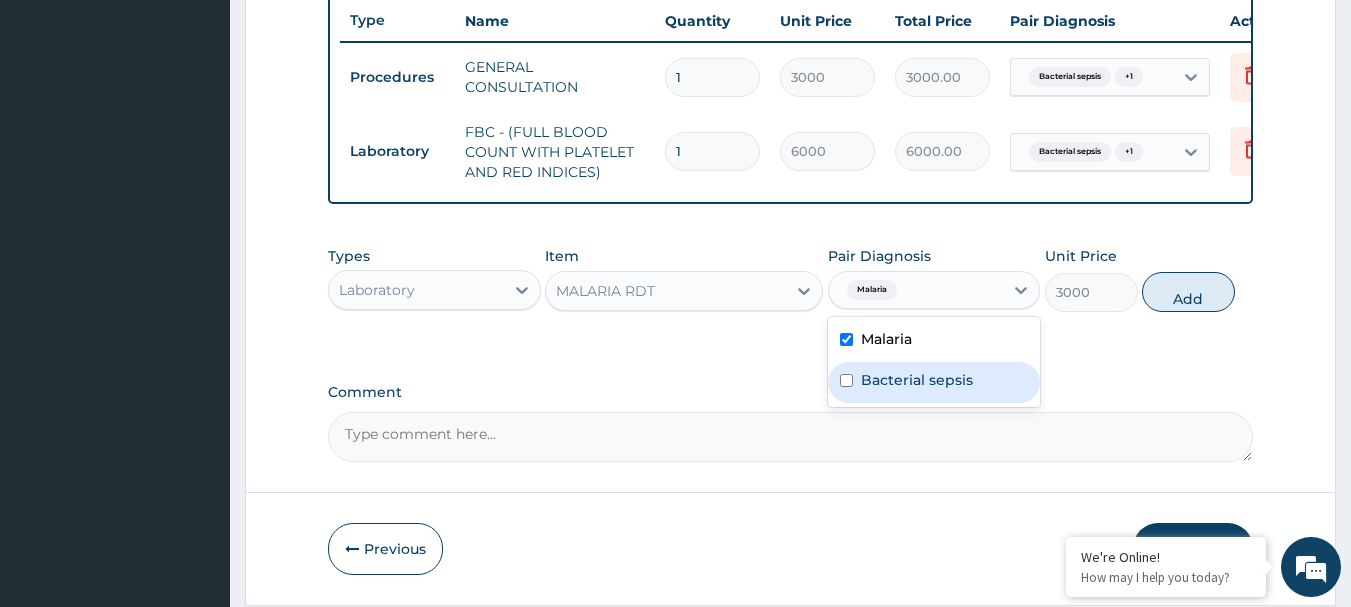 click on "Bacterial sepsis" at bounding box center [917, 380] 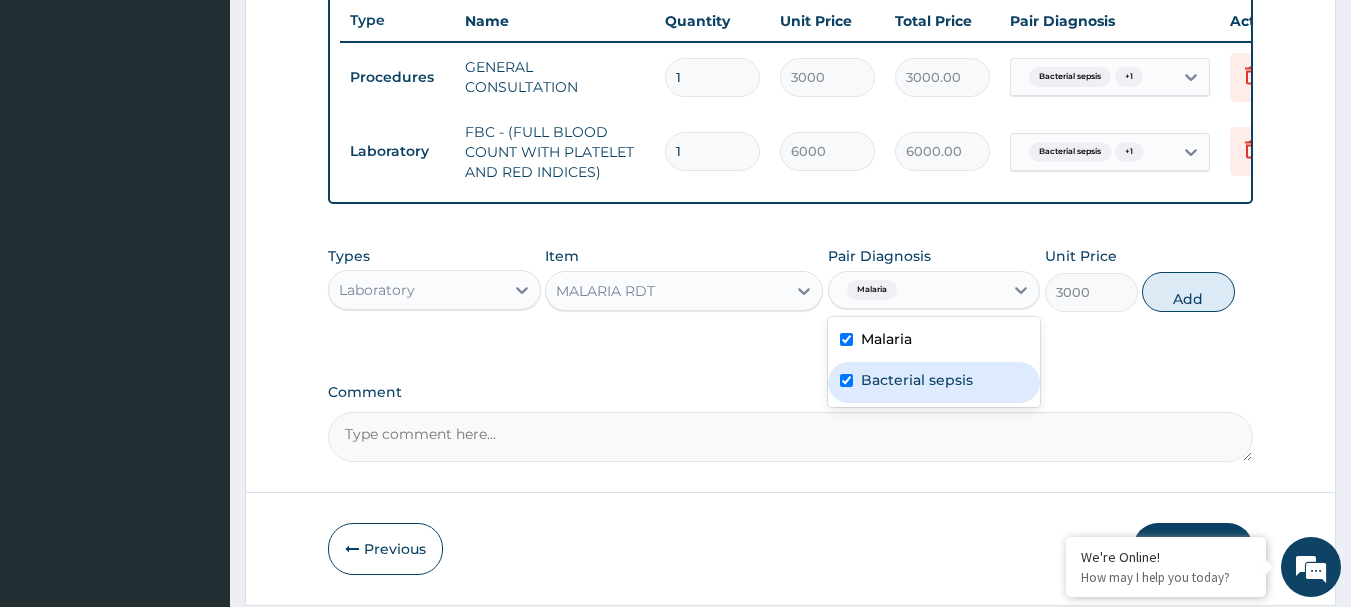 checkbox on "true" 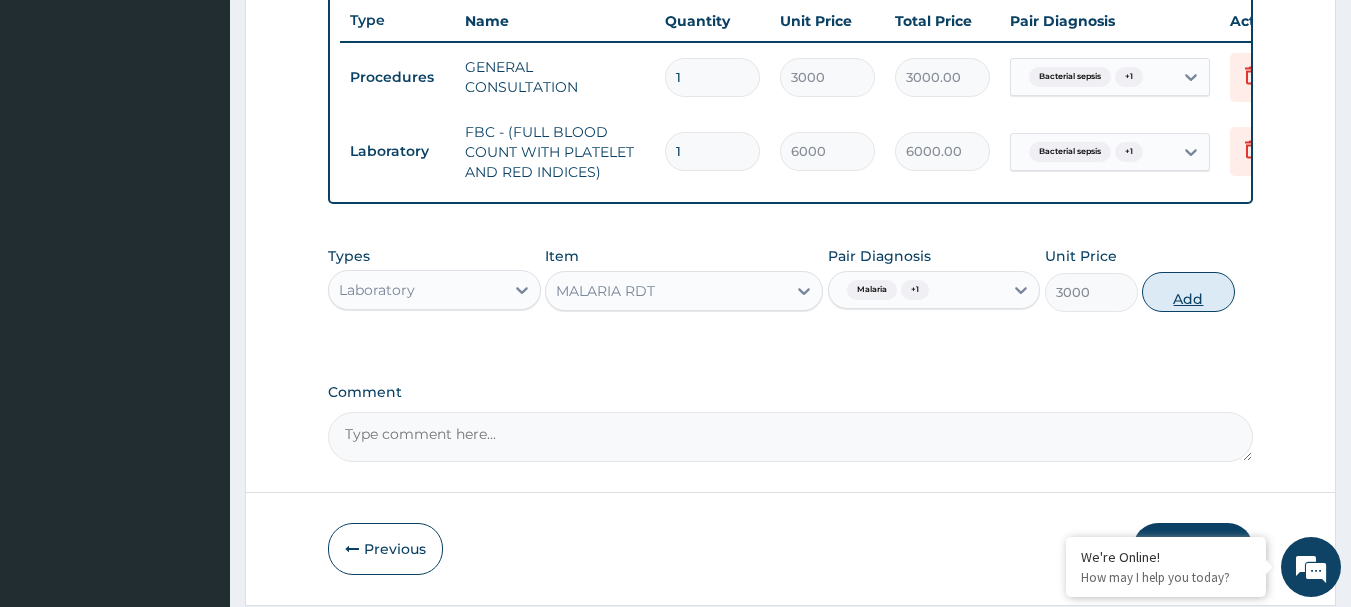 click on "Add" at bounding box center [1188, 292] 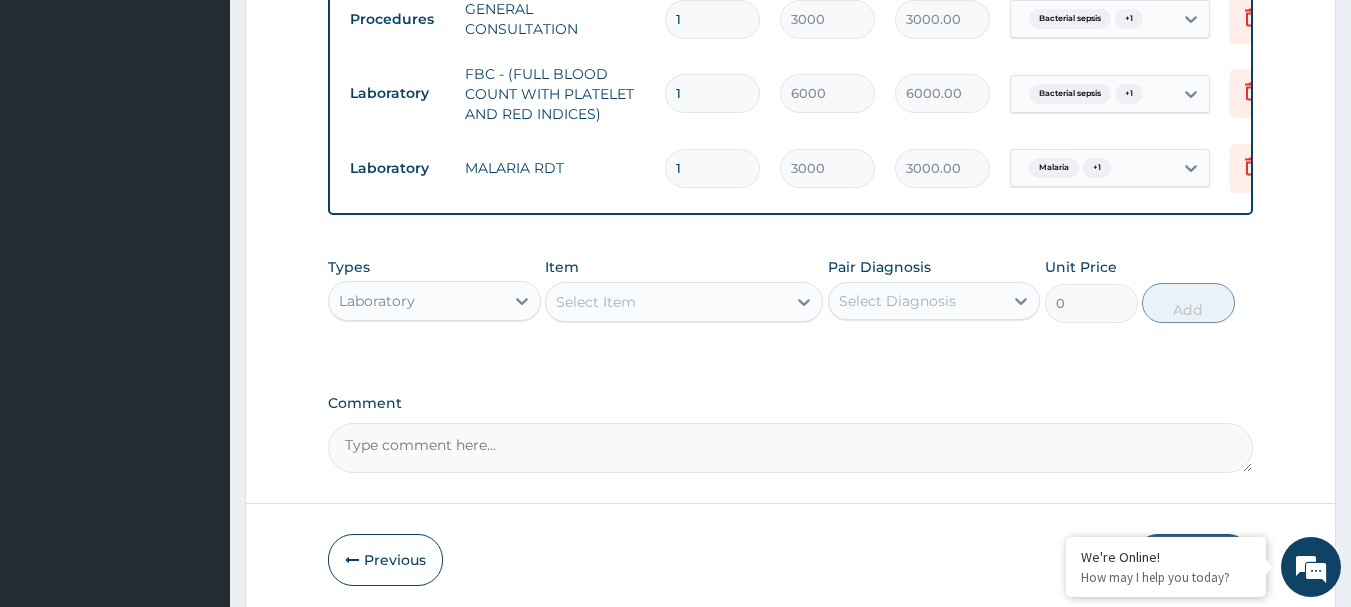 scroll, scrollTop: 904, scrollLeft: 0, axis: vertical 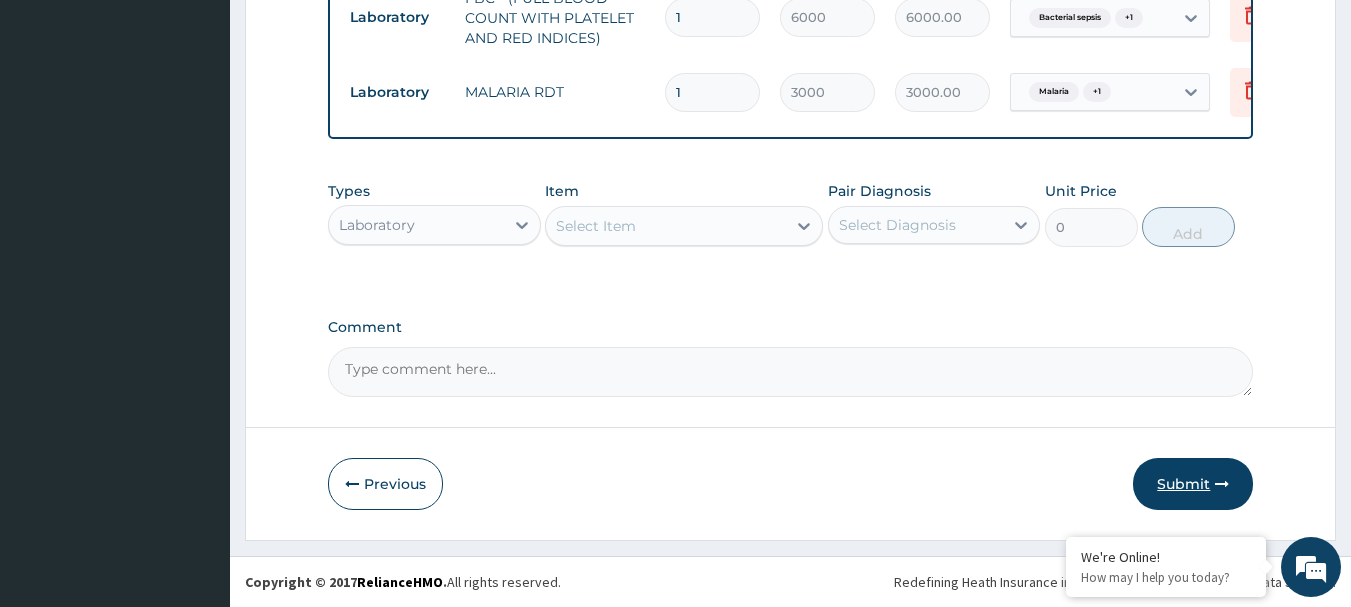 click on "Submit" at bounding box center (1193, 484) 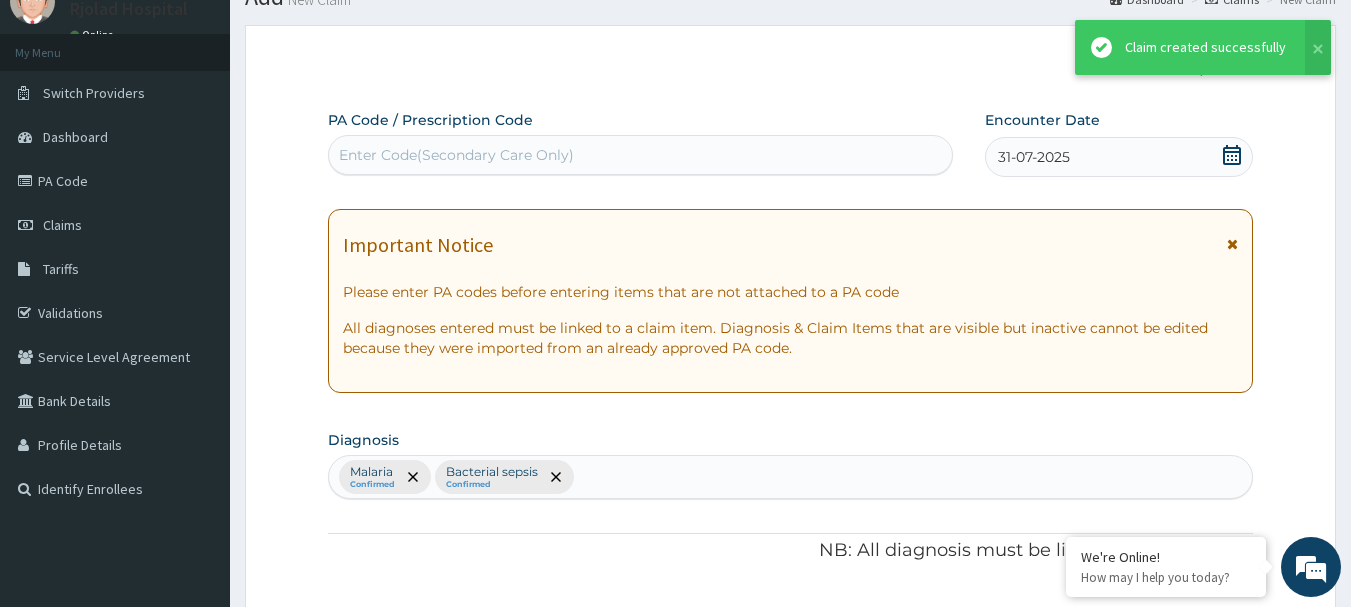 scroll, scrollTop: 904, scrollLeft: 0, axis: vertical 